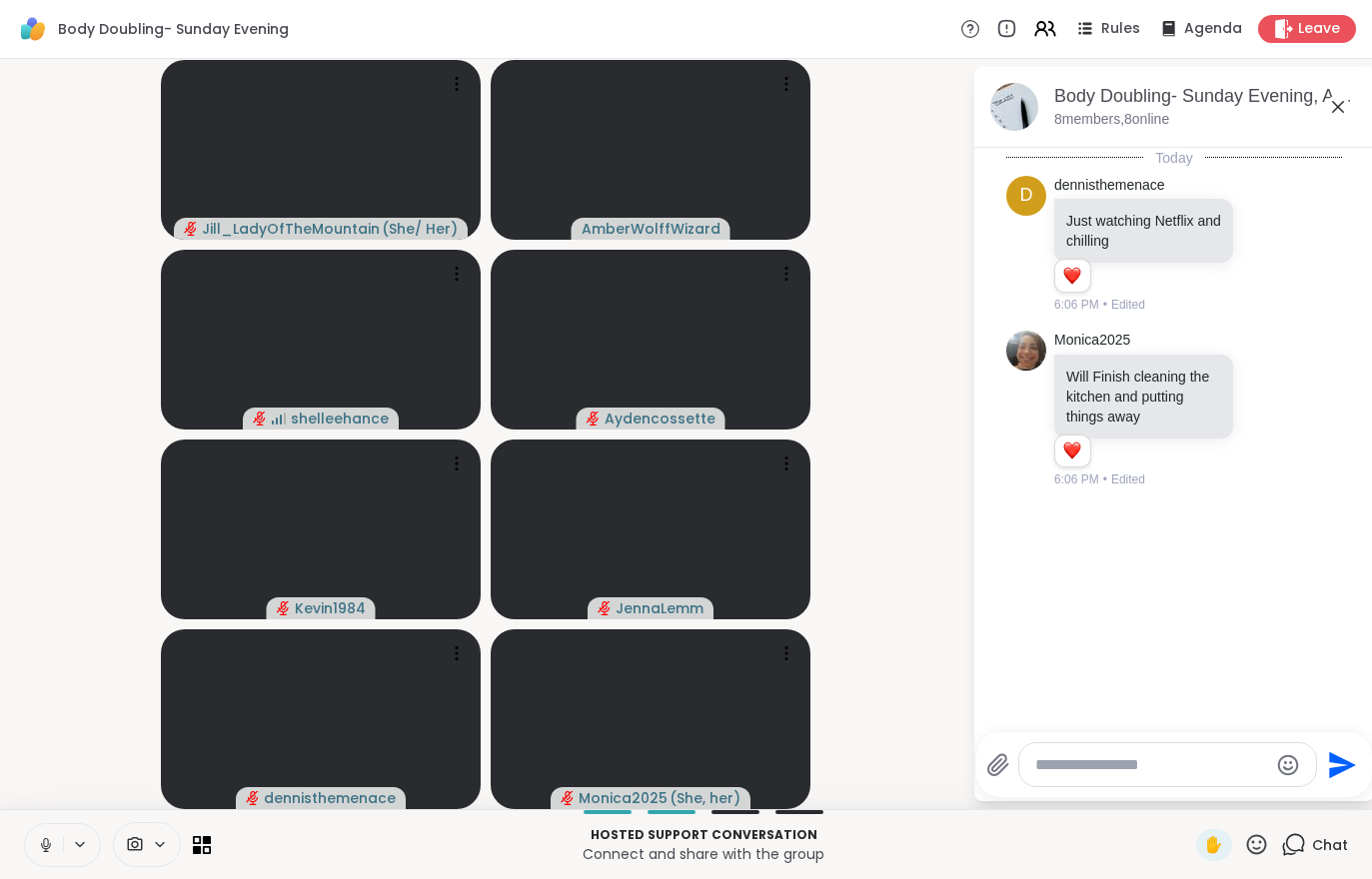 scroll, scrollTop: 0, scrollLeft: 0, axis: both 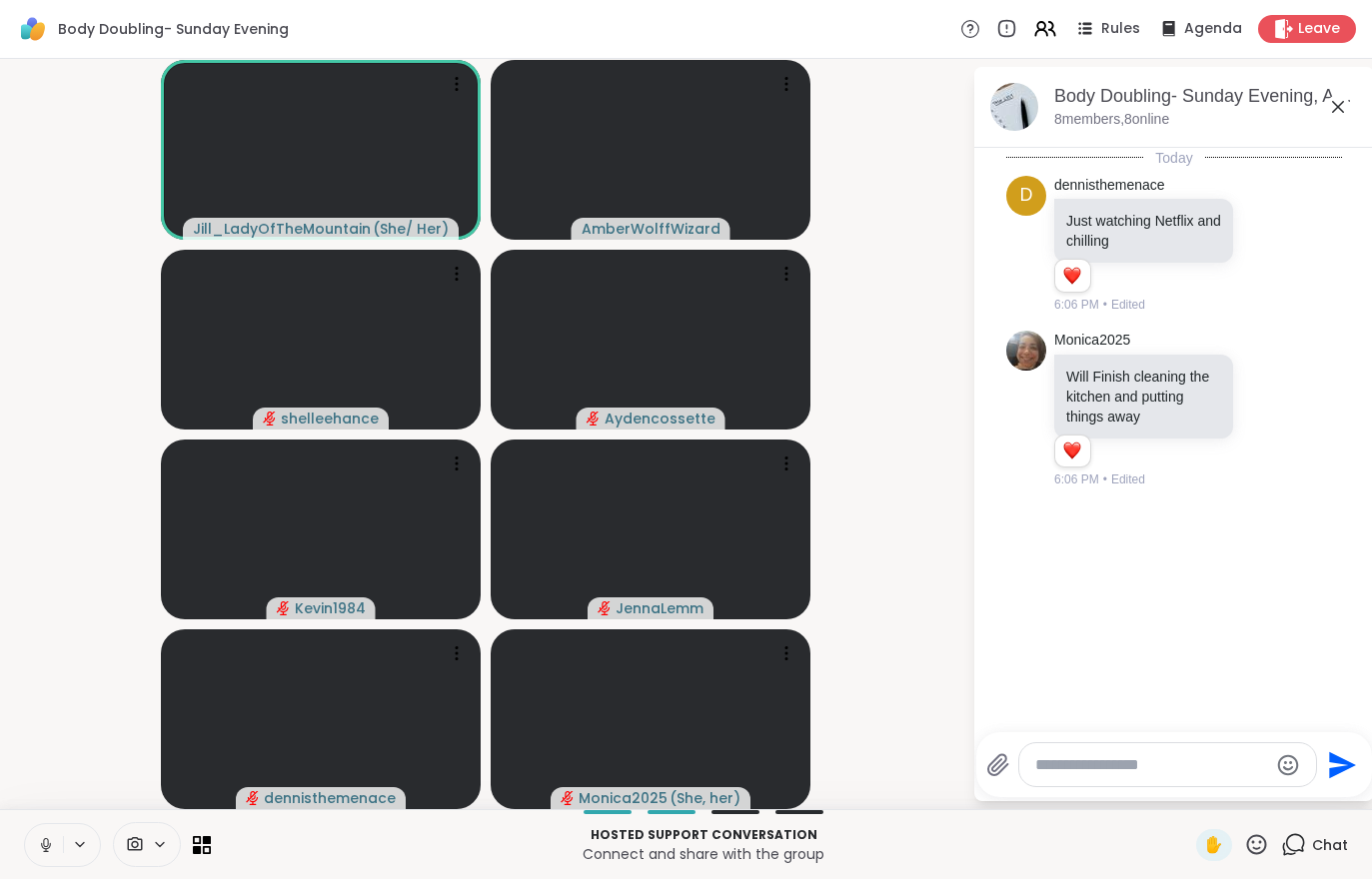 click at bounding box center (44, 845) 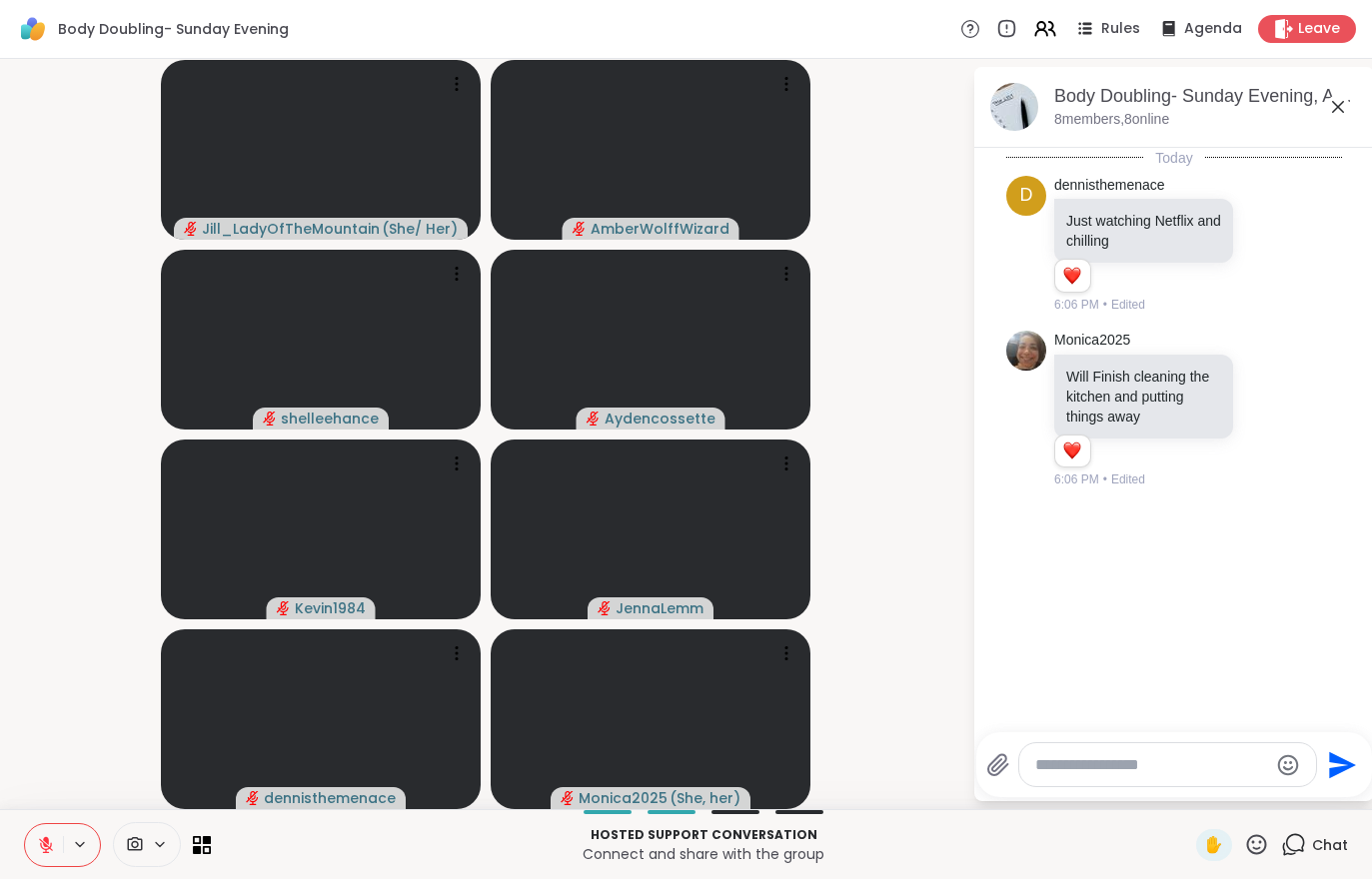 click at bounding box center (62, 845) 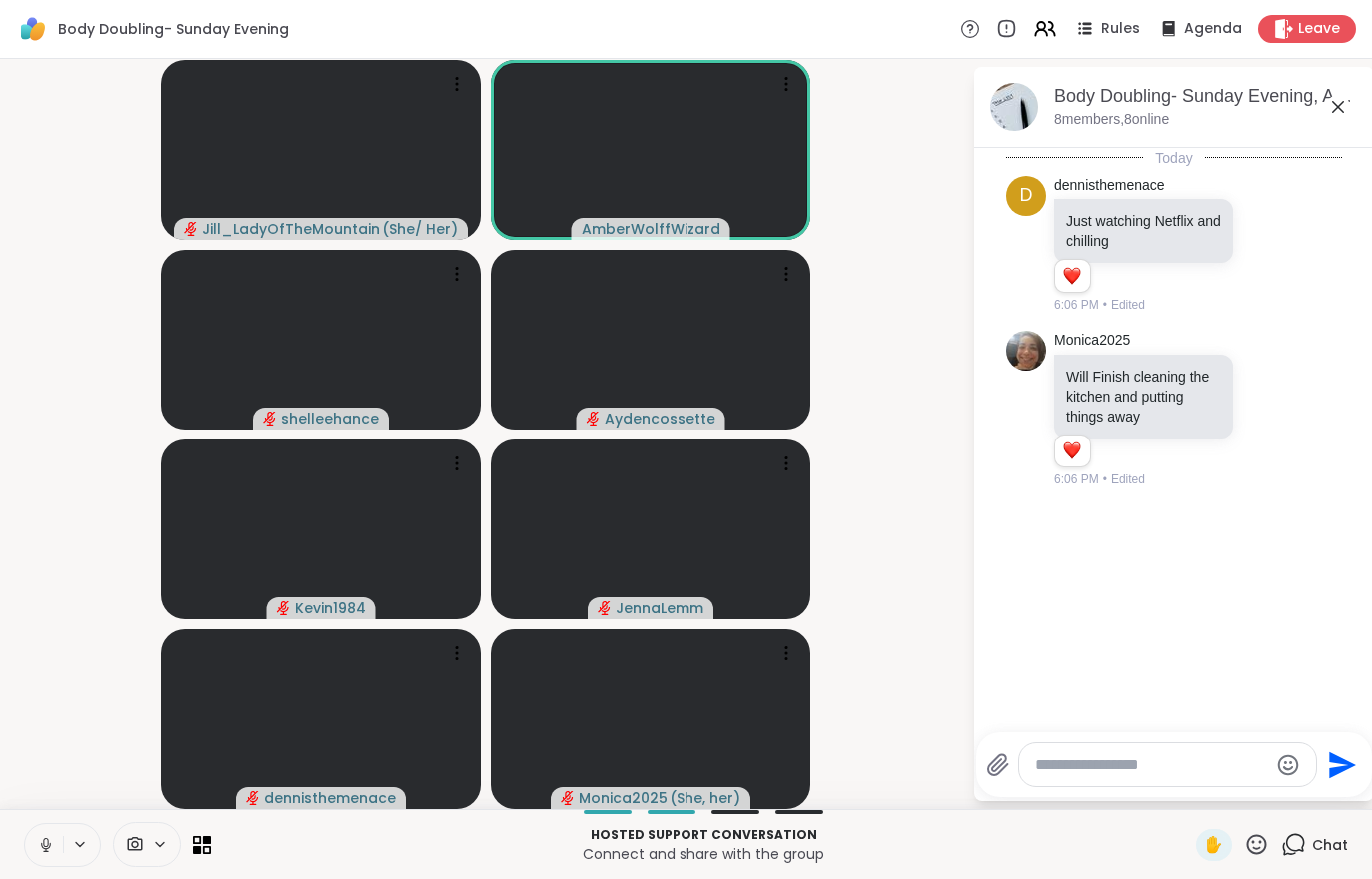 click on "Hosted support conversation Connect and share with the group ✋ Chat" at bounding box center [686, 844] 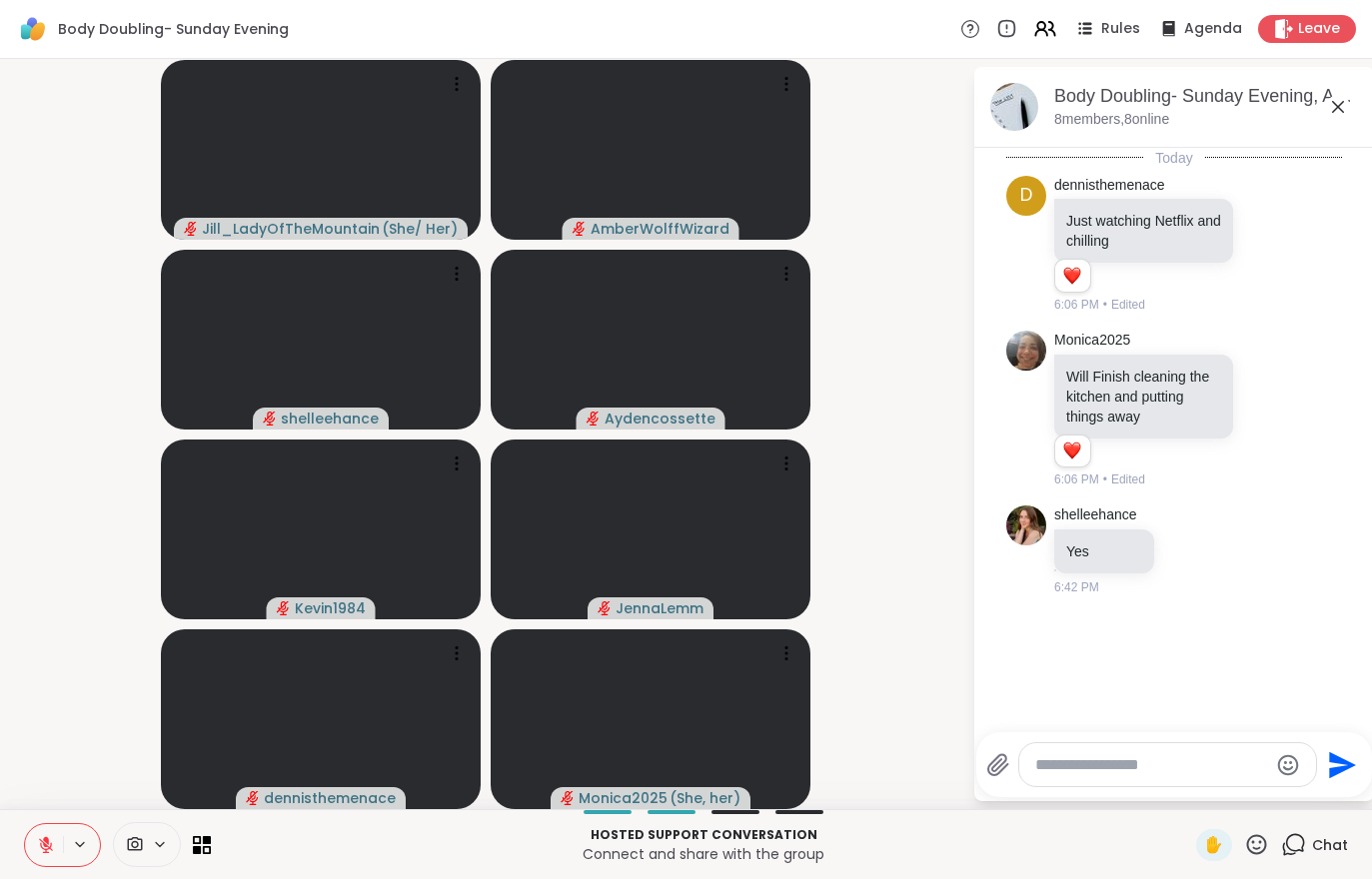 click at bounding box center [44, 845] 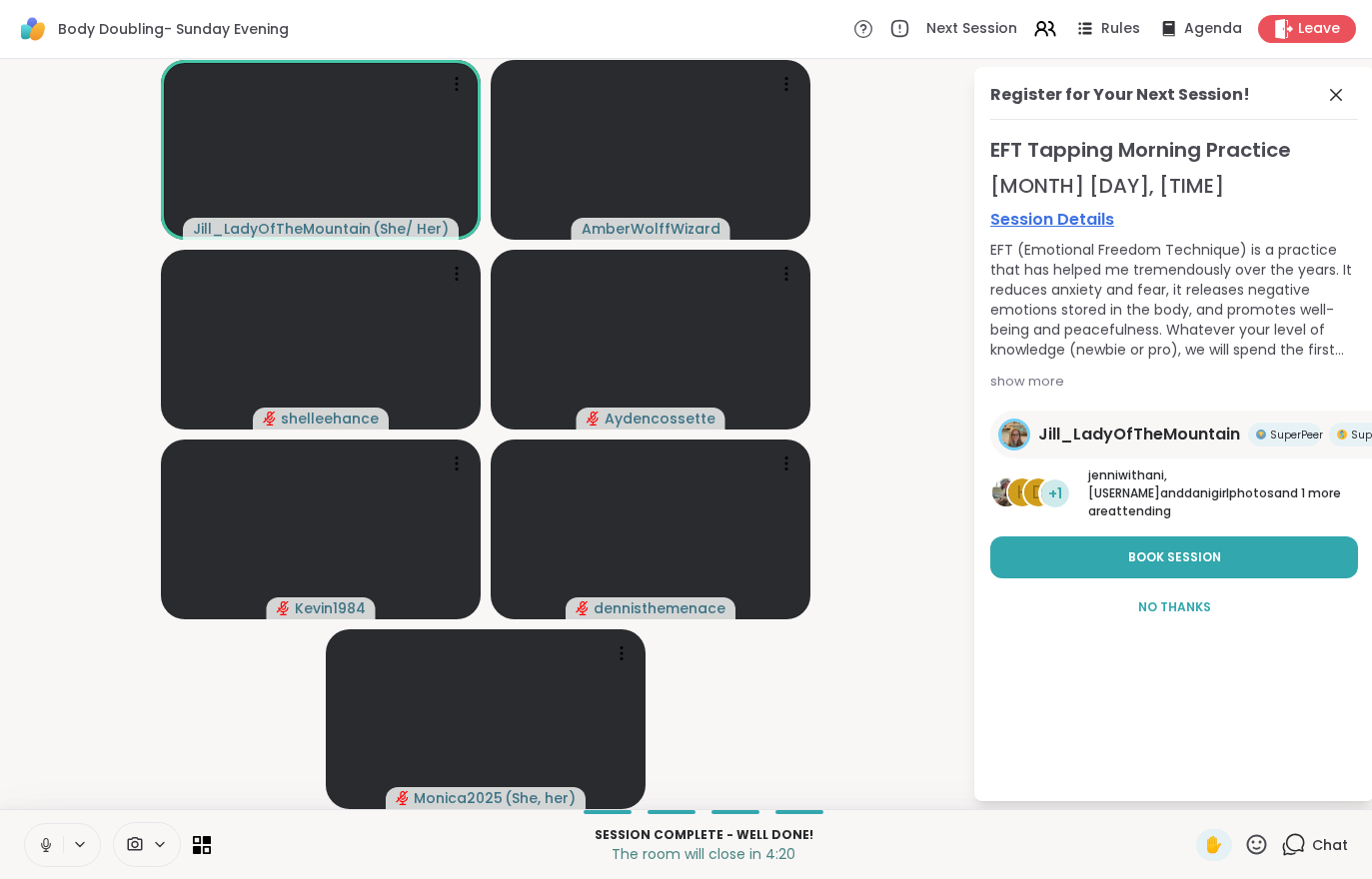 click at bounding box center (44, 845) 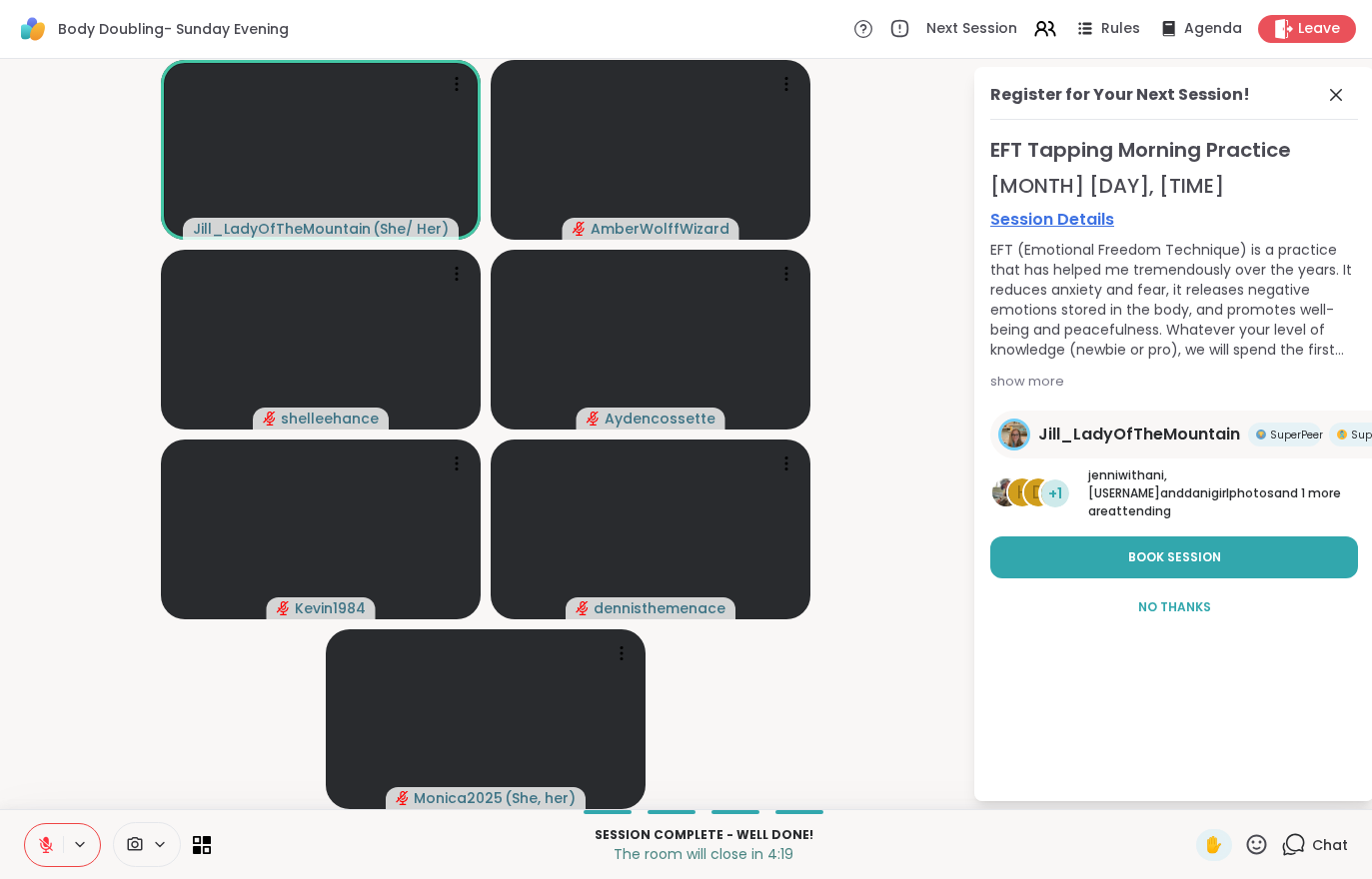 click at bounding box center [44, 845] 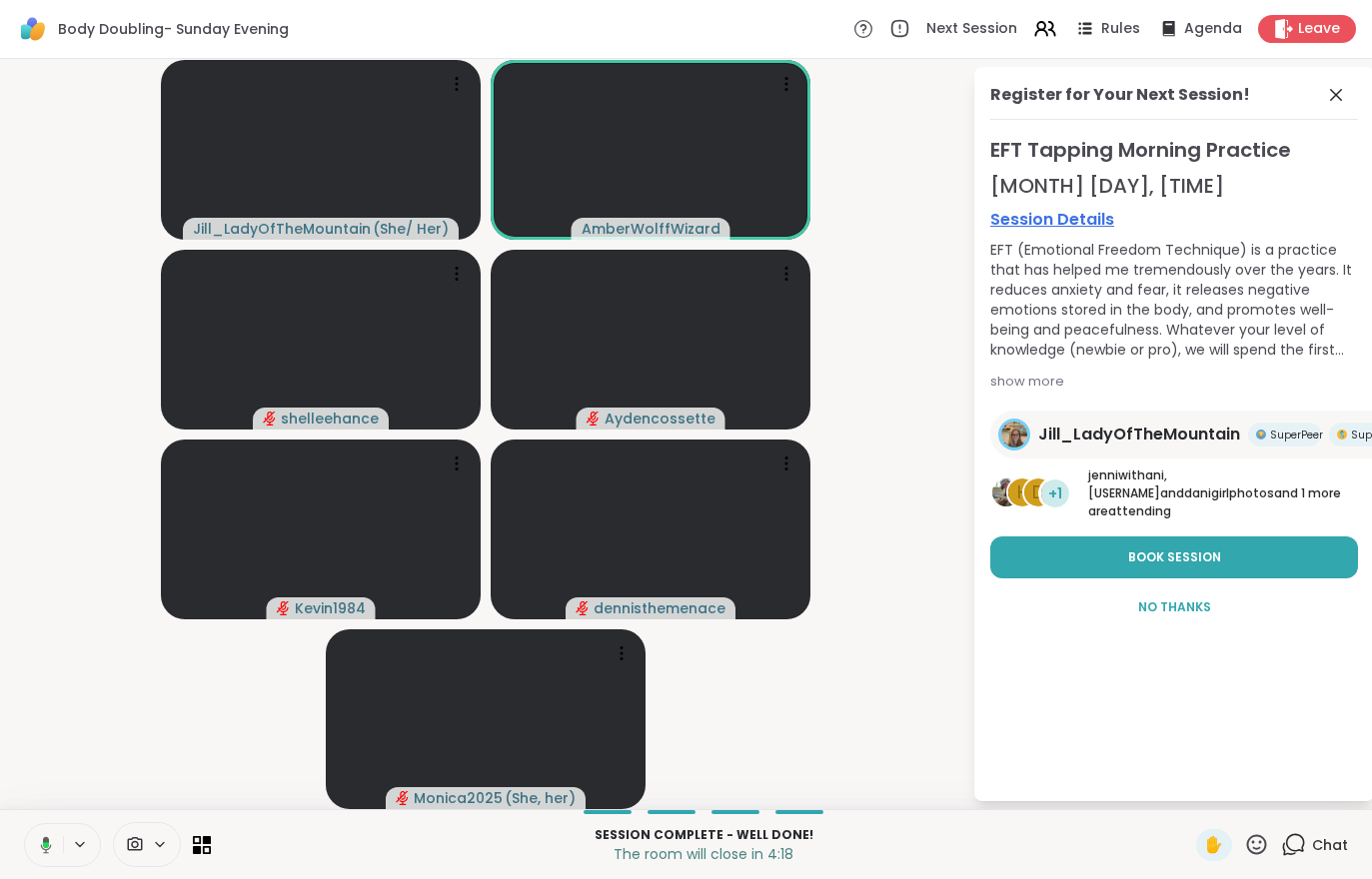 click on "Chat" at bounding box center (1314, 845) 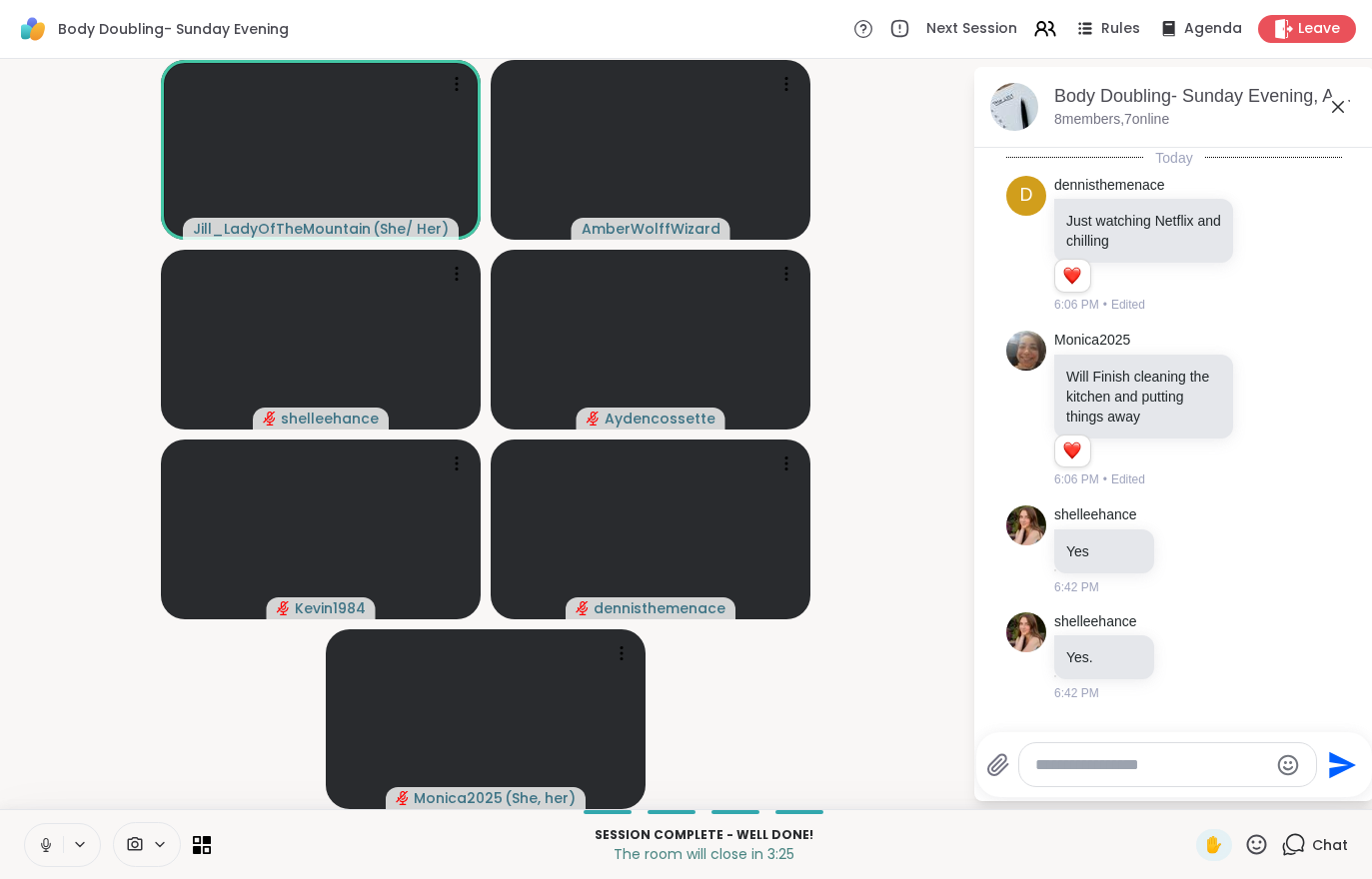 click on "Leave" at bounding box center (1307, 29) 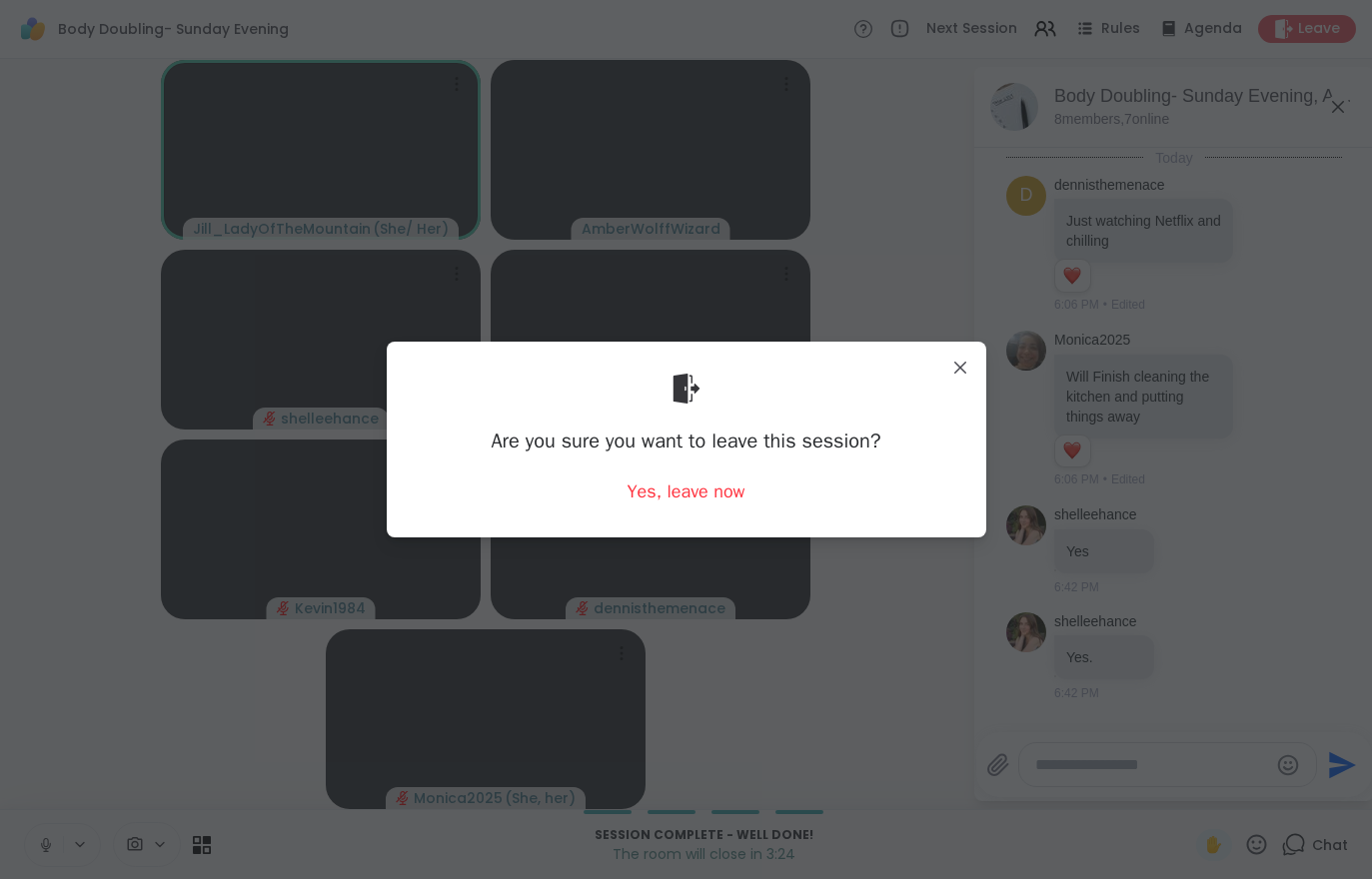 click on "Yes, leave now" at bounding box center [686, 491] 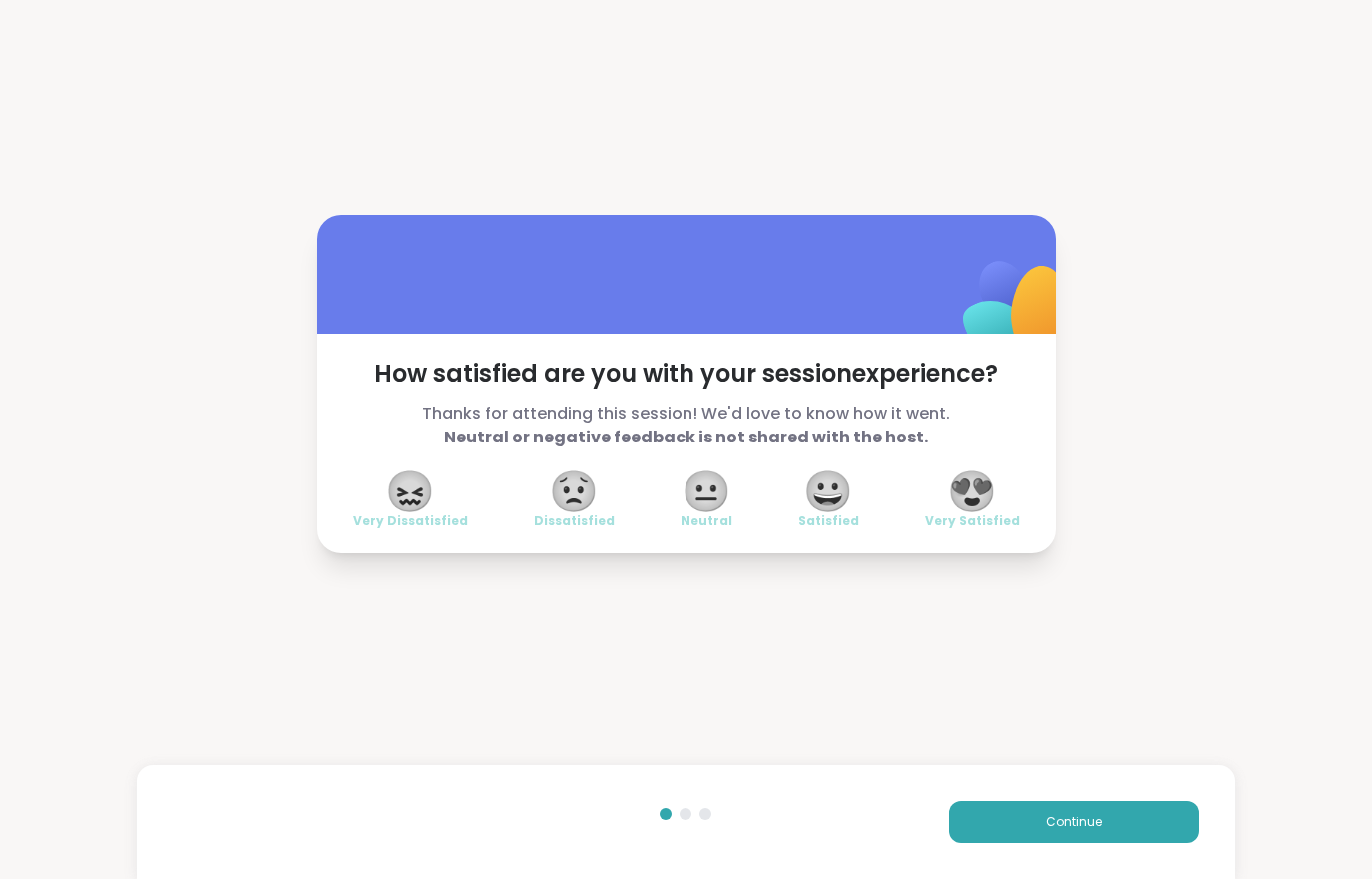 click on "Continue" at bounding box center [1074, 822] 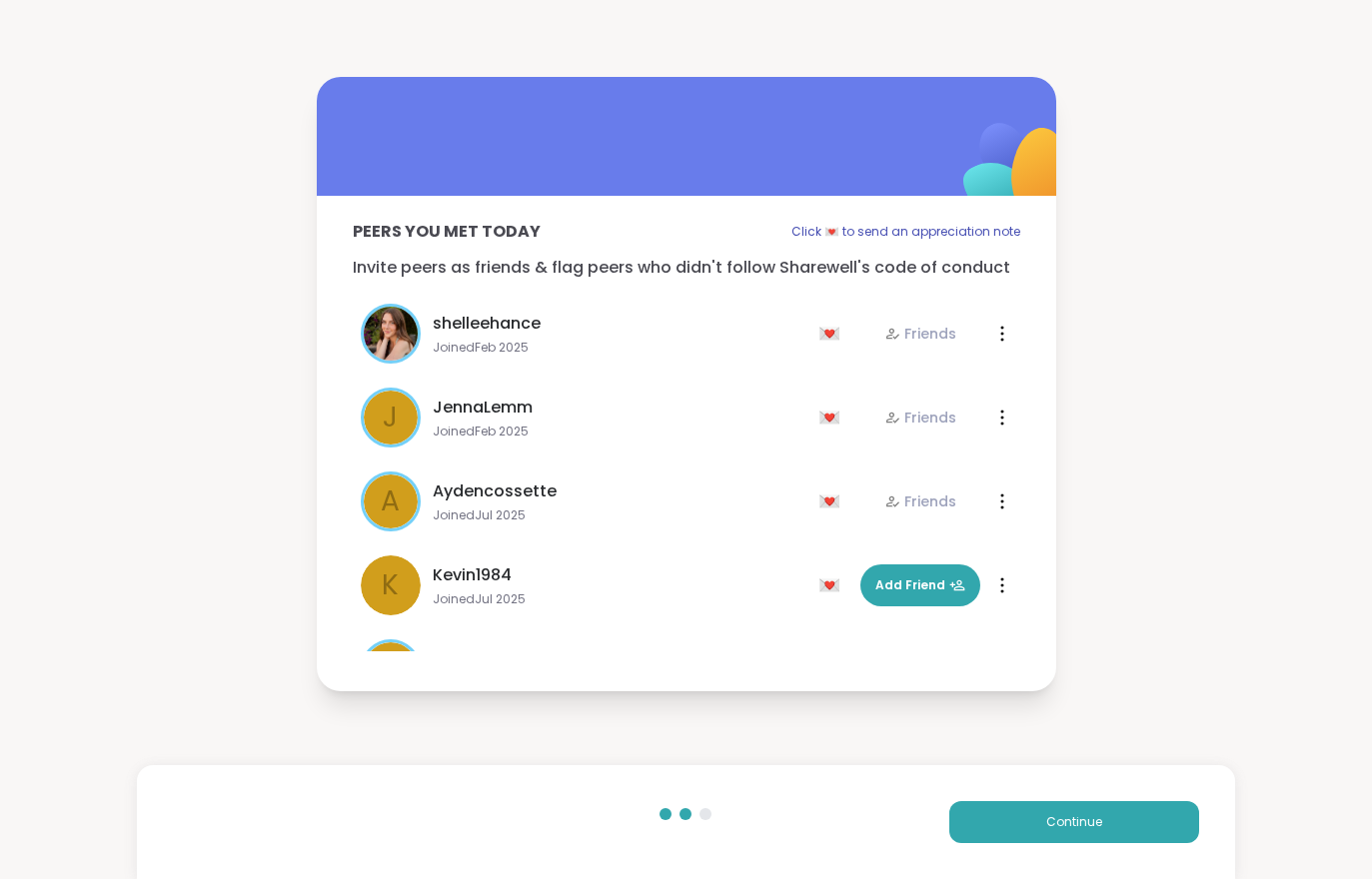 click on "Continue" at bounding box center [1074, 822] 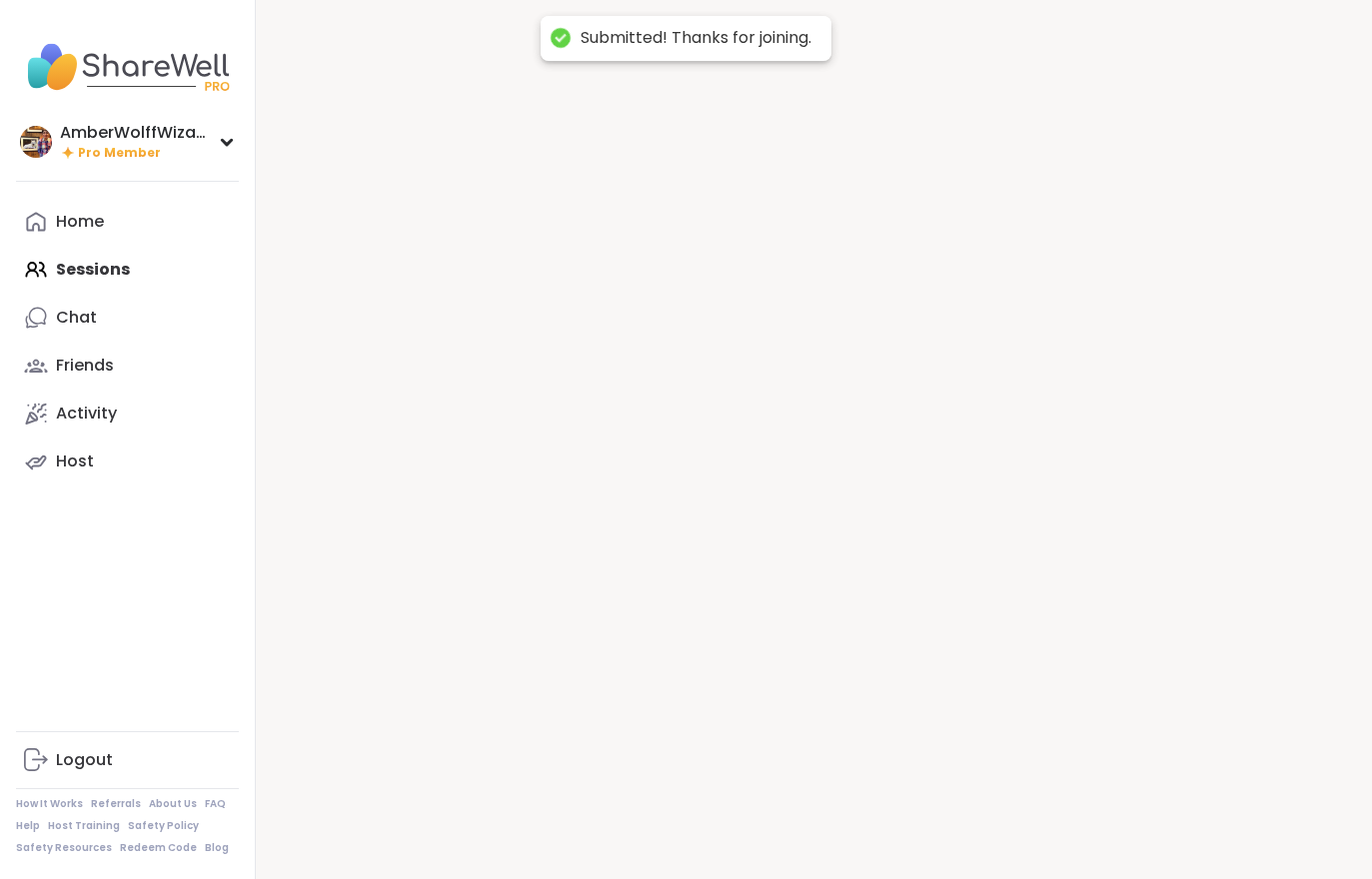 click at bounding box center (813, 440) 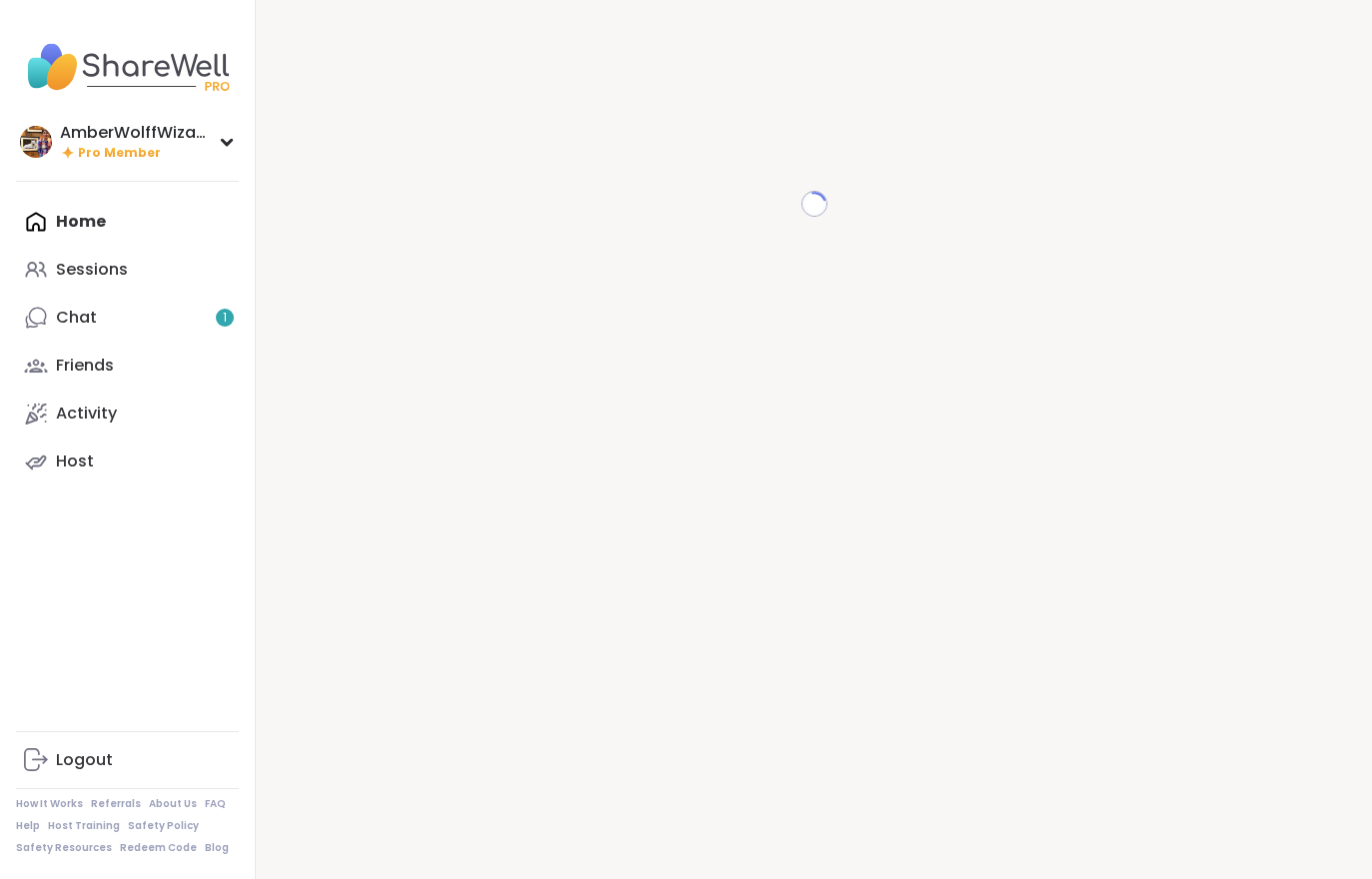 scroll, scrollTop: 0, scrollLeft: 0, axis: both 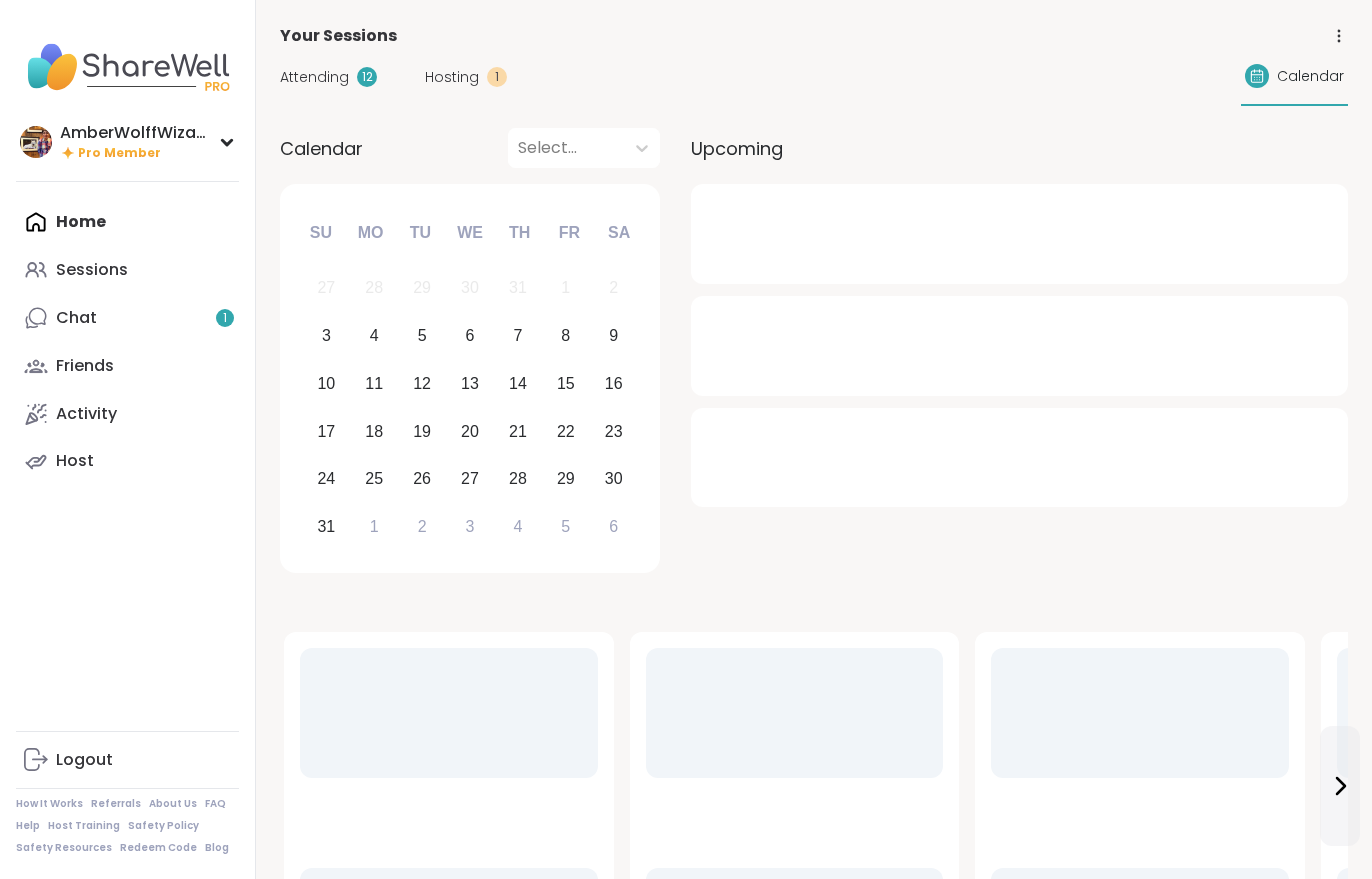 click on "Friends" at bounding box center (127, 366) 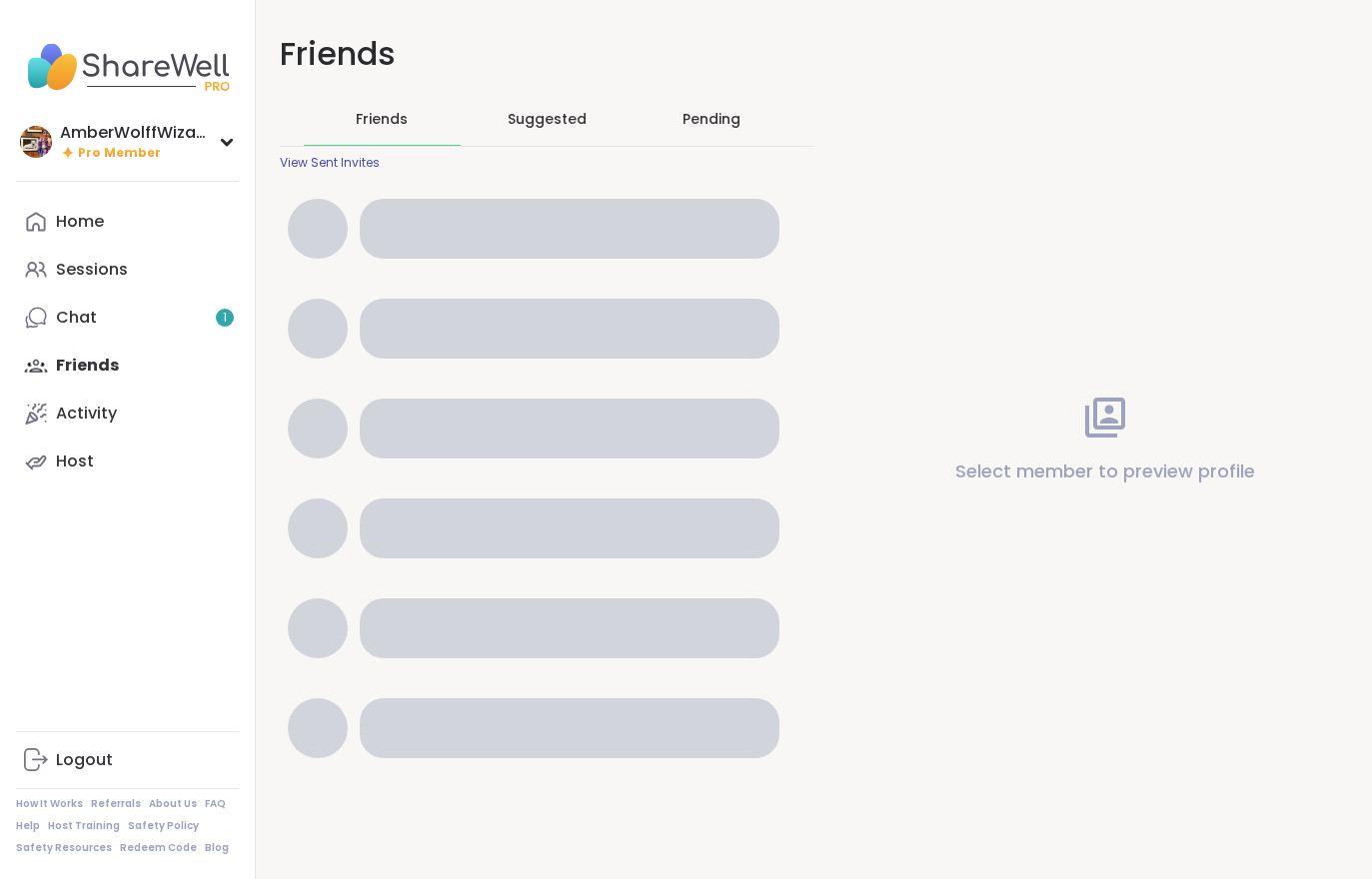 scroll, scrollTop: 0, scrollLeft: 0, axis: both 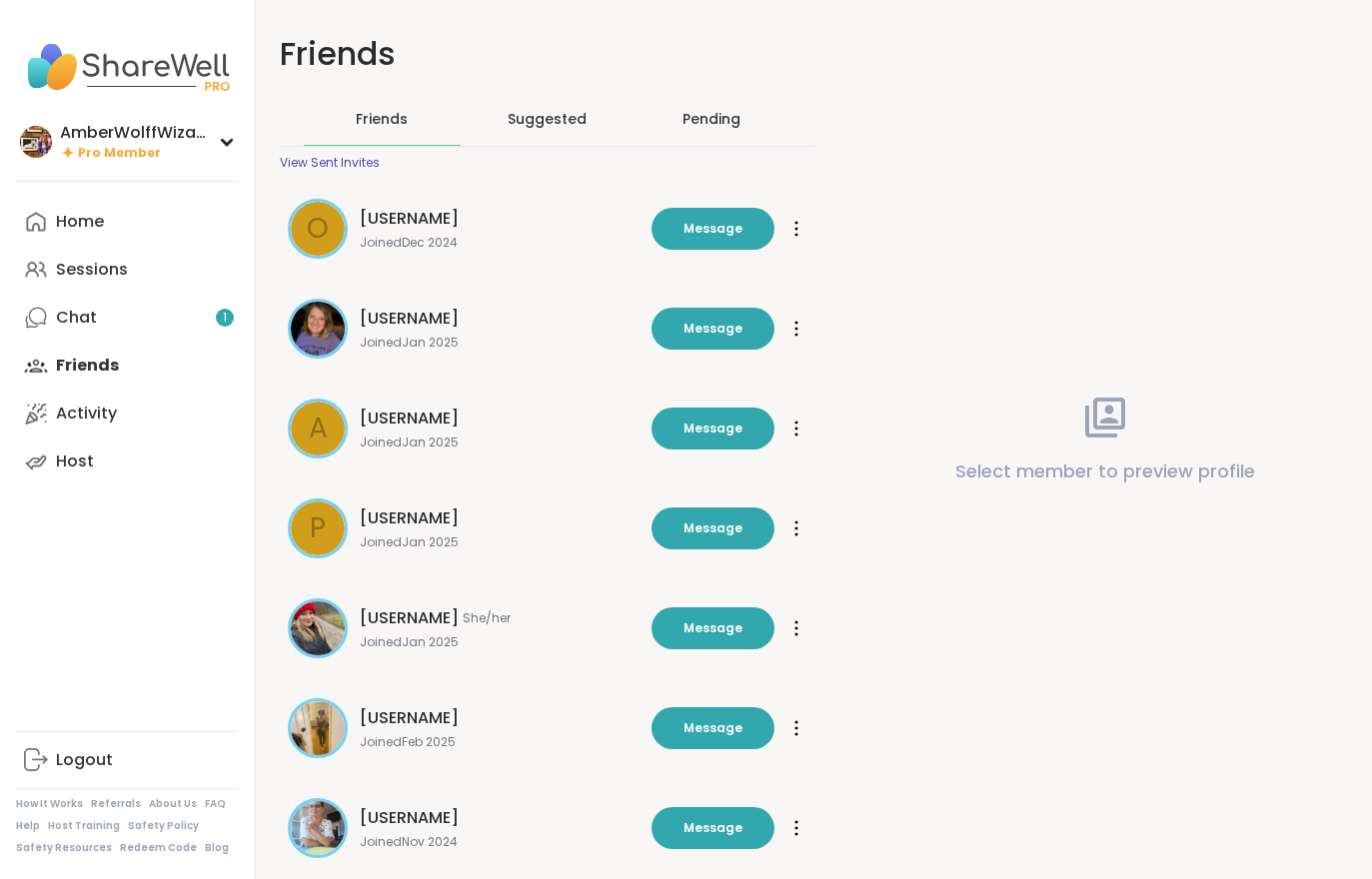 click on "Chat 1" at bounding box center [127, 318] 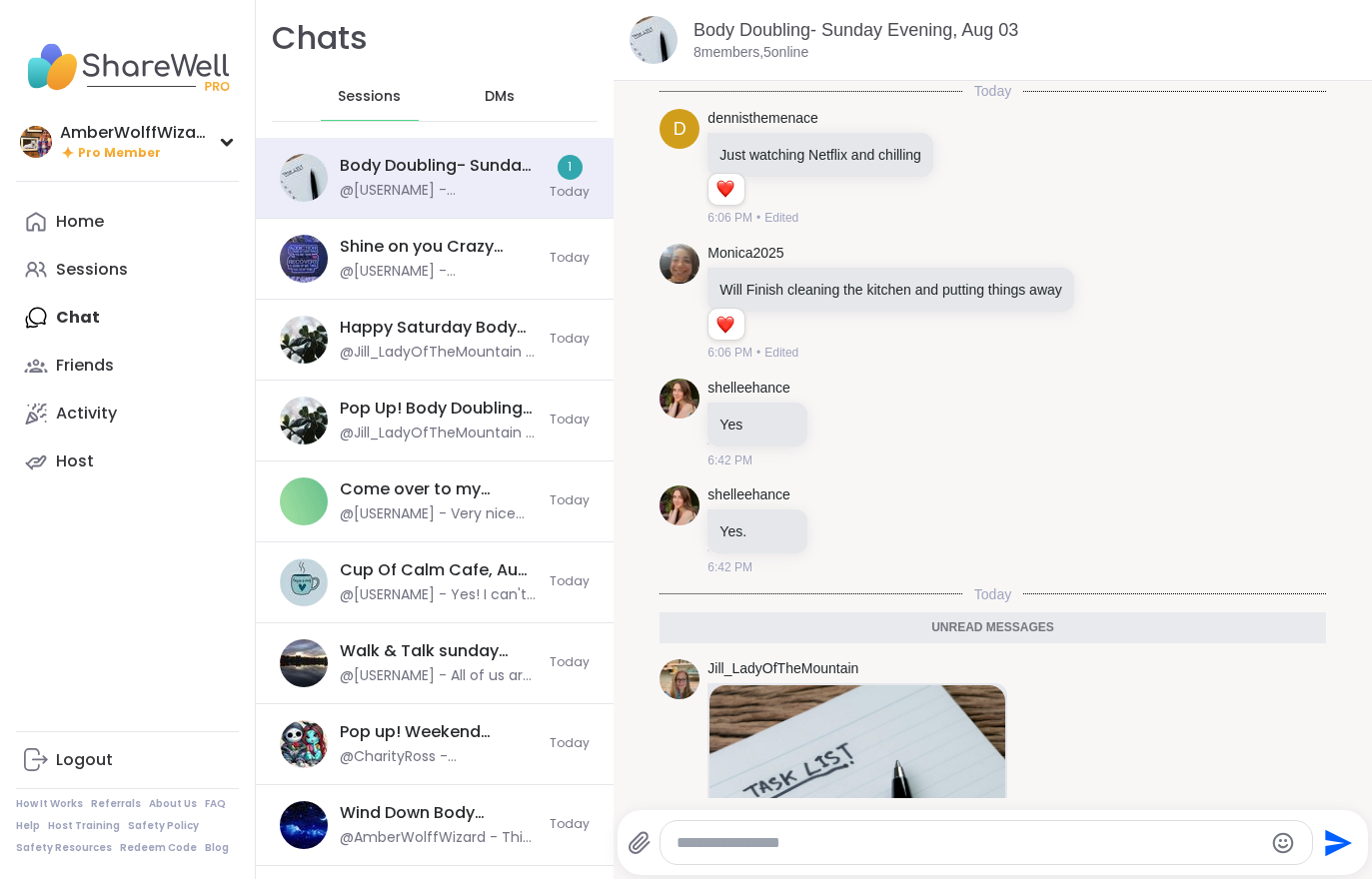 scroll, scrollTop: 319, scrollLeft: 0, axis: vertical 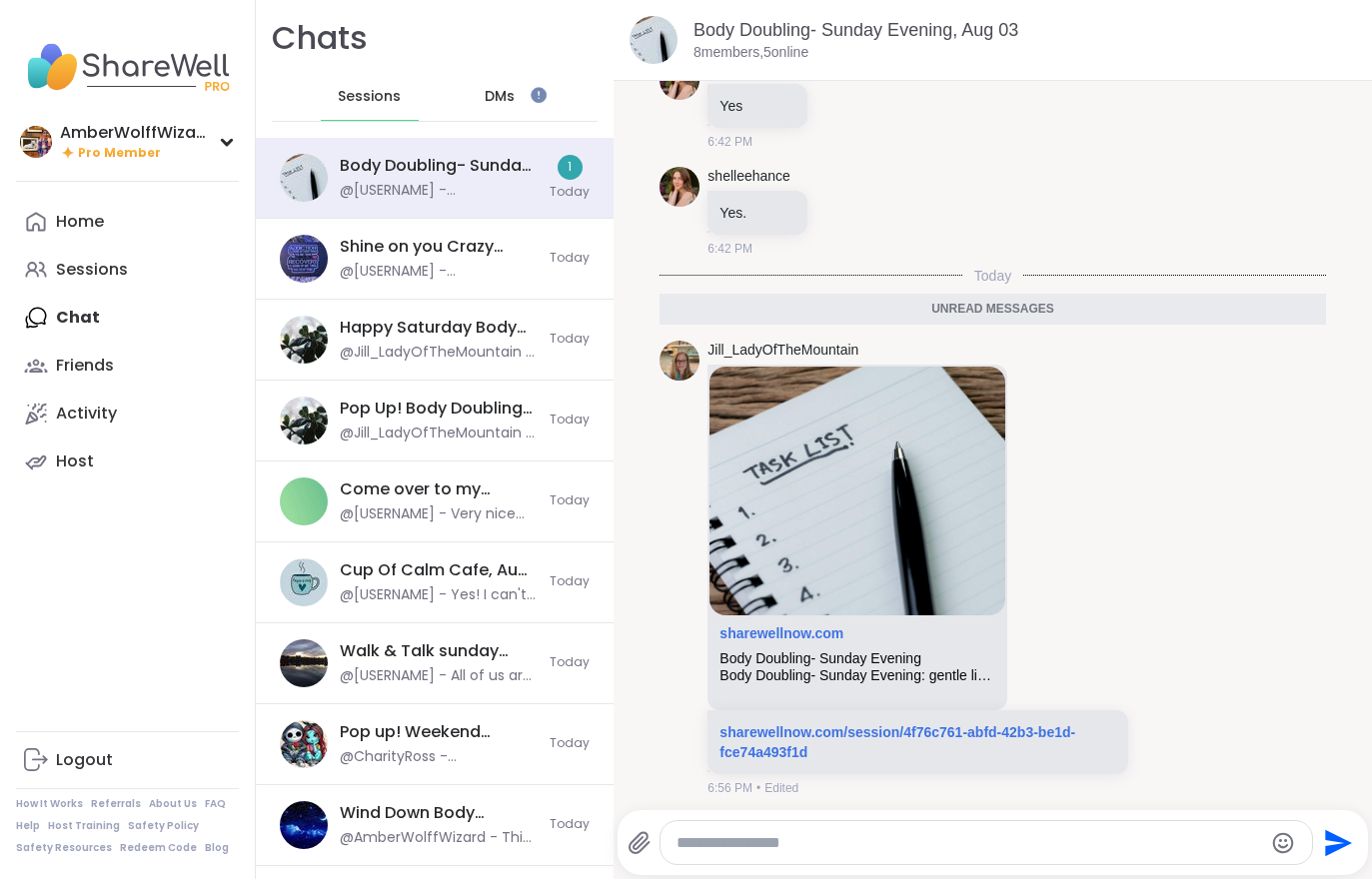 click on "Home" at bounding box center [80, 222] 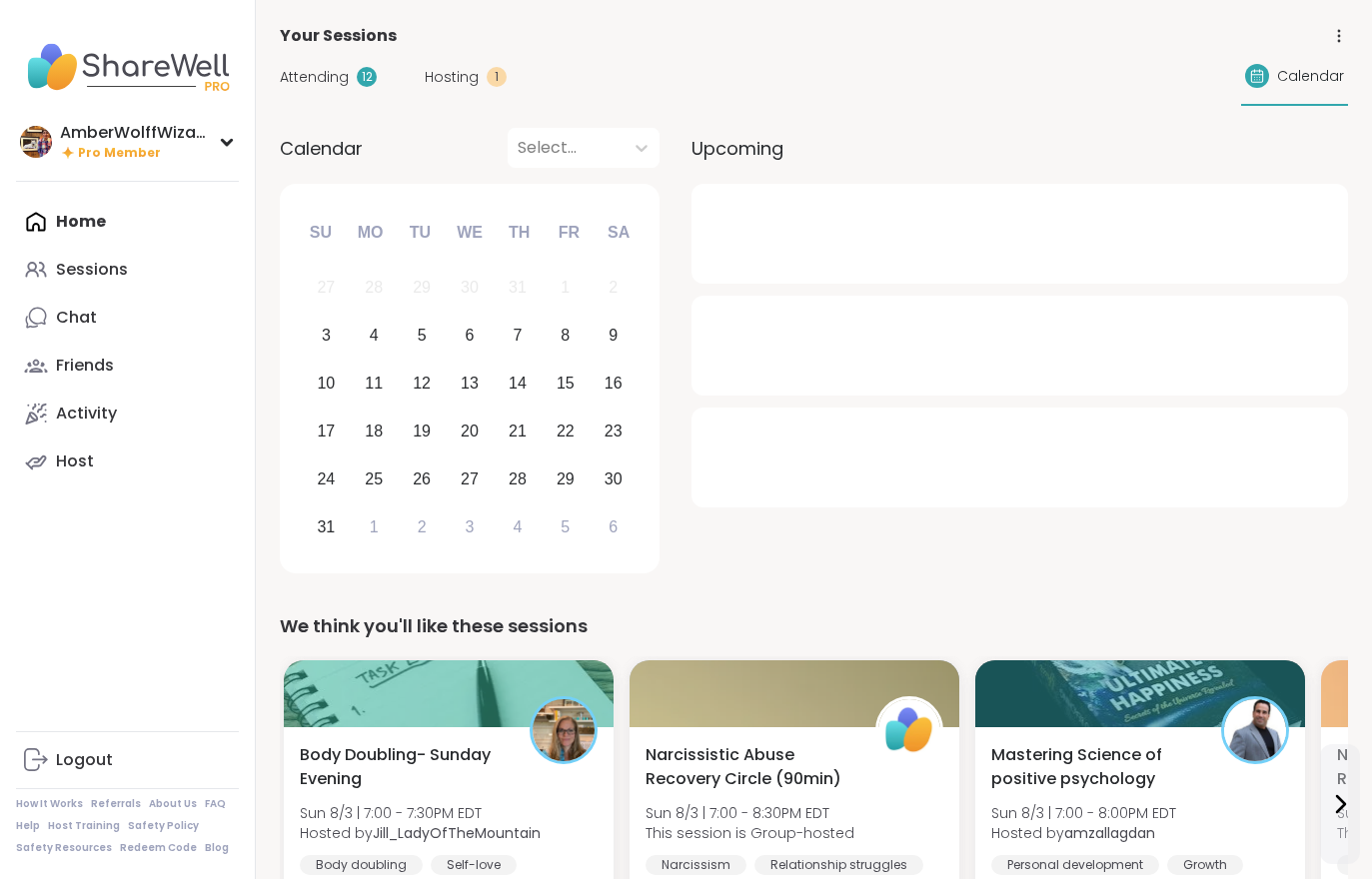 click on "Hosting" at bounding box center [452, 77] 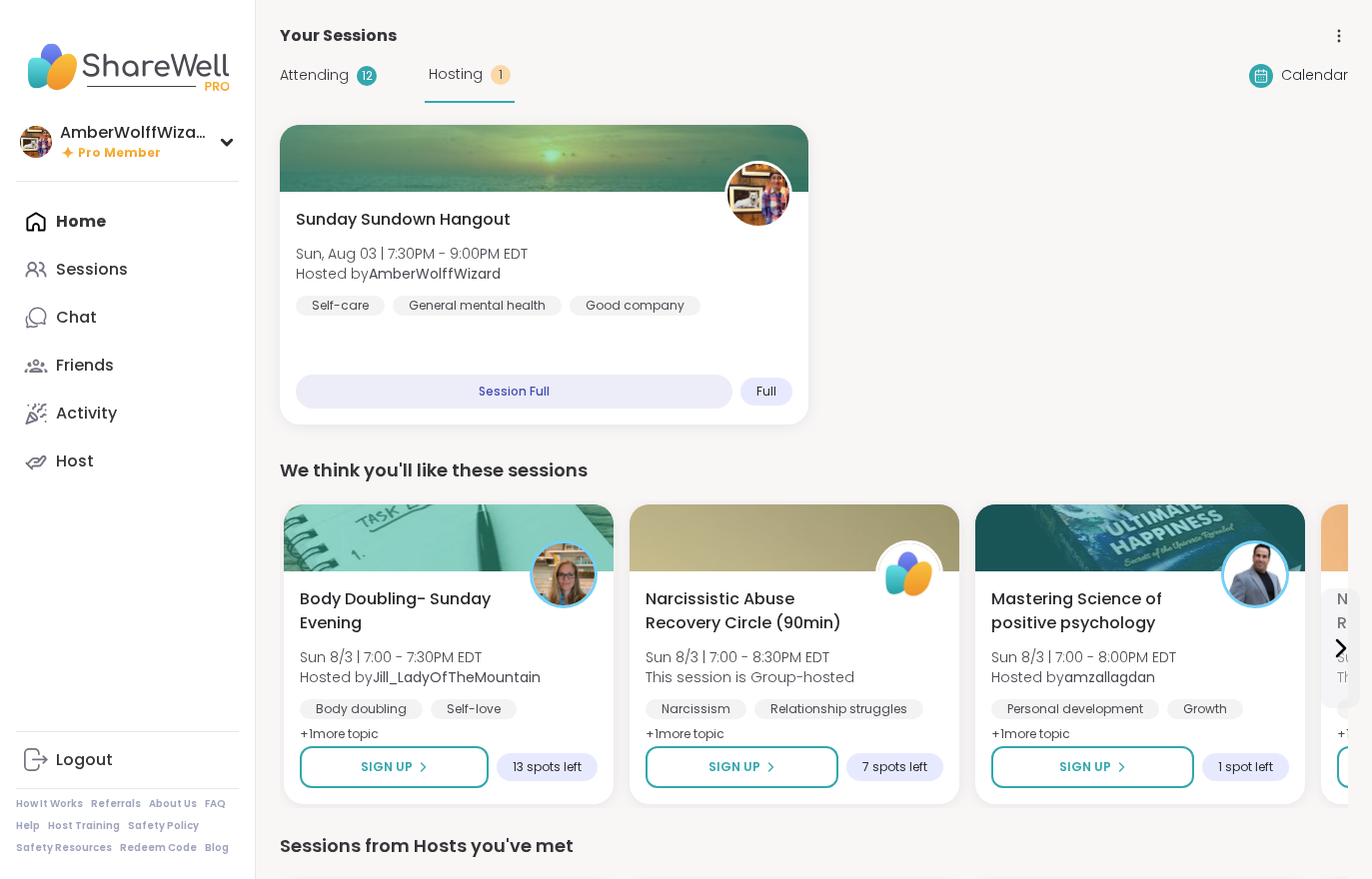 click on "Attending 12" at bounding box center (328, 75) 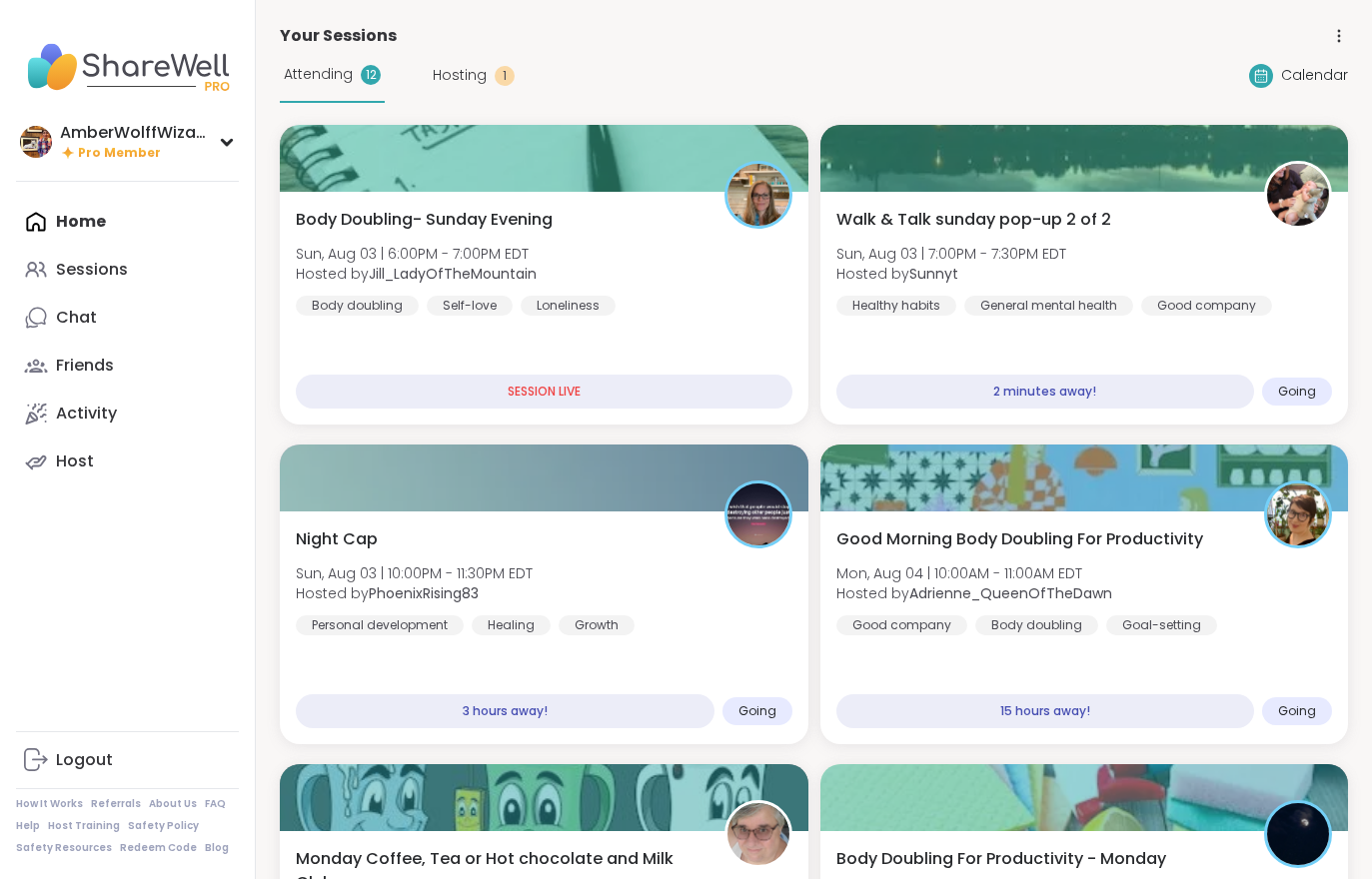 click on "Walk & Talk sunday pop-up 2 of 2 Sun, Aug 03 | [HH]:[MM] - [HH]:[MM] [AM/PM] [TIMEZONE] Hosted by [USERNAME] Healthy habits General mental health Good company" at bounding box center [1084, 262] 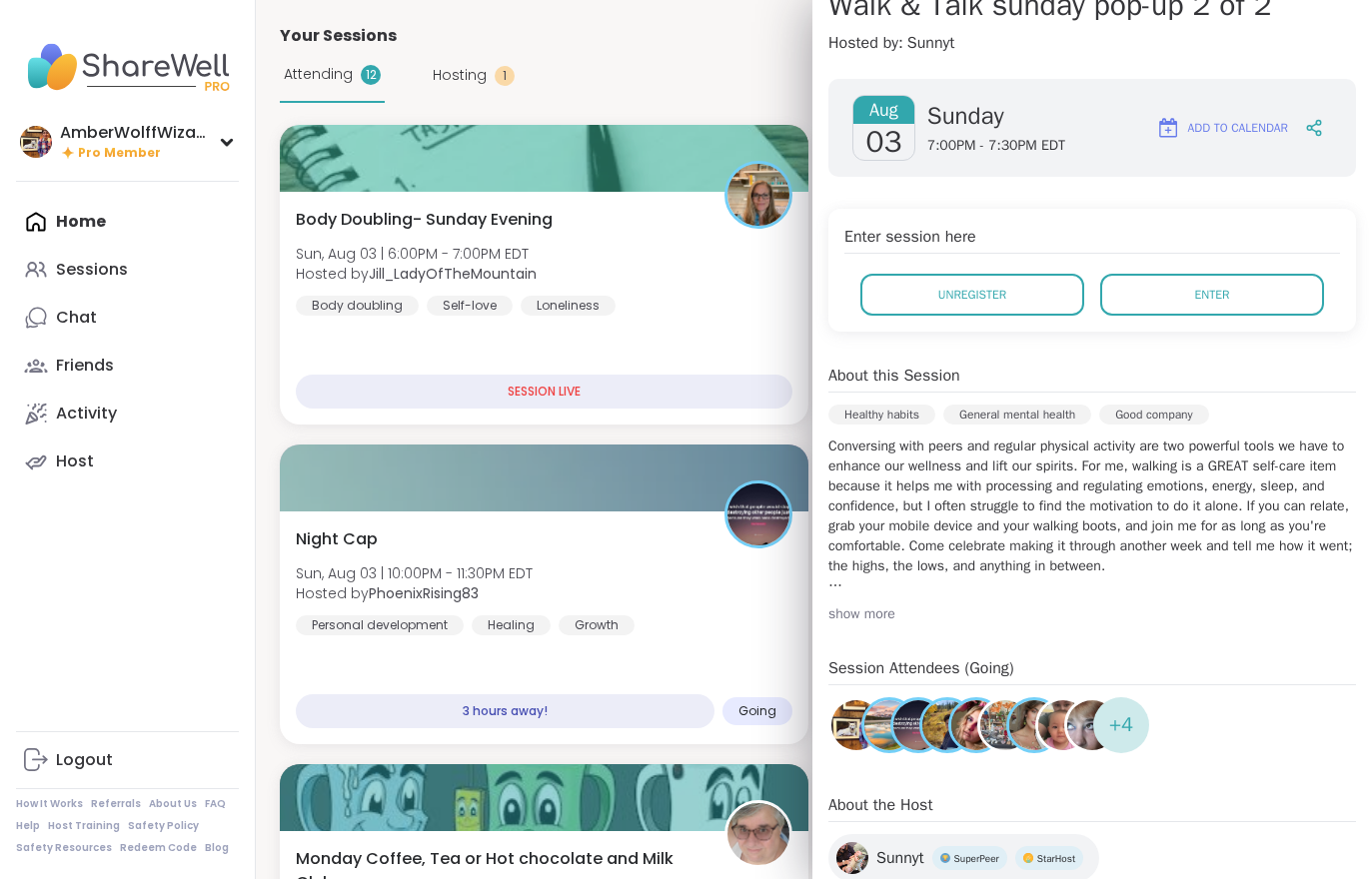 scroll, scrollTop: 203, scrollLeft: 0, axis: vertical 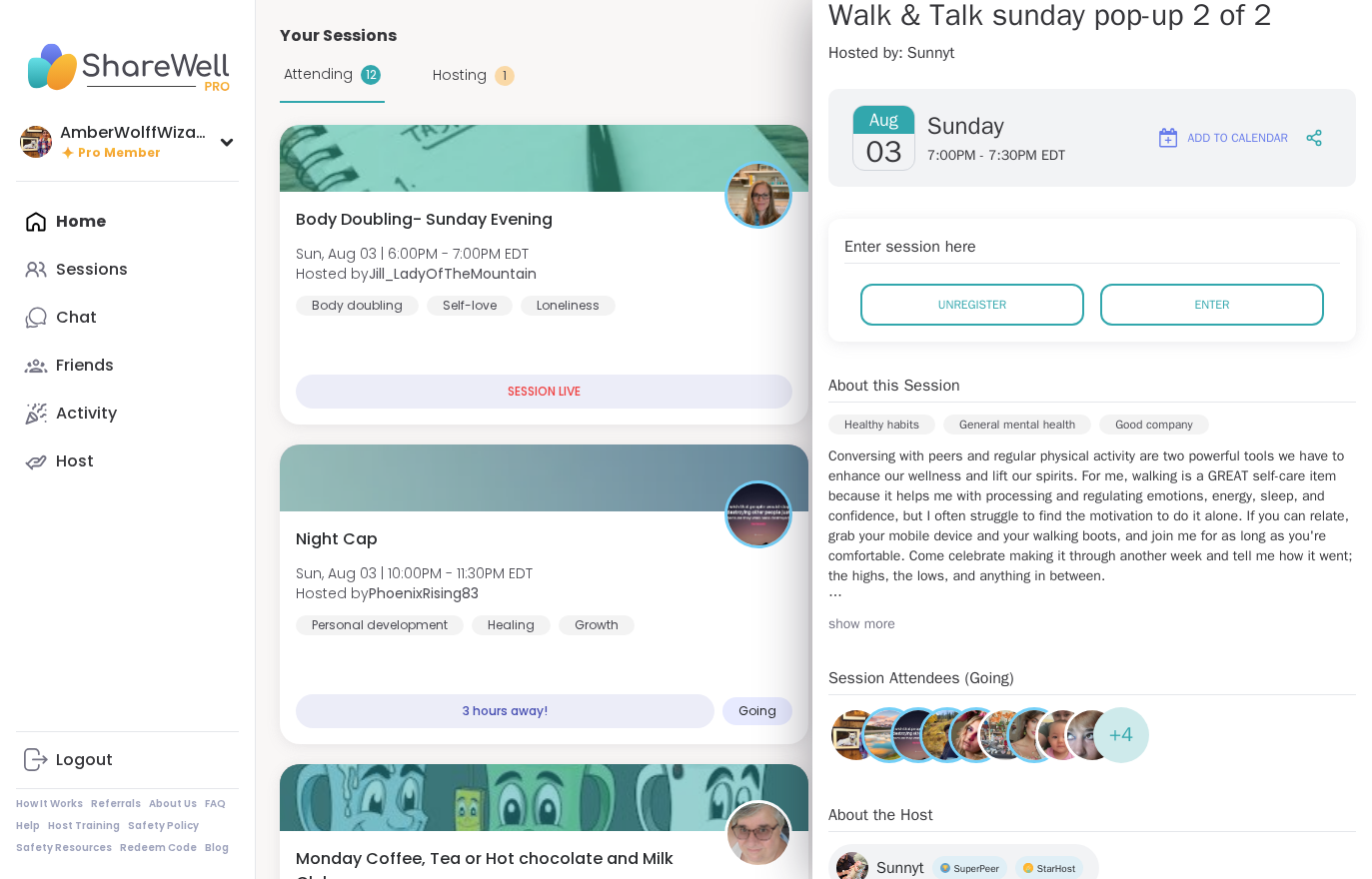 click on "Enter" at bounding box center (1212, 305) 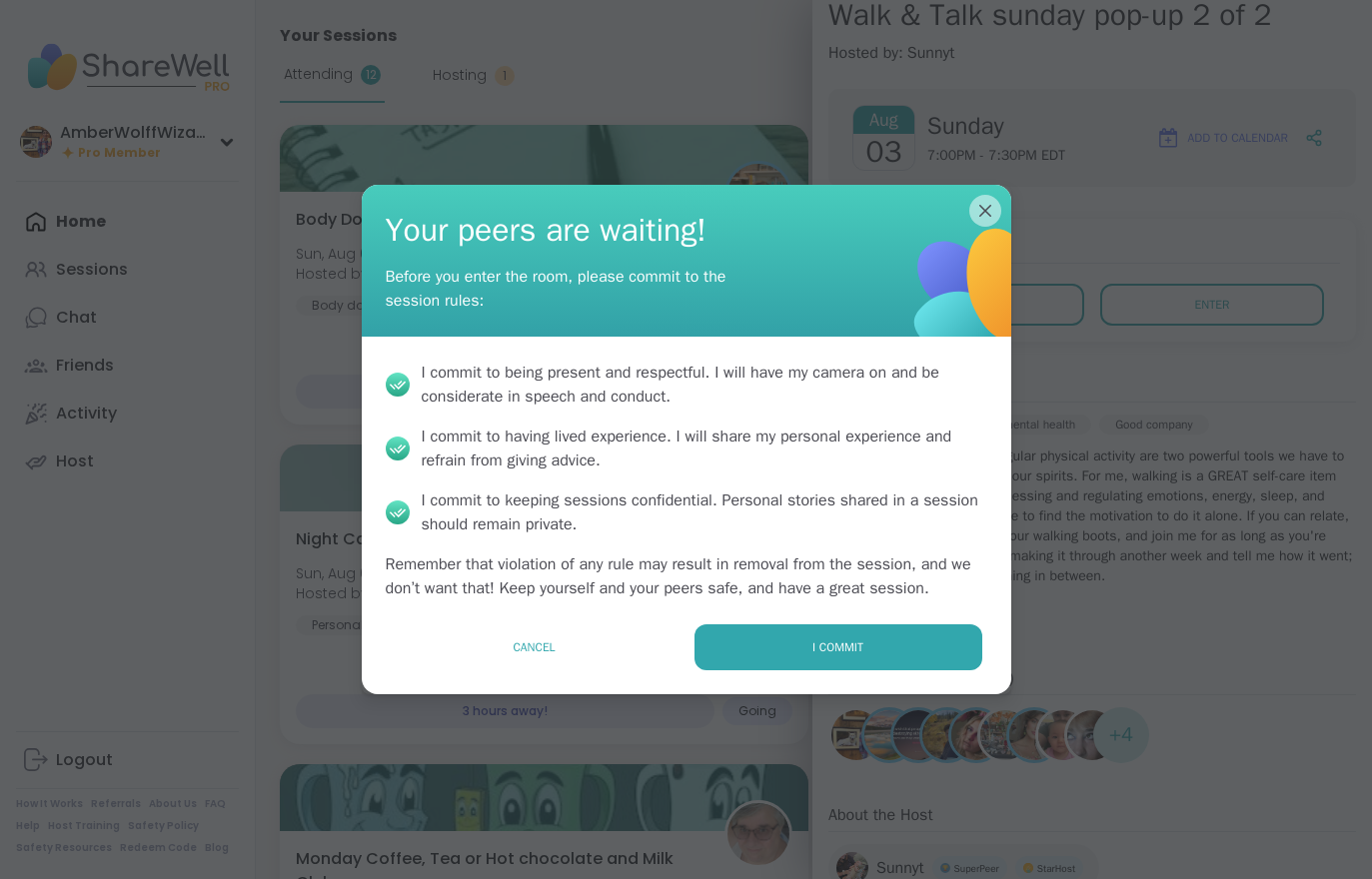 click on "I commit" at bounding box center (838, 647) 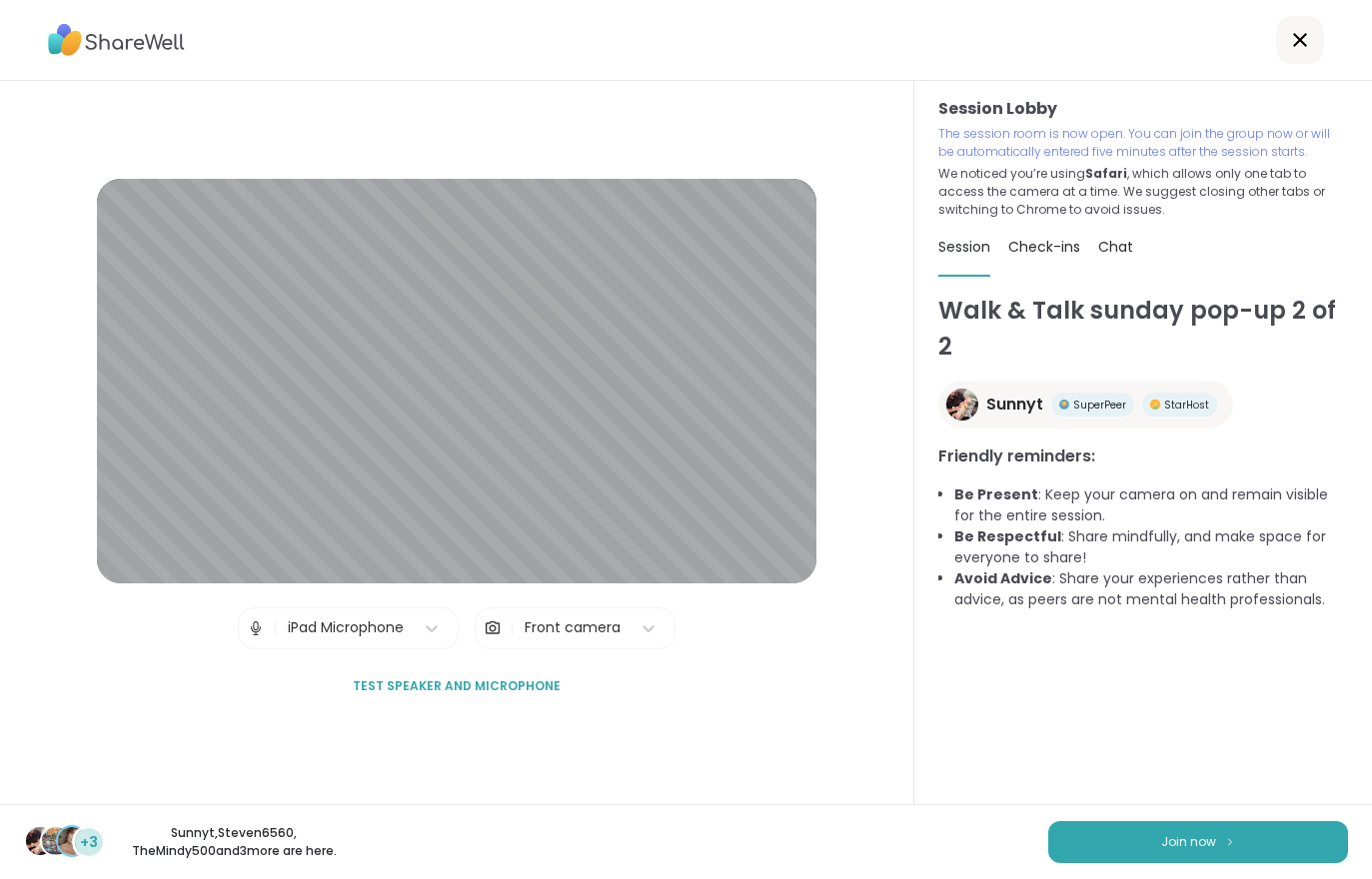 click on "Join now" at bounding box center [1198, 842] 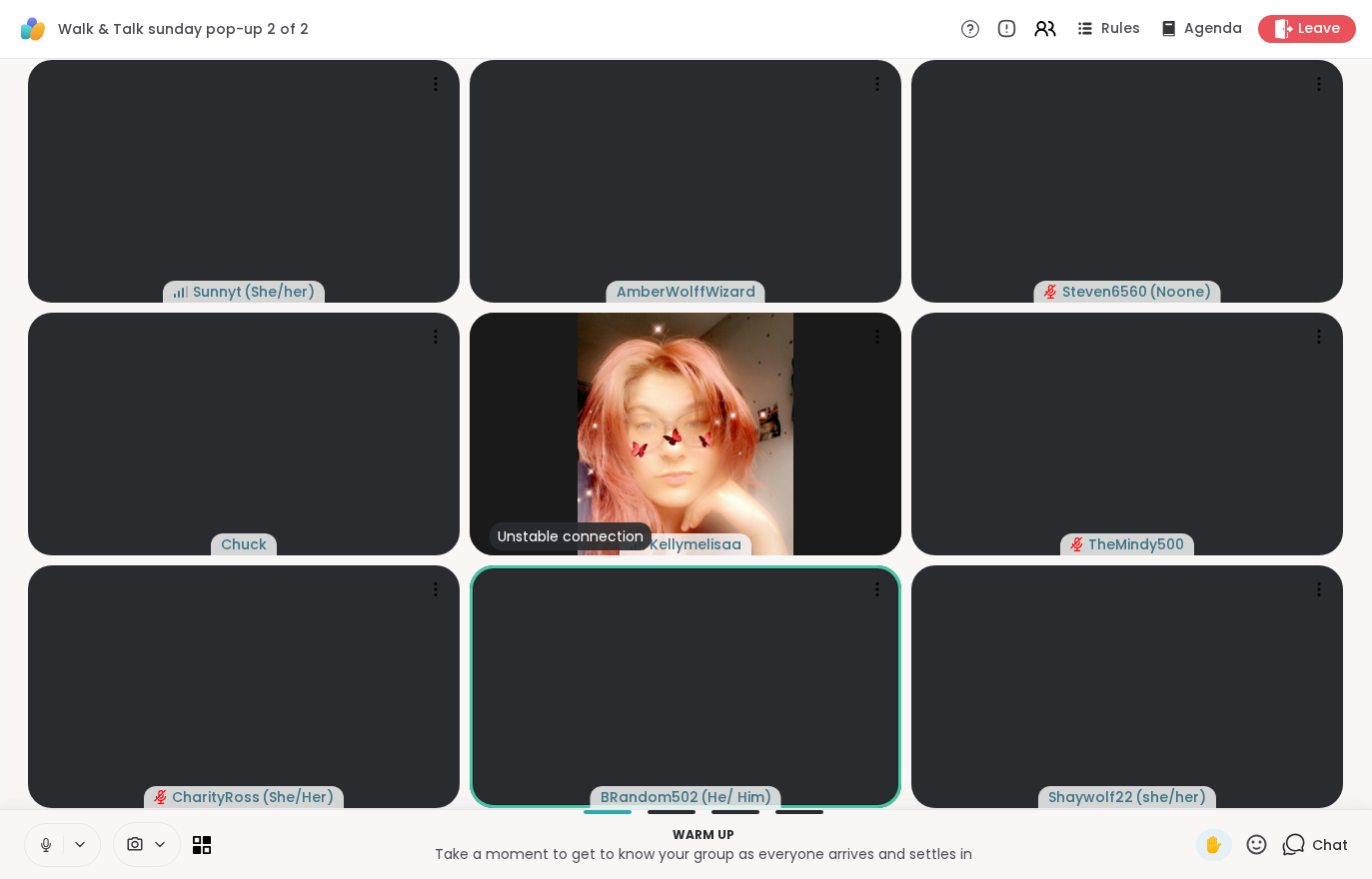 click at bounding box center [44, 845] 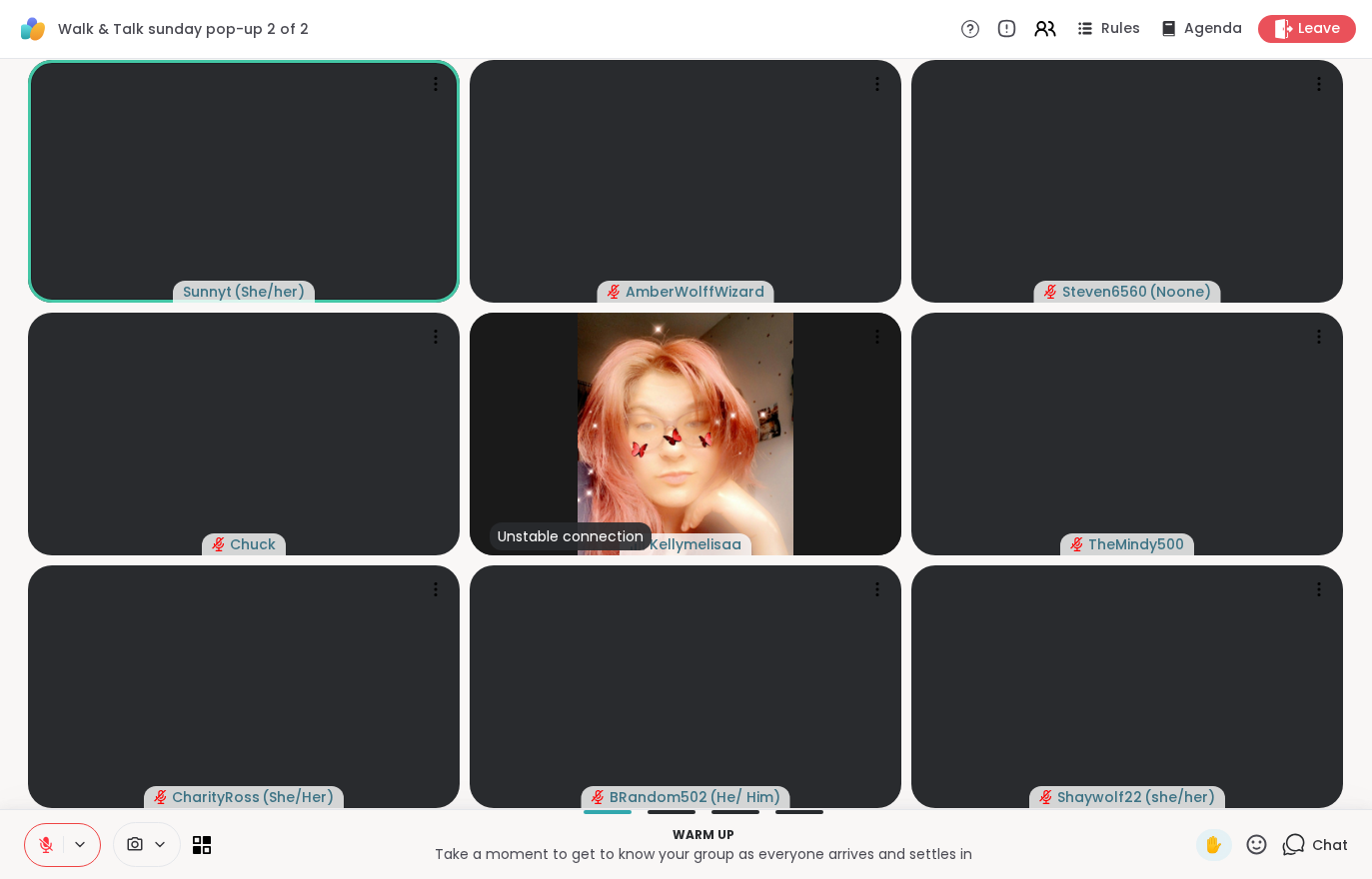 click on "Warm up Take a moment to get to know your group as everyone arrives and settles in ✋ Chat" at bounding box center (686, 844) 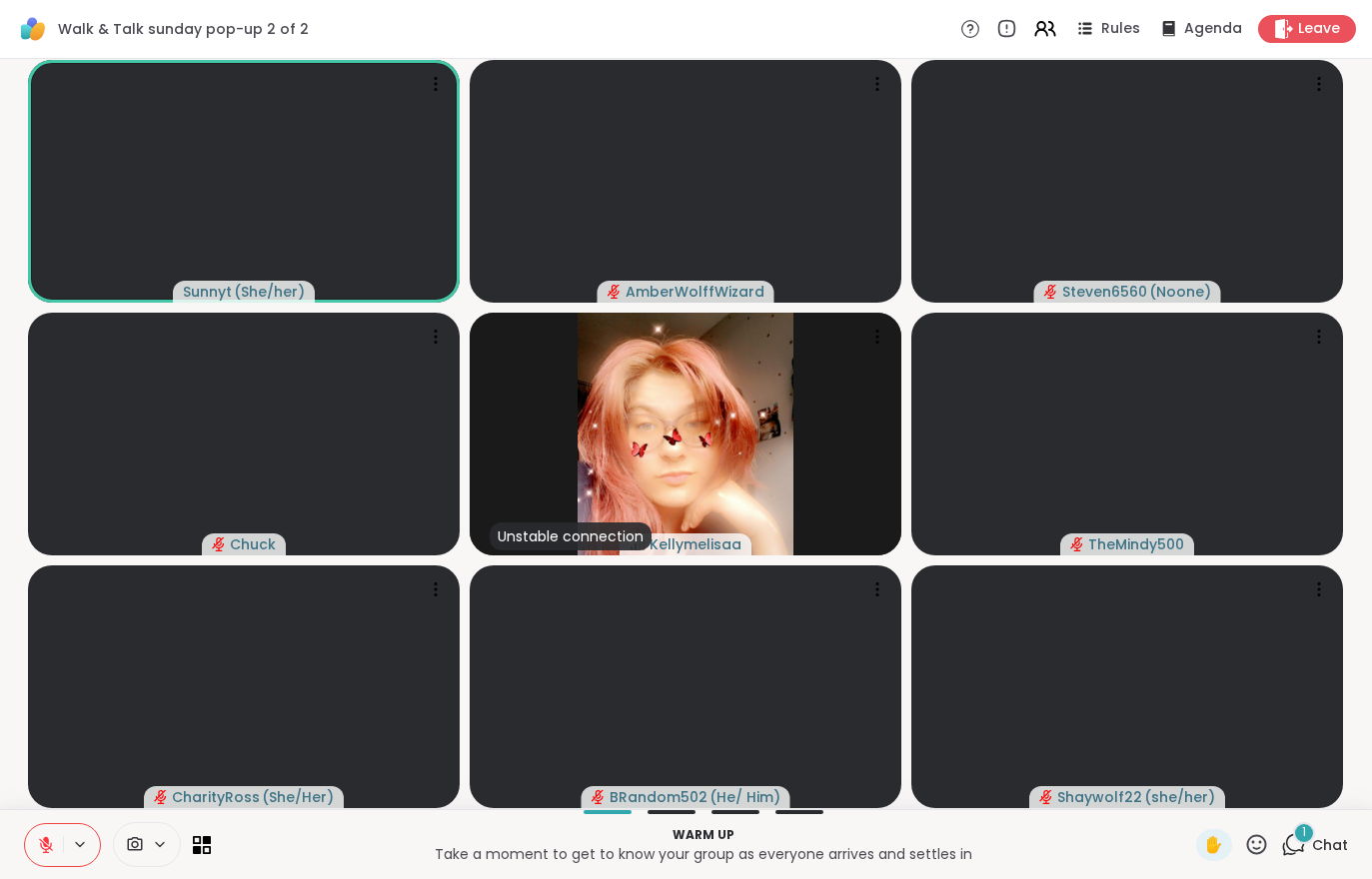 click at bounding box center (44, 845) 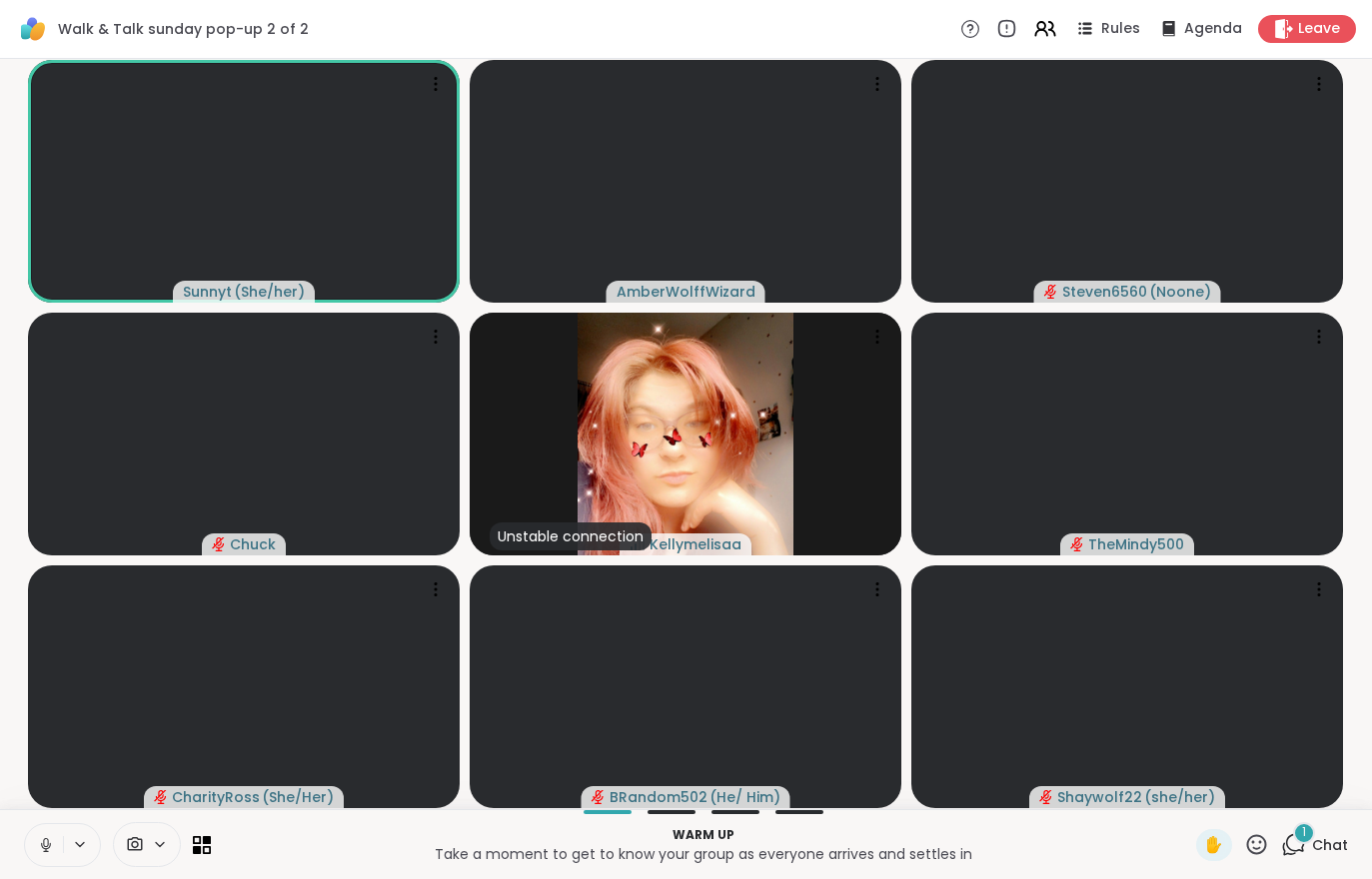click on "Chat" at bounding box center [1330, 845] 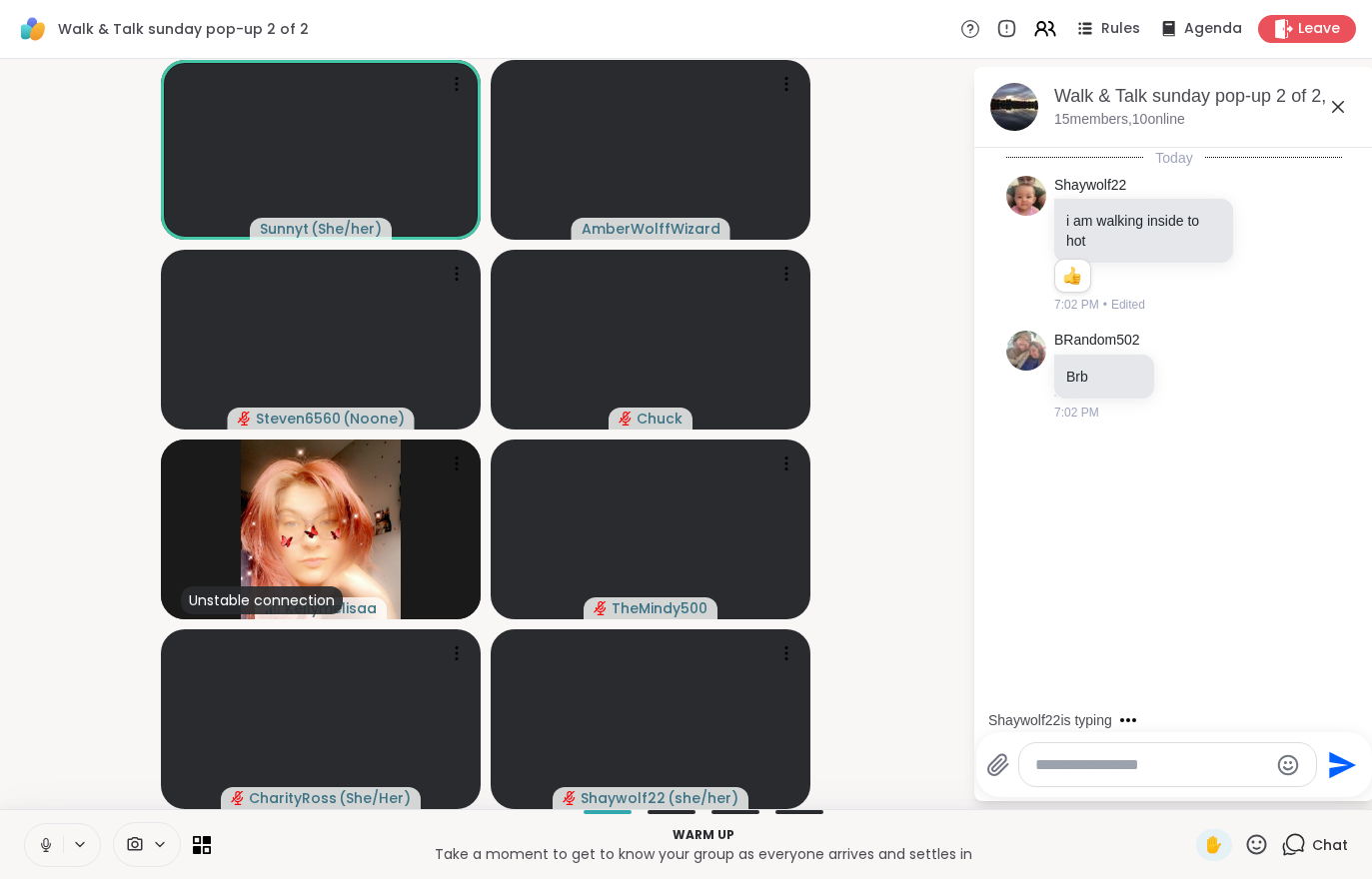 click at bounding box center [44, 845] 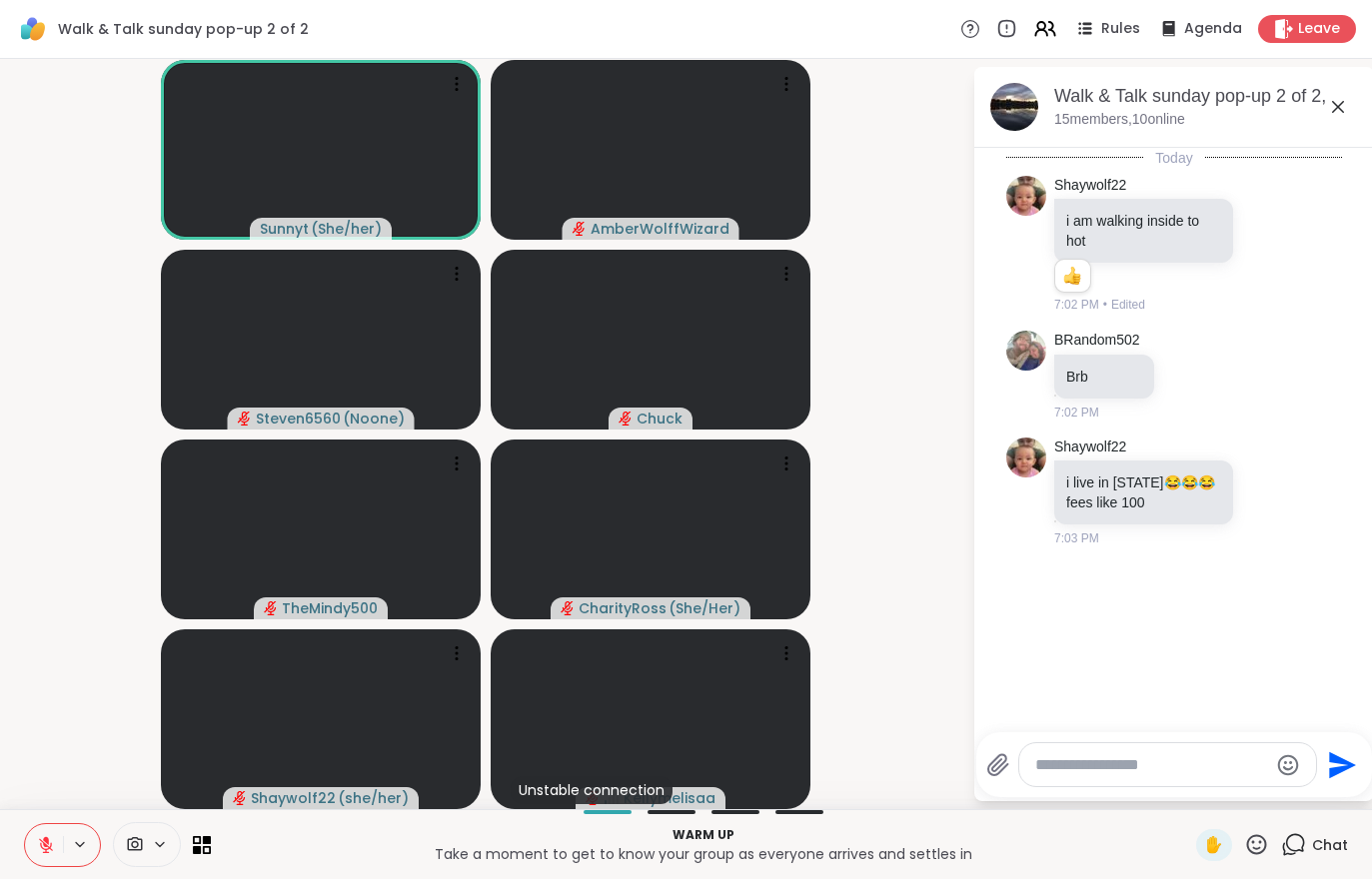 click 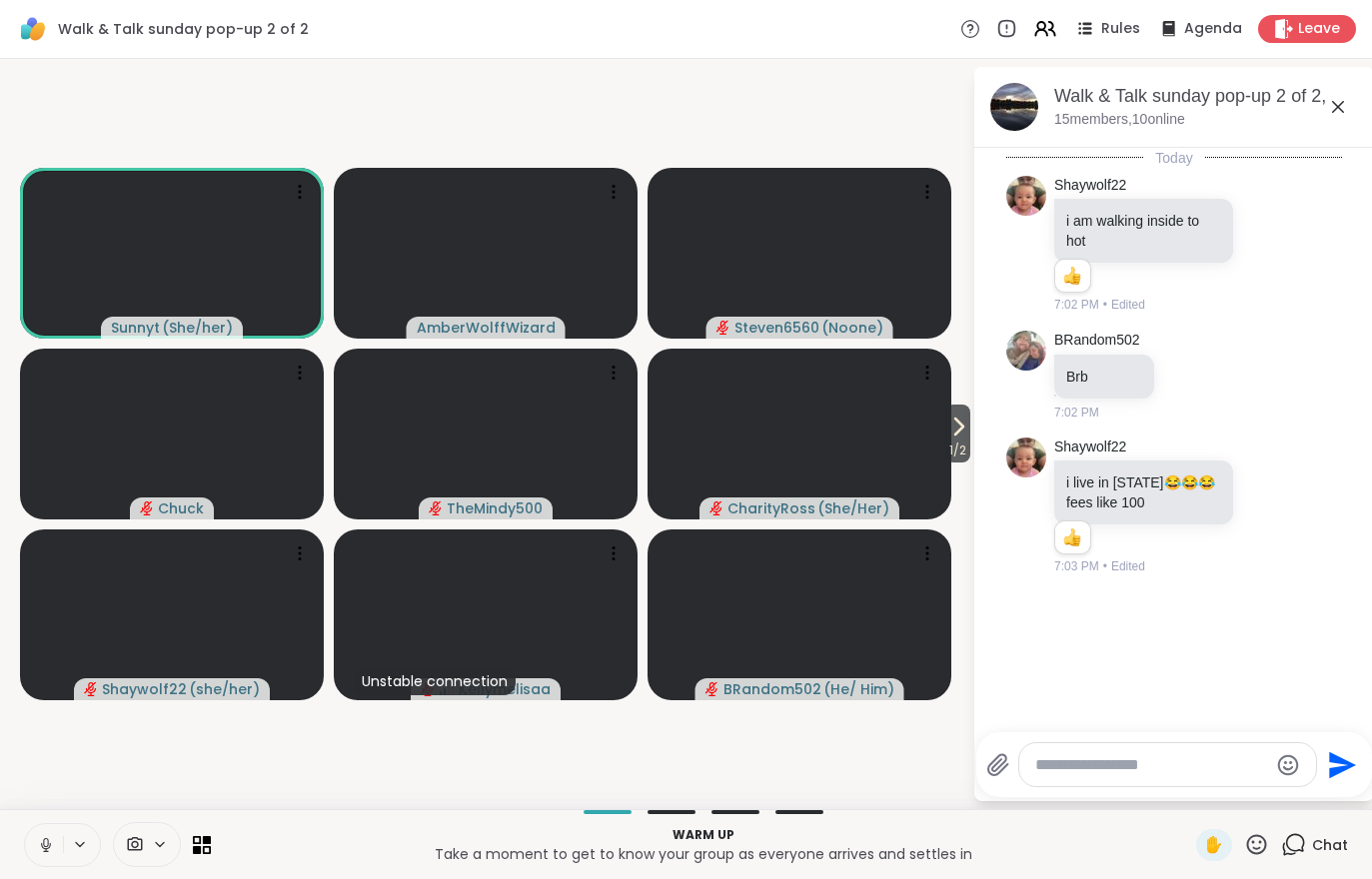 click on "1  /  2" at bounding box center [957, 434] 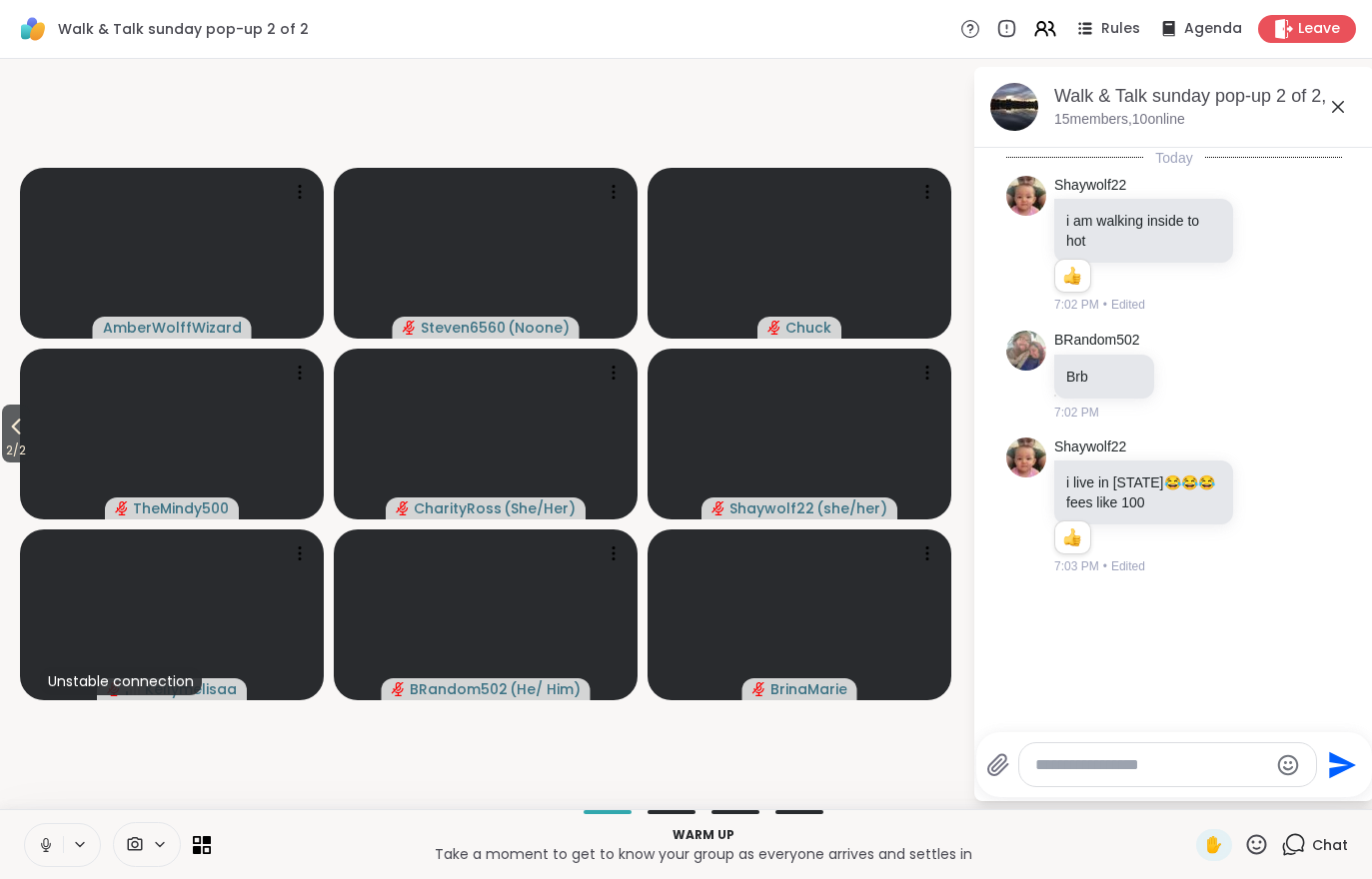 click at bounding box center (44, 845) 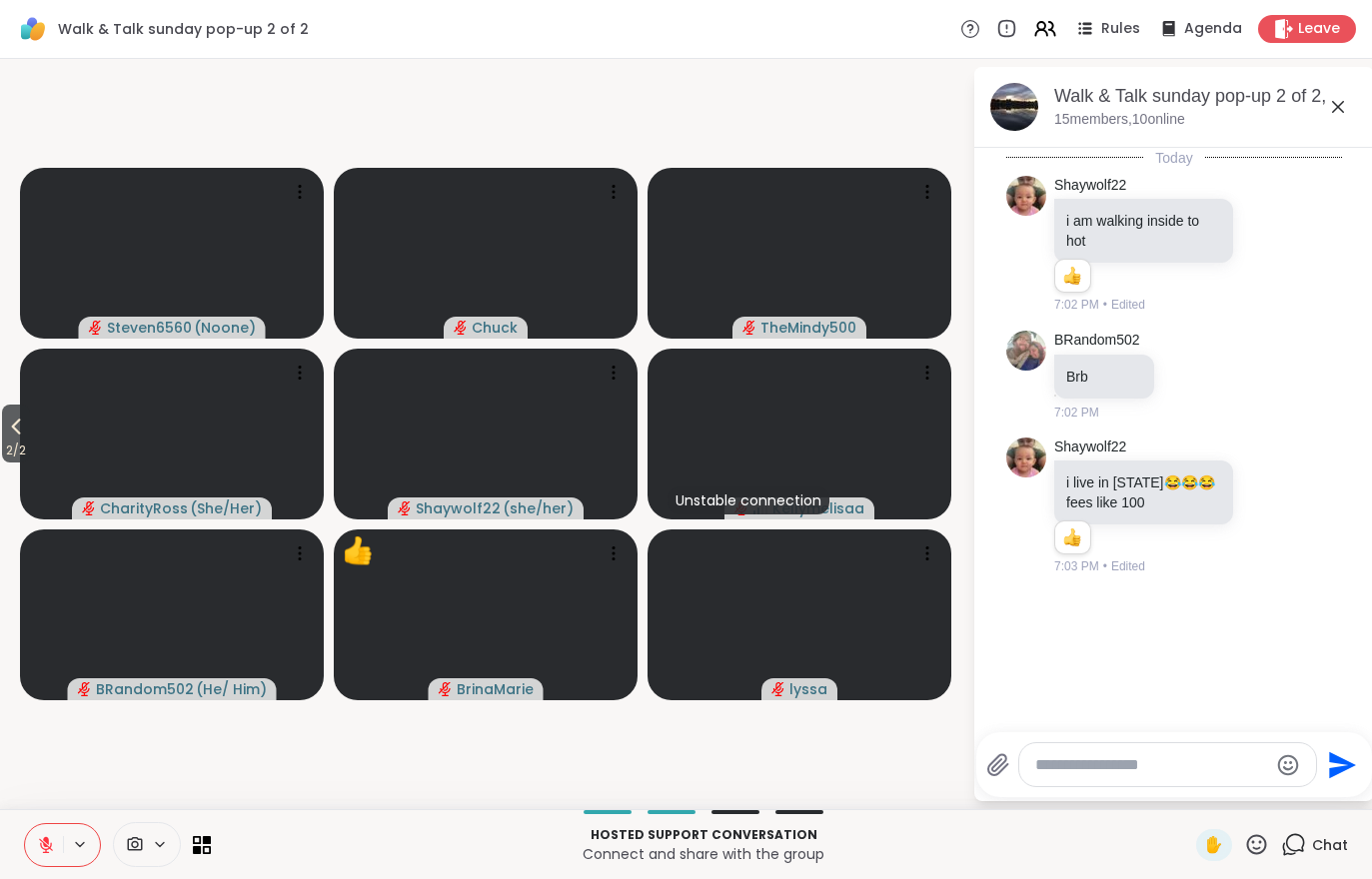 click on "2  /  2" at bounding box center [16, 450] 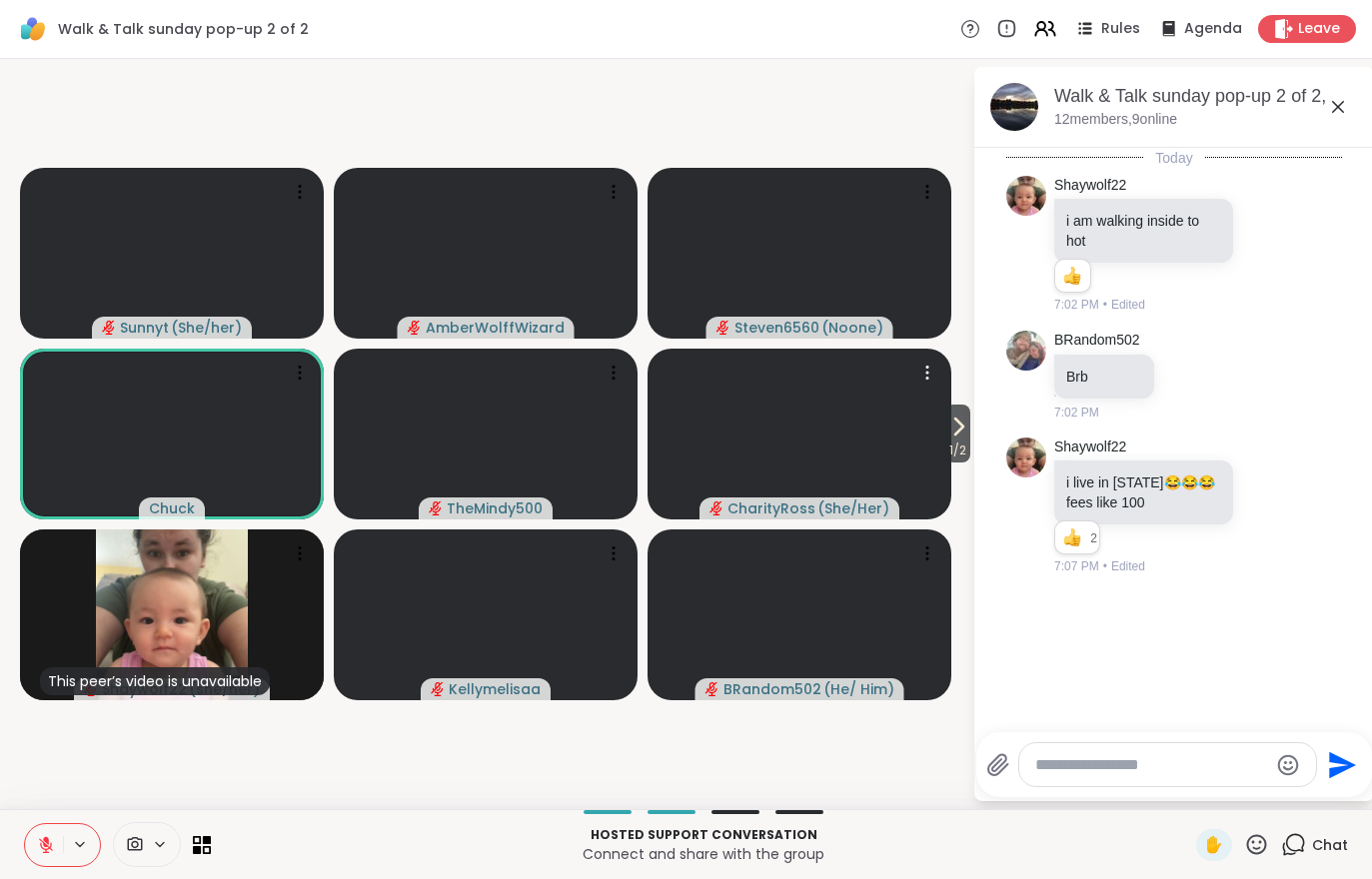 click at bounding box center [799, 434] 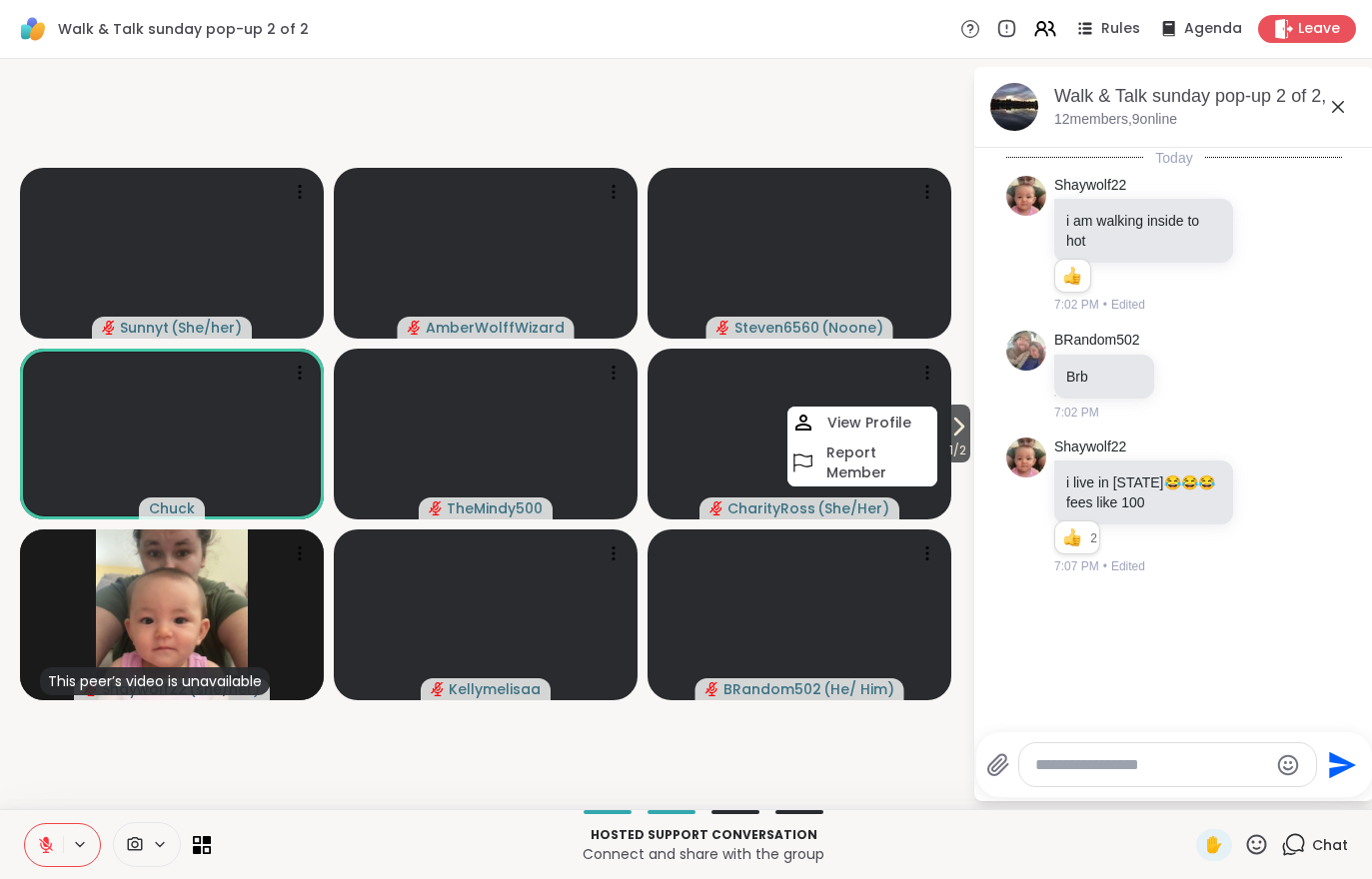 click on "Today Shaywolf22 i am walking inside to hot   1 1 7:02 PM • Edited BRandom502 Brb 7:02 PM Shaywolf22 i live in Florida  😂 😂 😂  fees like 100   2 2 2 7:07 PM • Edited" at bounding box center (1174, 434) 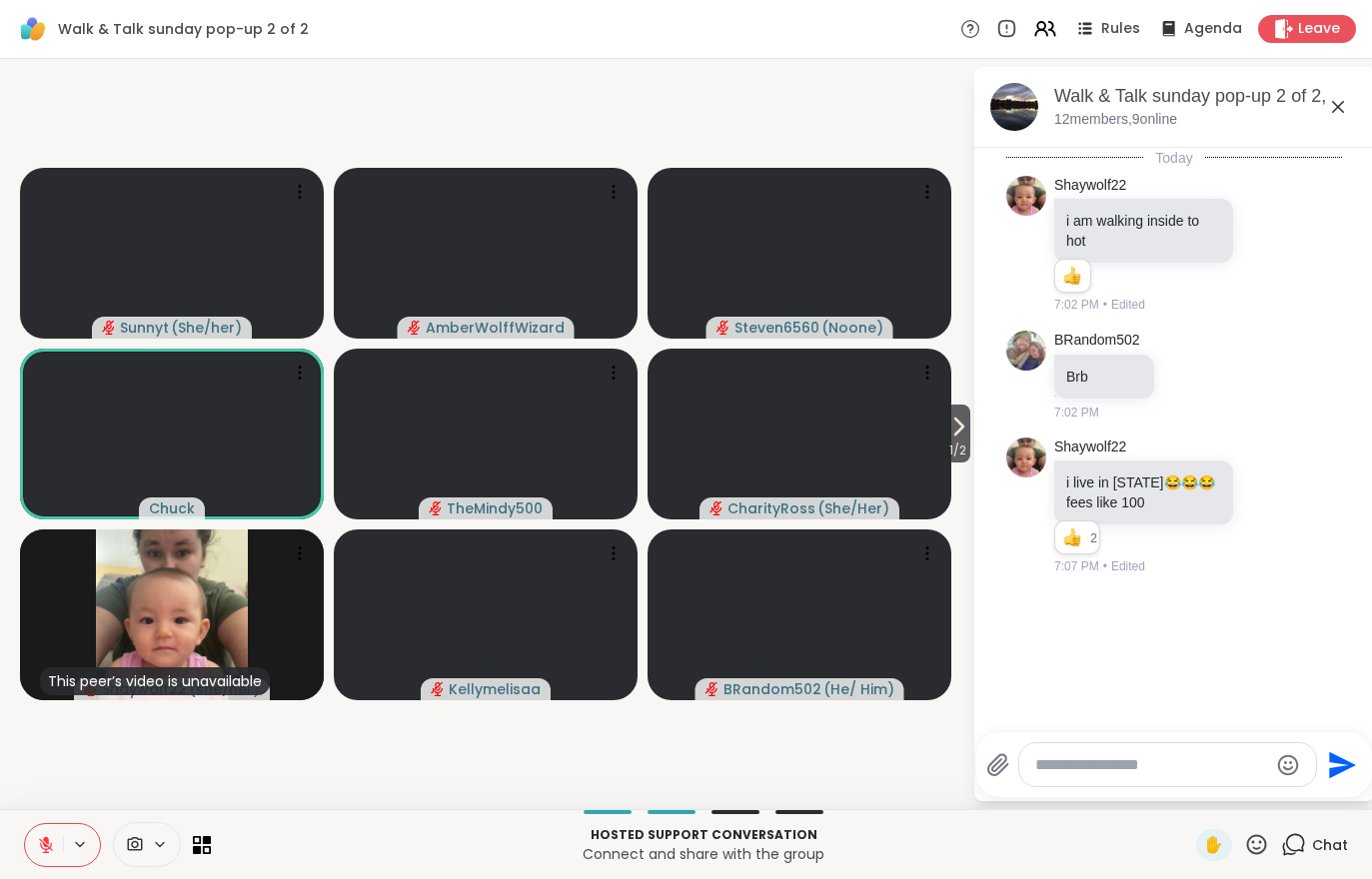 click 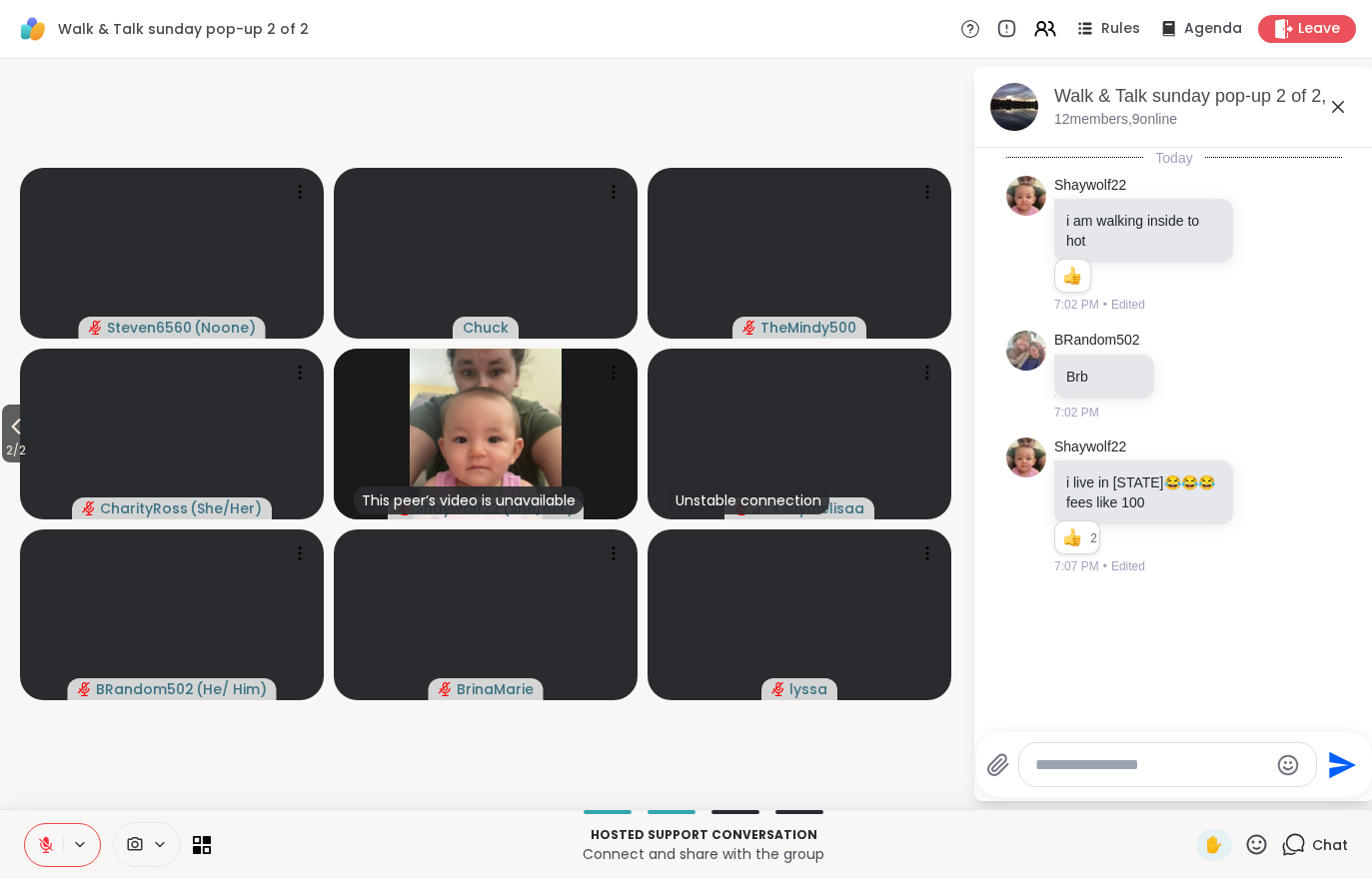 click on "2  /  2" at bounding box center (16, 450) 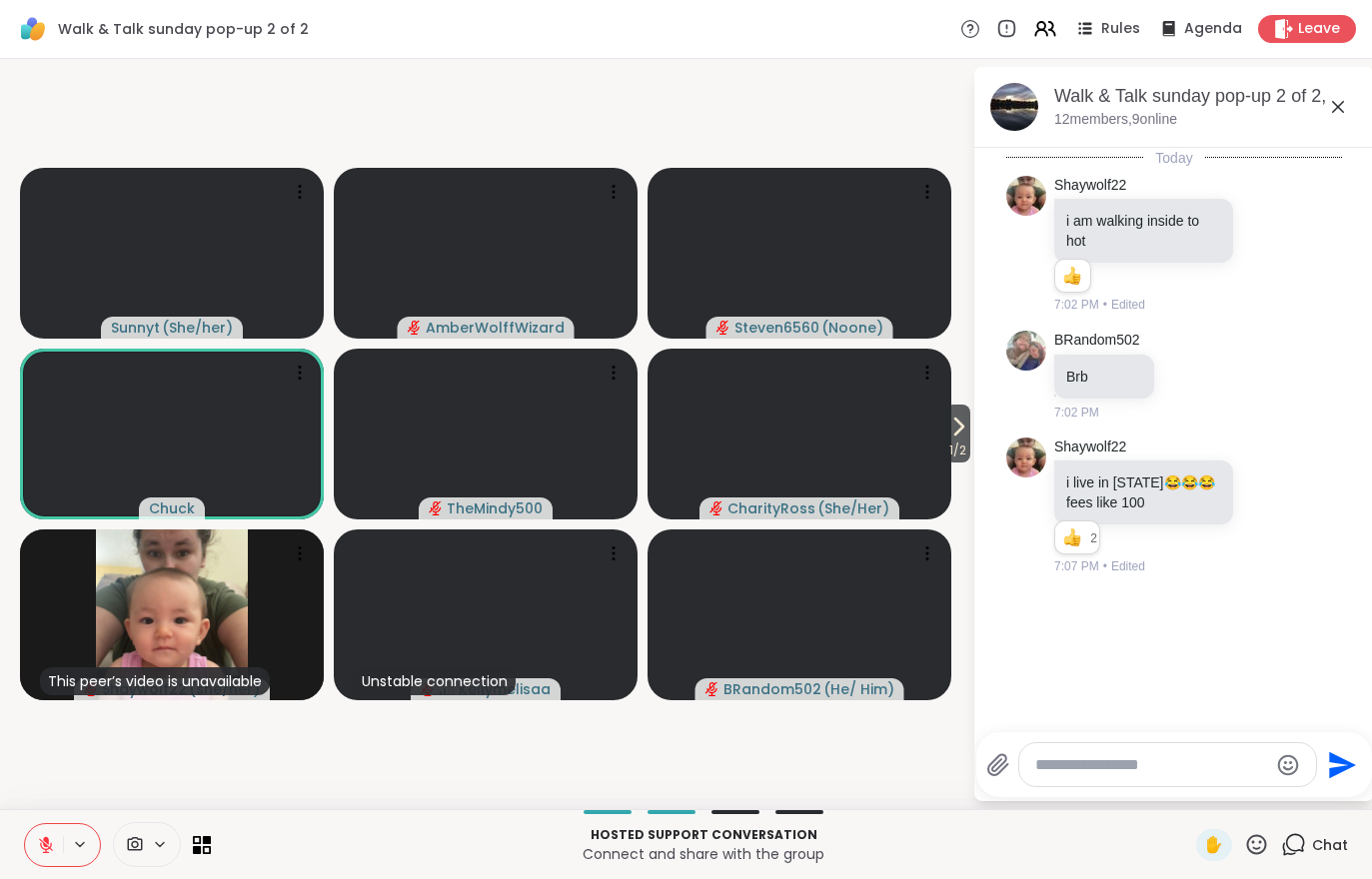 click at bounding box center (44, 845) 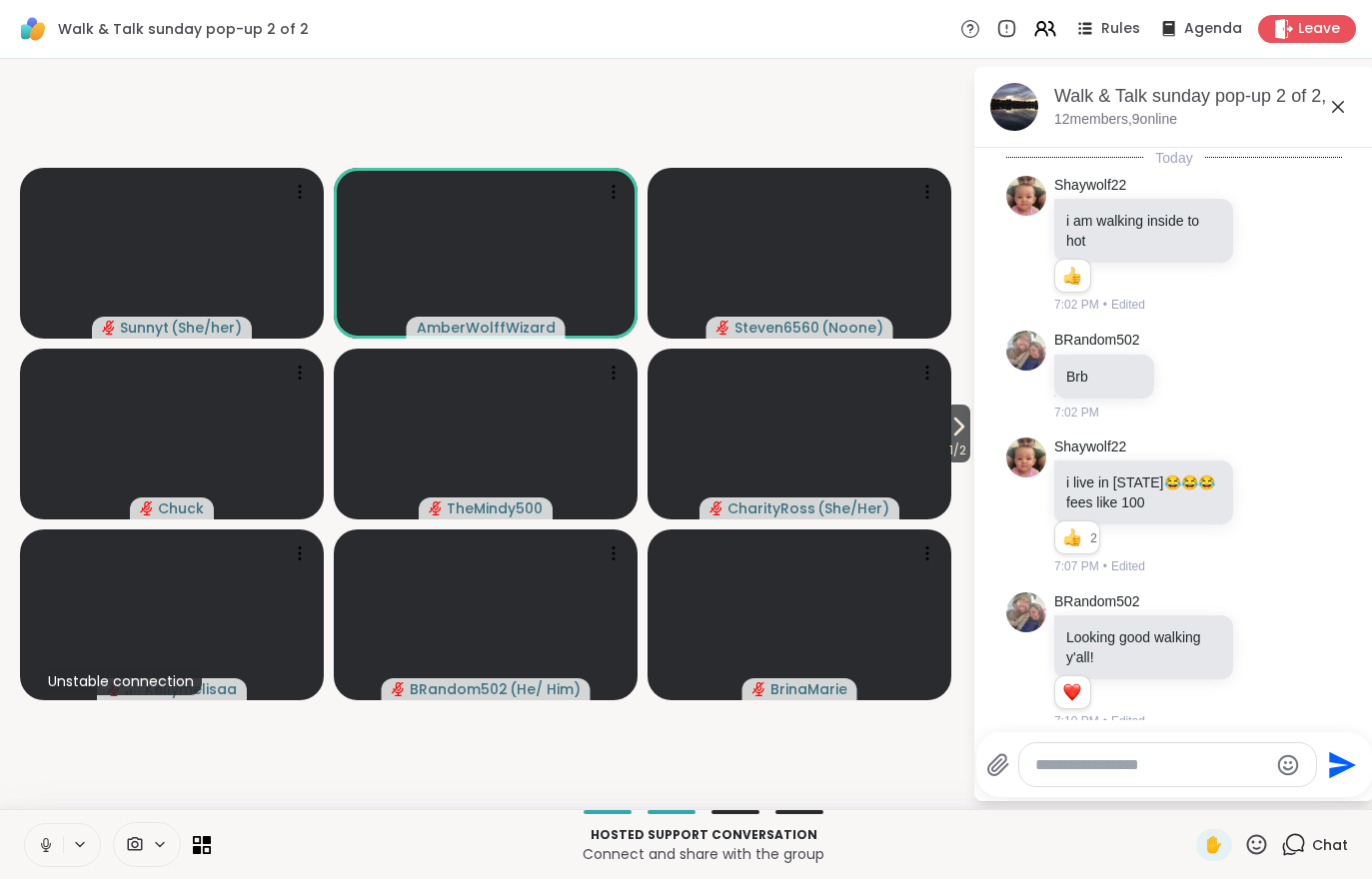 scroll, scrollTop: 15, scrollLeft: 0, axis: vertical 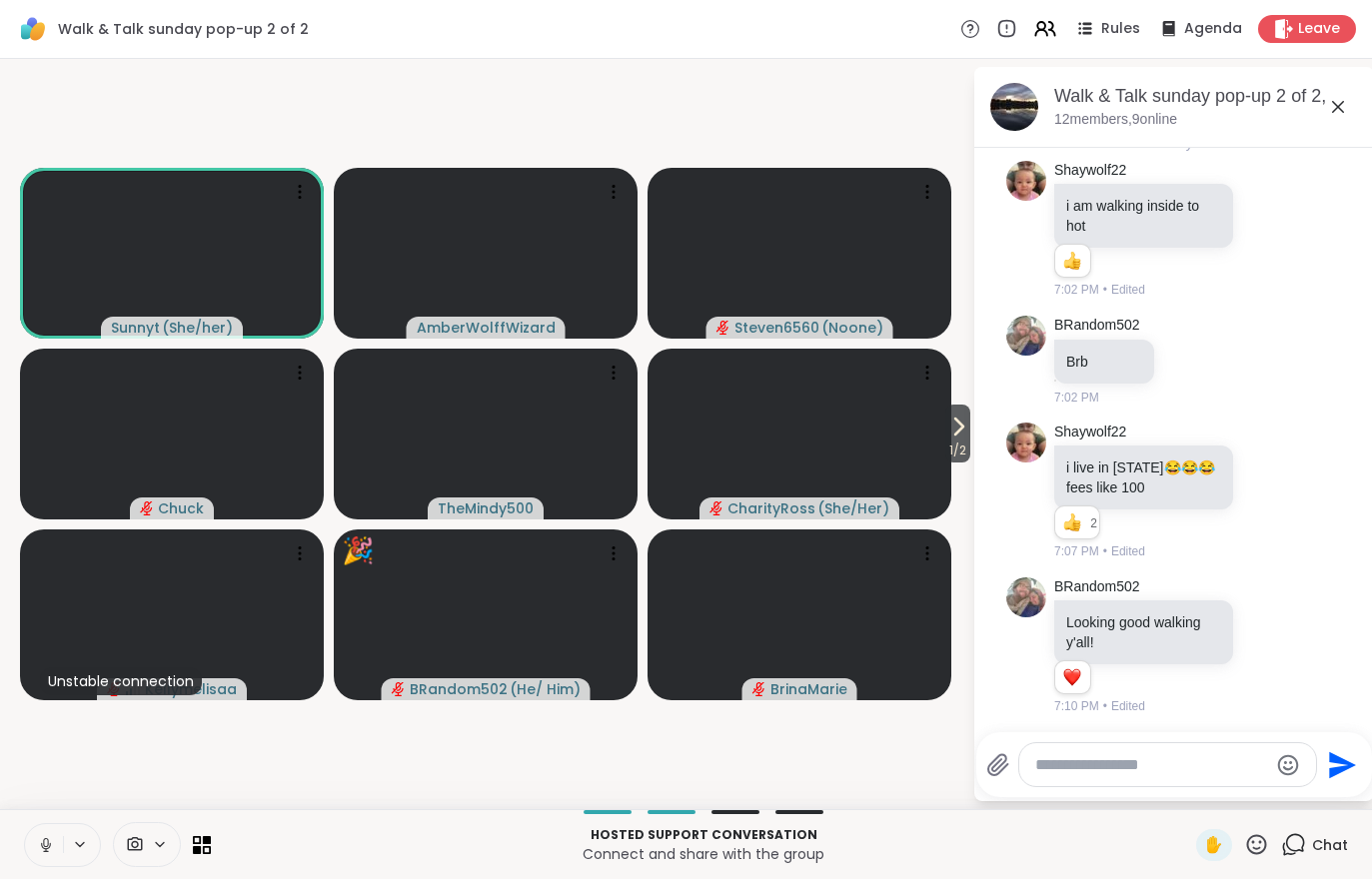 click at bounding box center (44, 845) 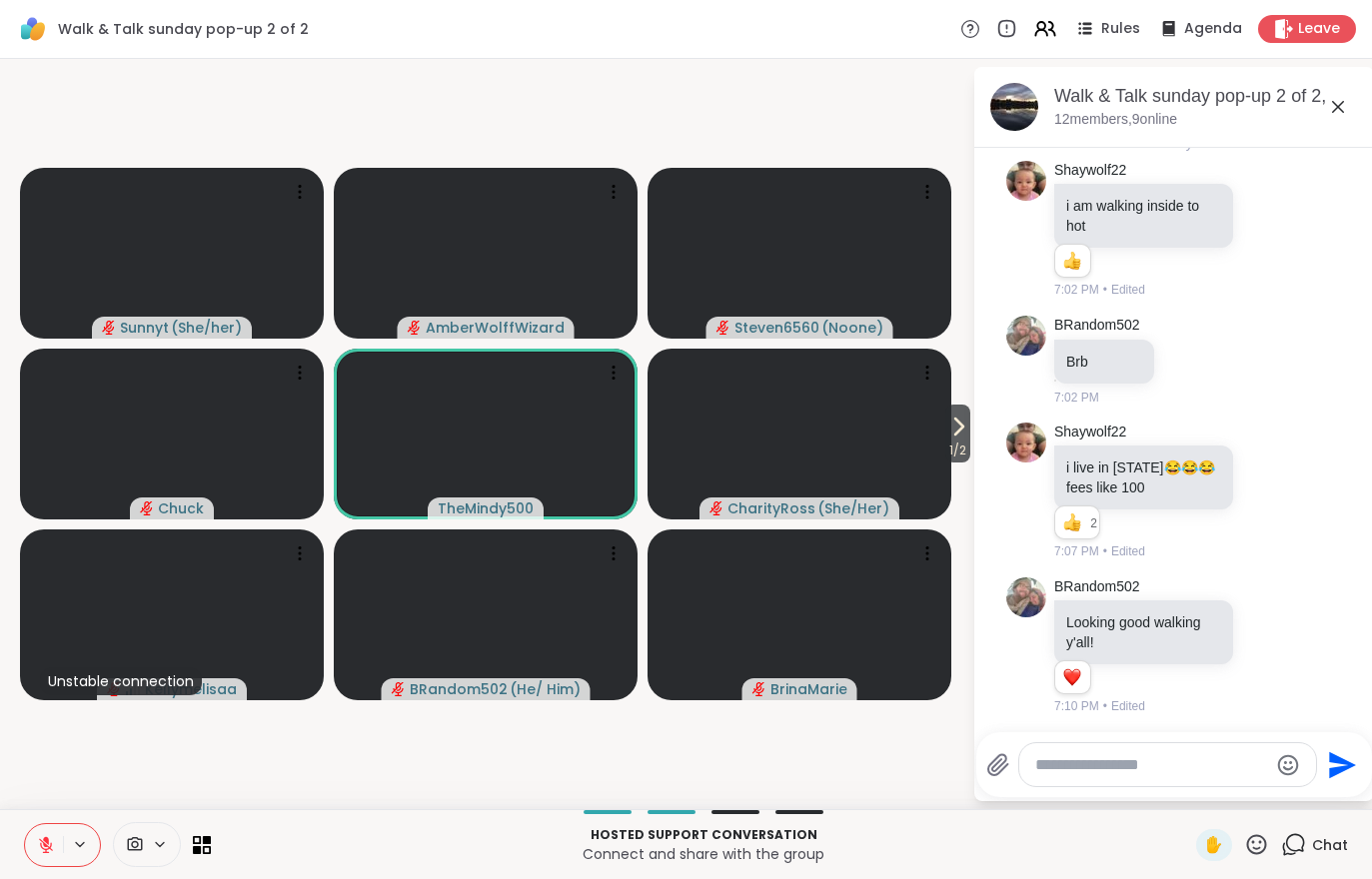 click on "1  /  2" at bounding box center [957, 450] 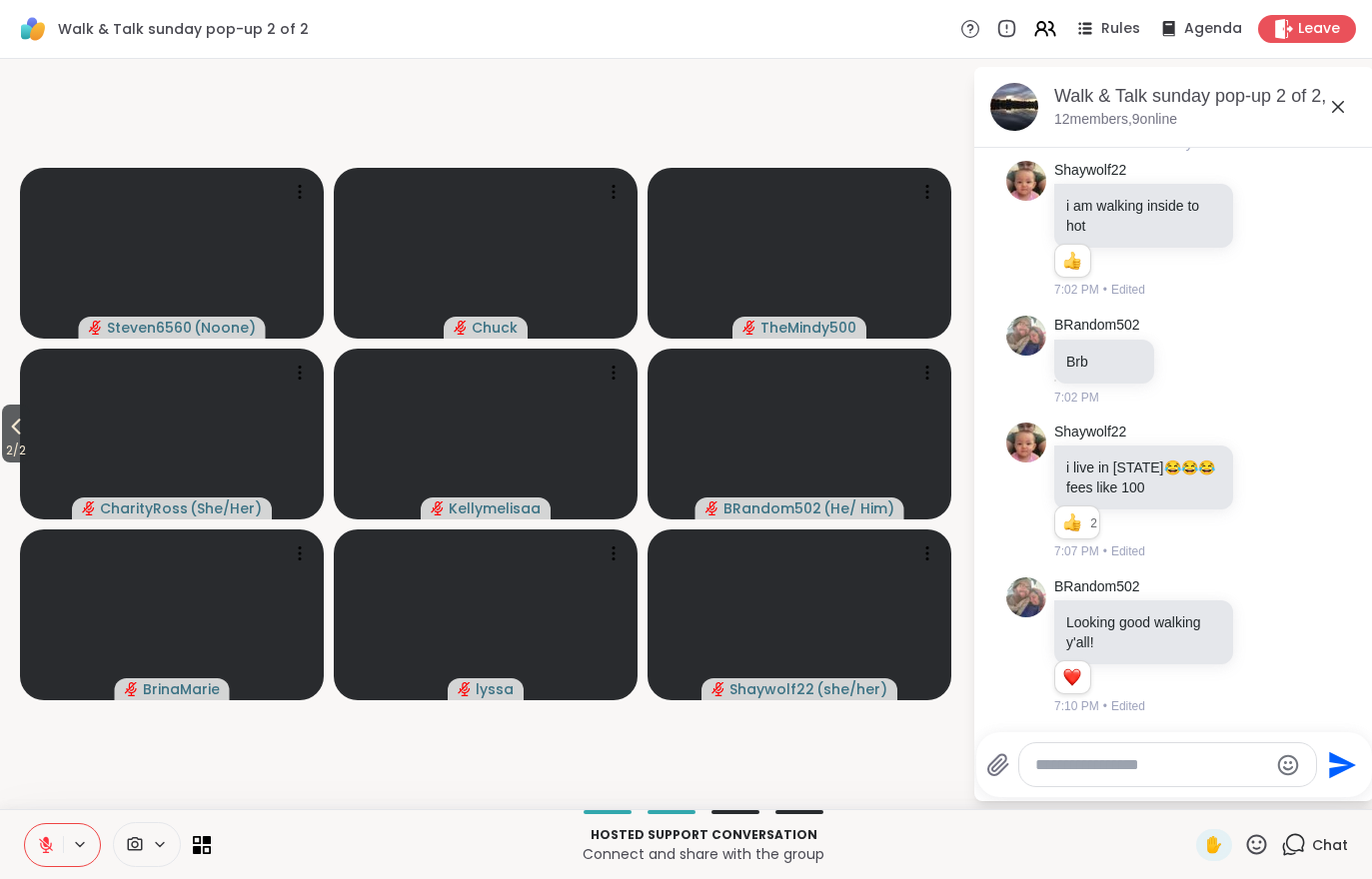 click on "2  /  2" at bounding box center [16, 450] 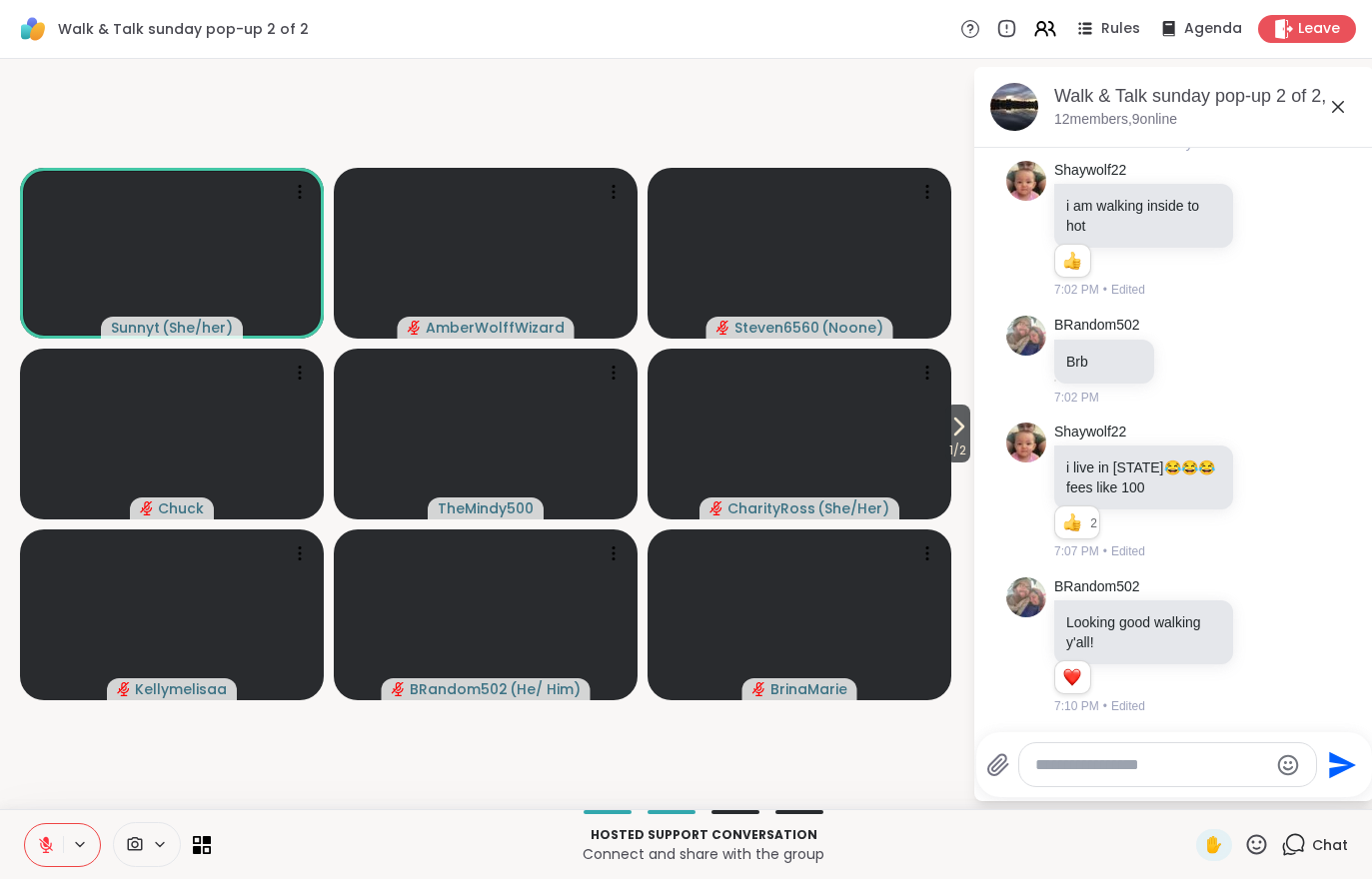 click 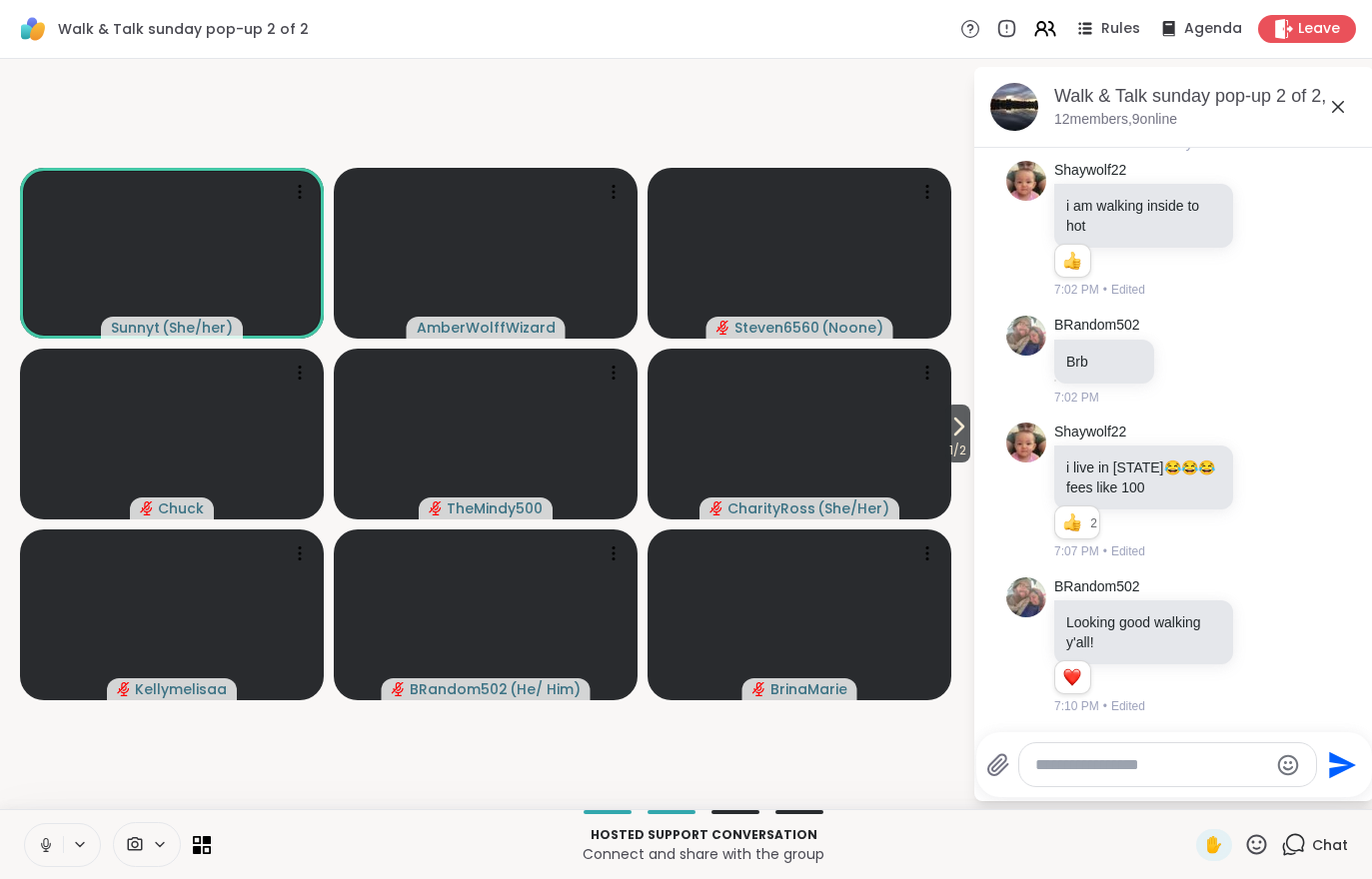 click at bounding box center (44, 845) 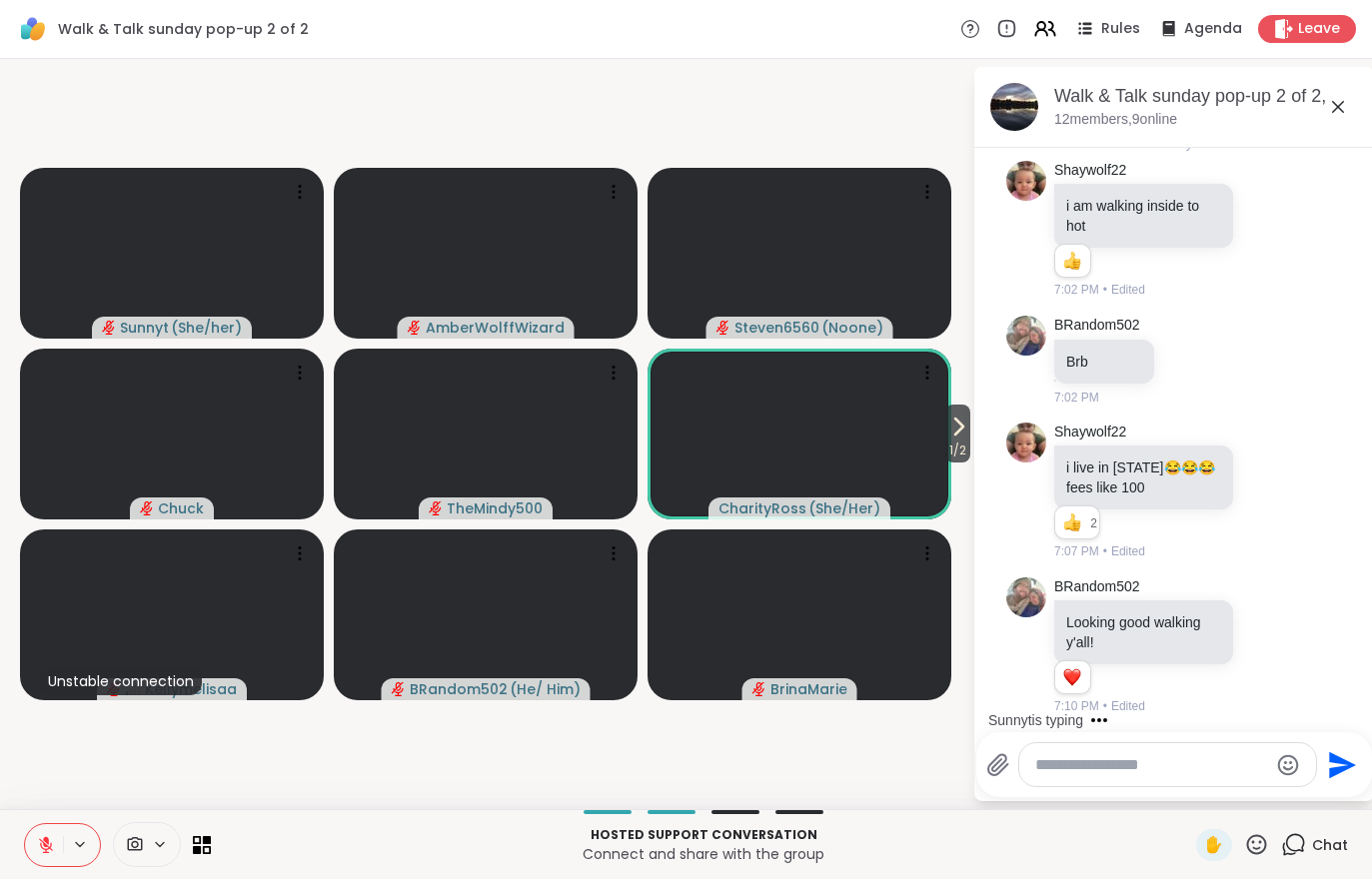 scroll, scrollTop: 121, scrollLeft: 0, axis: vertical 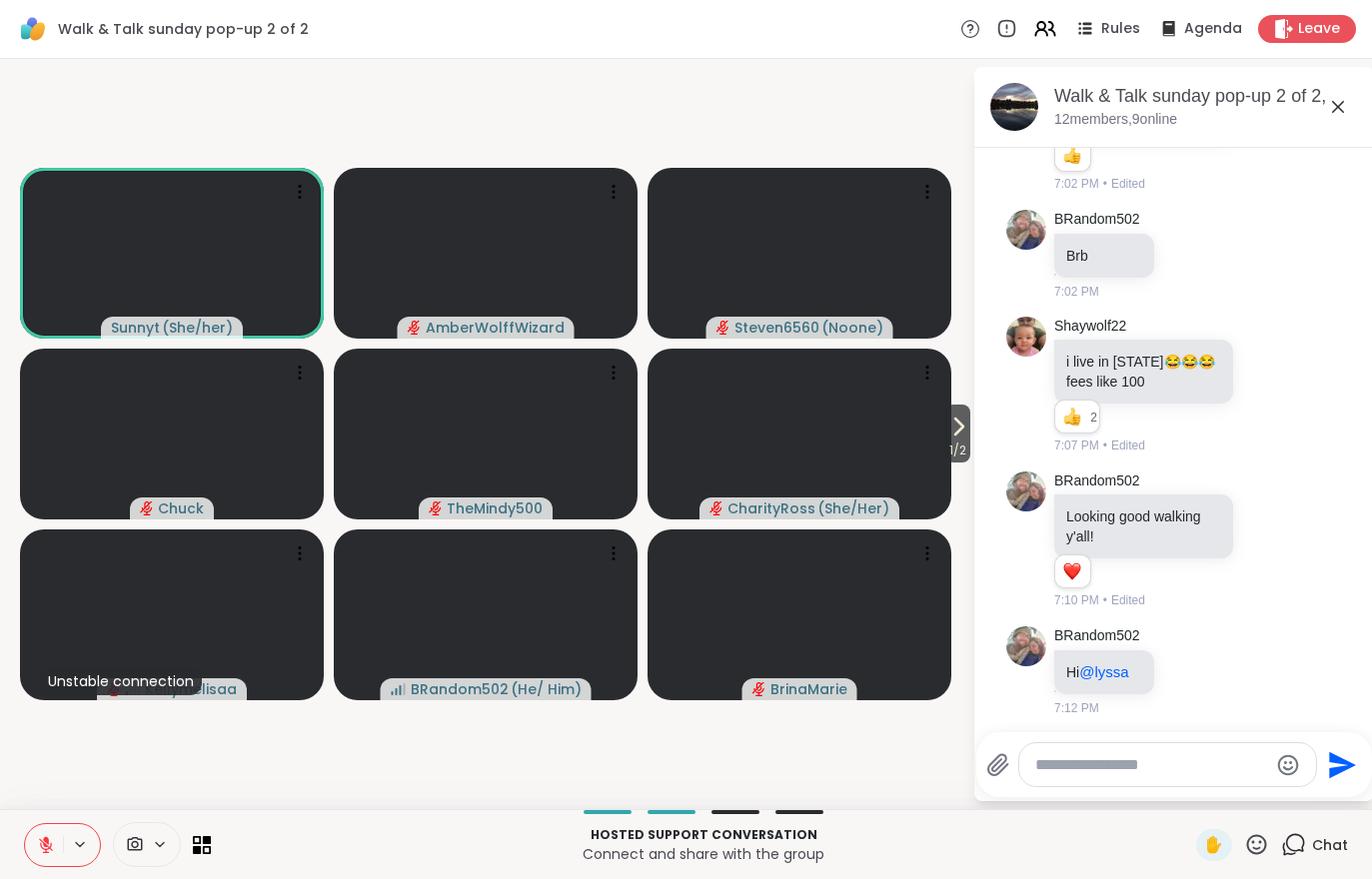click on "1  /  2" at bounding box center [957, 450] 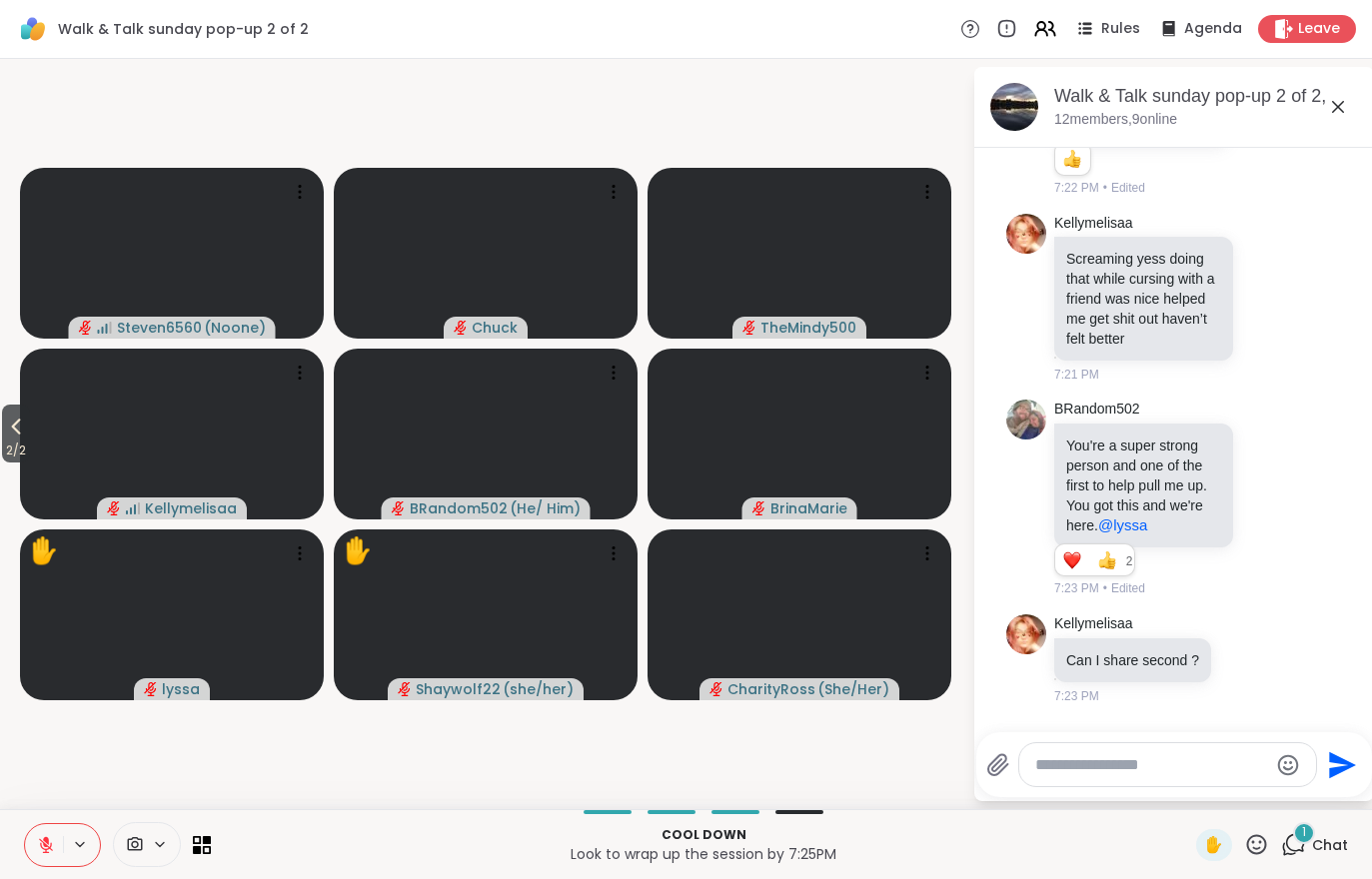 scroll, scrollTop: 1925, scrollLeft: 0, axis: vertical 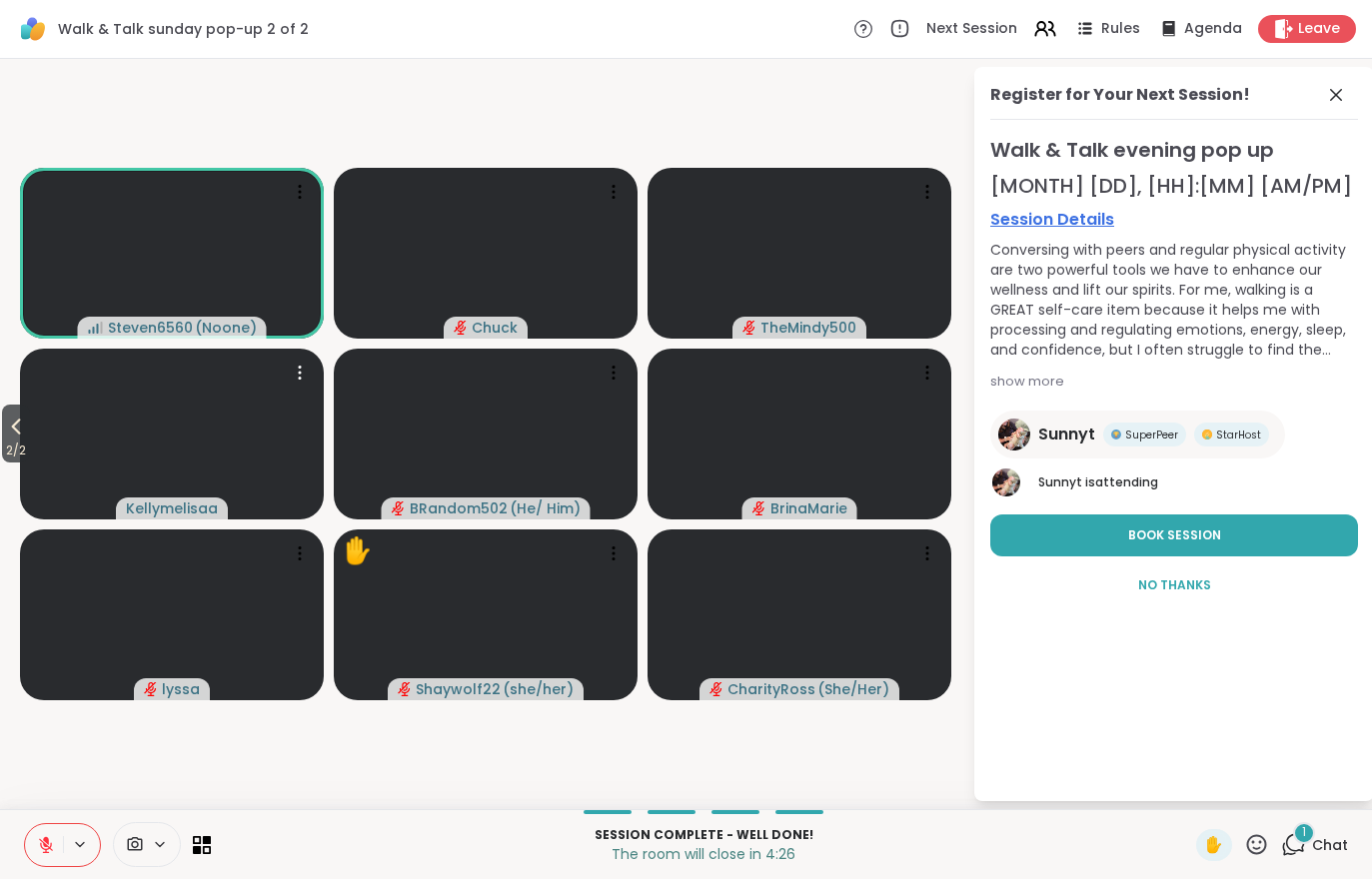 click at bounding box center (172, 434) 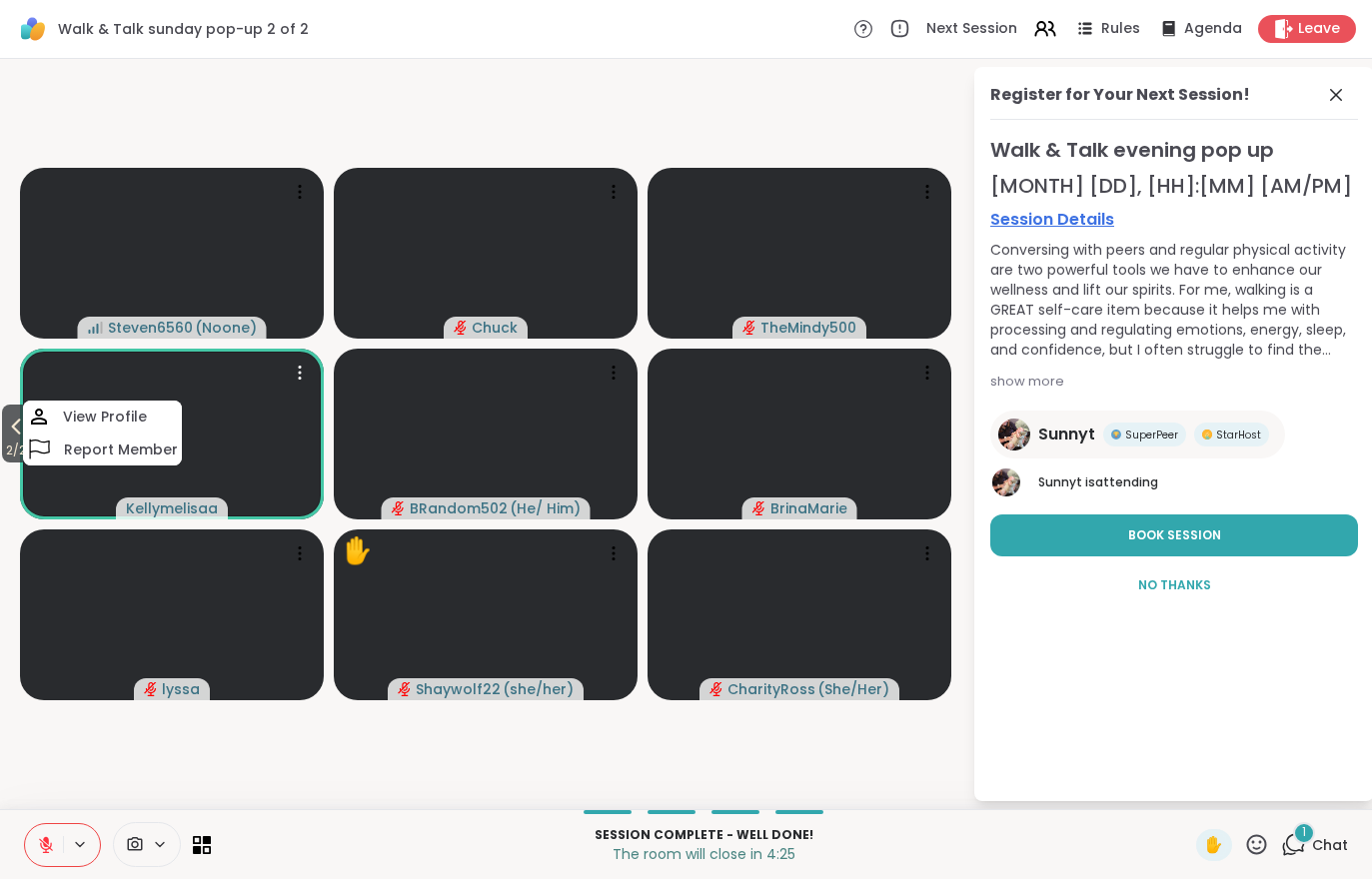 click on "2  /  2 Steven6560 ( Noone ) Chuck TheMindy500 Kellymelisaa View Profile Report Member BRandom502 ( He/ Him ) BrinaMarie lyssa ✋ Shaywolf22 ( she/her ) CharityRoss ( She/Her )" at bounding box center [486, 434] 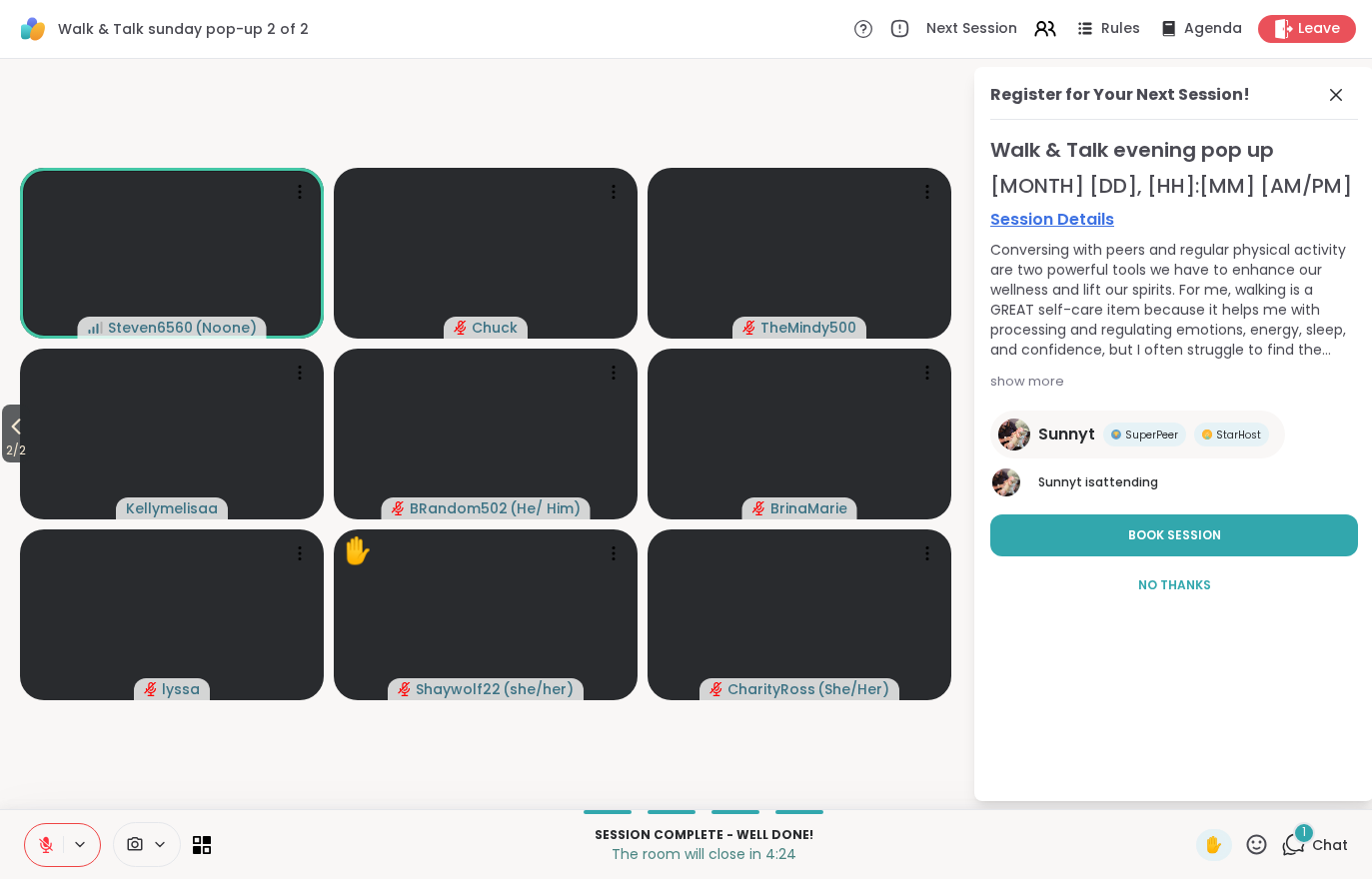 click on "2  /  2" at bounding box center (16, 450) 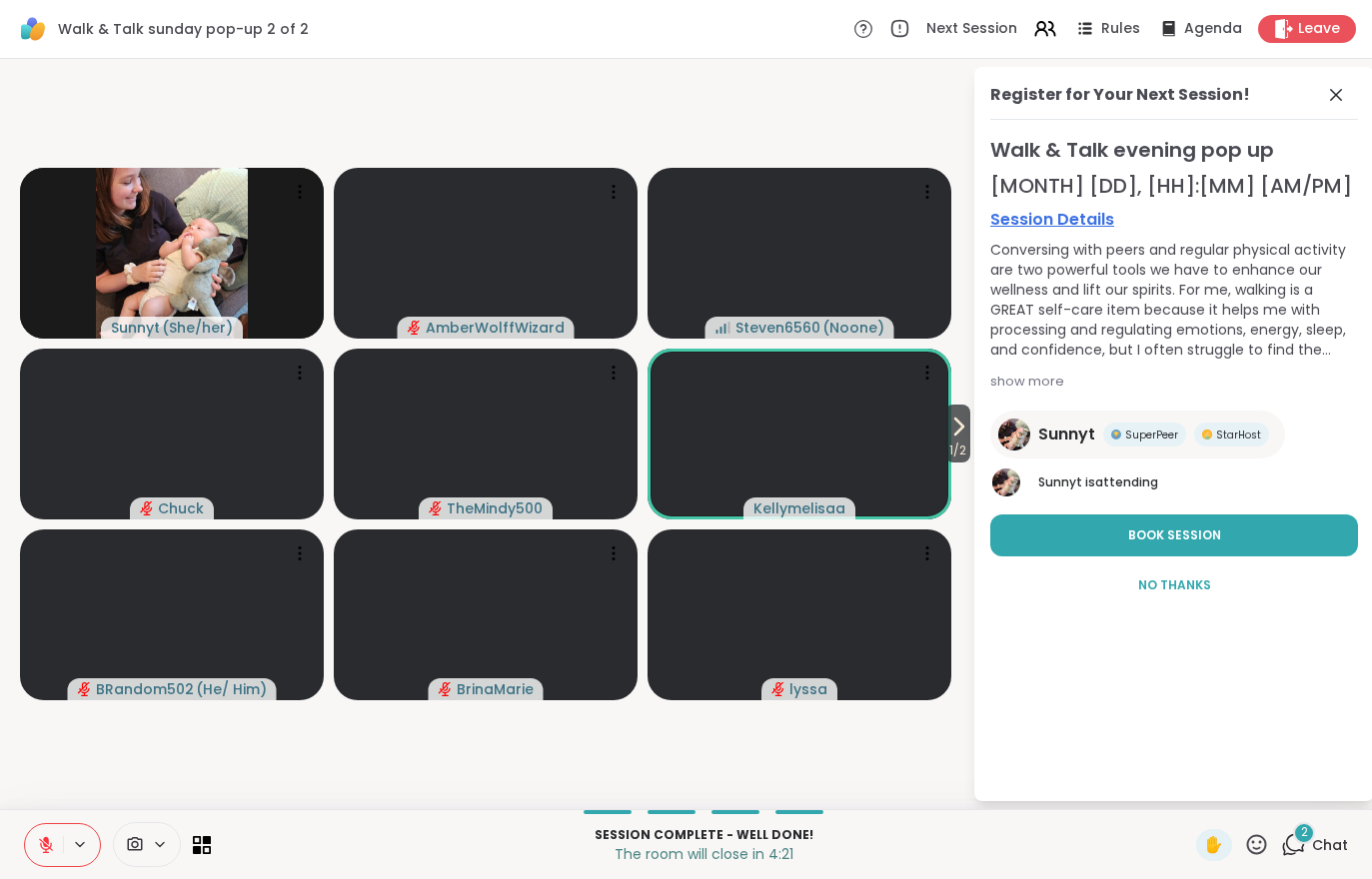 click on "2" at bounding box center [1304, 832] 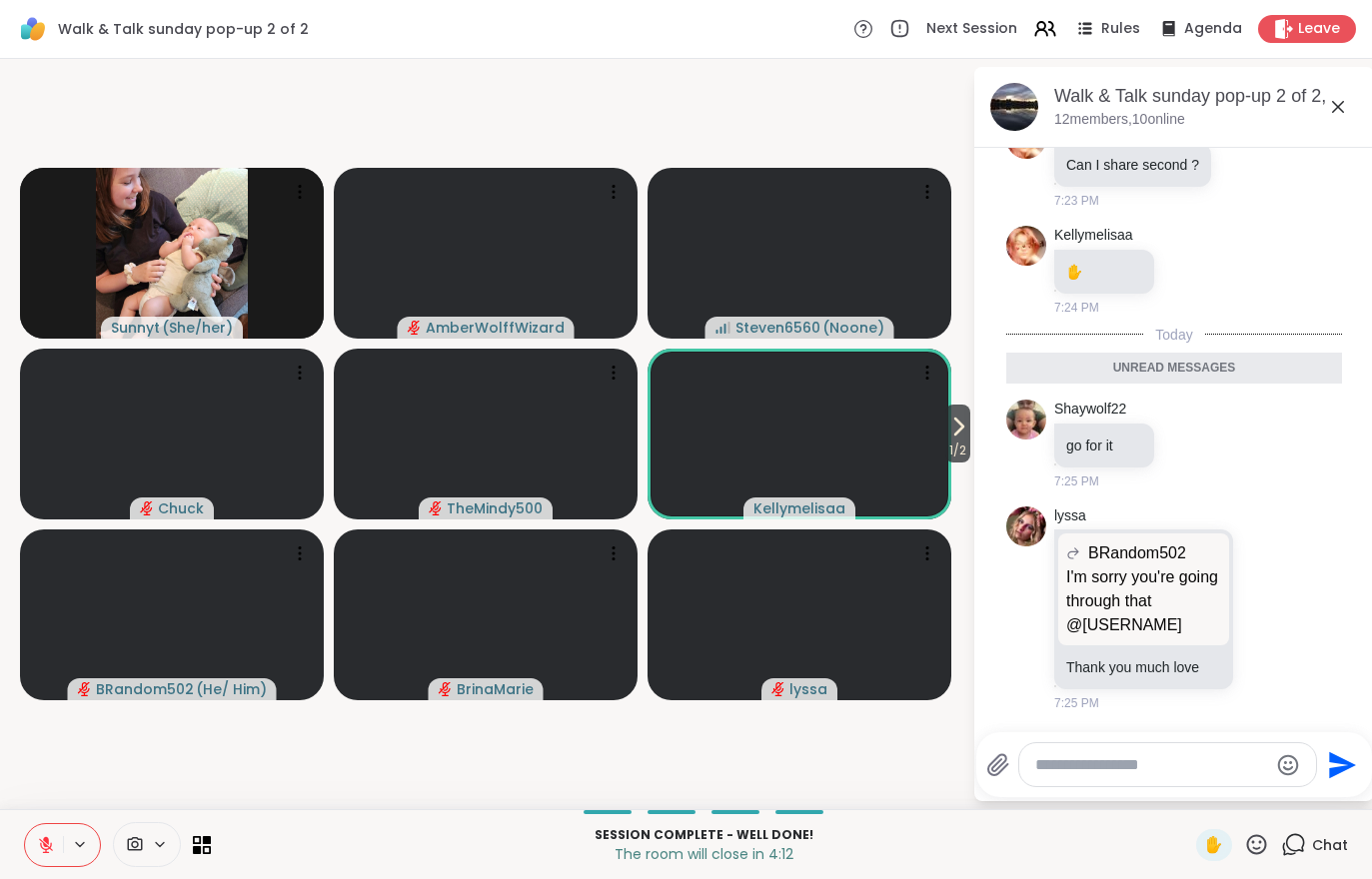 scroll, scrollTop: 2347, scrollLeft: 0, axis: vertical 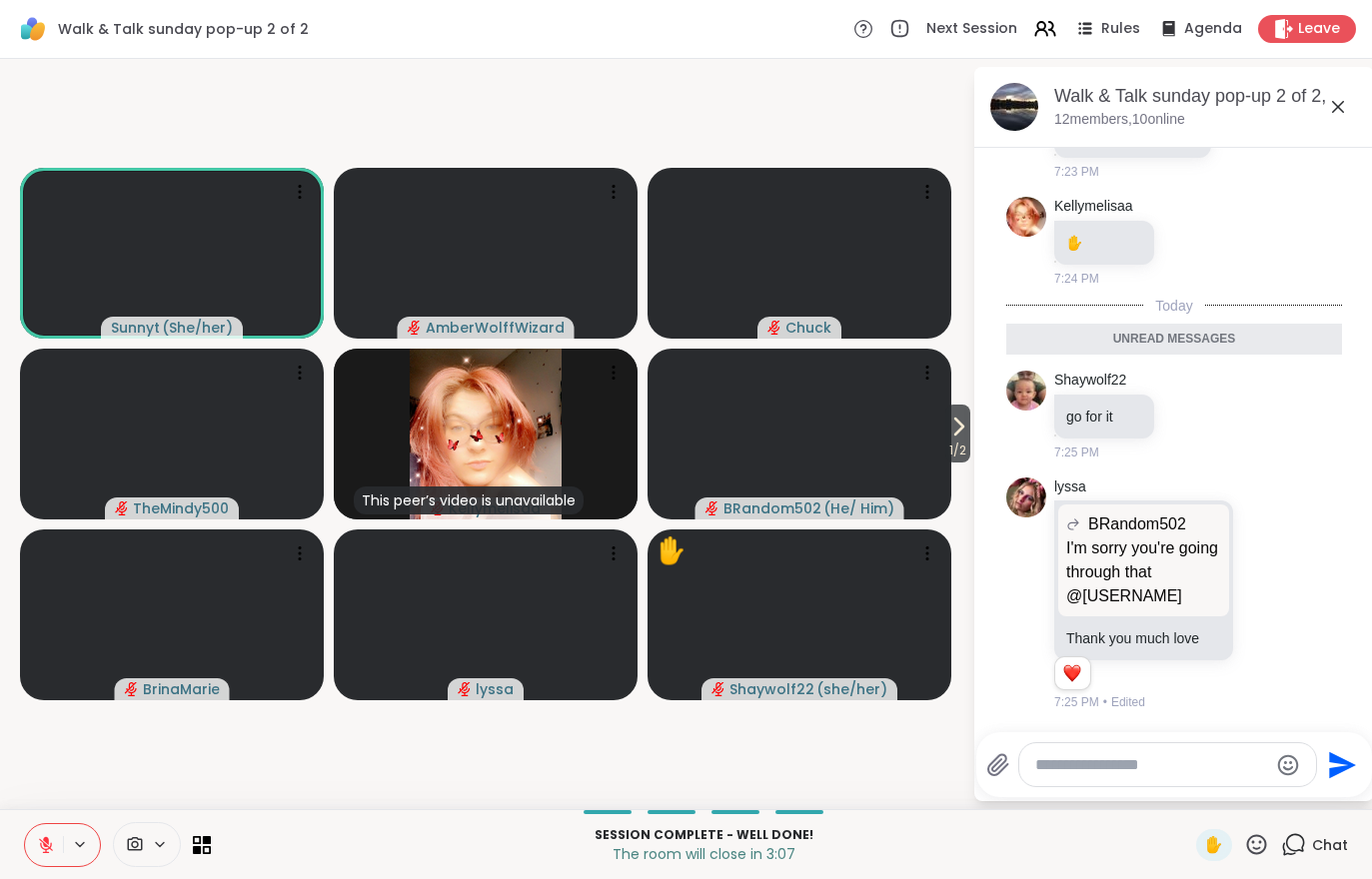 click on "Leave" at bounding box center (1319, 29) 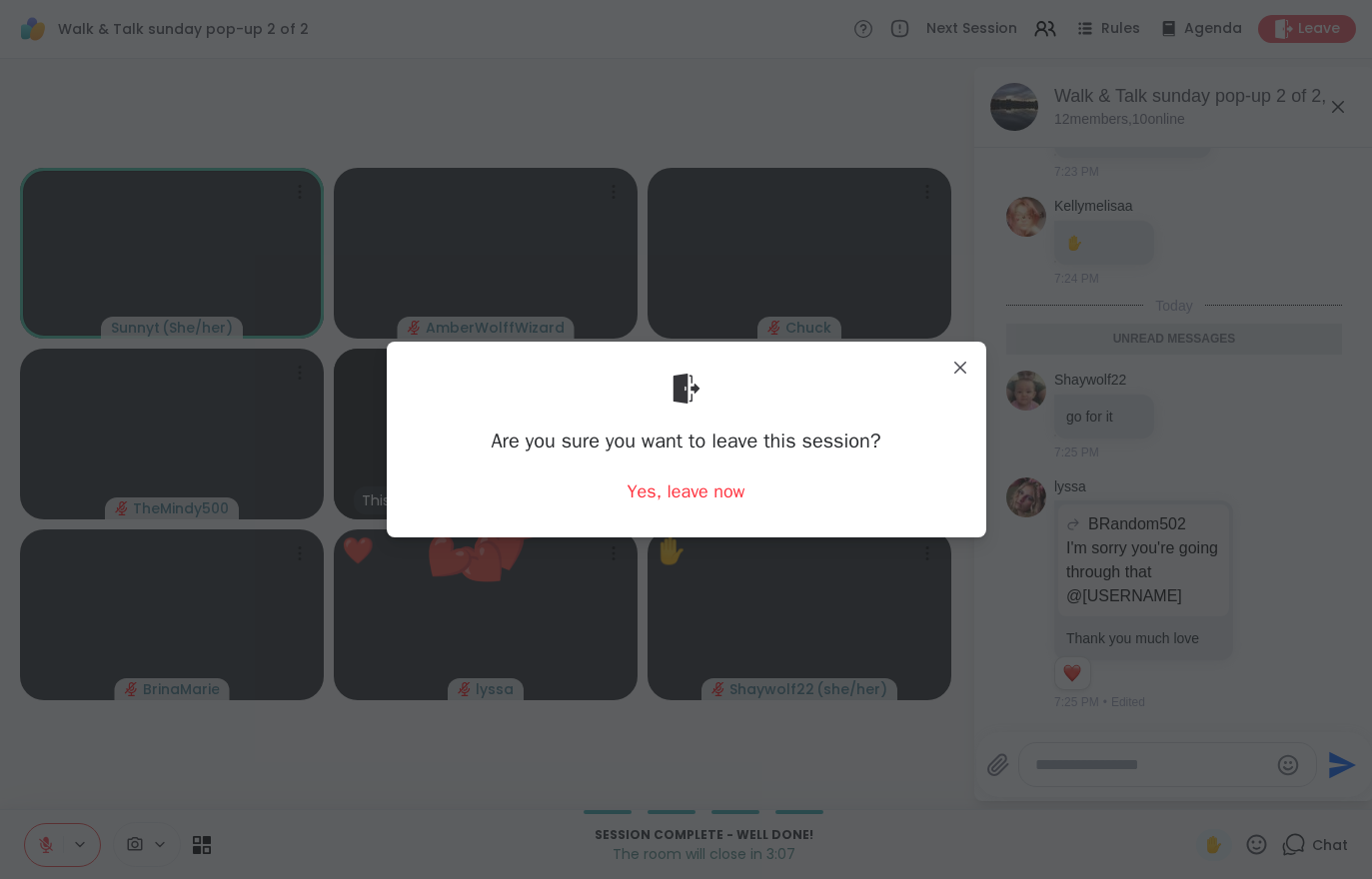 click on "Are you sure you want to leave this session? Yes, leave now" at bounding box center (686, 439) 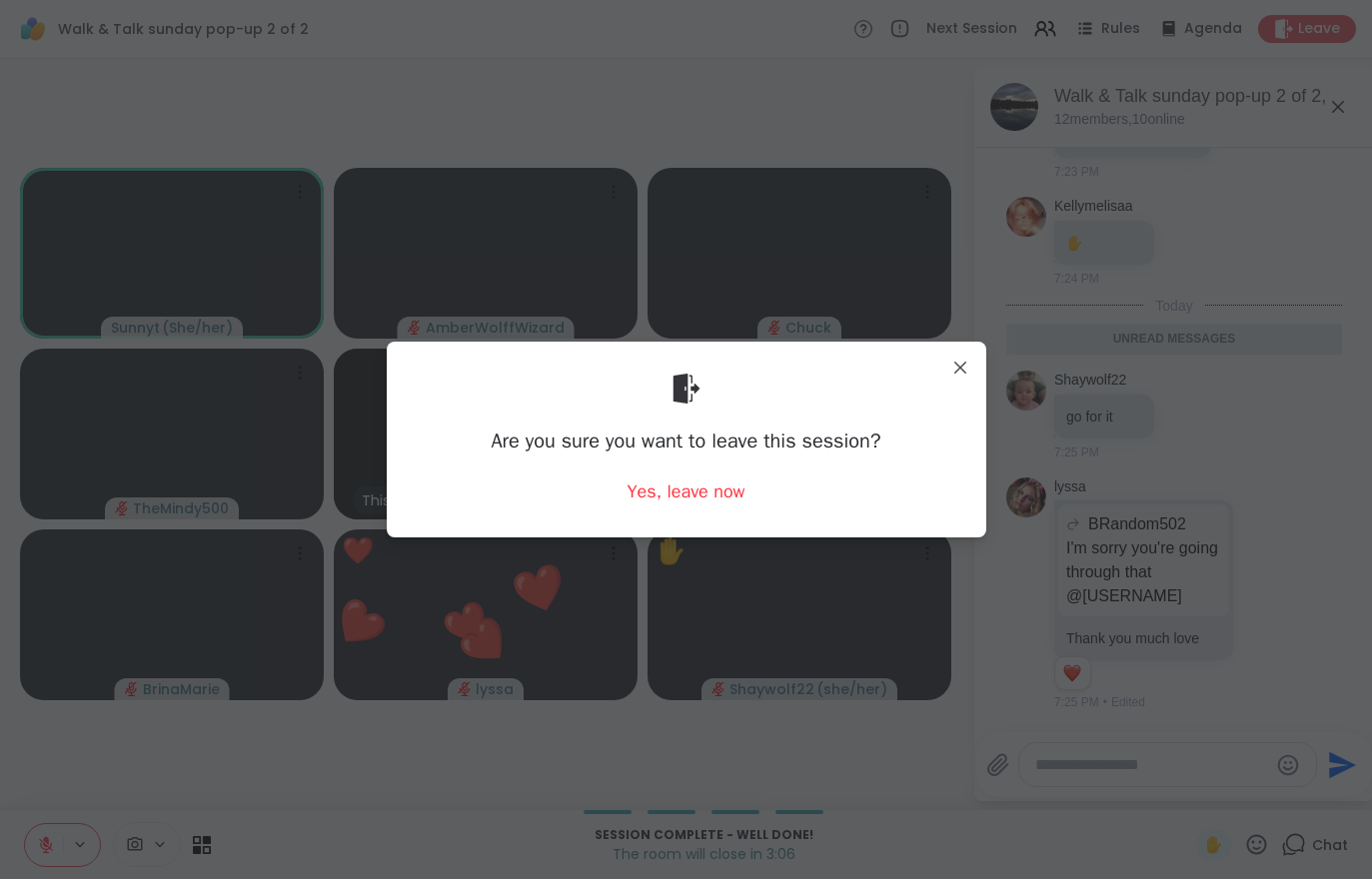 click on "Yes, leave now" at bounding box center [686, 491] 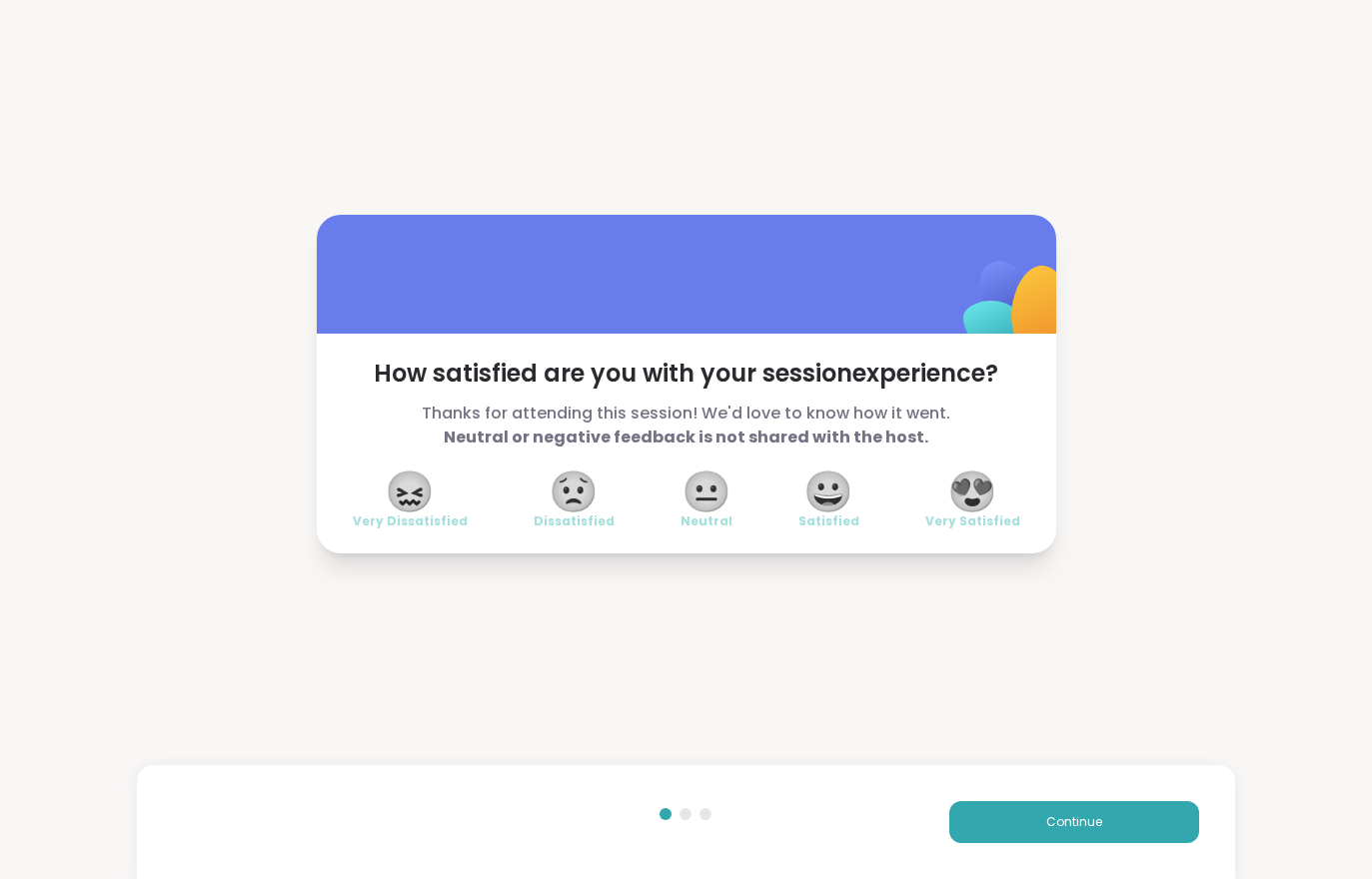 click on "Continue" at bounding box center [1074, 822] 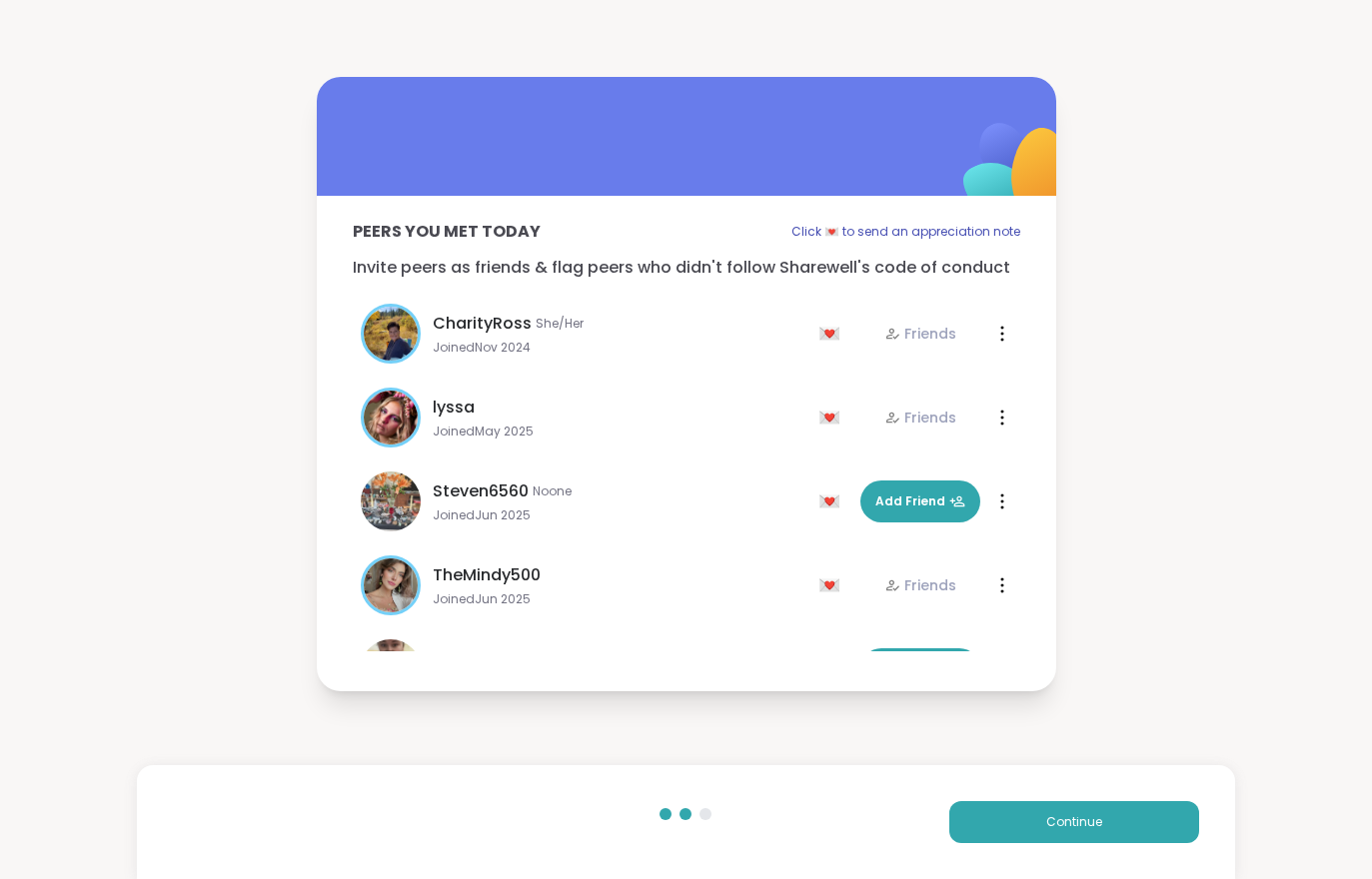 click on "Continue" at bounding box center [1074, 822] 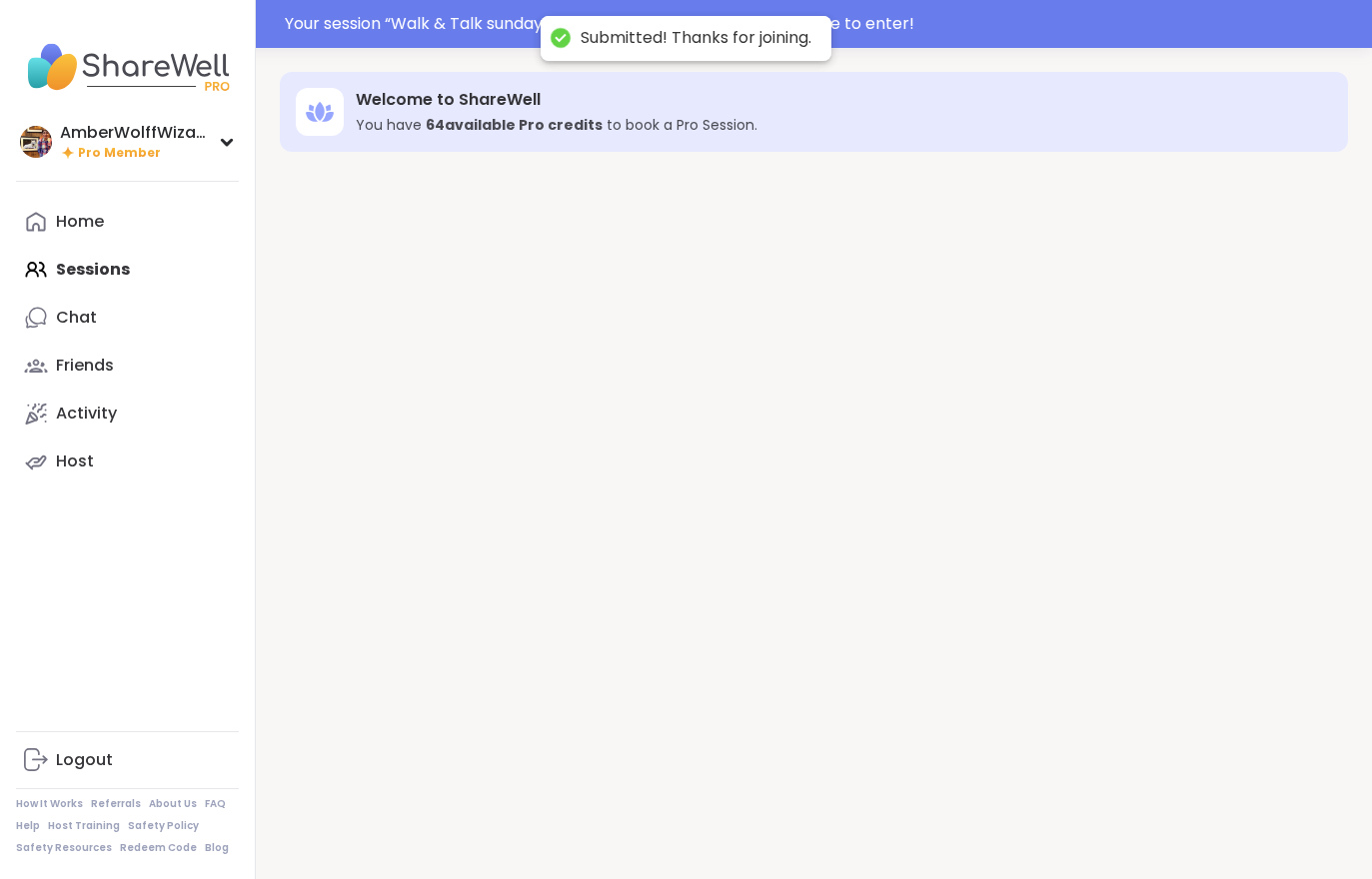 click on "Welcome to ShareWell You have   64  available Pro credit s   to book a Pro Session." at bounding box center [813, 487] 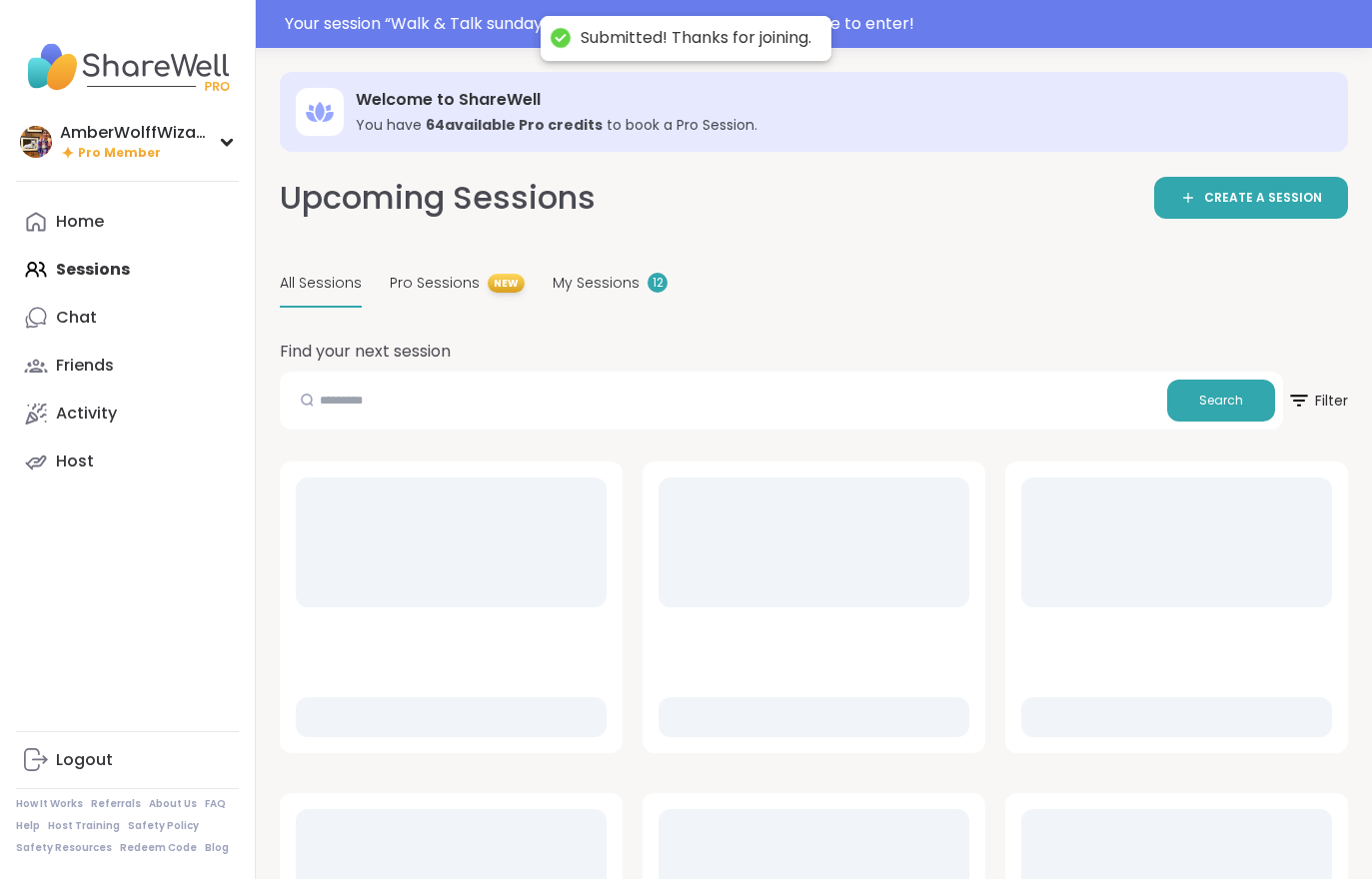 click on "Your session “ Walk & Talk sunday pop-up 2 of 2 ” has started. Click here to enter!" at bounding box center (822, 24) 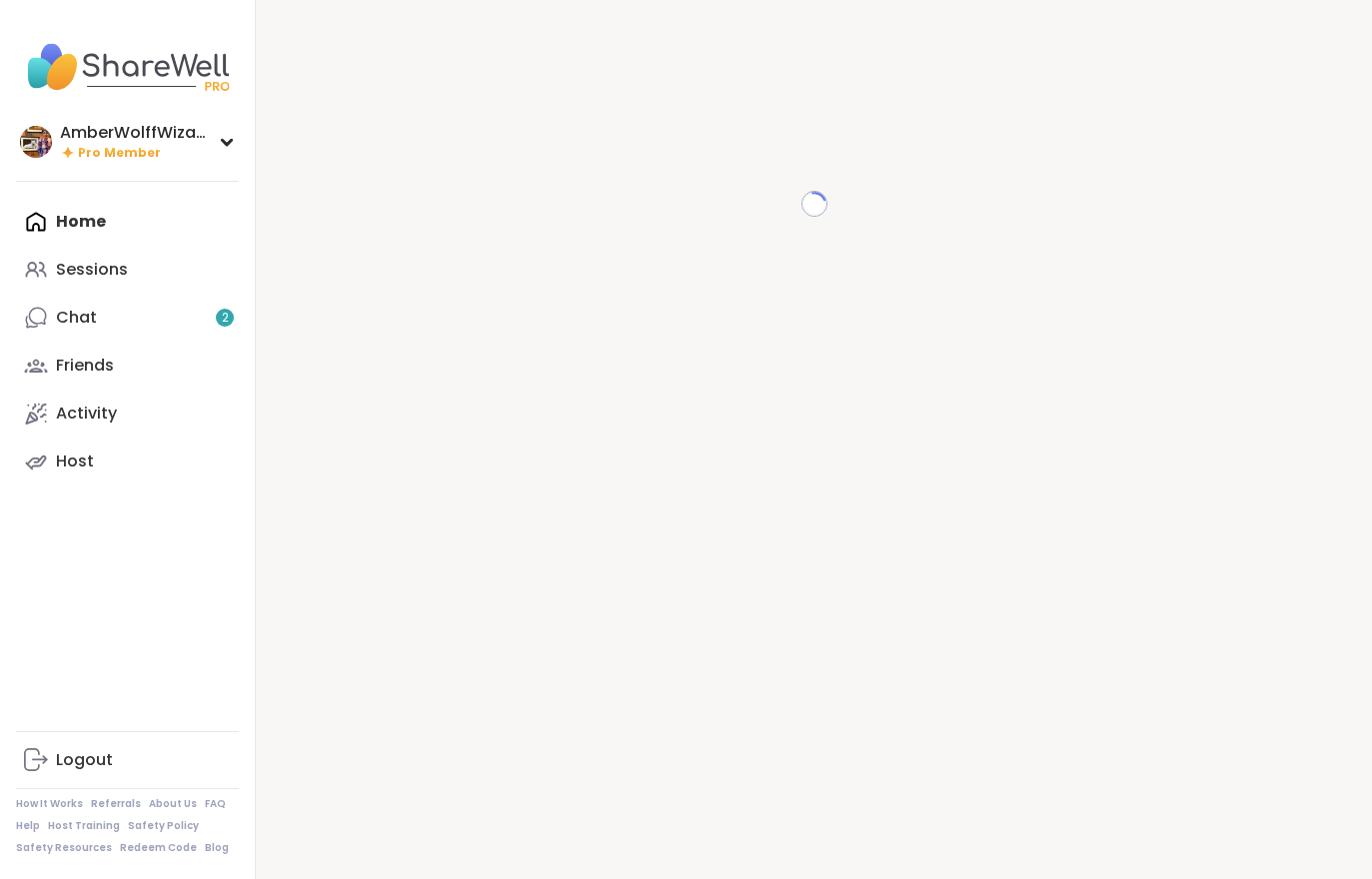 scroll, scrollTop: 0, scrollLeft: 0, axis: both 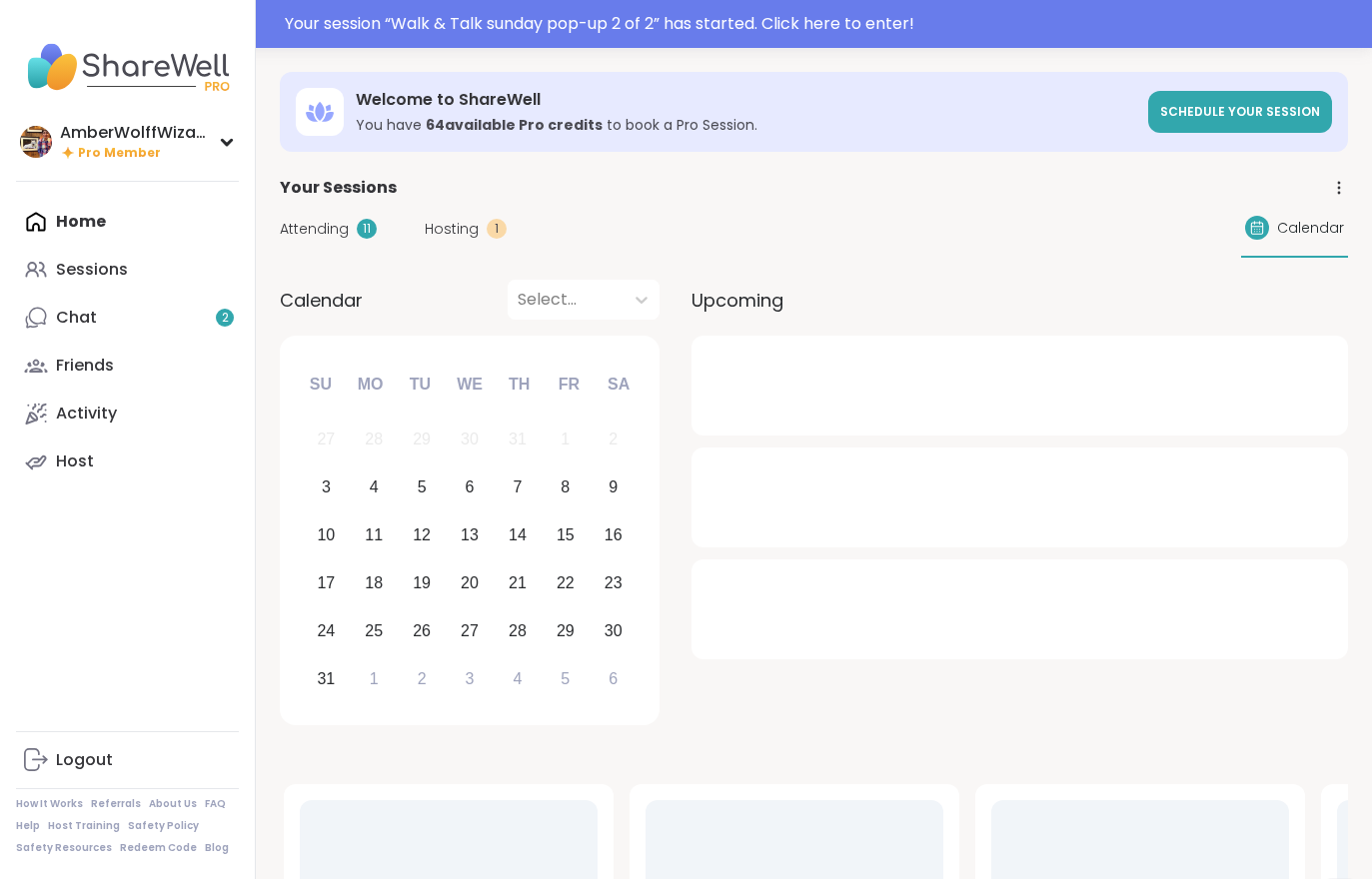 click on "Friends" at bounding box center (127, 366) 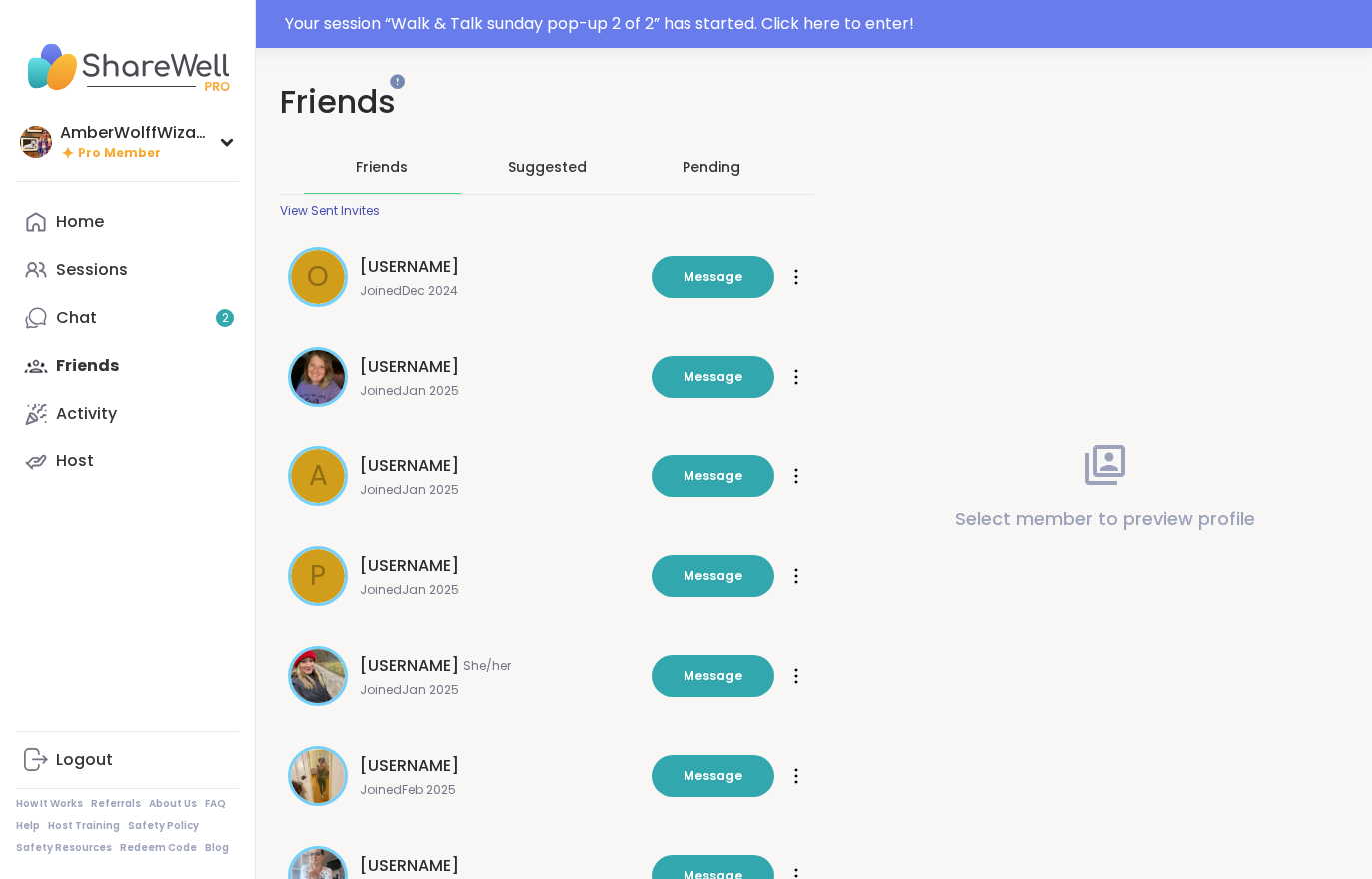 scroll, scrollTop: 0, scrollLeft: 0, axis: both 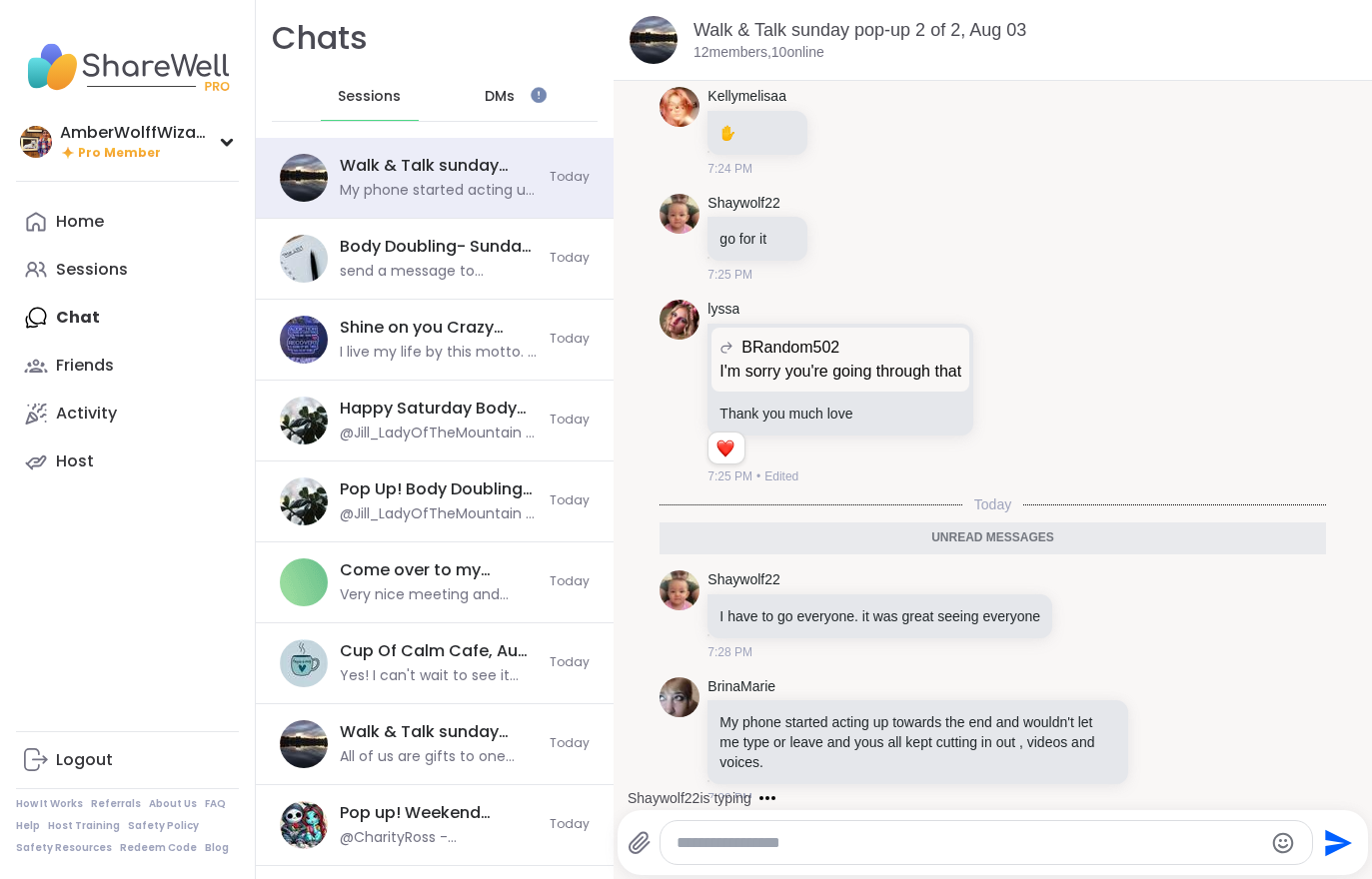 click on "Home" at bounding box center [80, 222] 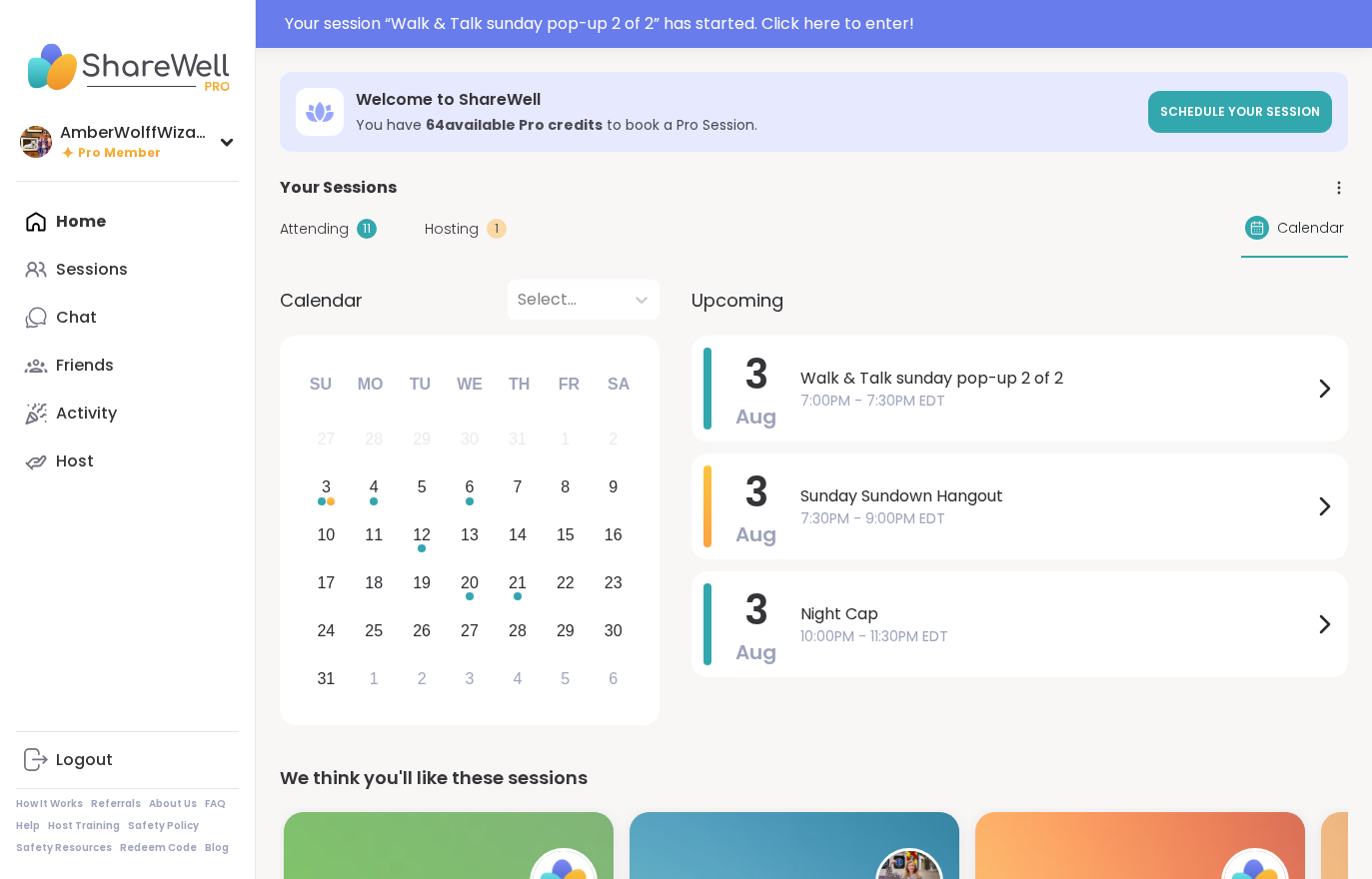 click on "Hosting" at bounding box center [452, 229] 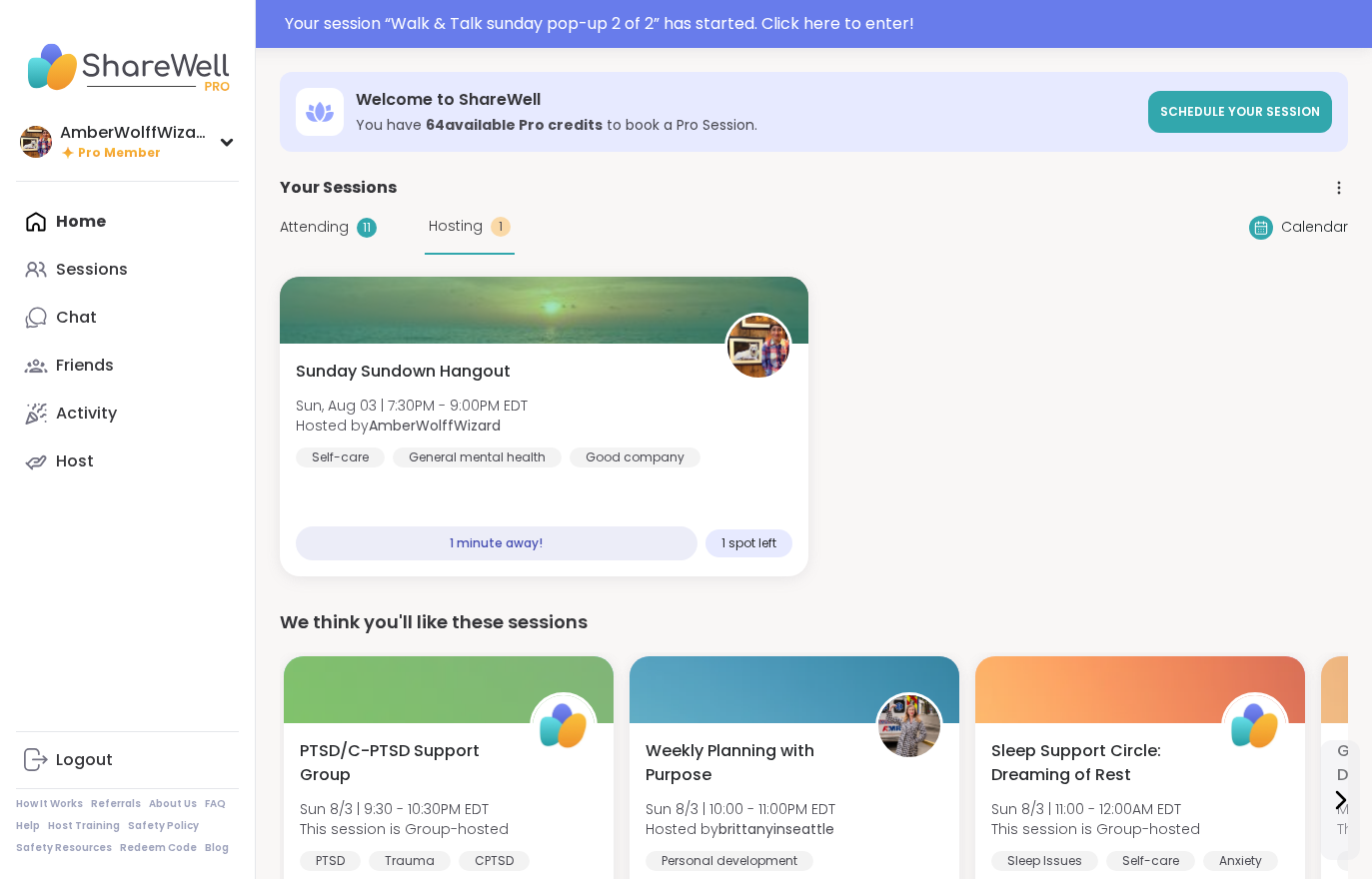 click on "AmberWolffWizard" at bounding box center [435, 426] 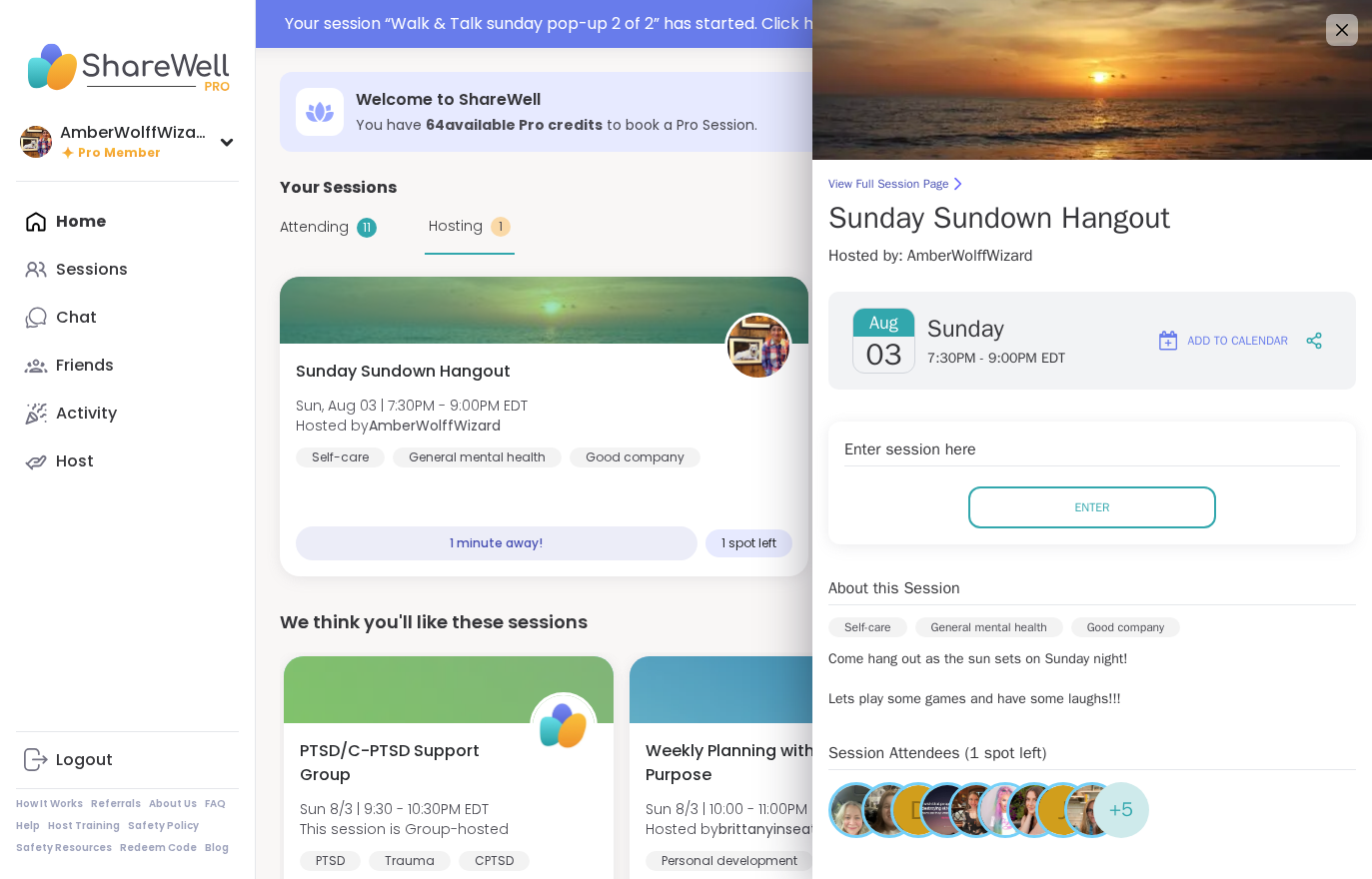 click on "Enter" at bounding box center (1092, 507) 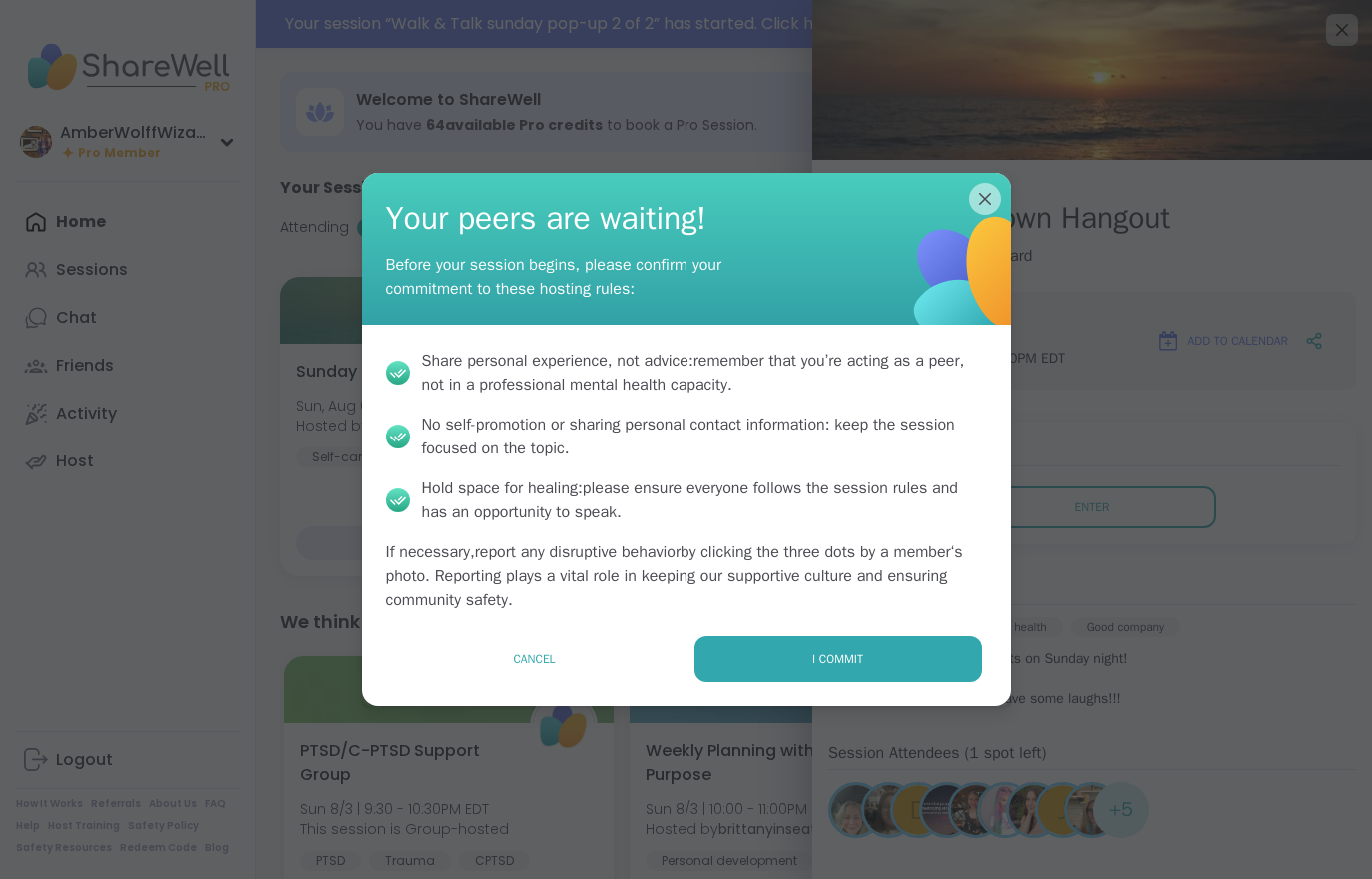 click on "I commit" at bounding box center [837, 659] 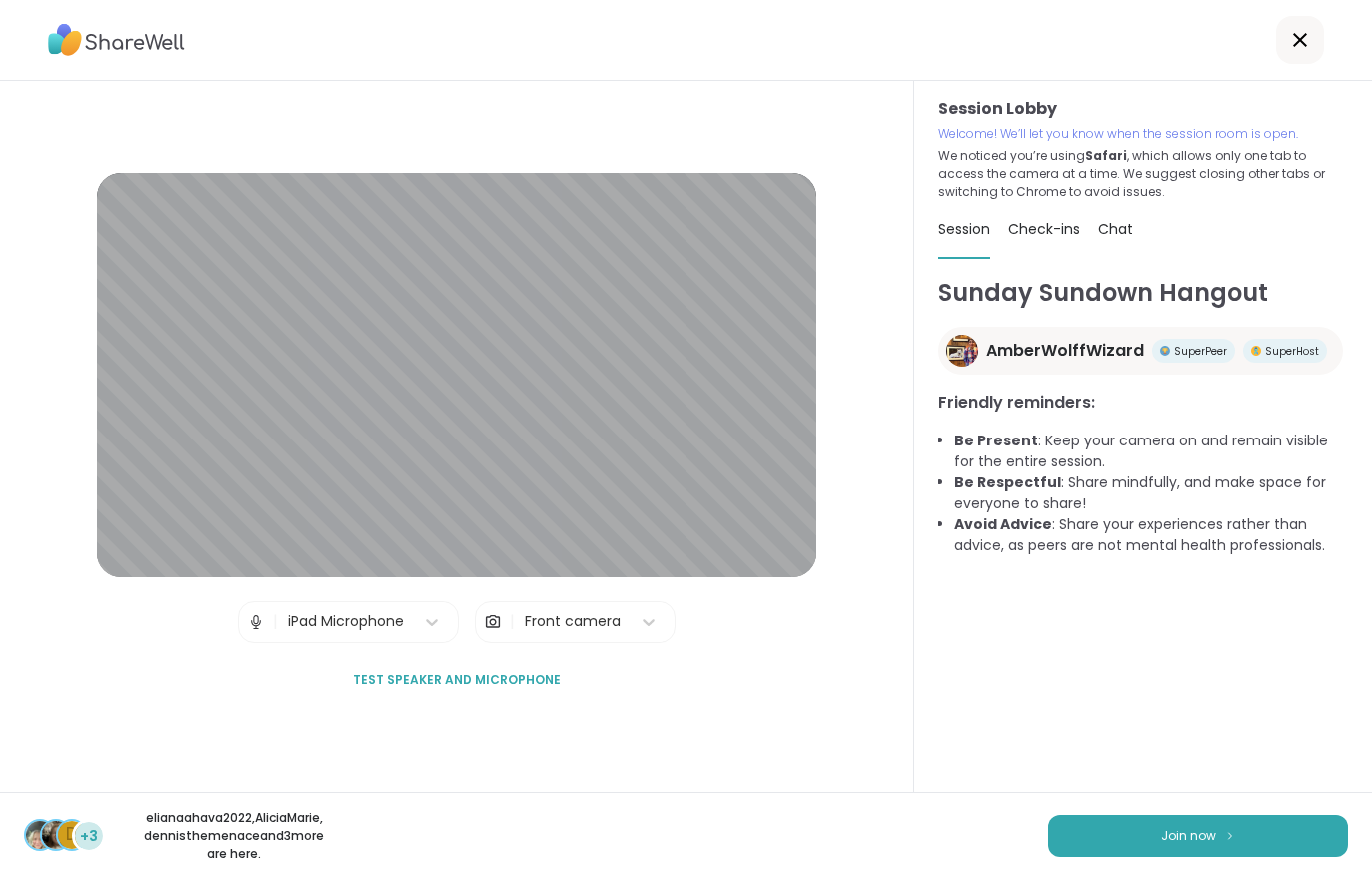 click on "Join now" at bounding box center (1188, 836) 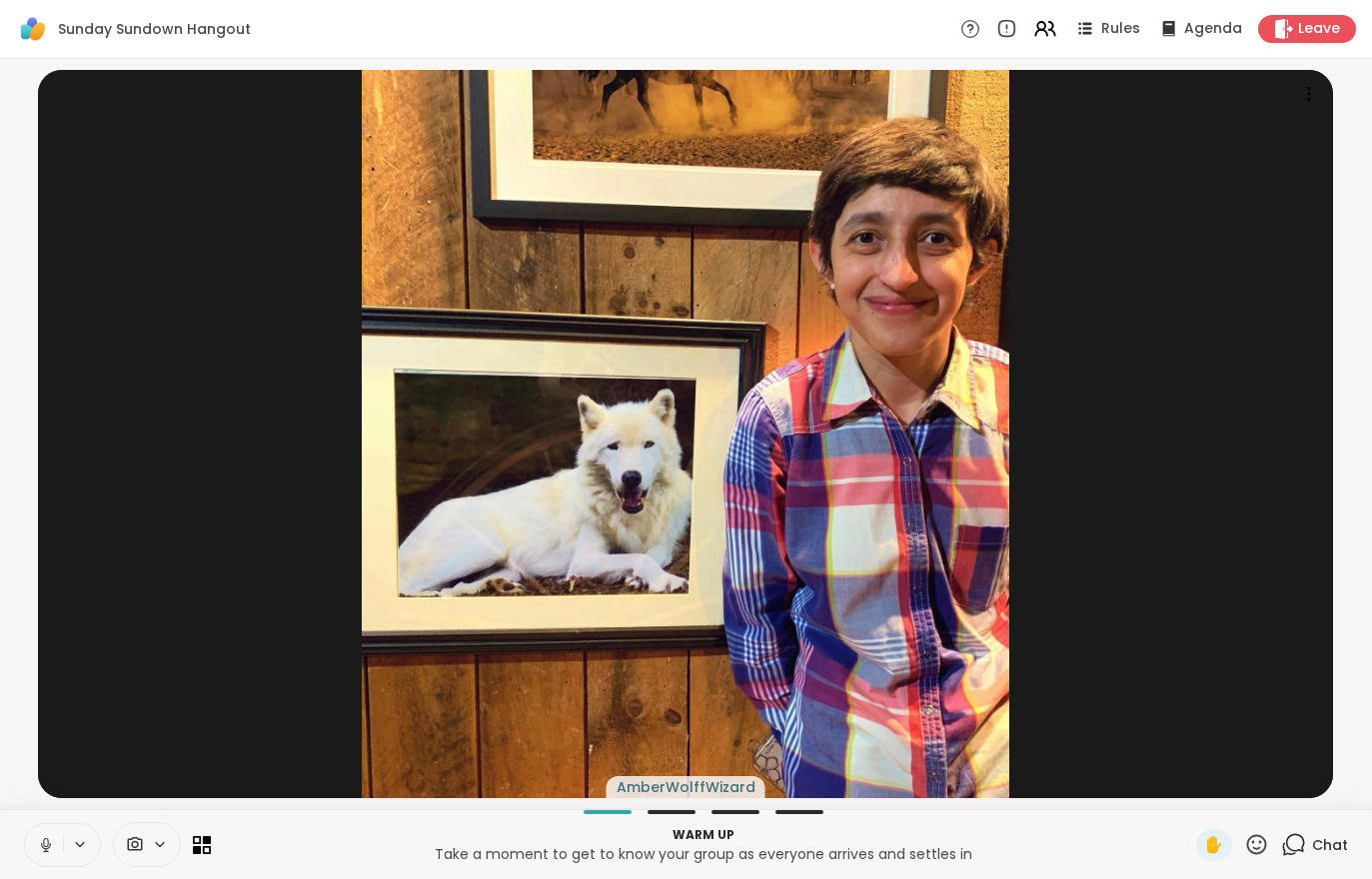 click on "Leave" at bounding box center [1307, 29] 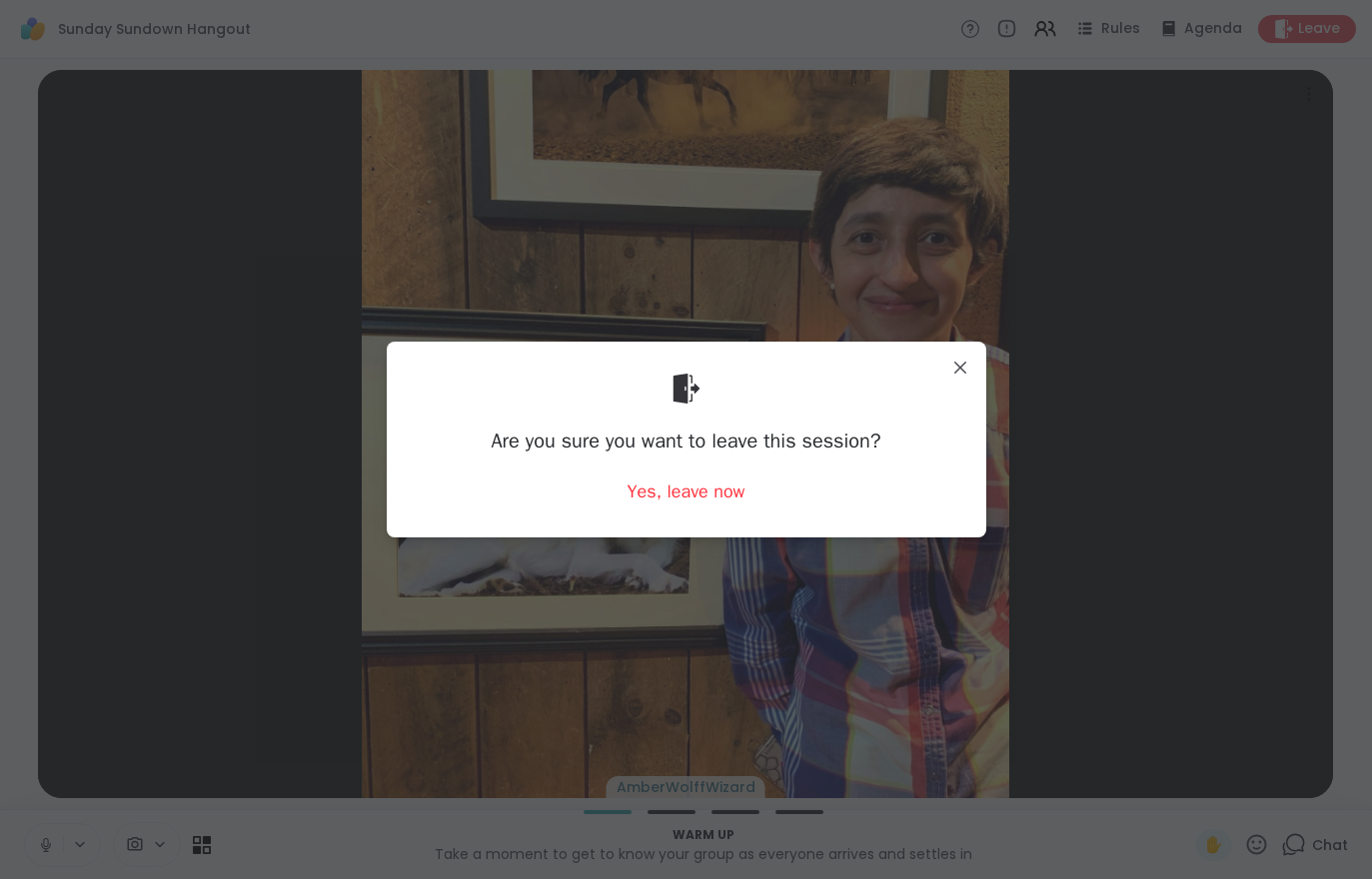 click on "Yes, leave now" at bounding box center [686, 491] 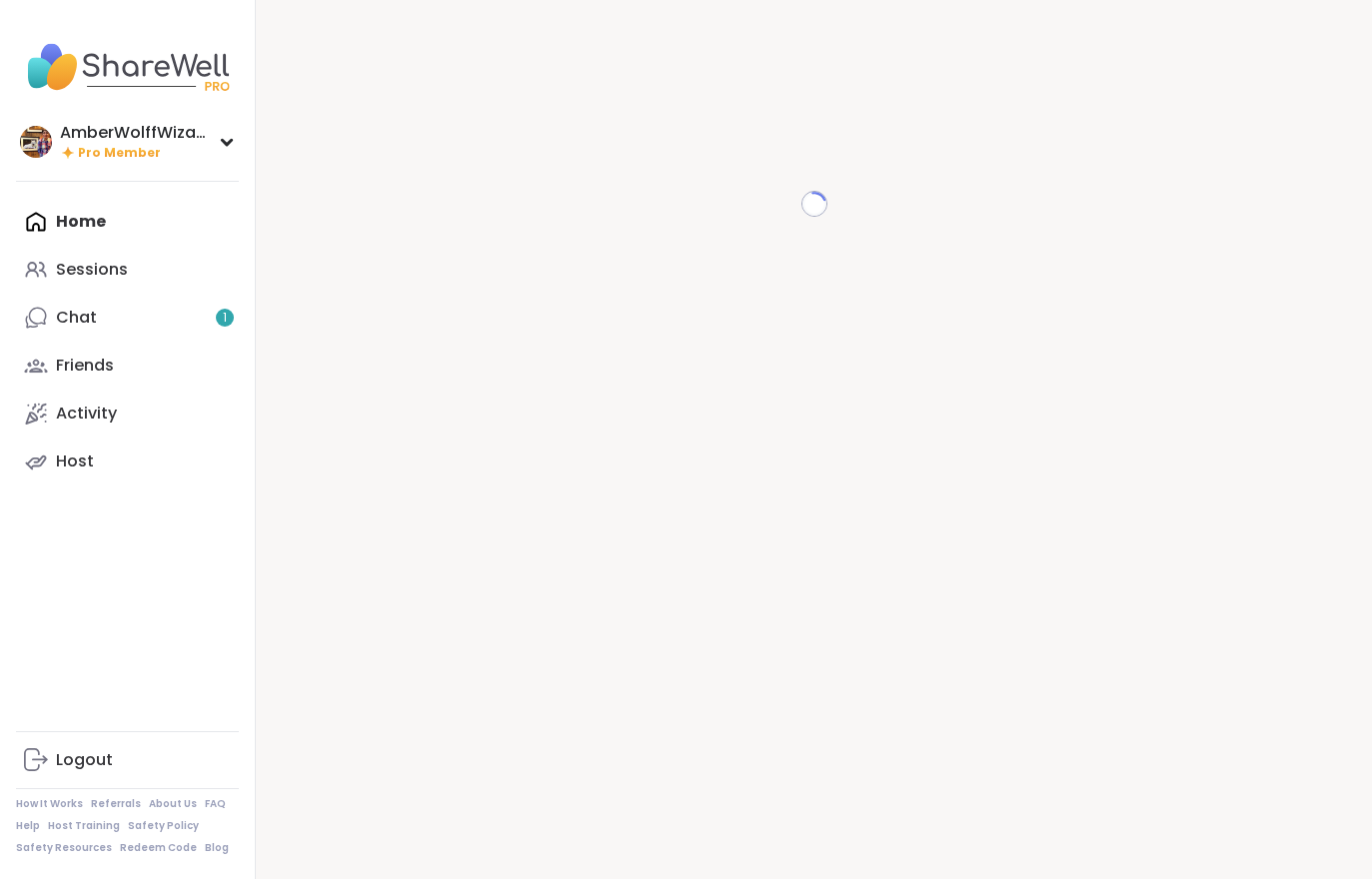 scroll, scrollTop: 0, scrollLeft: 0, axis: both 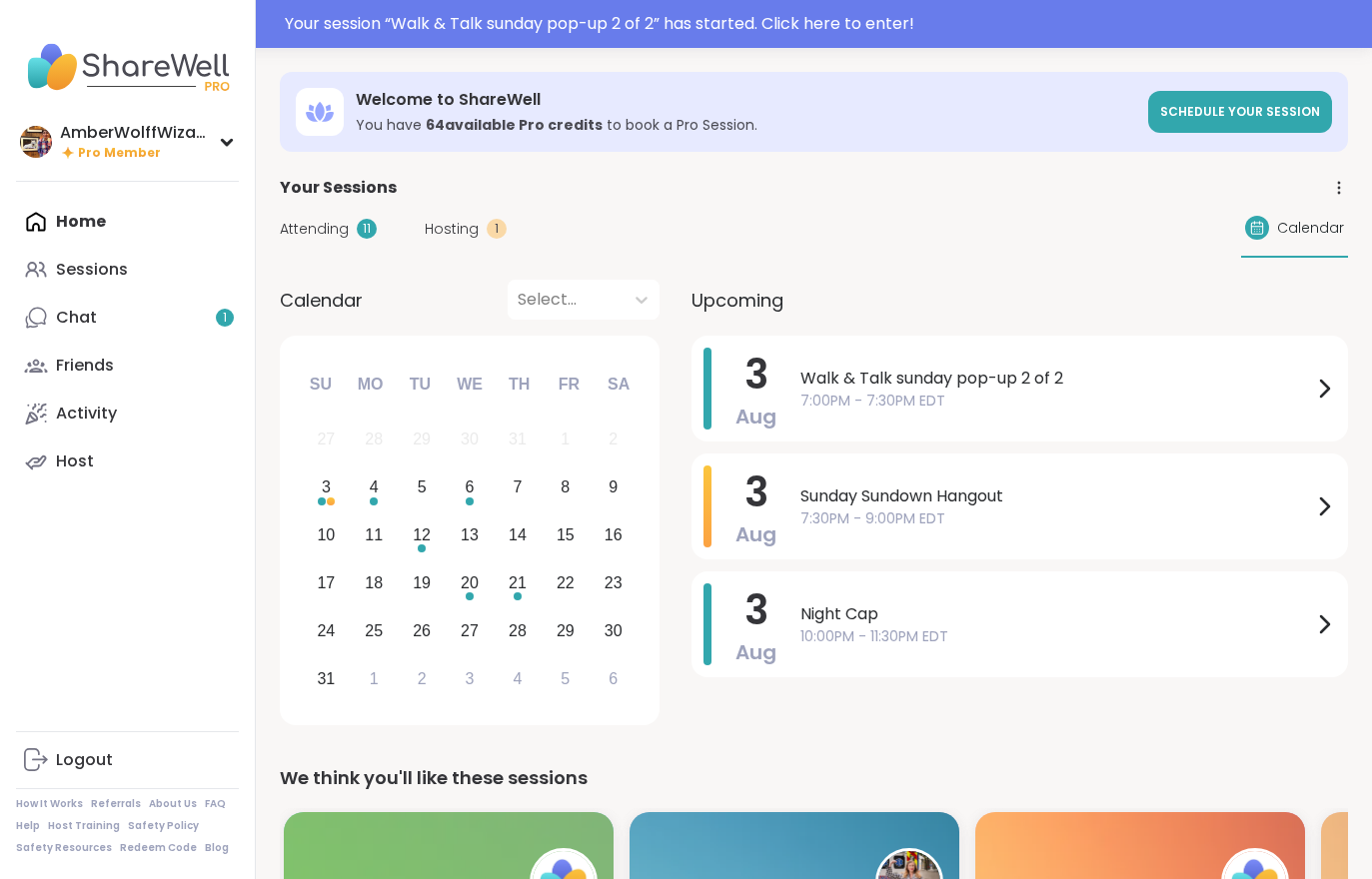 click on "Hosting" at bounding box center [452, 229] 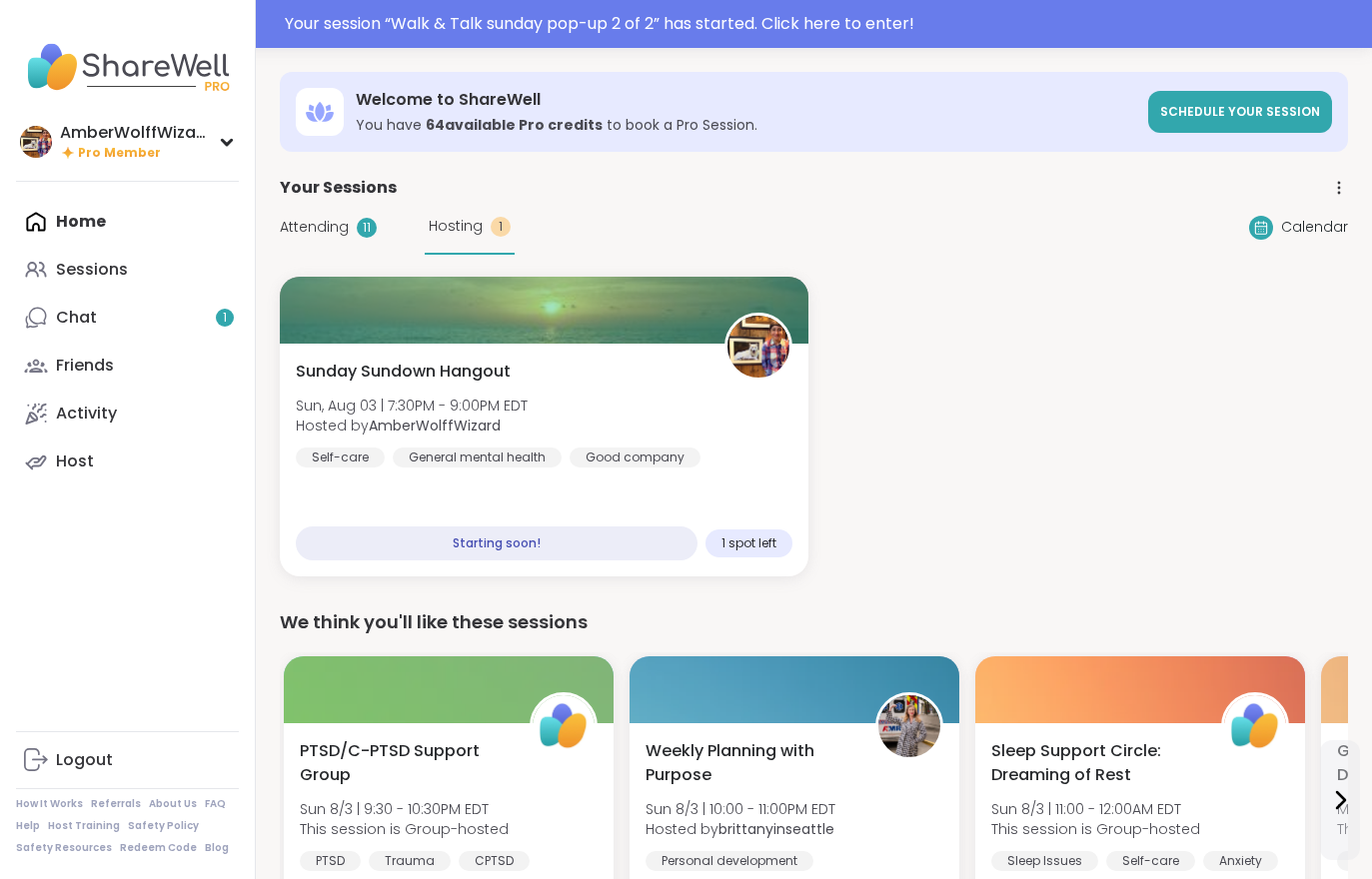click on "Sun, Aug 03 | 7:30PM - 9:00PM EDT" at bounding box center (412, 406) 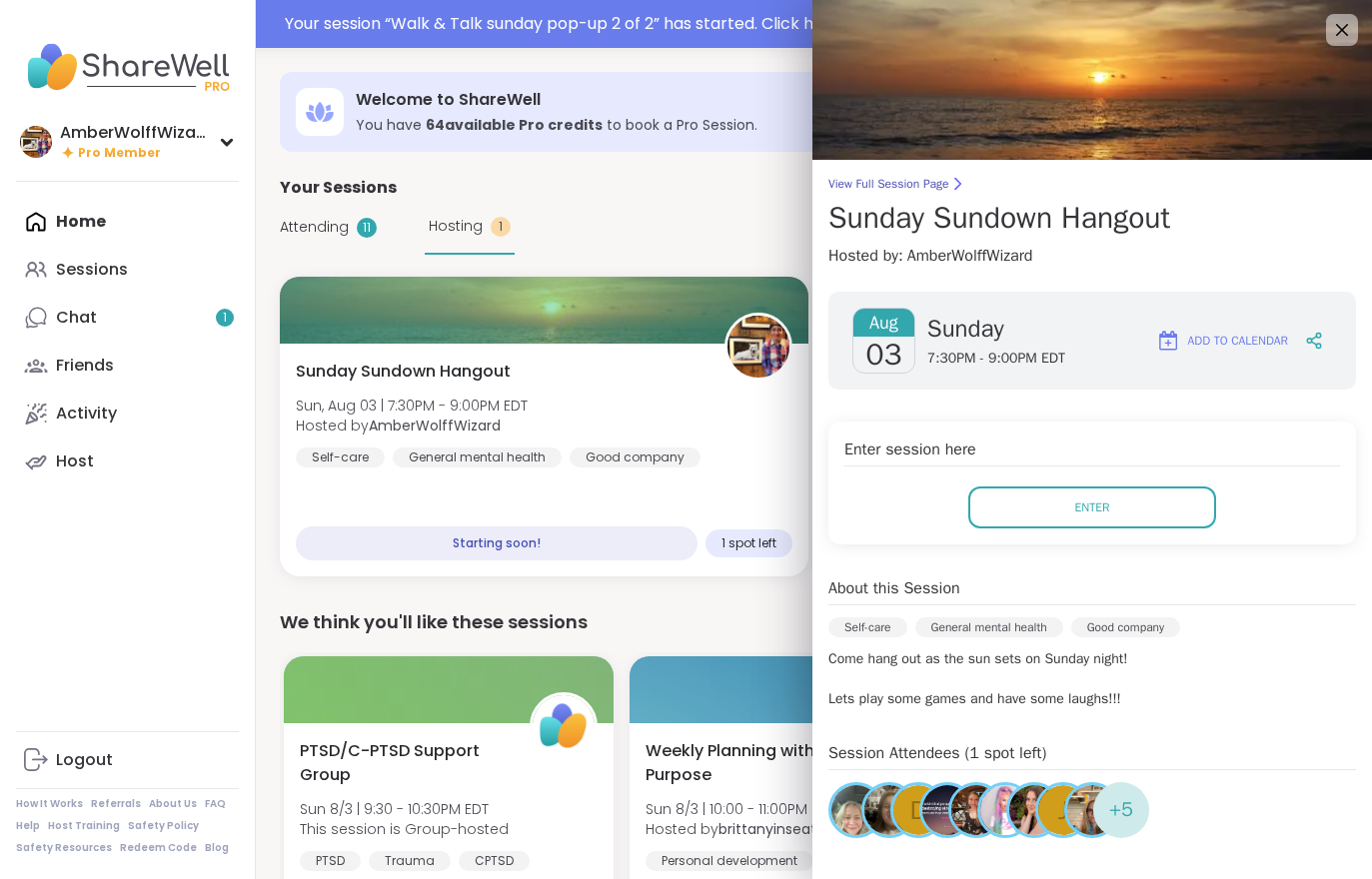 click on "Enter" at bounding box center [1092, 507] 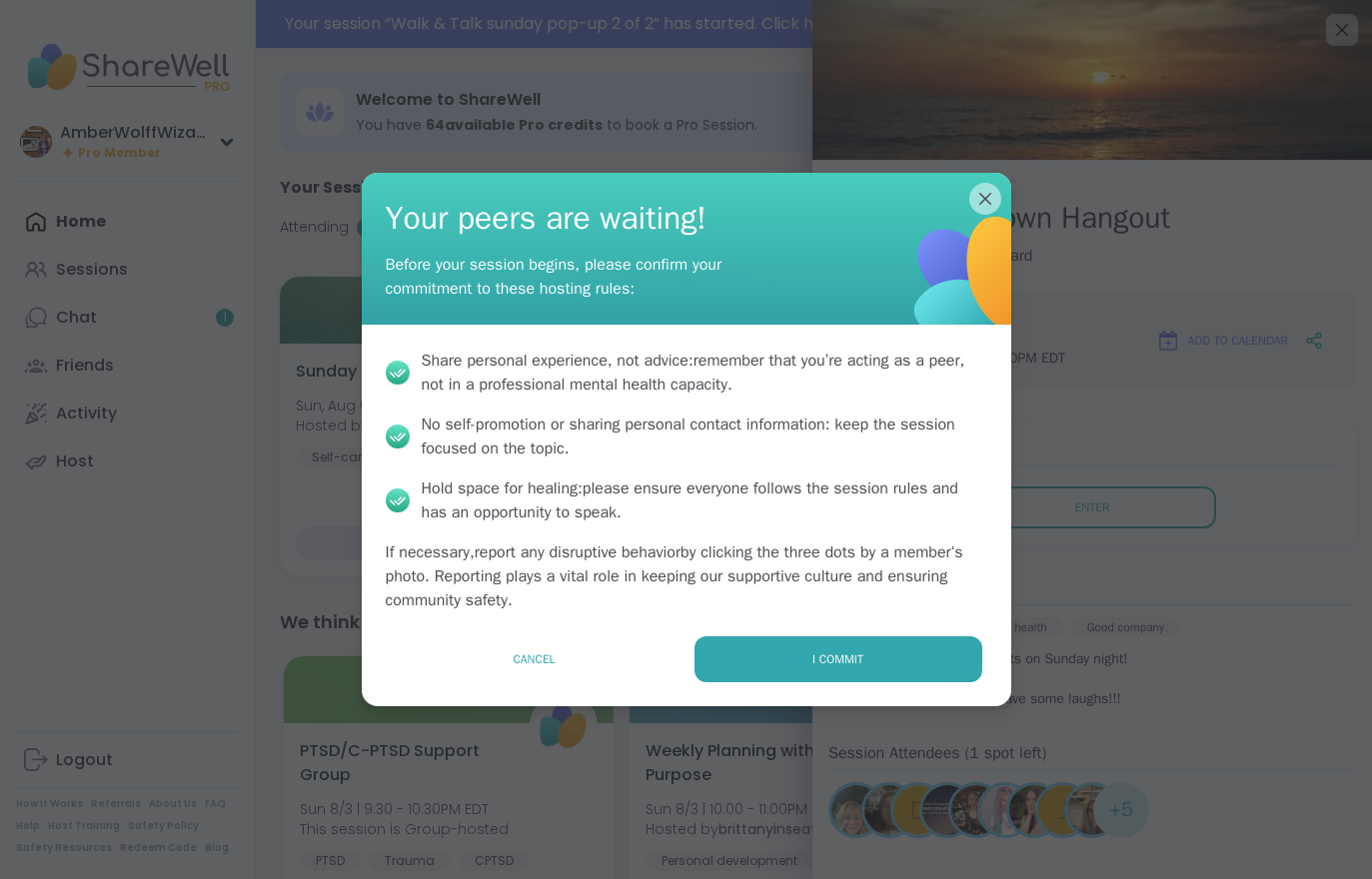 click on "I commit" at bounding box center (838, 659) 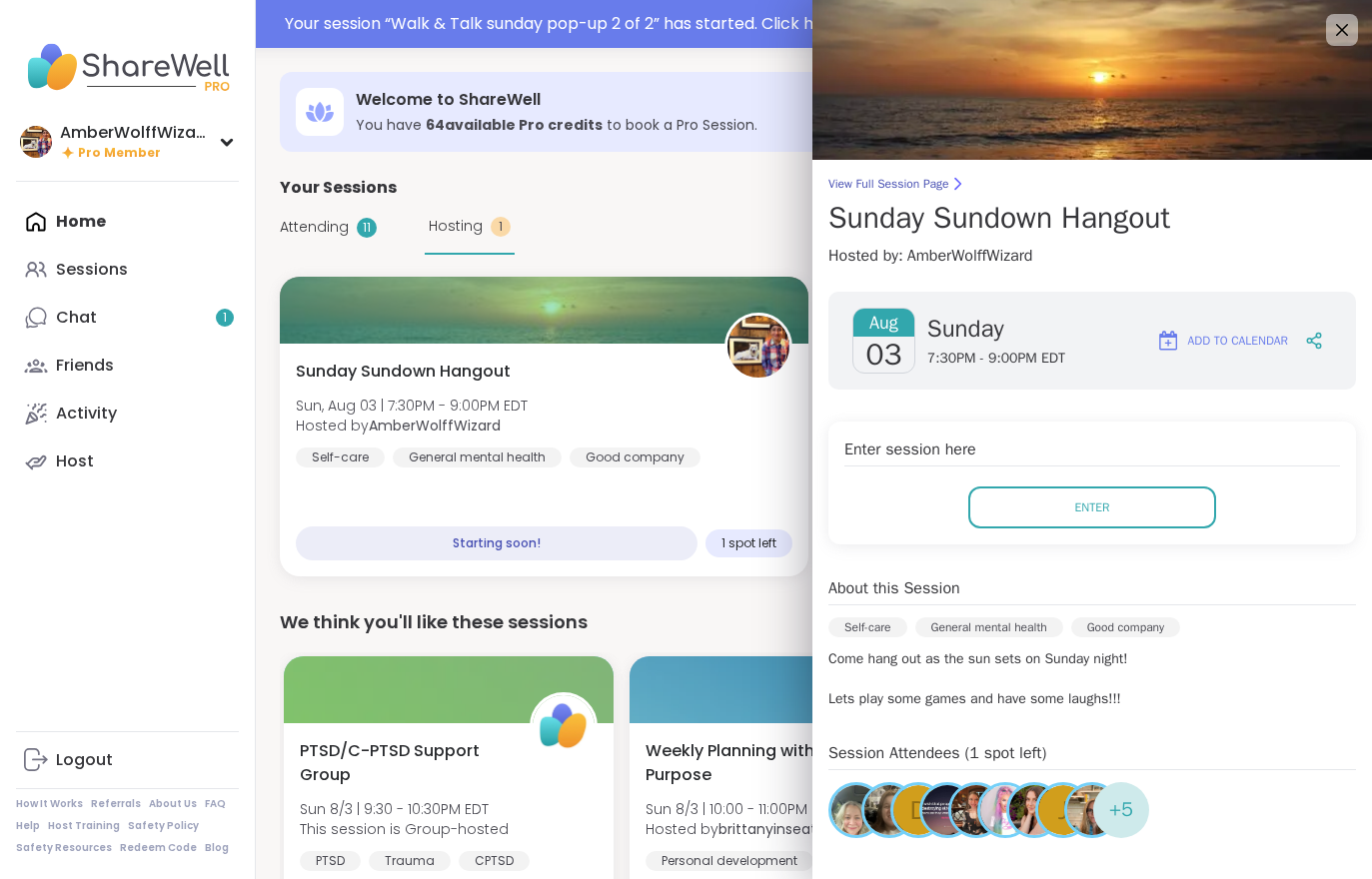 click on "Come hang out as the sun sets on Sunday night!
Lets play some games and have some laughs!!!" at bounding box center [1092, 679] 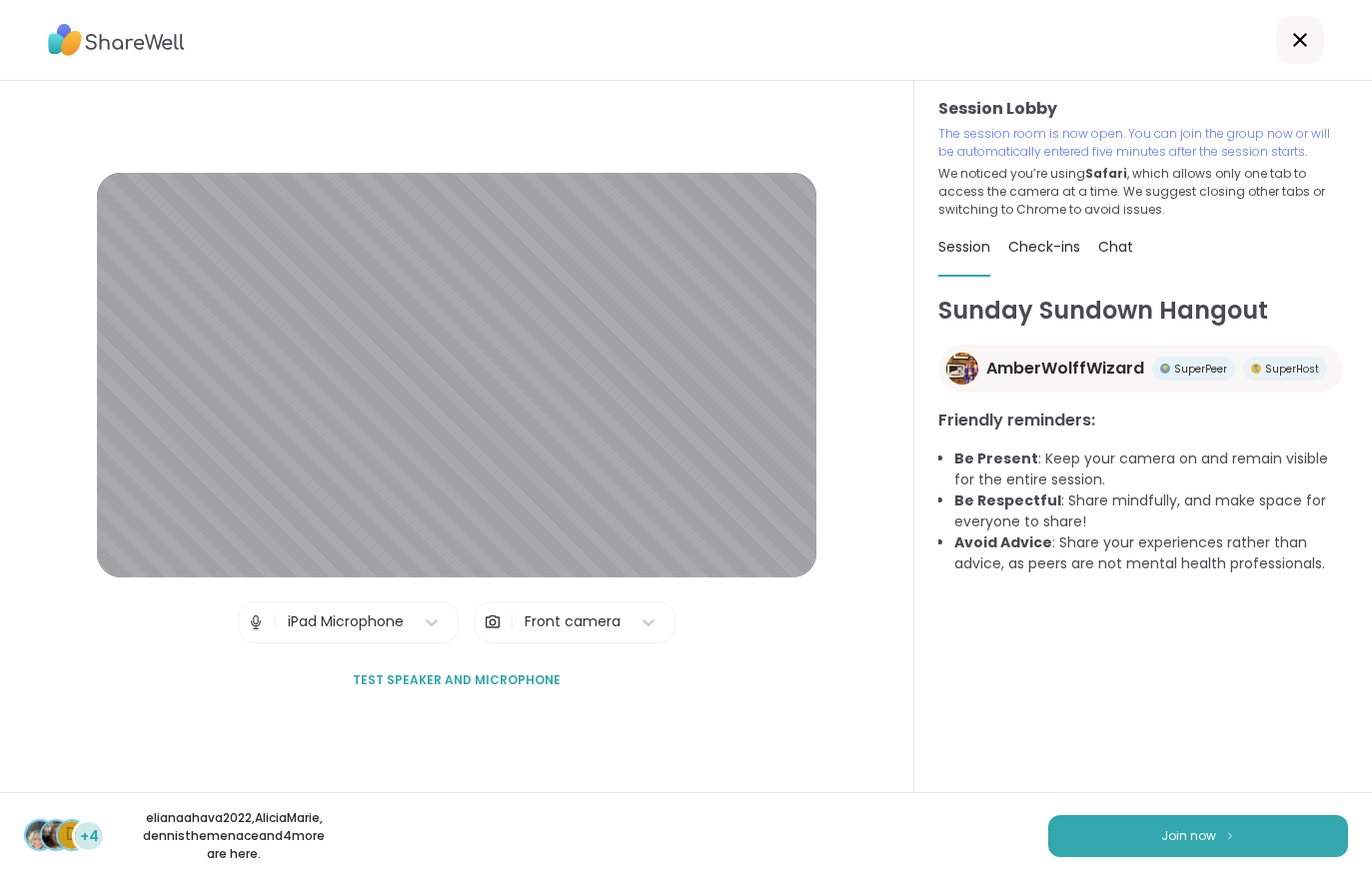 click on "Join now" at bounding box center [1188, 836] 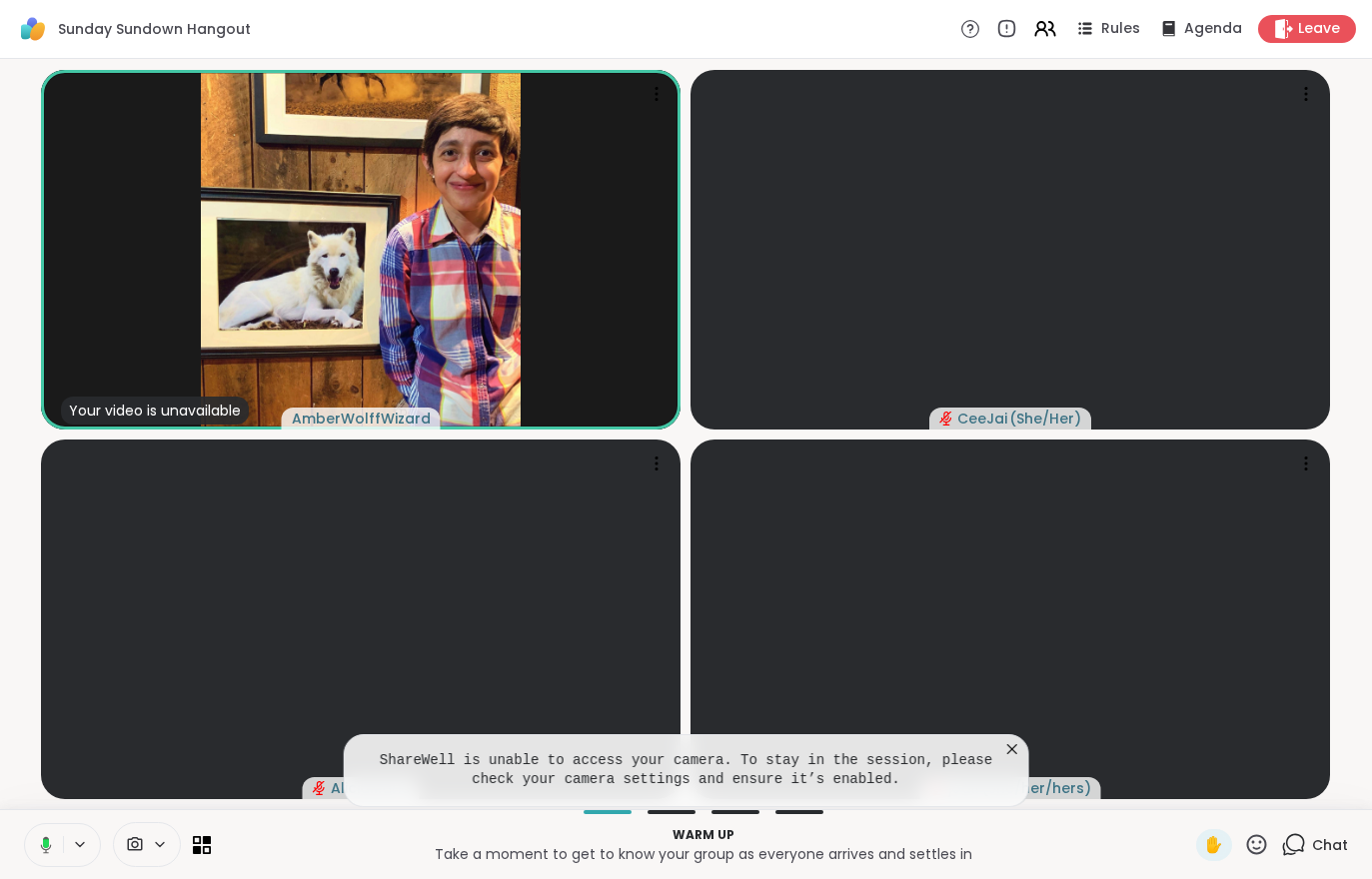 click on "Leave" at bounding box center [1319, 29] 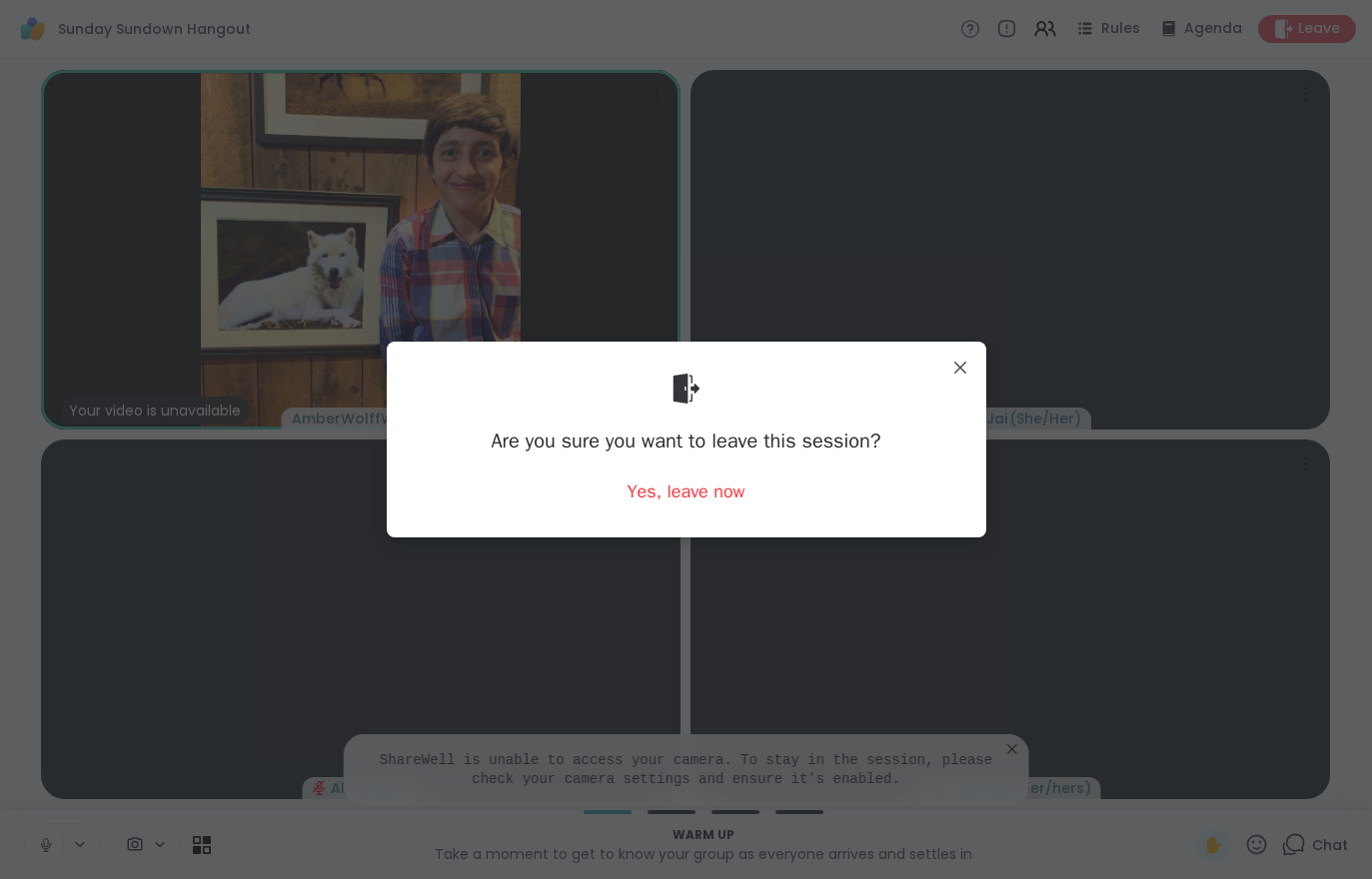 click on "Yes, leave now" at bounding box center (686, 491) 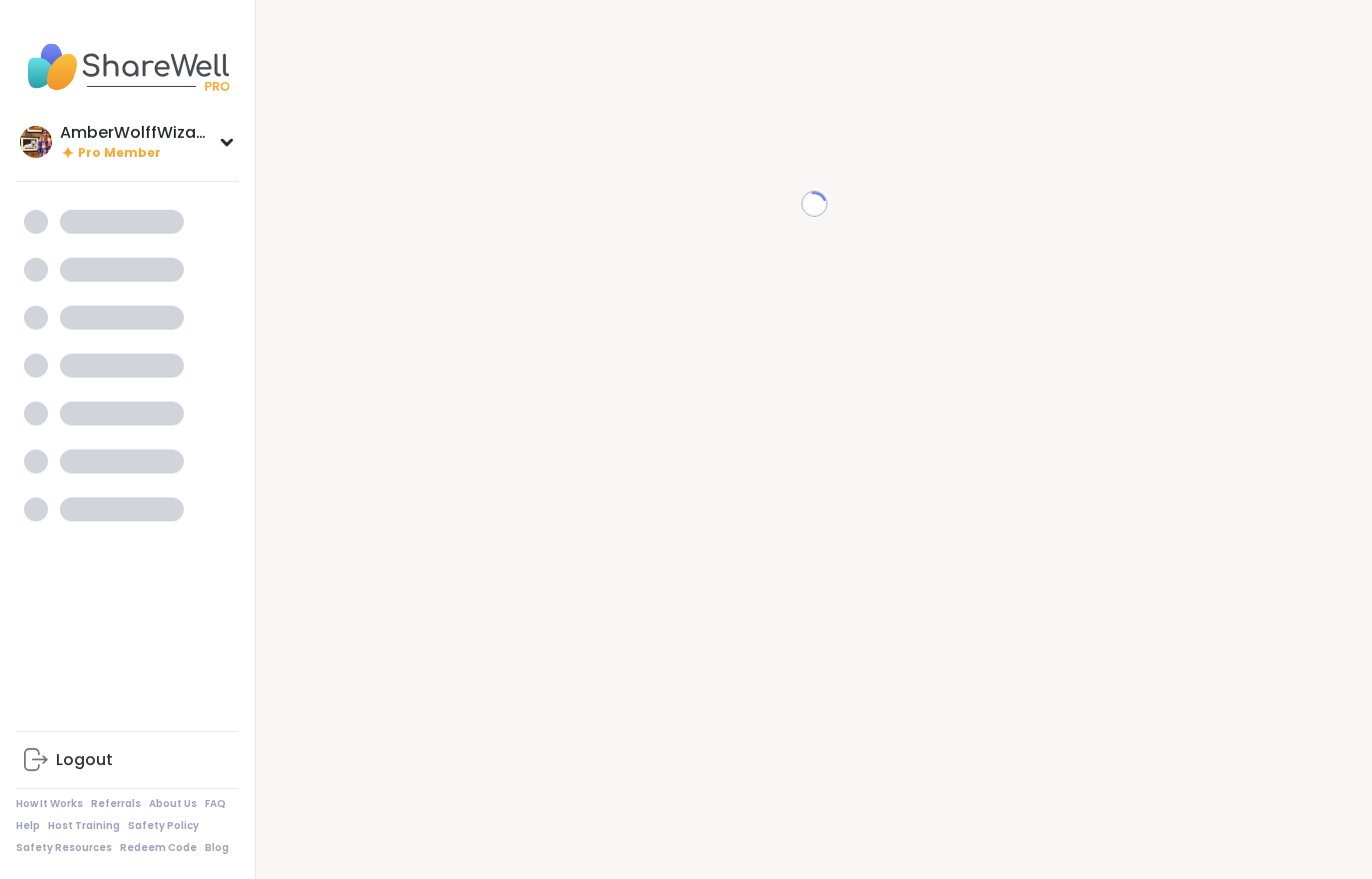 scroll, scrollTop: 0, scrollLeft: 0, axis: both 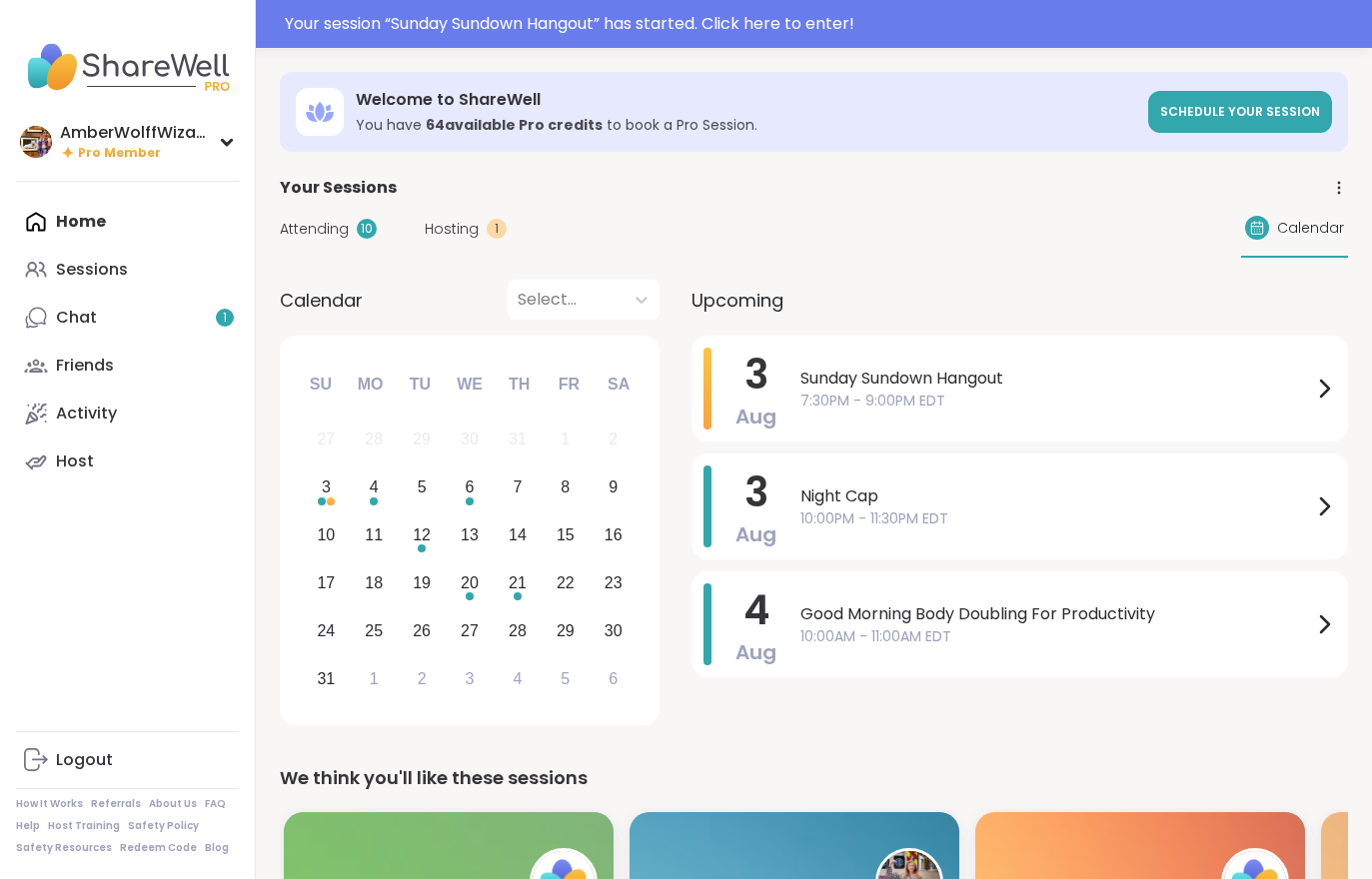 click on "Your session “ Sunday Sundown Hangout ” has started. Click here to enter!" at bounding box center [822, 24] 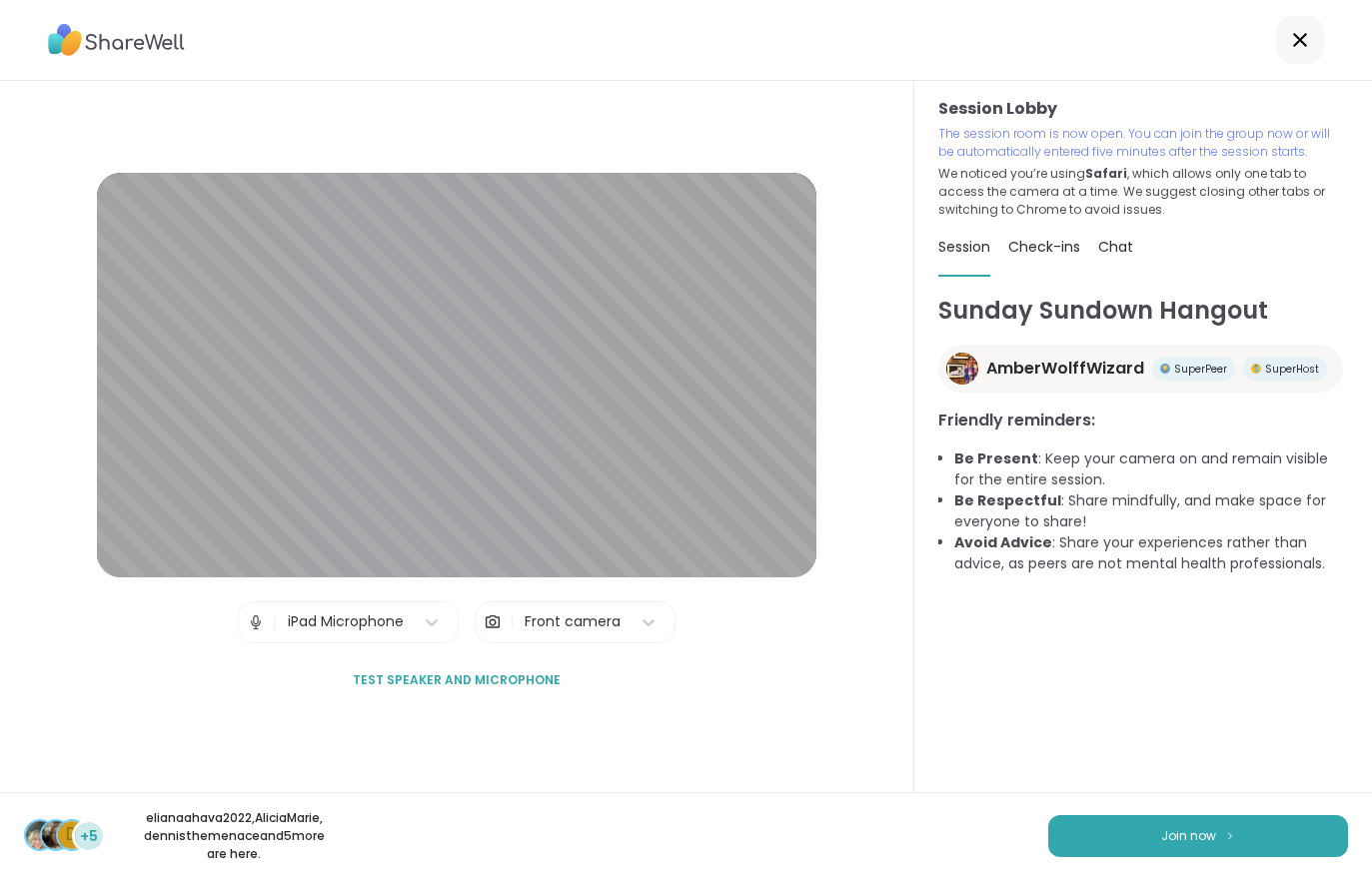 click on "Join now" at bounding box center (1198, 836) 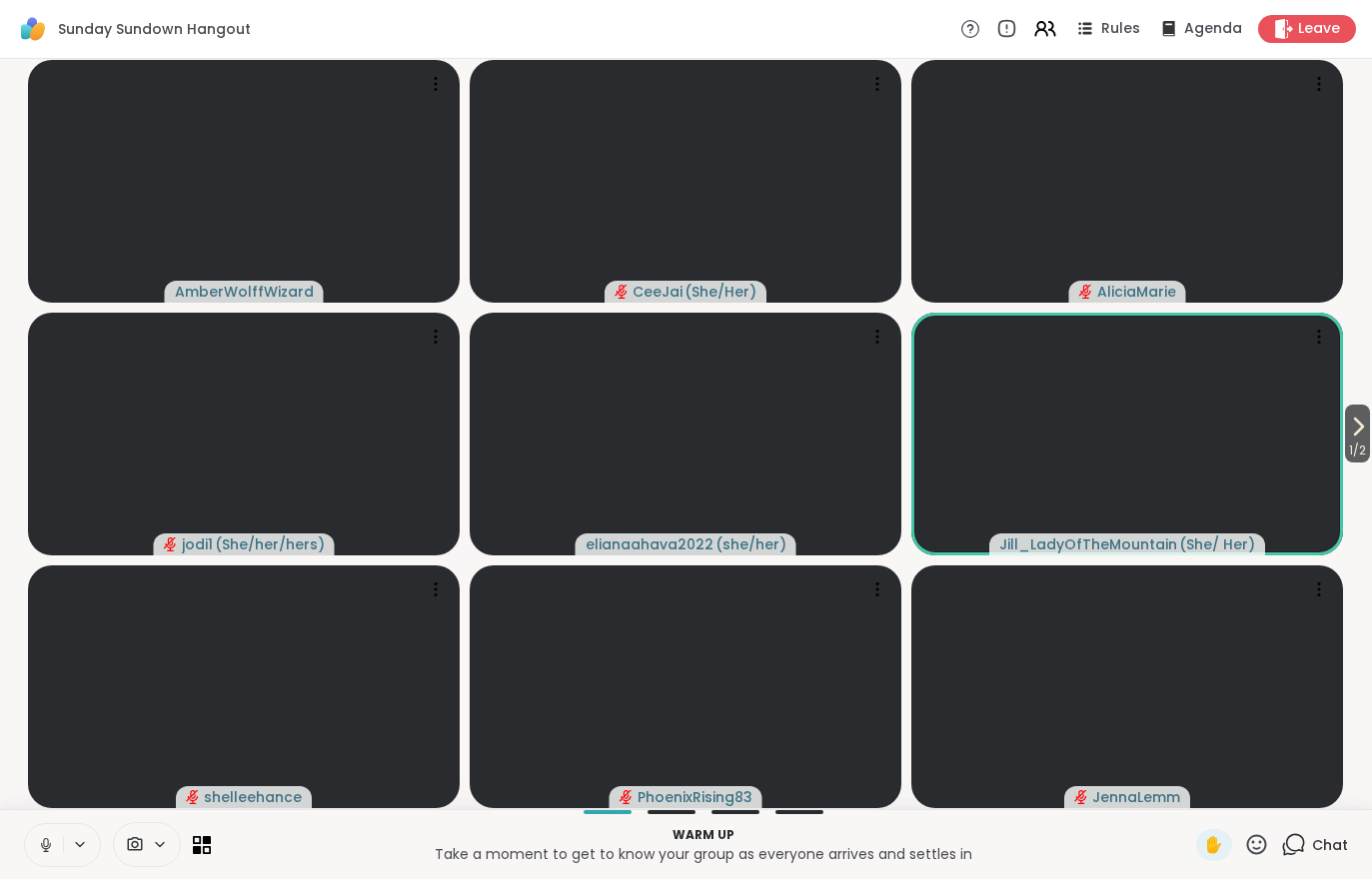 click on "1  /  2" at bounding box center (1357, 450) 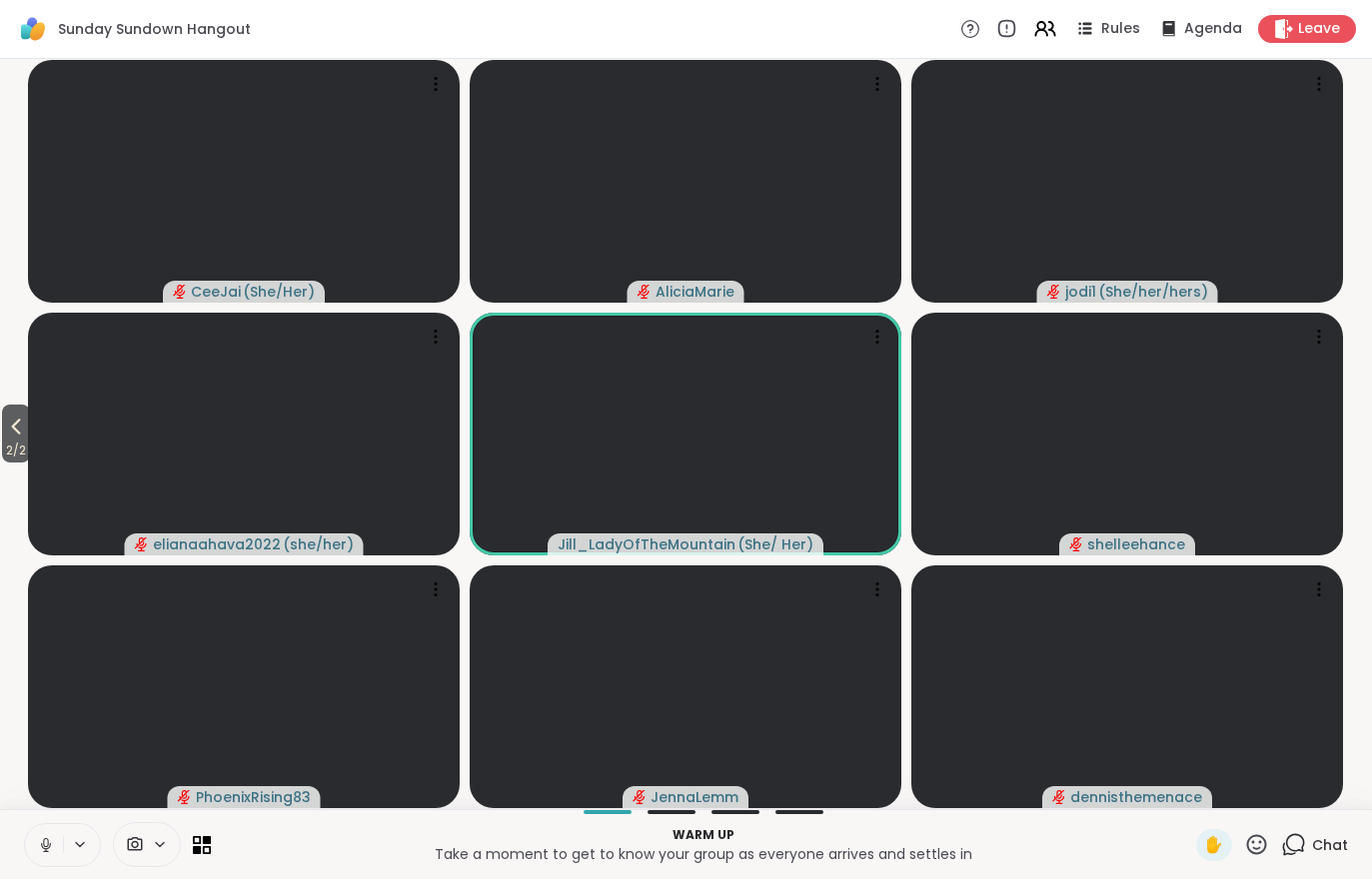 click 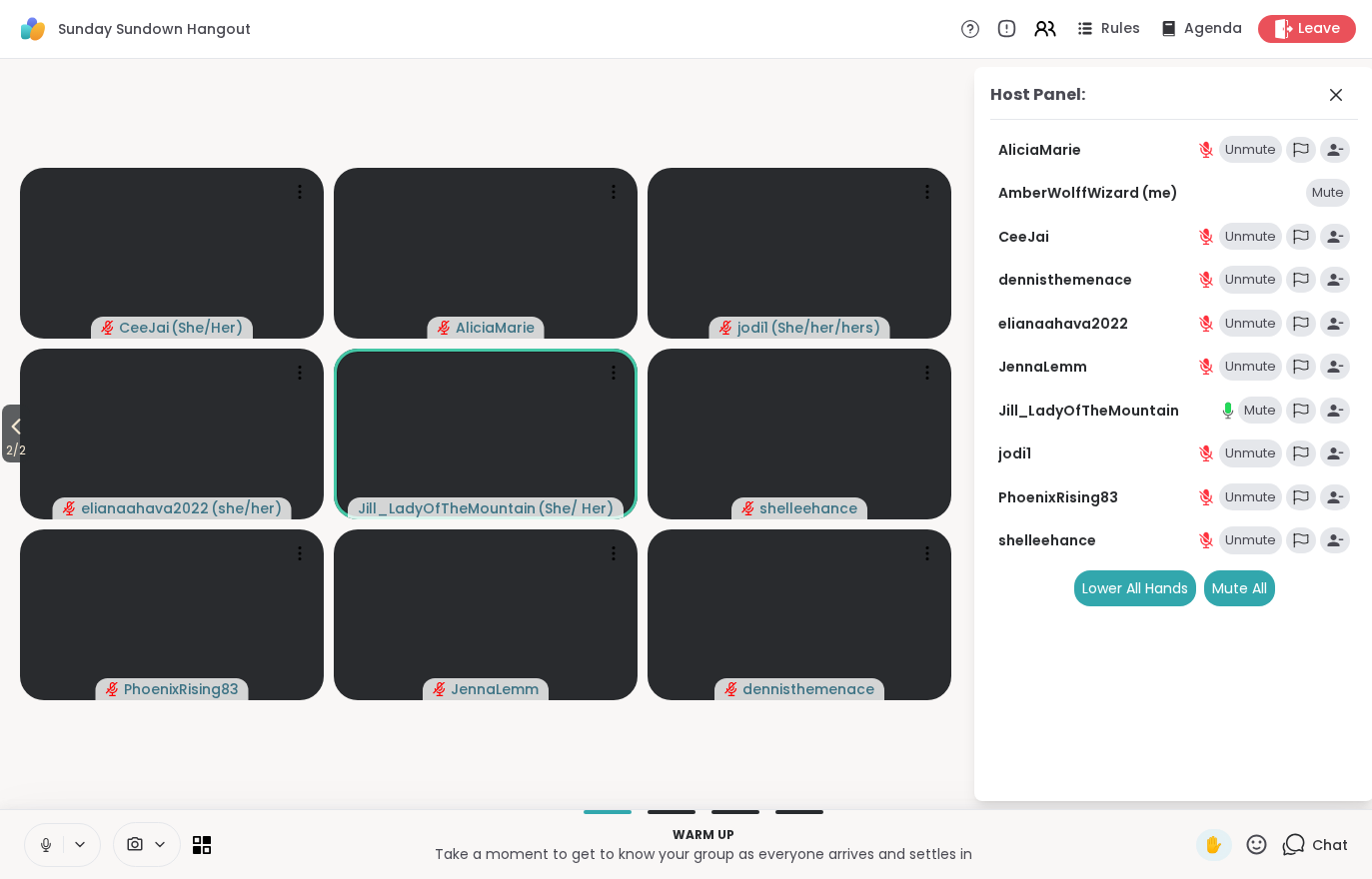 click on "Mute All" at bounding box center (1239, 588) 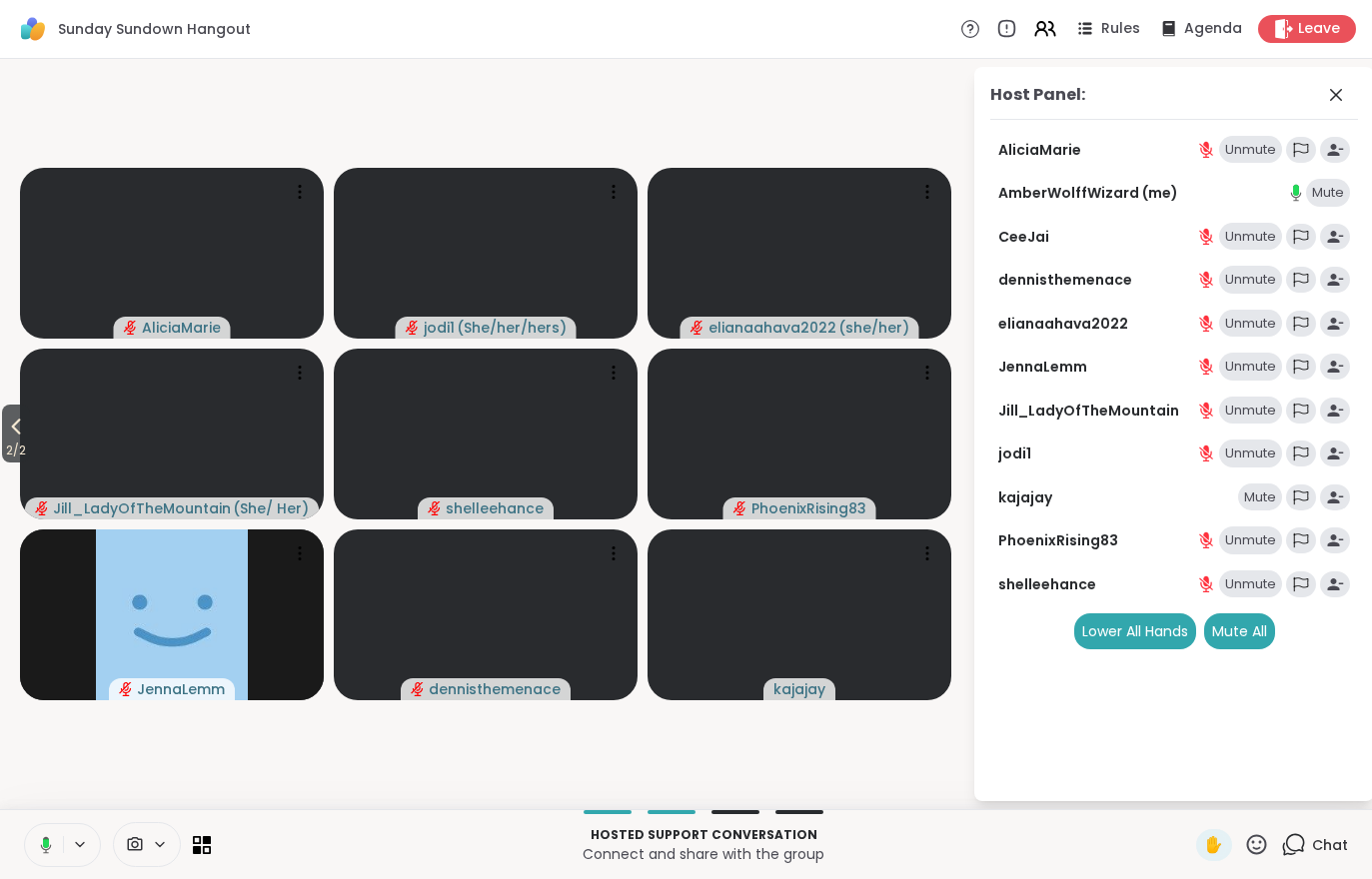 click on "2  /  2" at bounding box center (16, 450) 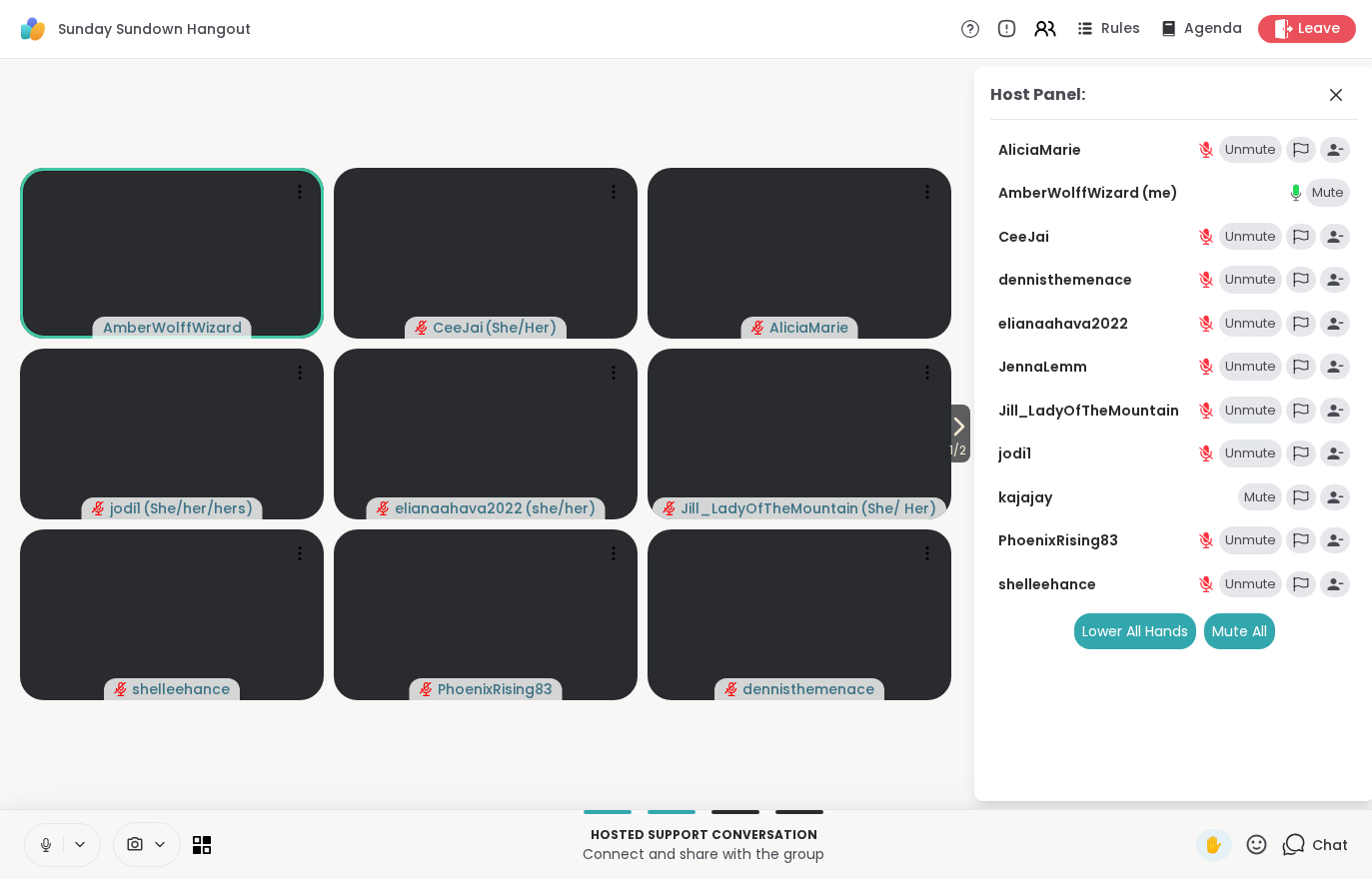 click on "1  /  2" at bounding box center [957, 450] 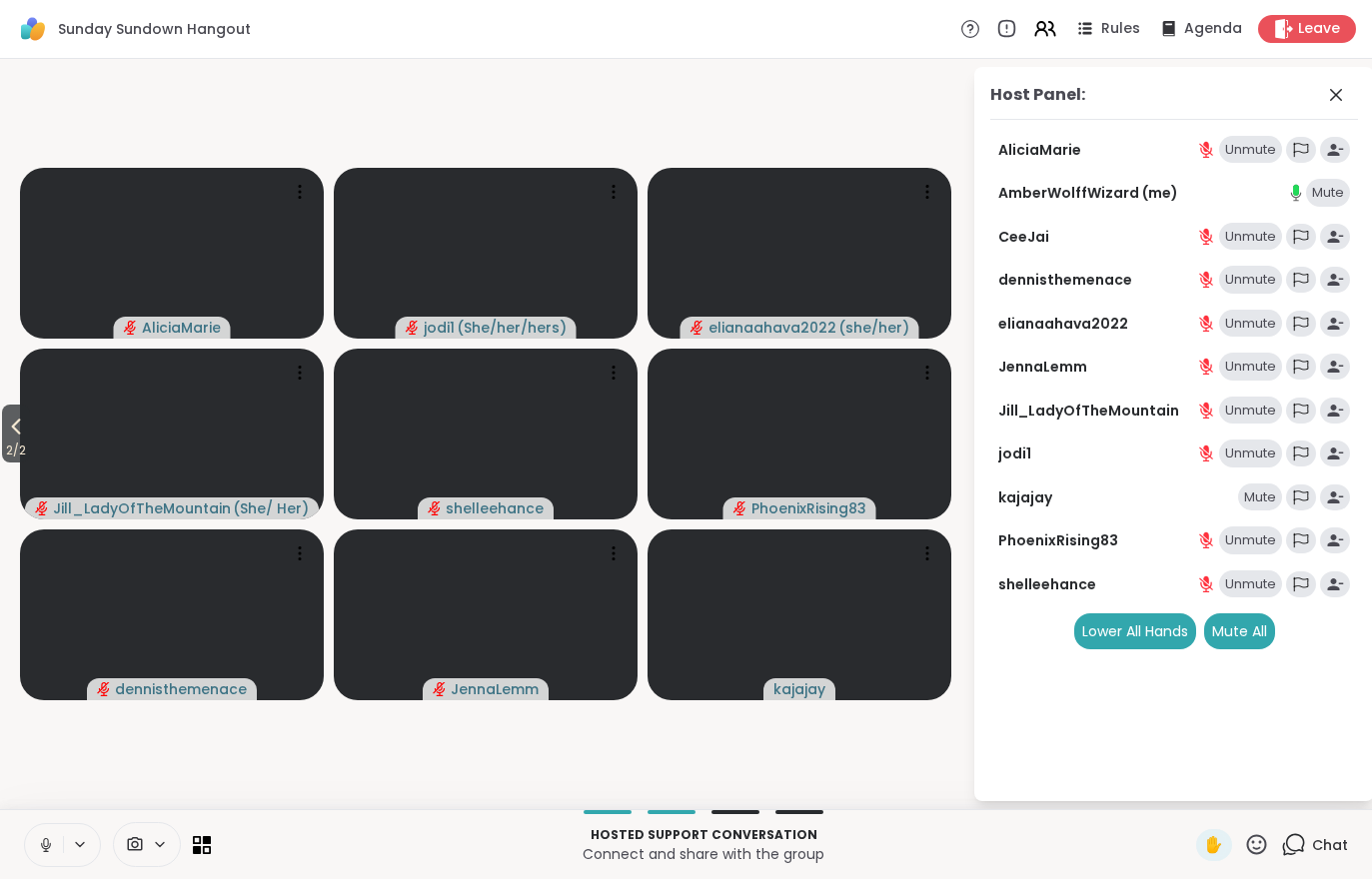 click on "Sunday Sundown Hangout Rules Agenda Leave" at bounding box center (686, 29) 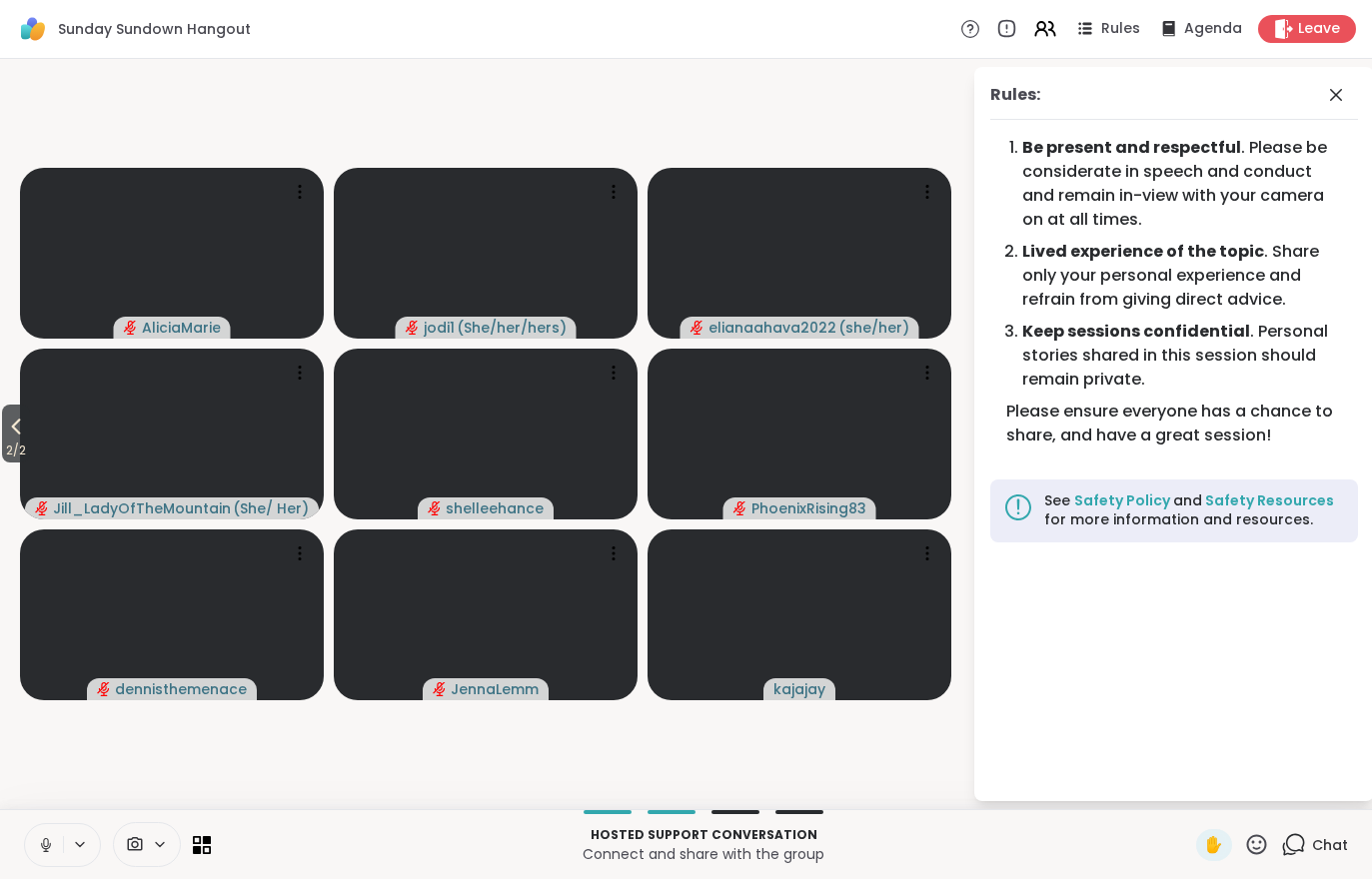 click on "2  /  2" at bounding box center (16, 450) 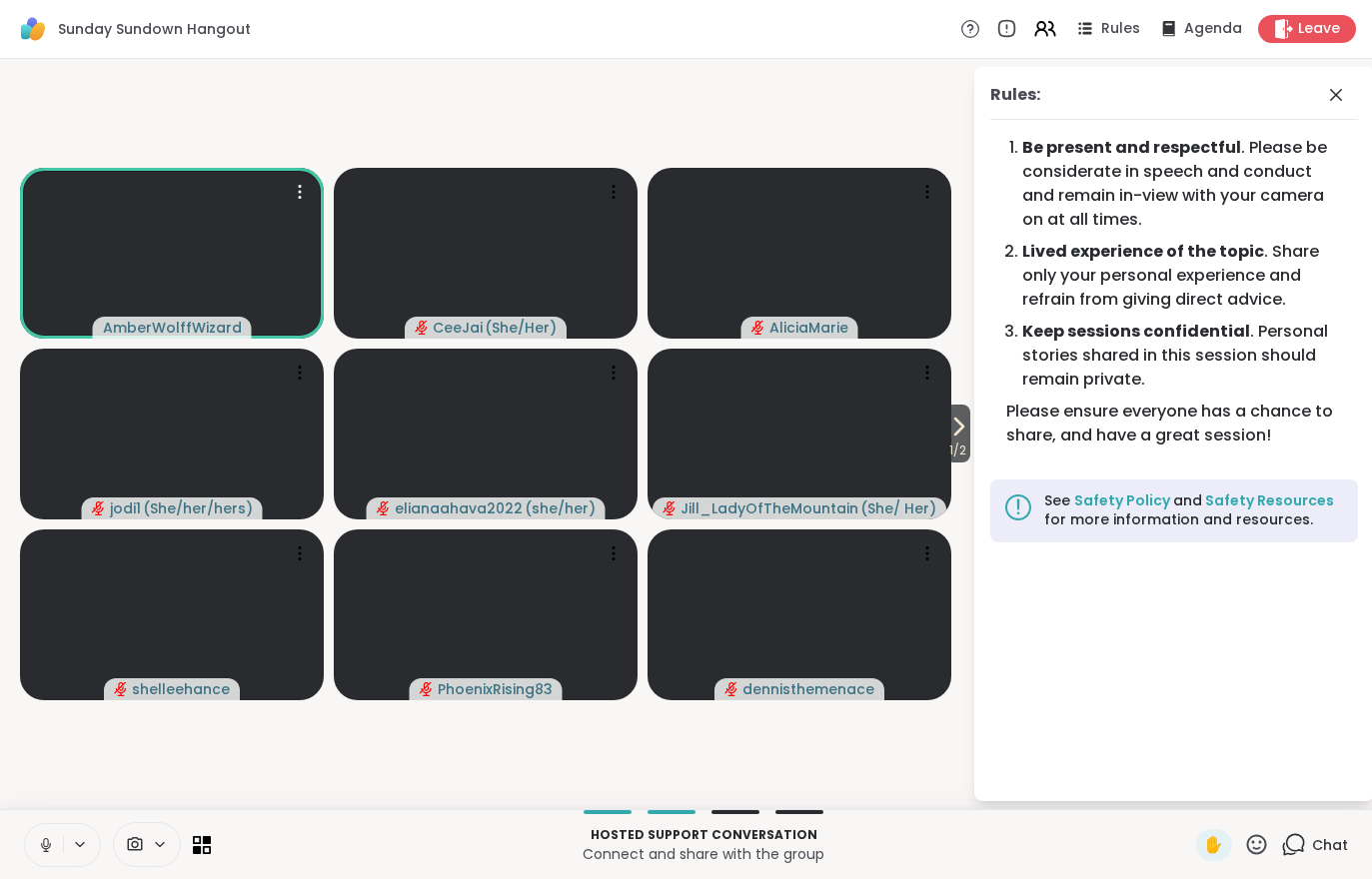 click at bounding box center (172, 253) 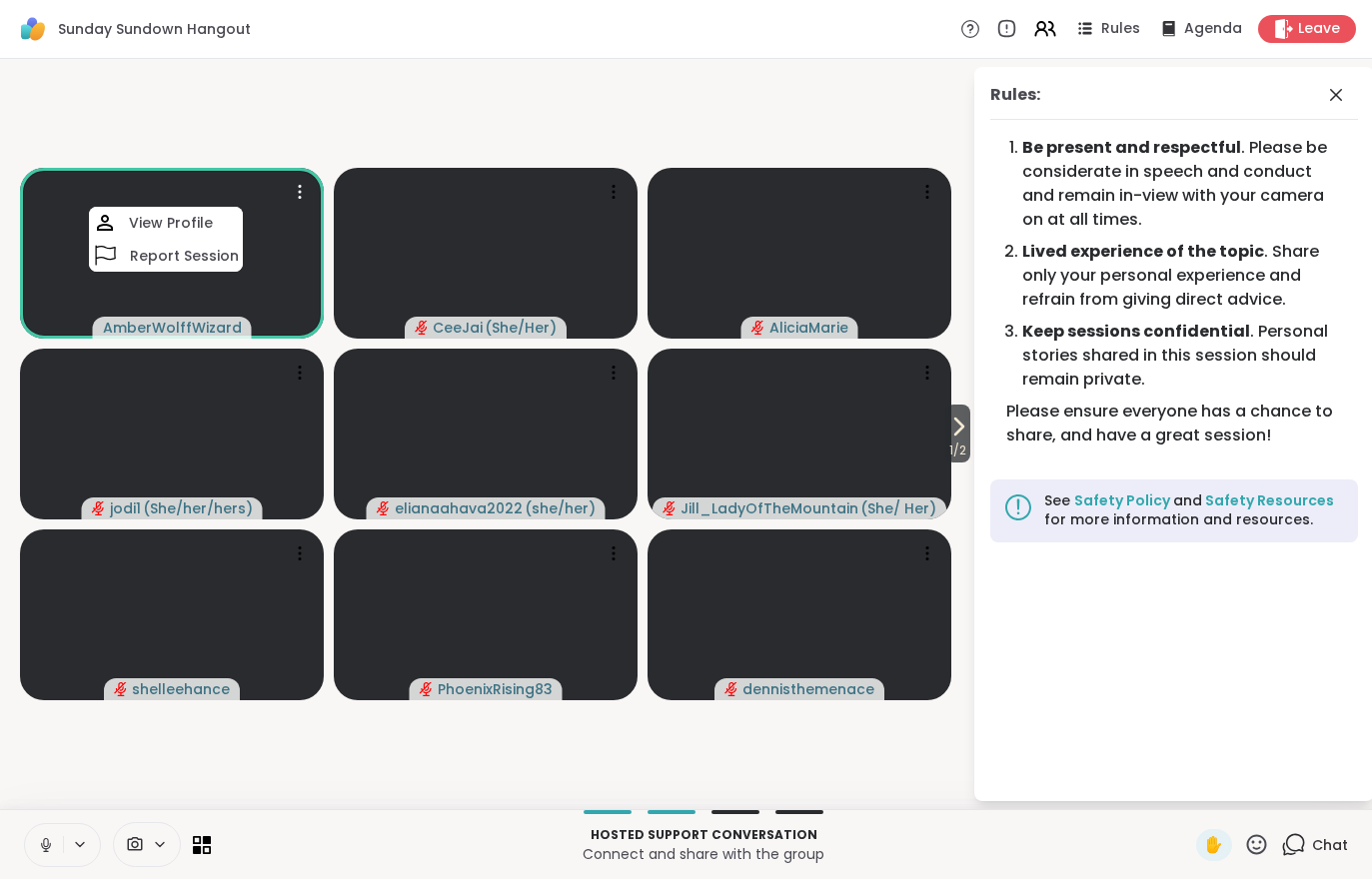 click on "View Profile" at bounding box center (171, 223) 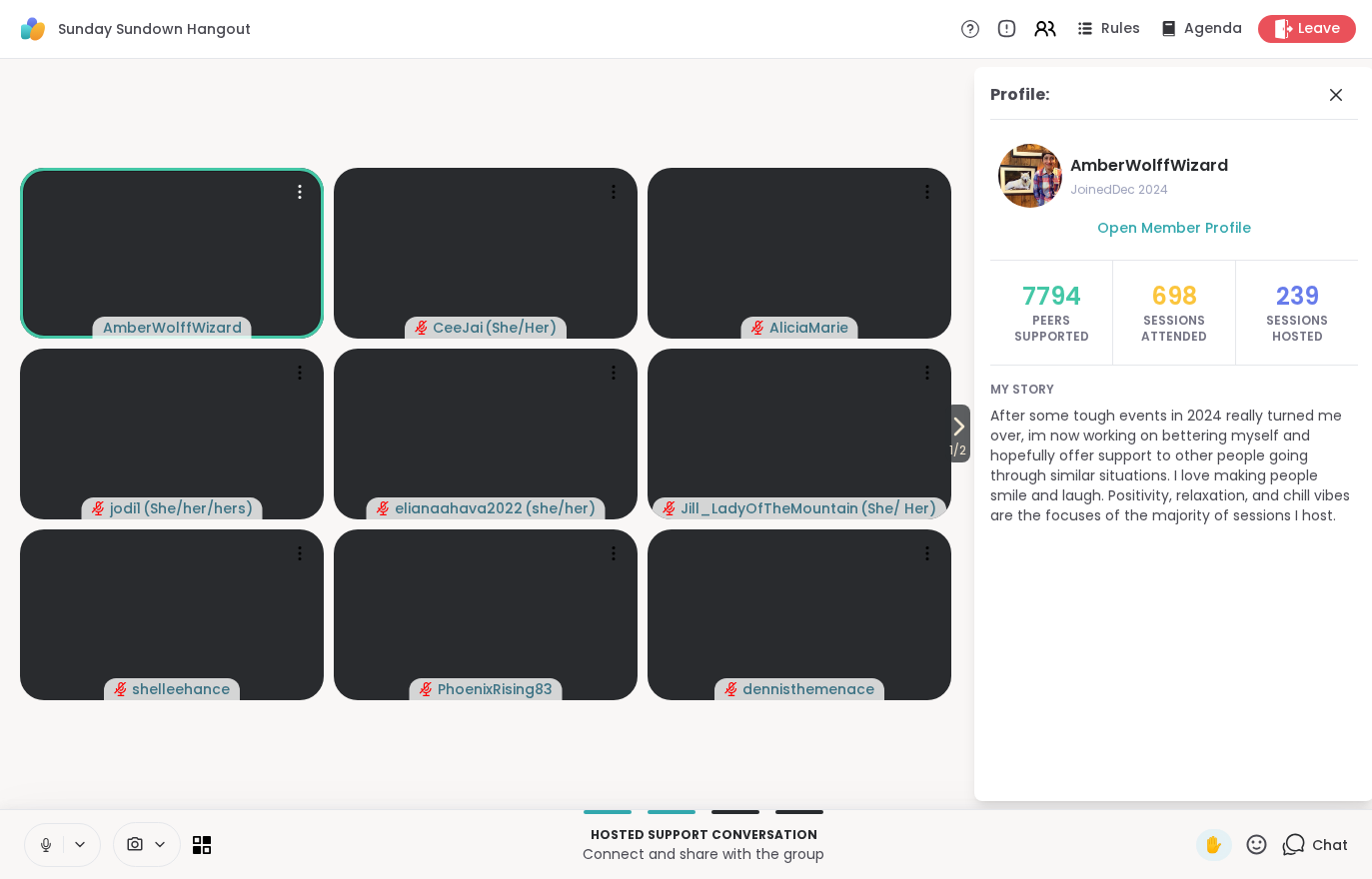 click on "1  /  2" at bounding box center (957, 450) 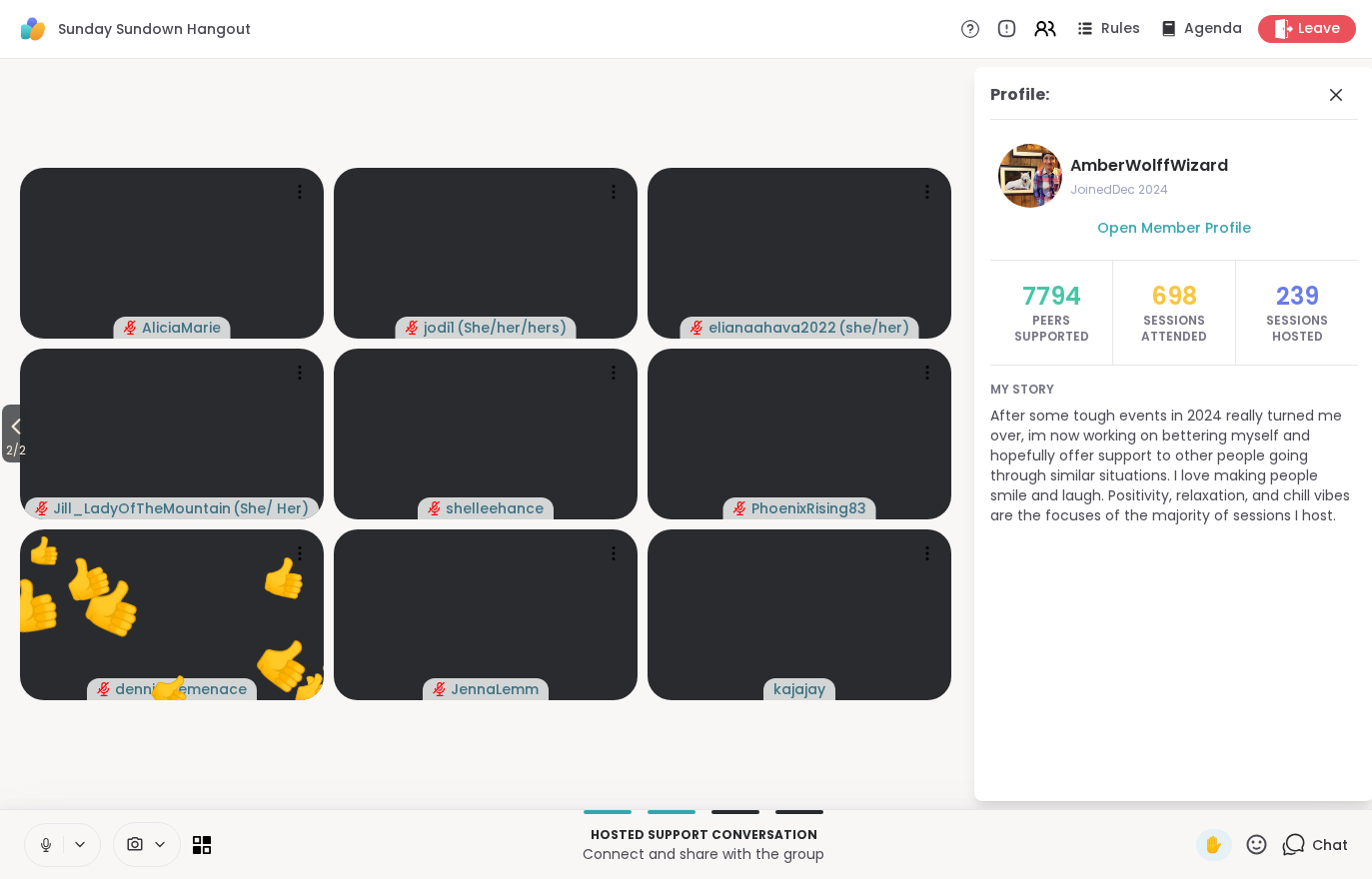 click 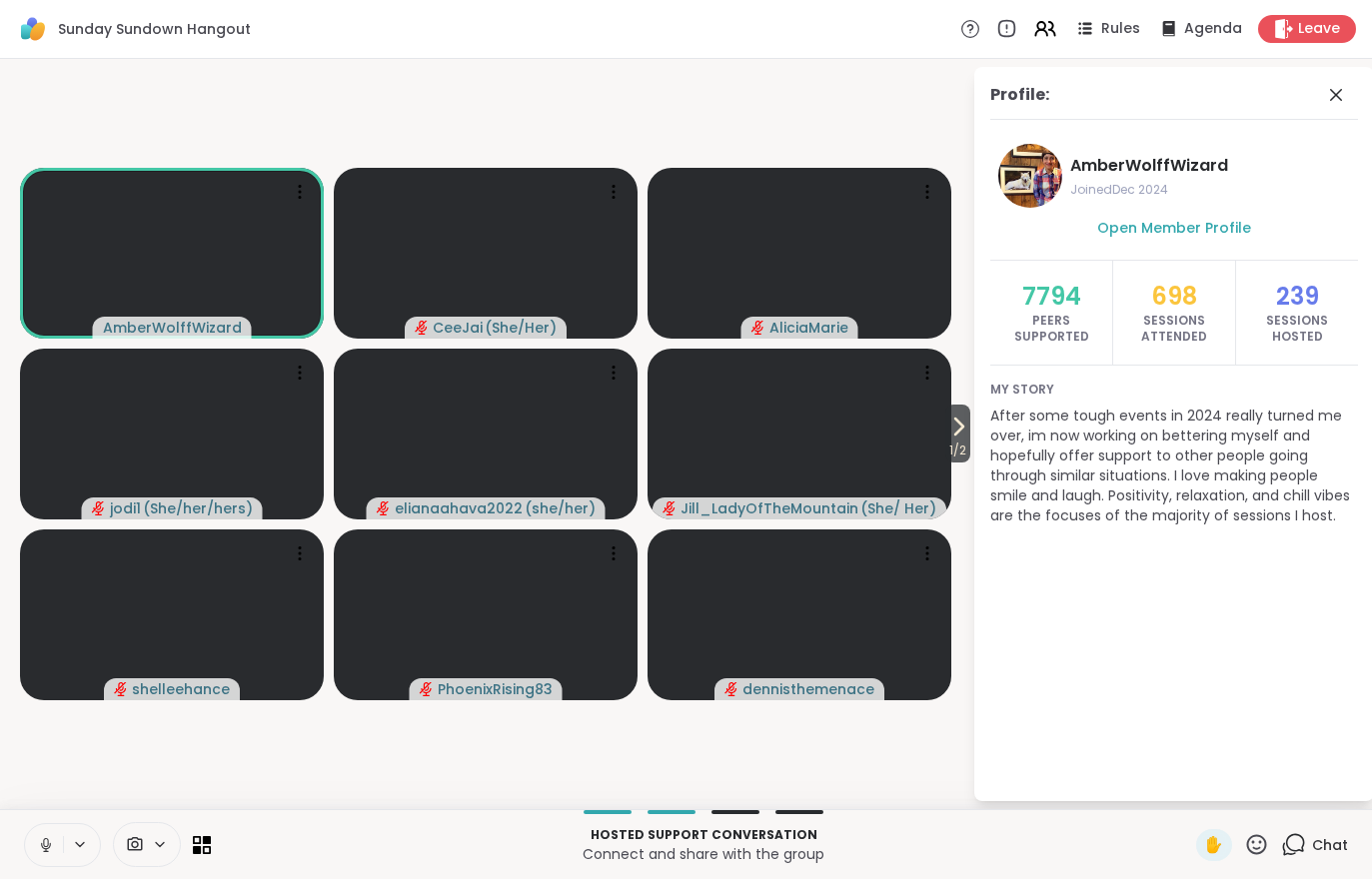 click on "1  /  2" at bounding box center [957, 450] 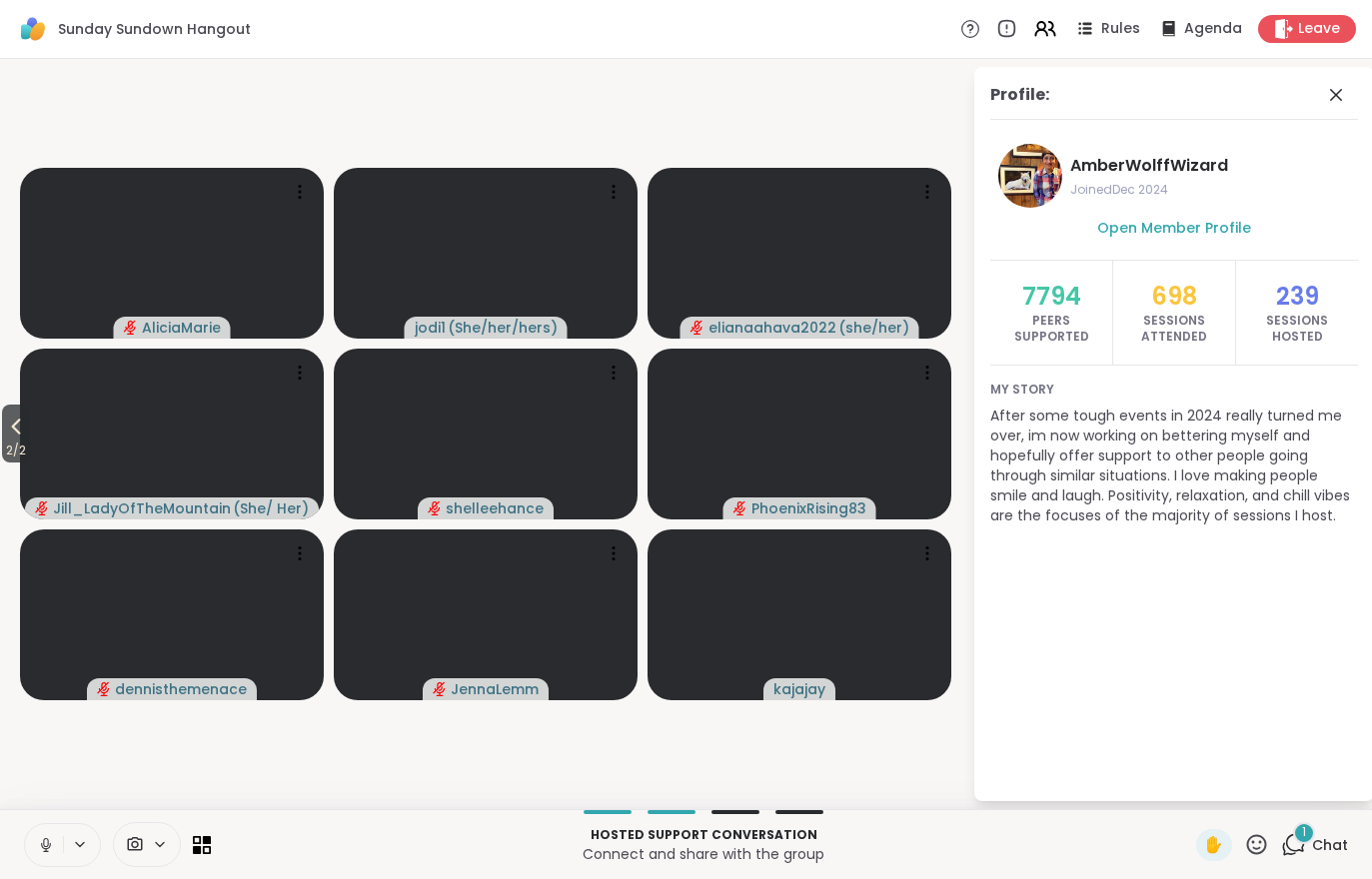 click on "2  /  2" at bounding box center (16, 450) 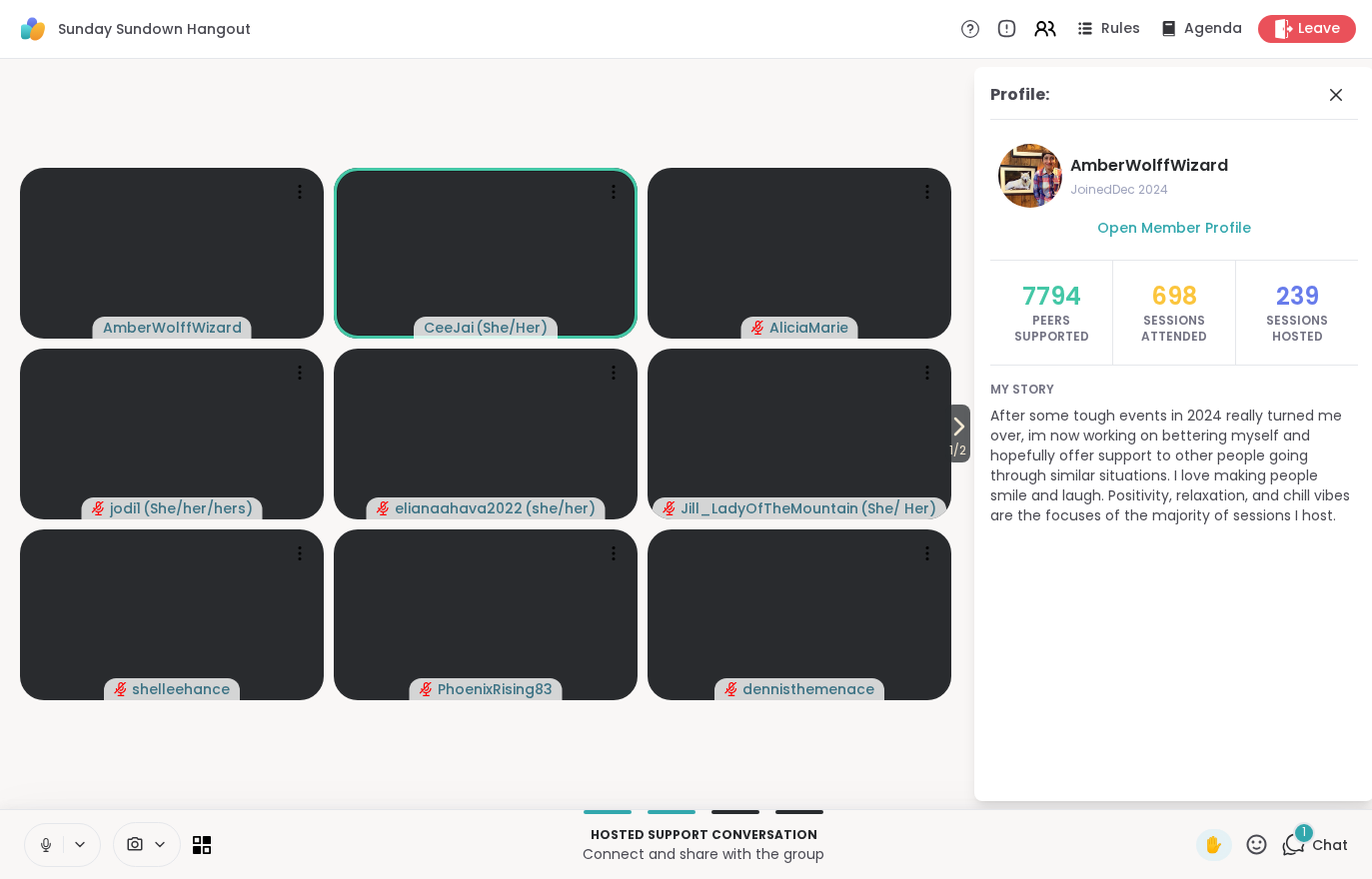 click on "1 Chat" at bounding box center (1314, 845) 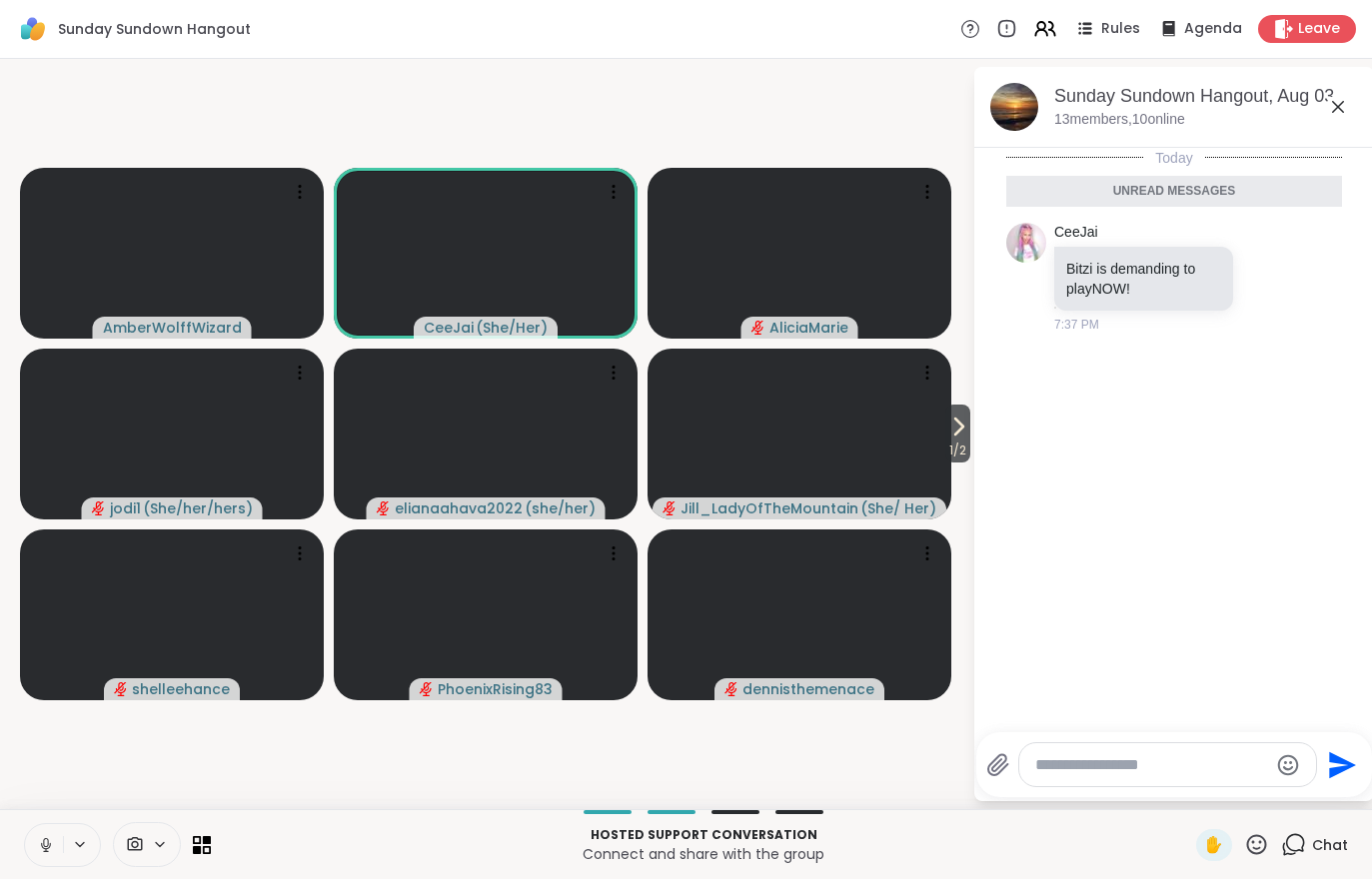 click on "1  /  2" at bounding box center [957, 450] 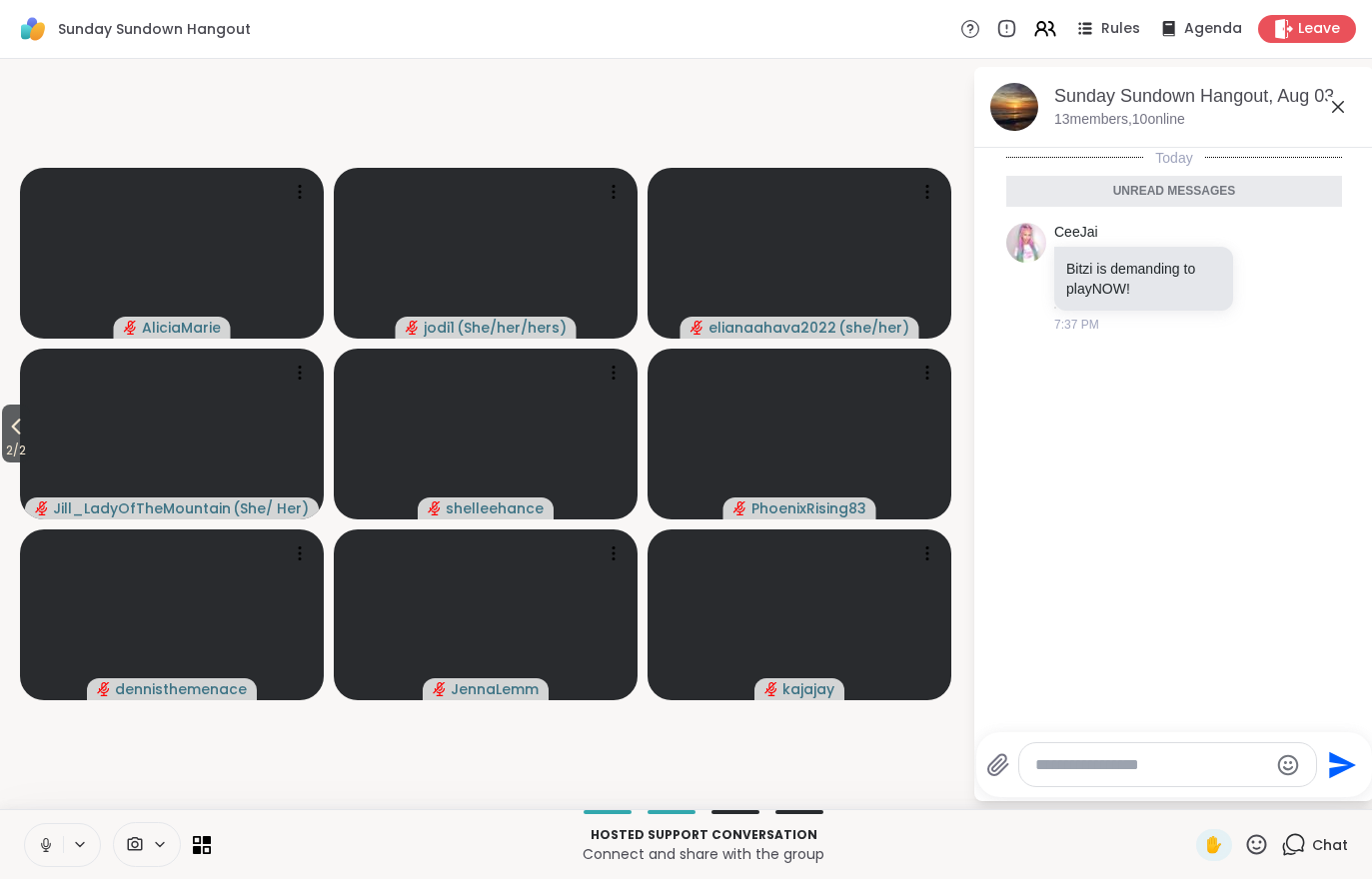 click 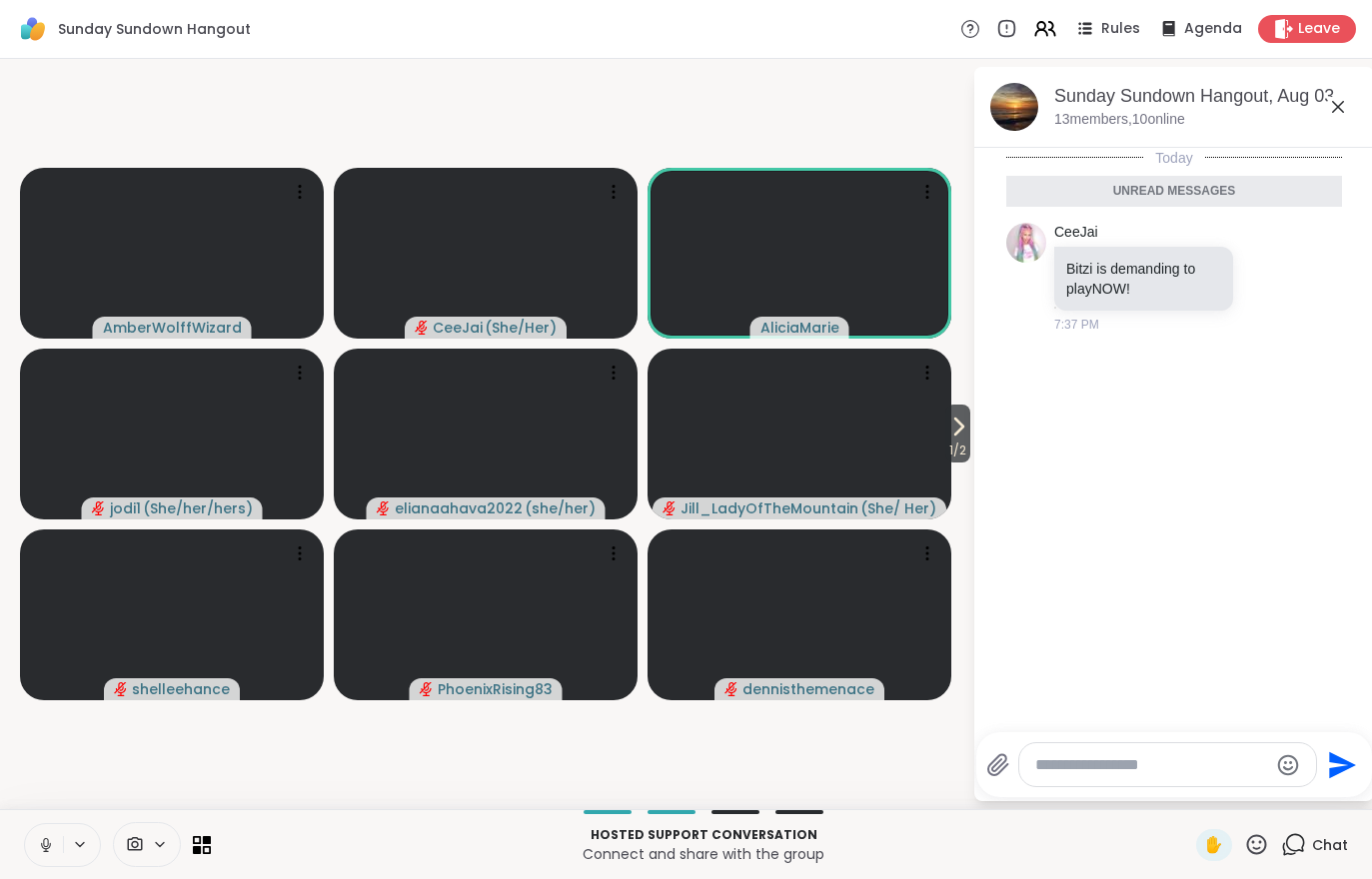 click on "1  /  2" at bounding box center [957, 450] 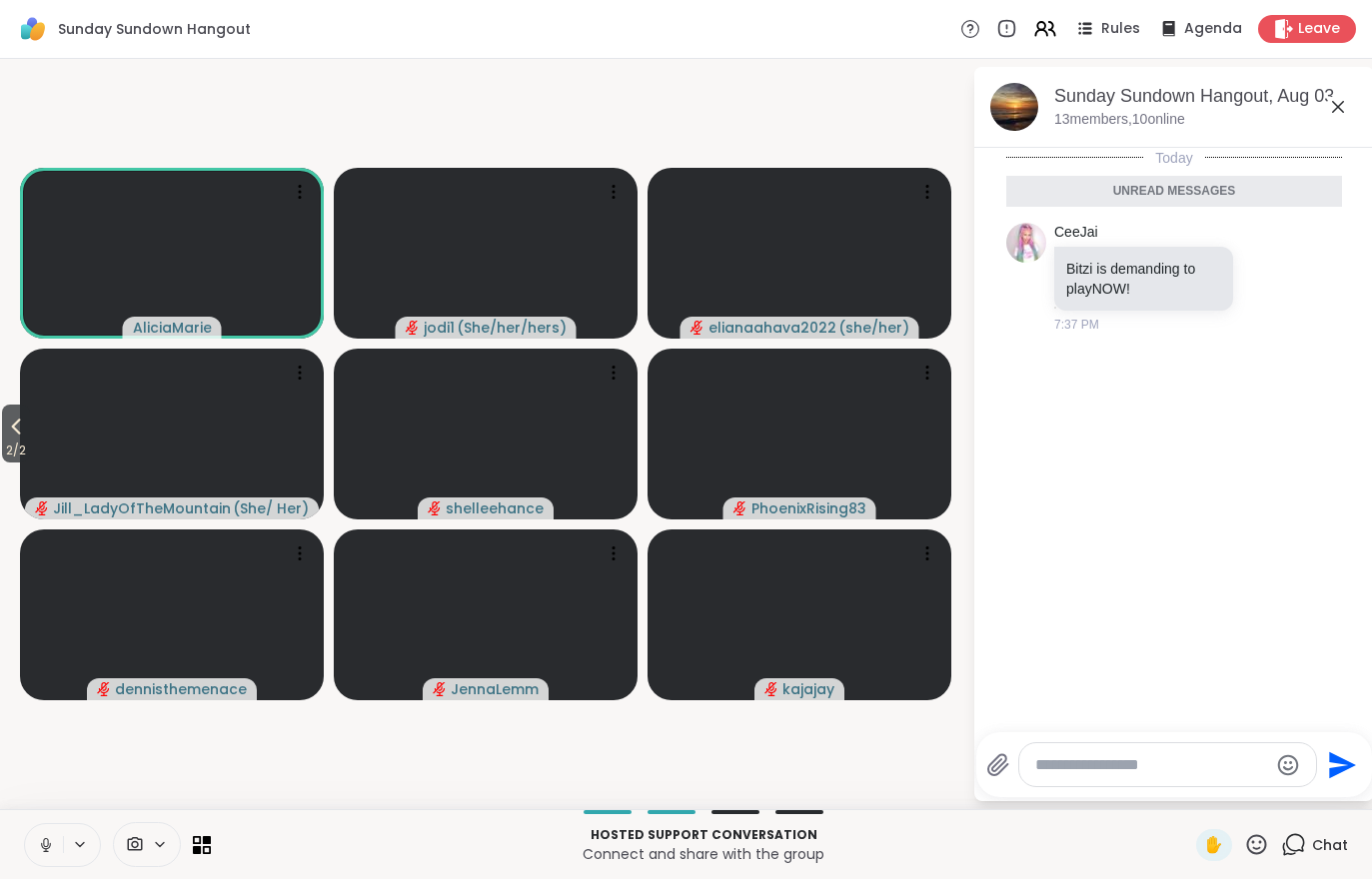 click on "2  /  2" at bounding box center [16, 434] 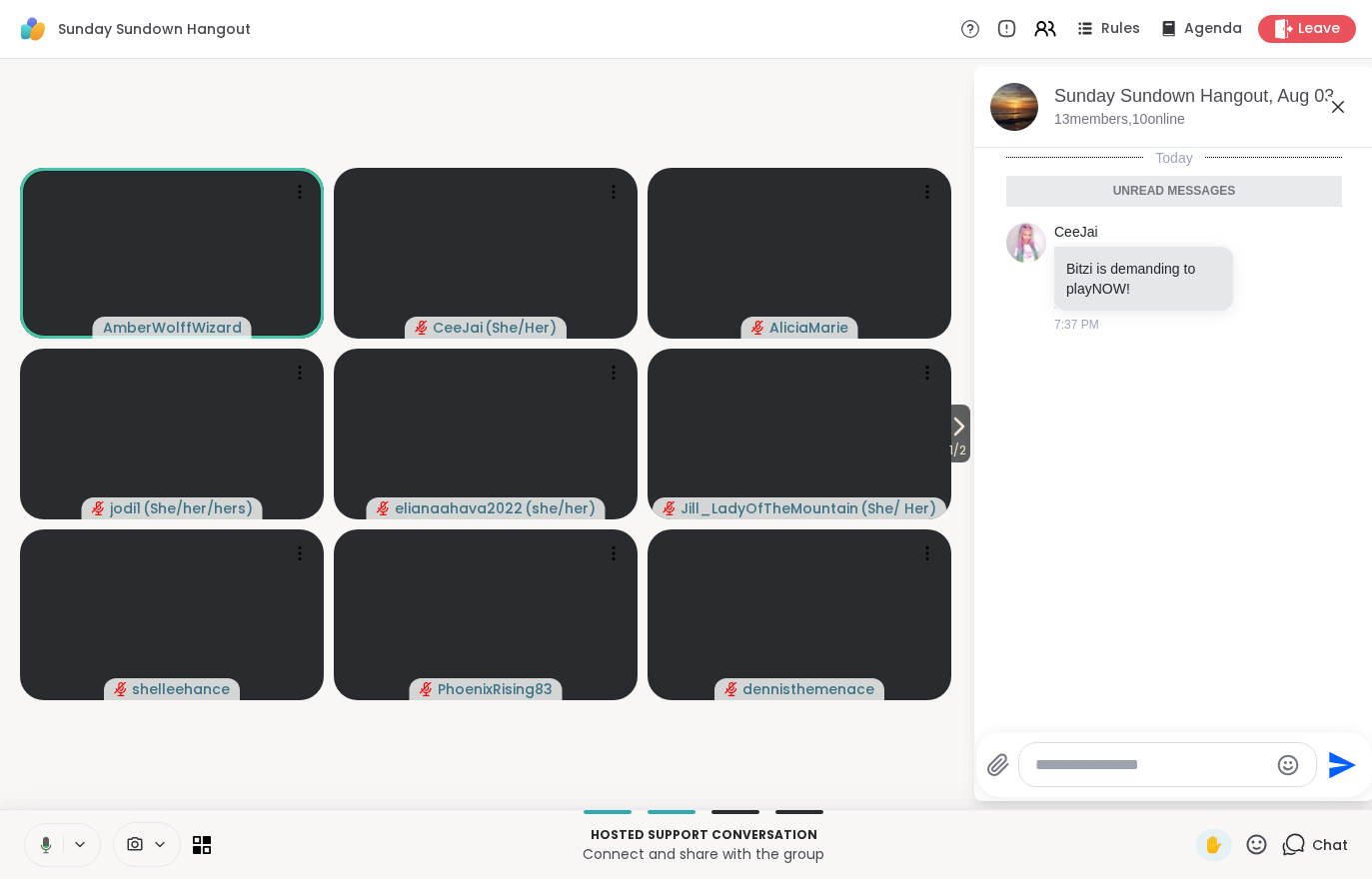click on "1  /  2" at bounding box center (957, 450) 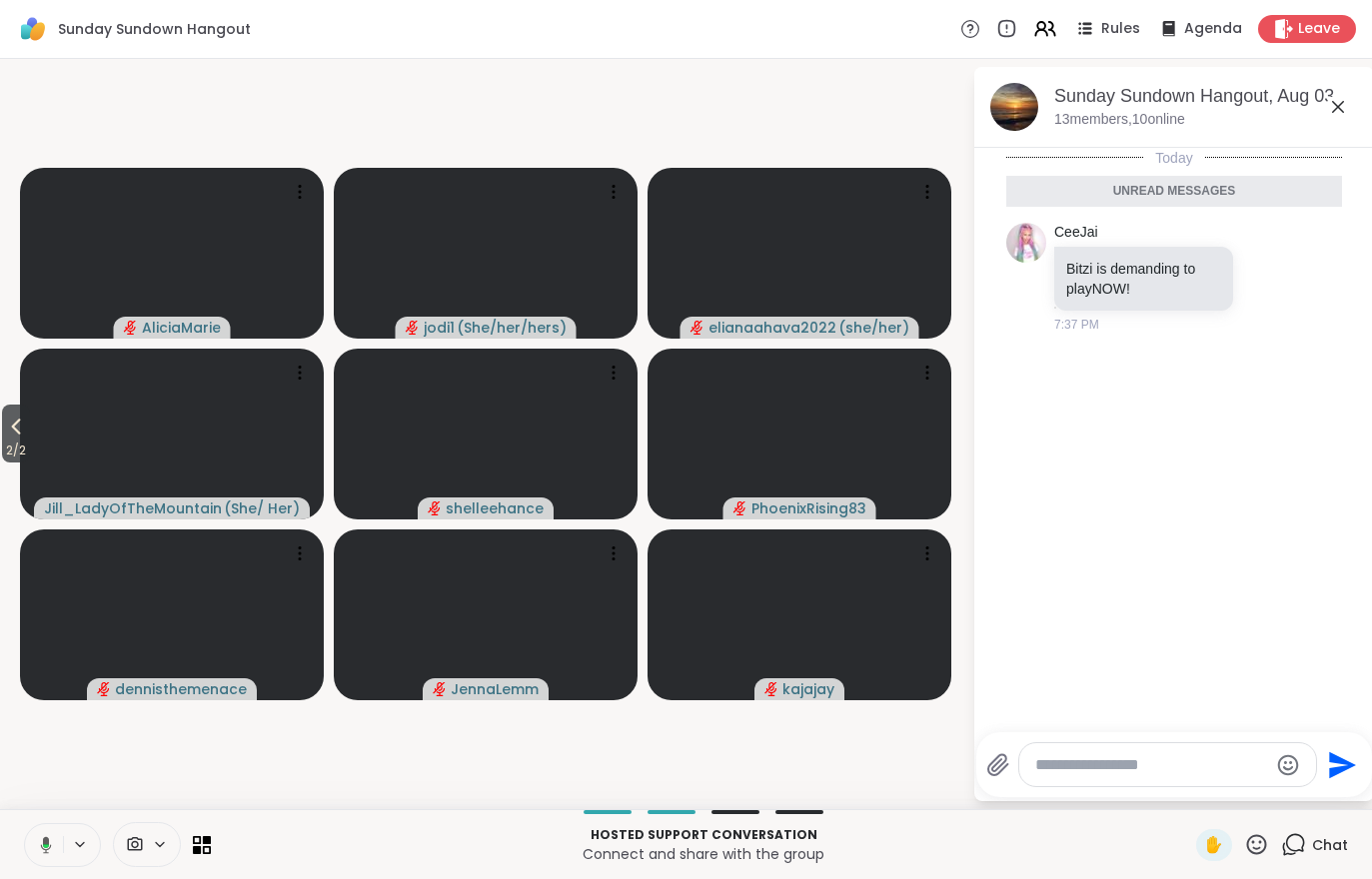 click on "2  /  2" at bounding box center [16, 450] 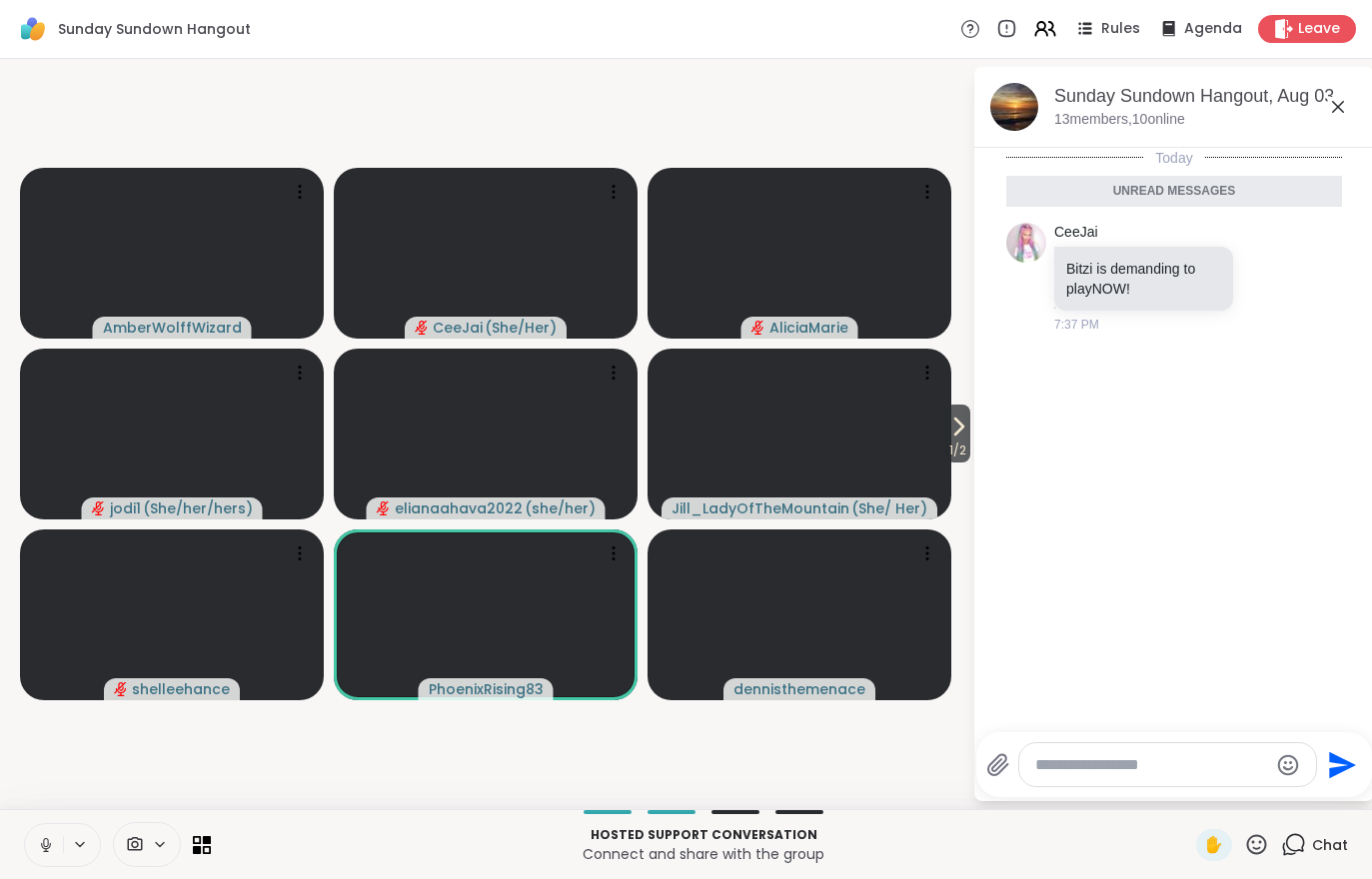 click 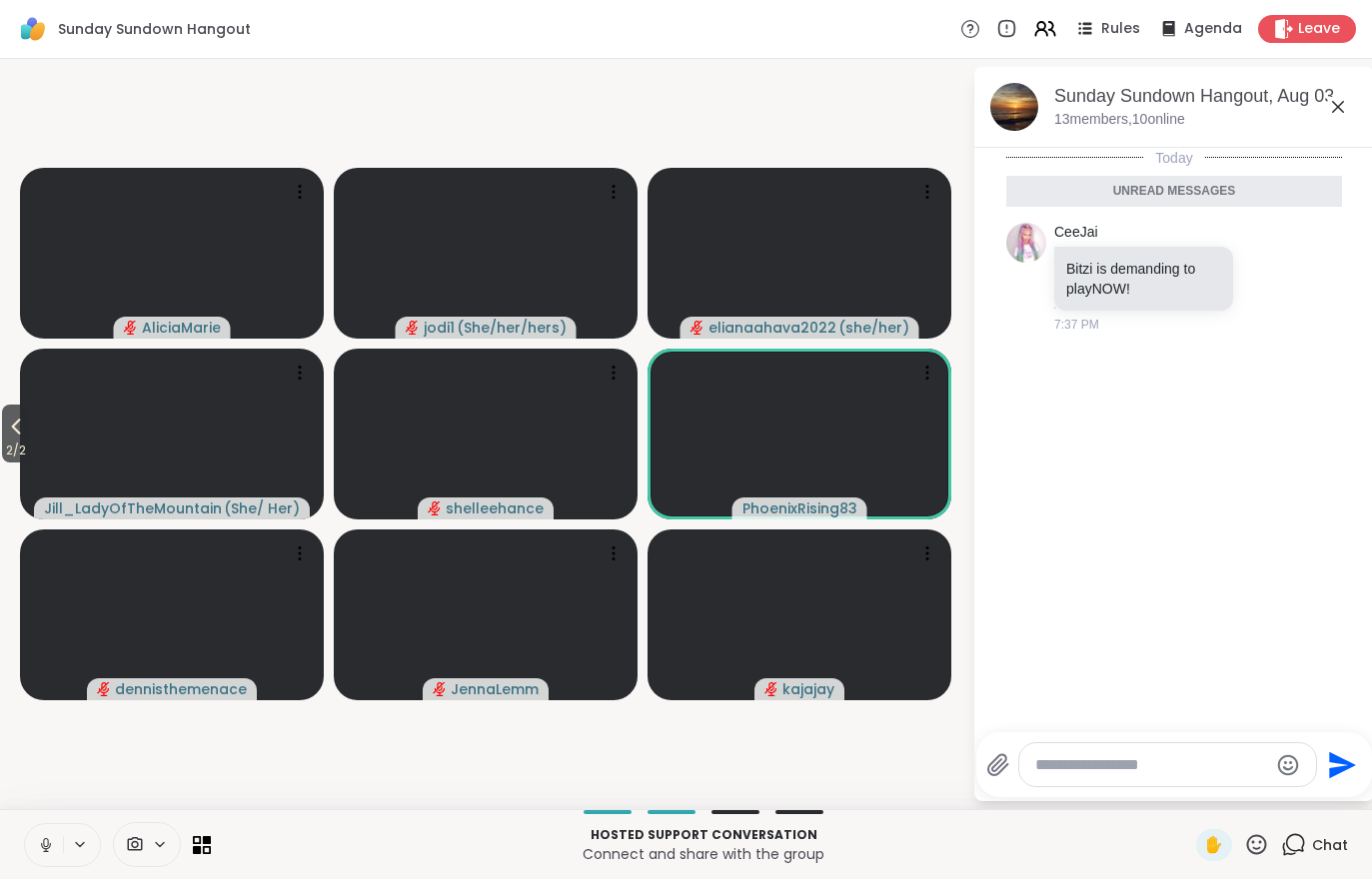 click on "2  /  2" at bounding box center [16, 450] 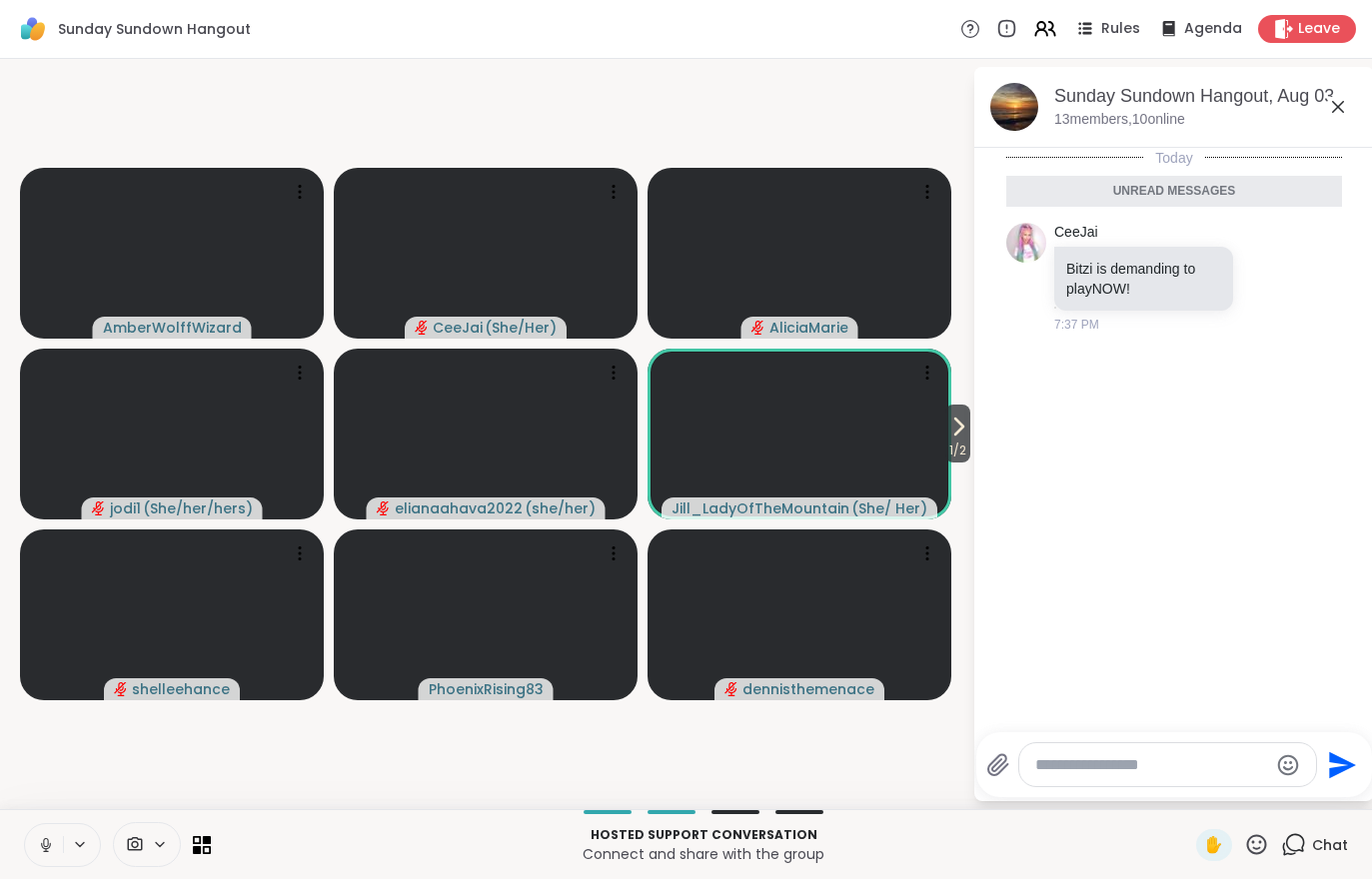 click on "Today Unread messages CeeJai Bitzi is demanding to playNOW! 7:37 PM" at bounding box center [1174, 434] 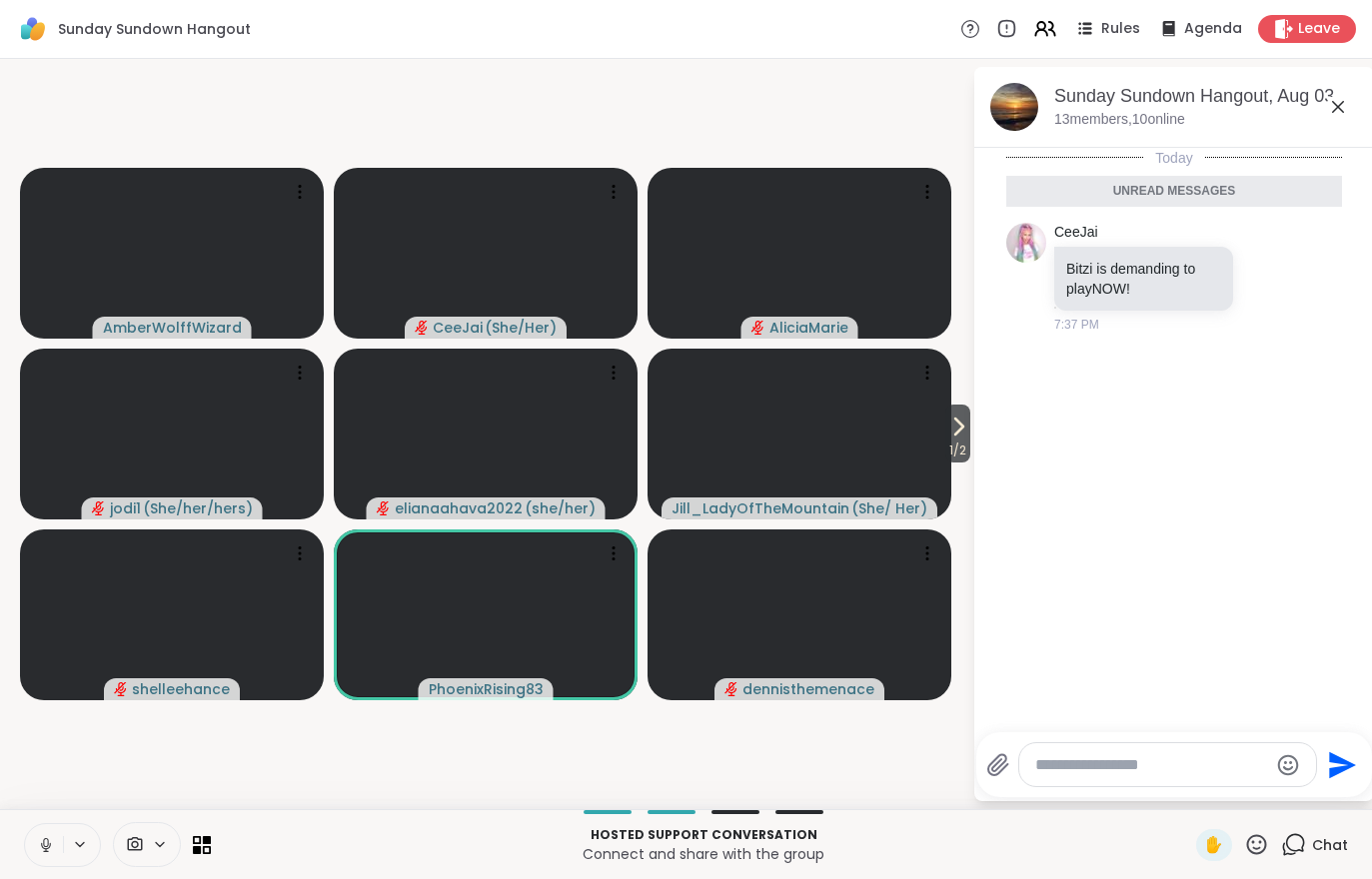 click on "1  /  2" at bounding box center (957, 450) 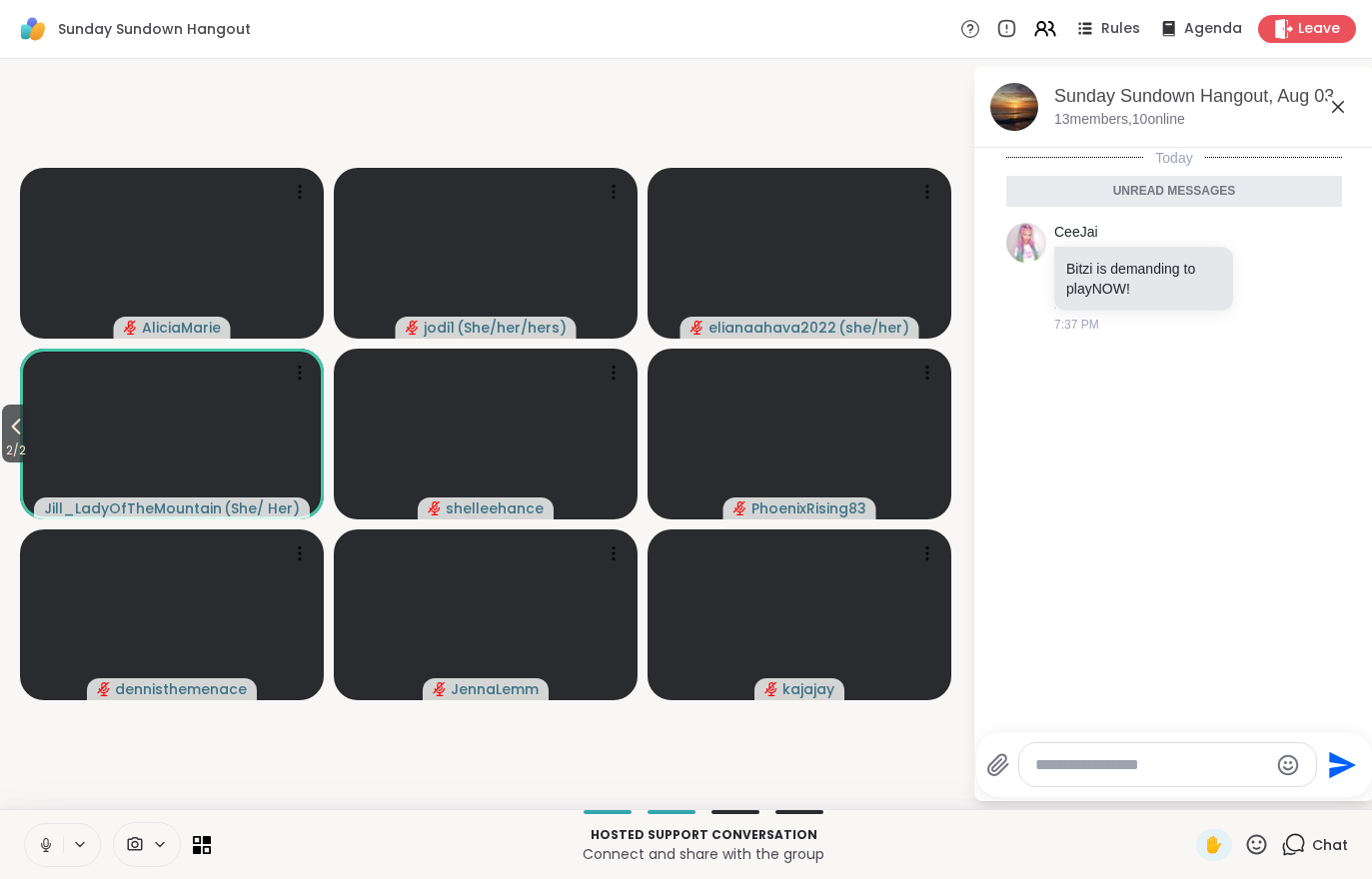 click 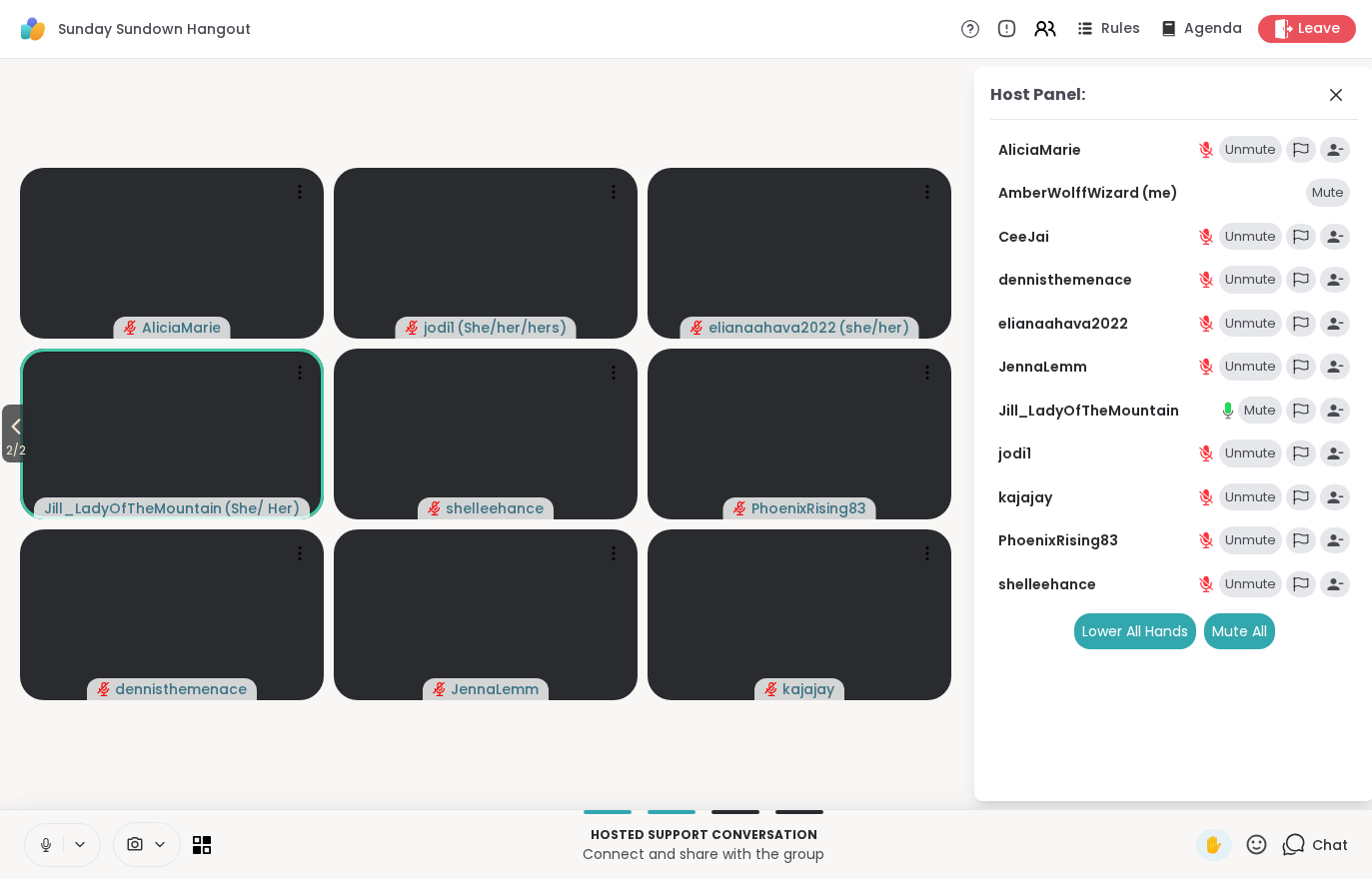 click on "Mute" at bounding box center [1260, 411] 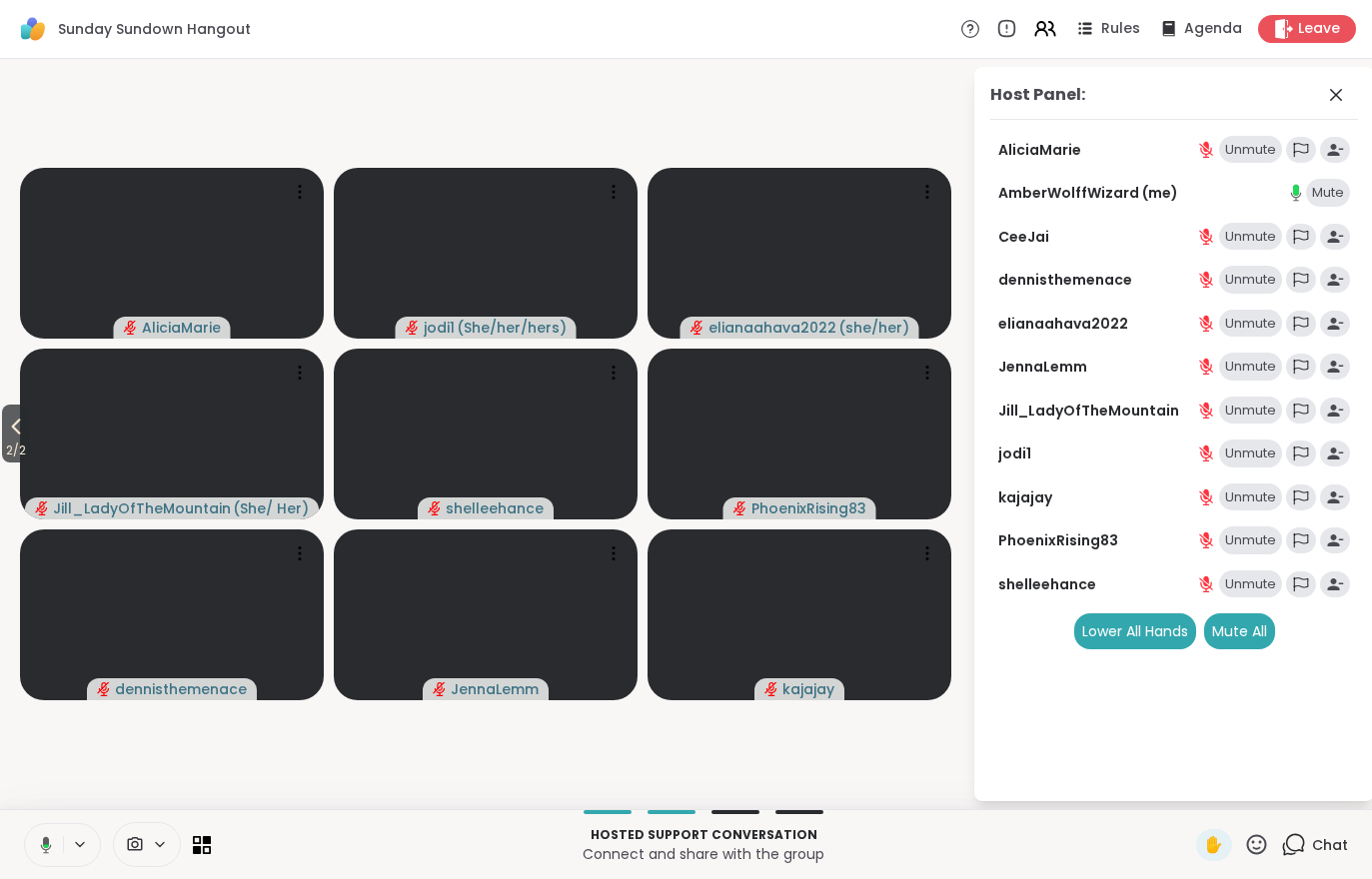 click 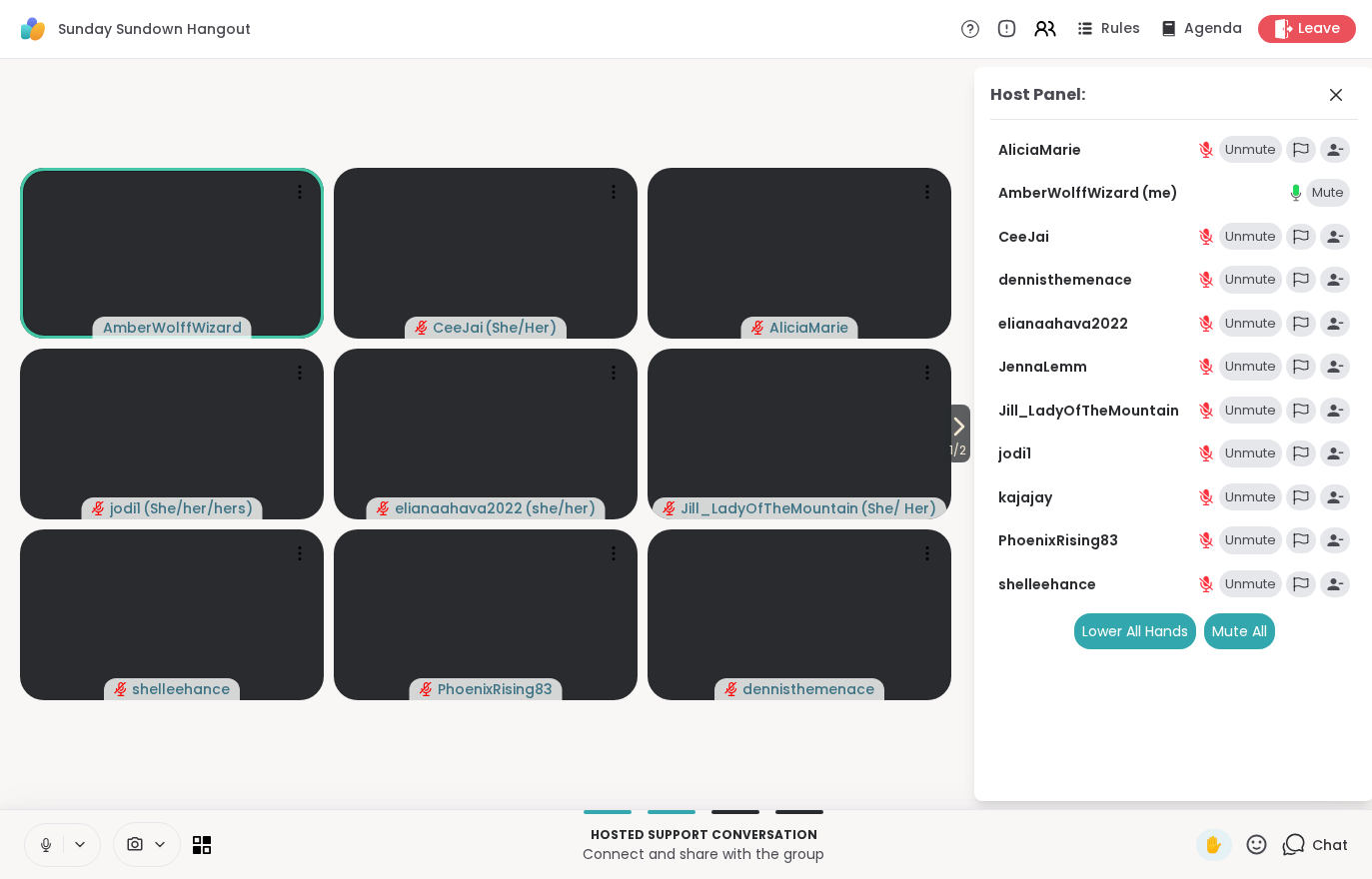 click 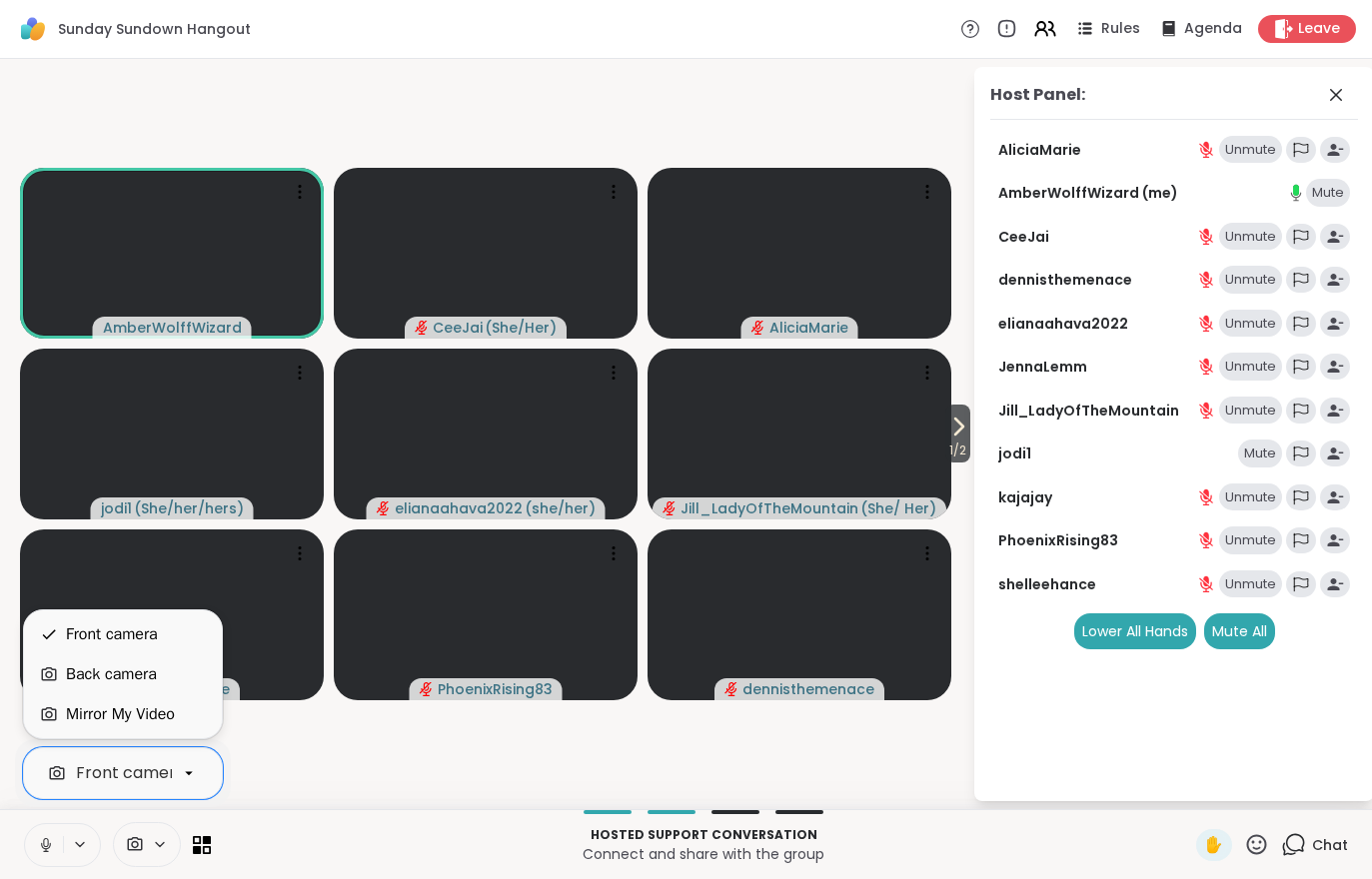 click on "Mirror My Video" at bounding box center [120, 714] 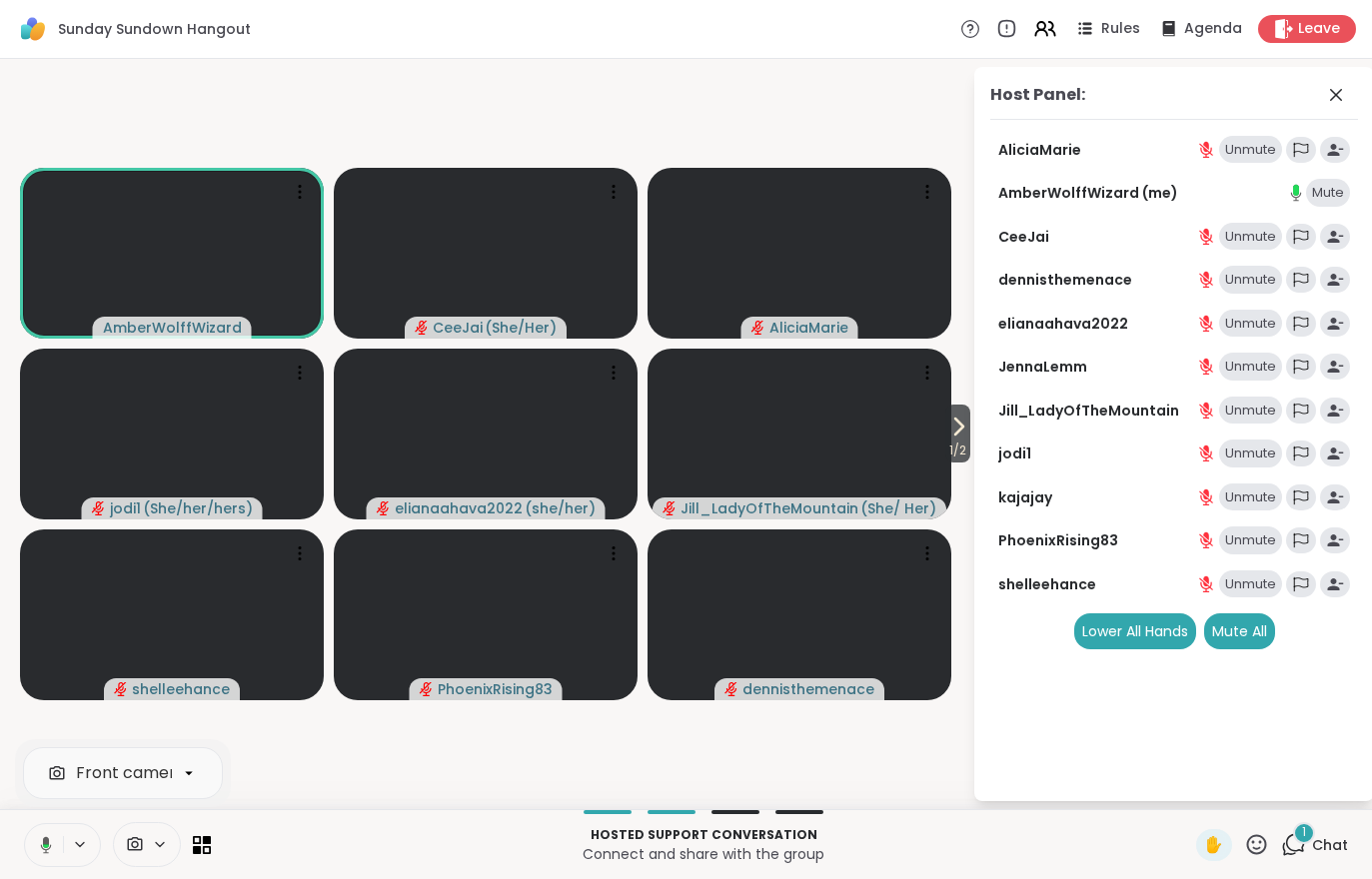 click on "Chat" at bounding box center (1330, 845) 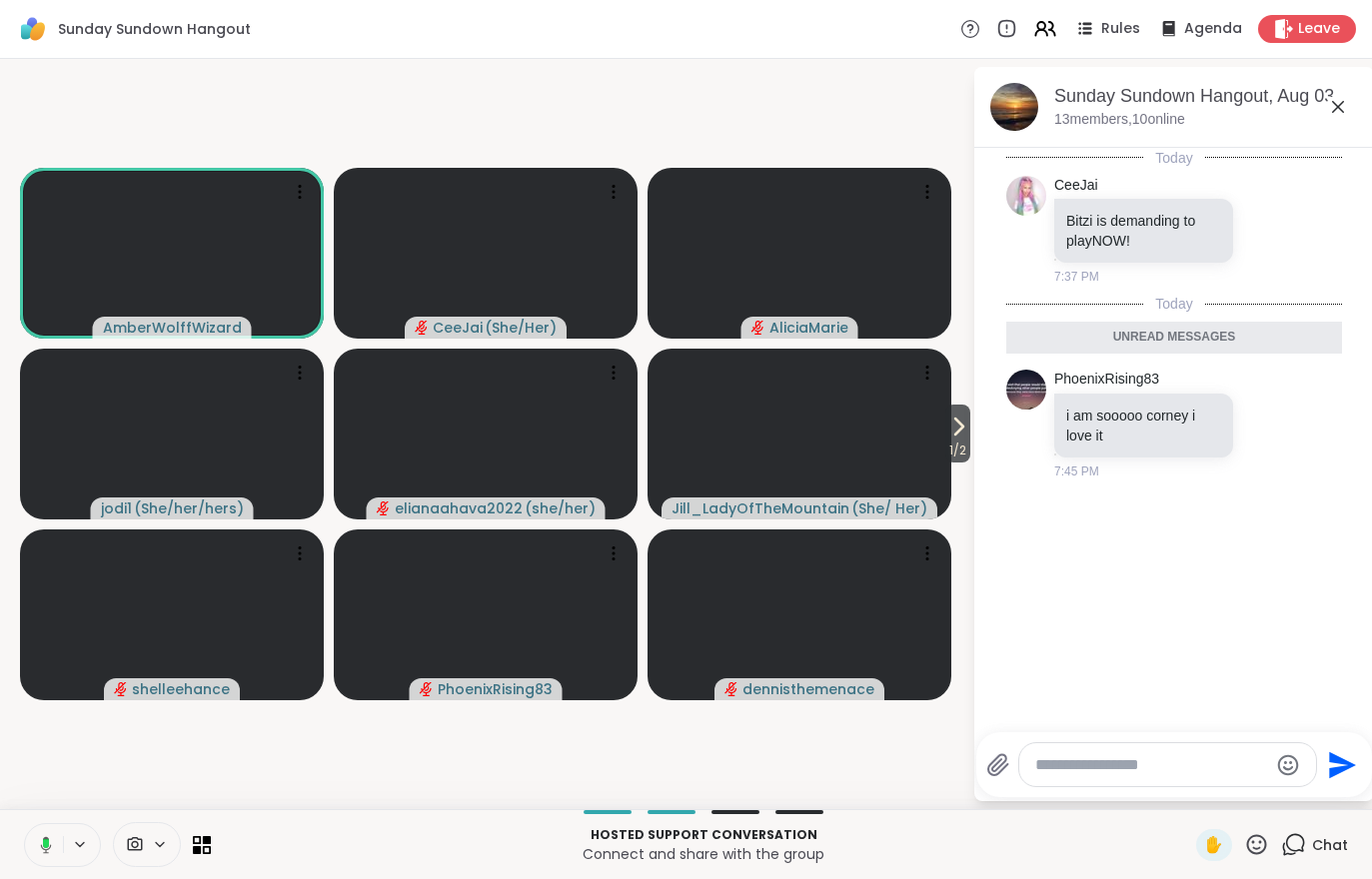 click on "1  /  2" at bounding box center (957, 450) 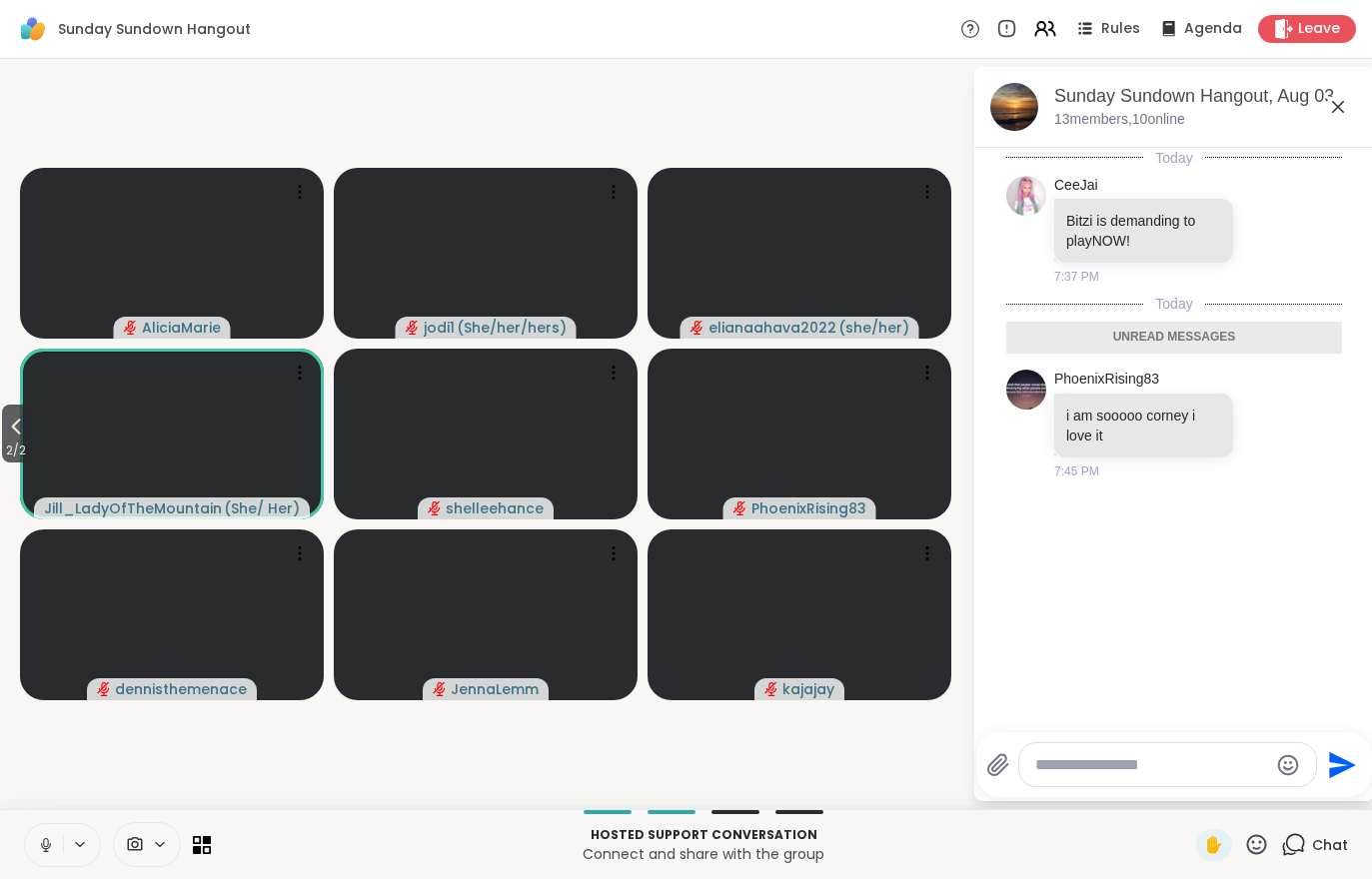 click on "2  /  2" at bounding box center (16, 434) 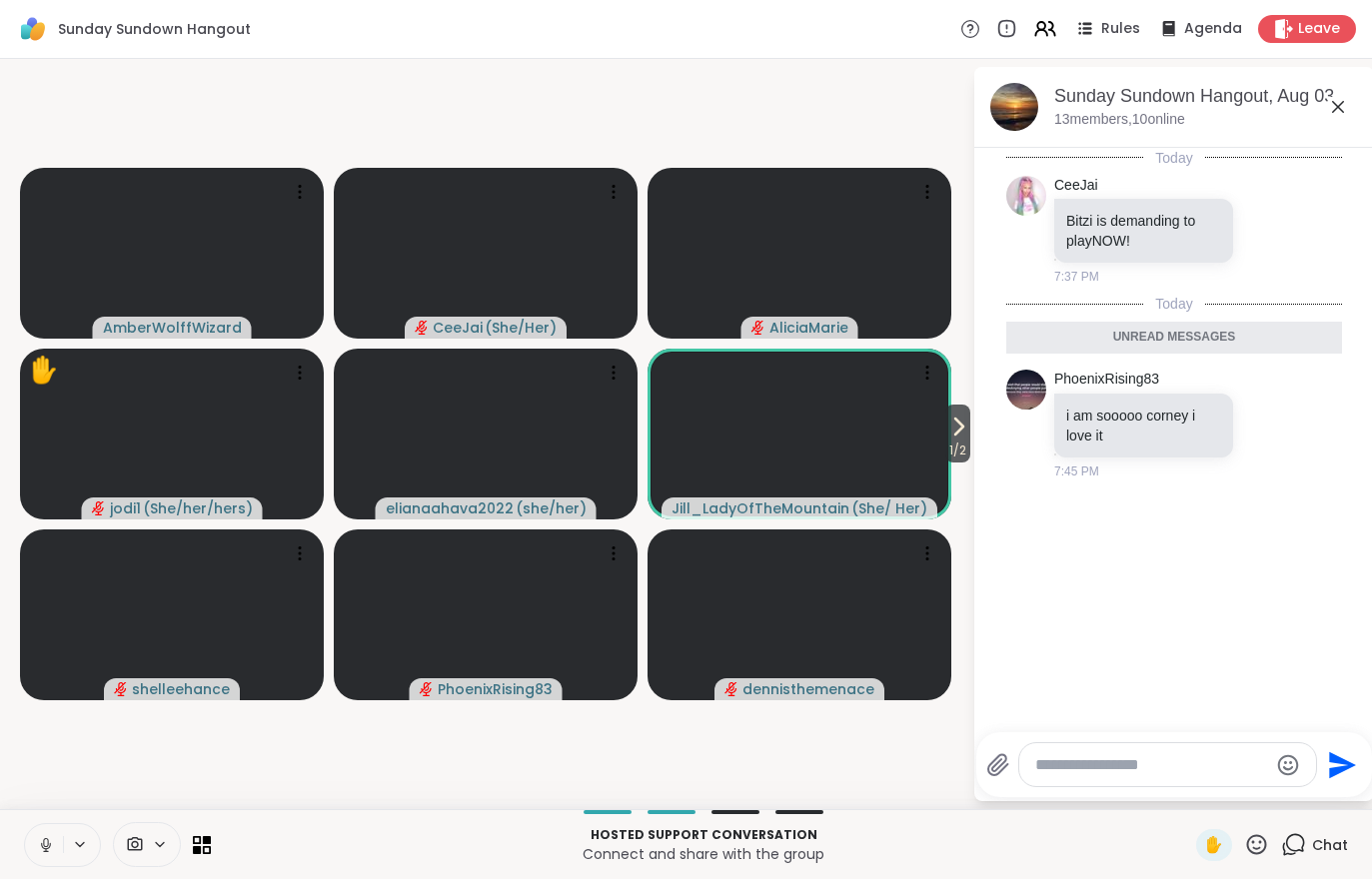 click on "1  /  2" at bounding box center [957, 450] 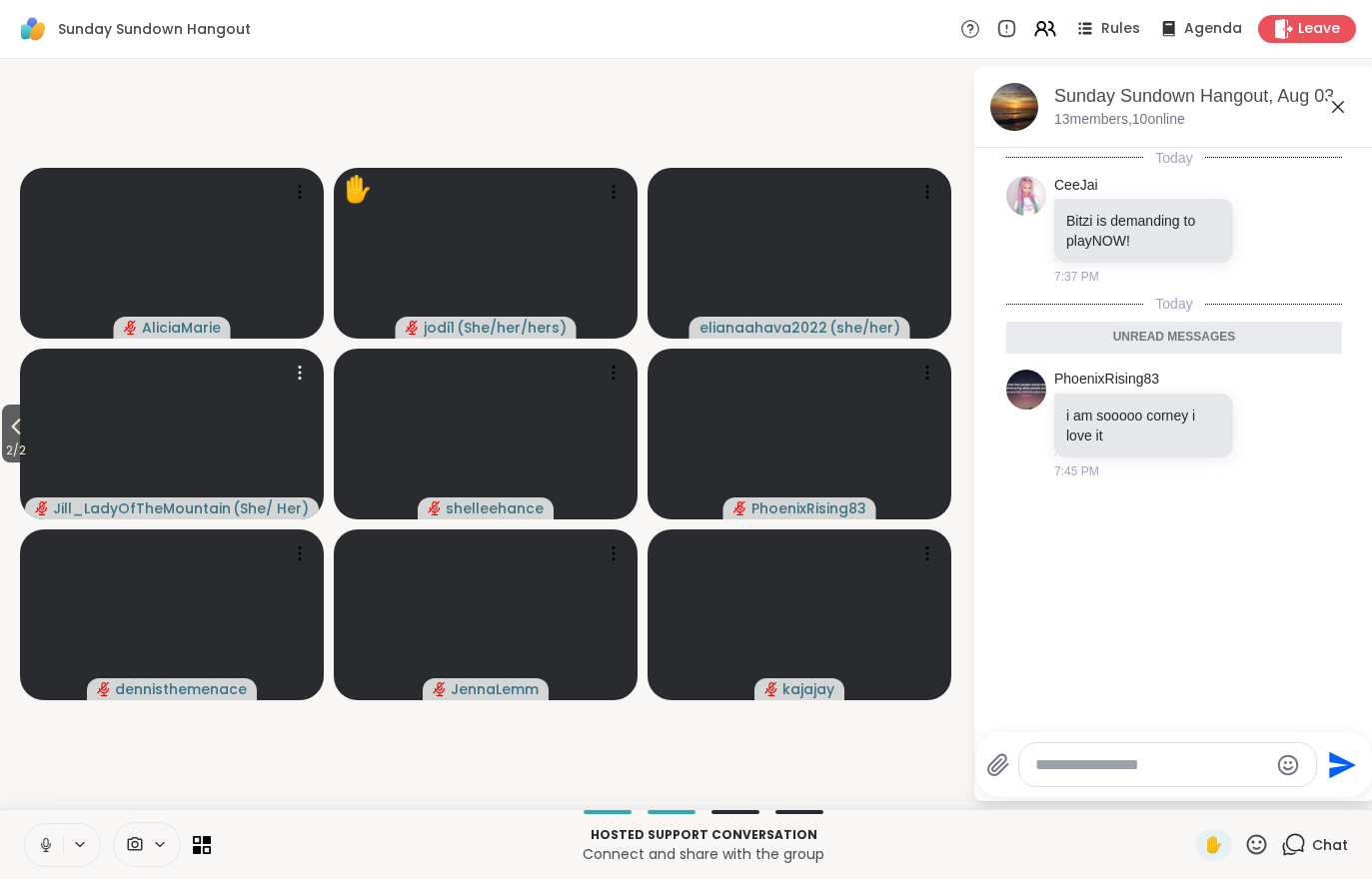 click at bounding box center (172, 434) 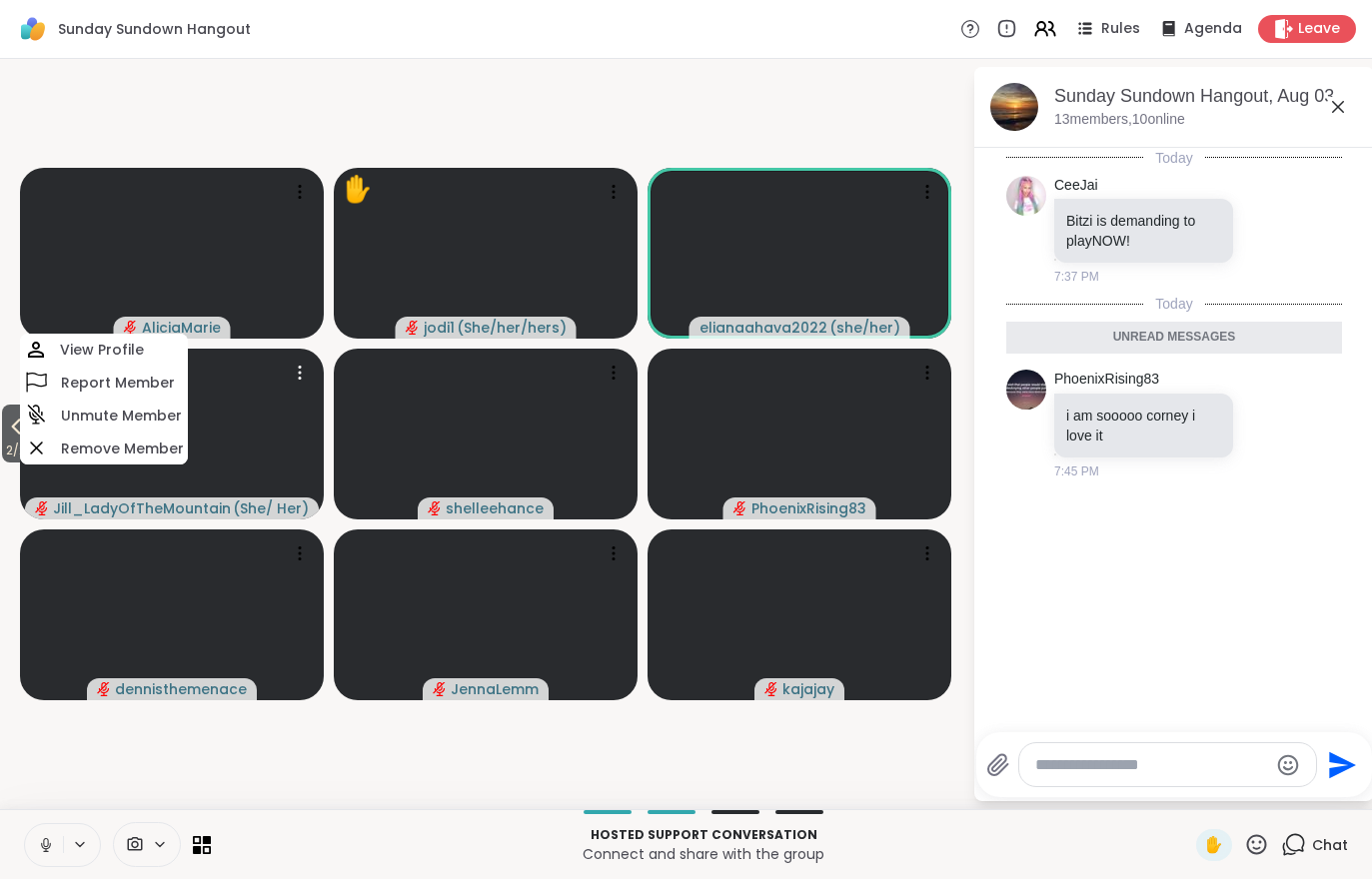 click on "2  /  2 AliciaMarie ✋ jodi1 ( She/her/hers ) elianaahava2022 ( she/her ) Jill_LadyOfTheMountain ( She/ Her ) View Profile Report Member Unmute Member Remove Member shelleehance PhoenixRising83 dennisthemenace JennaLemm kajajay" at bounding box center [486, 434] 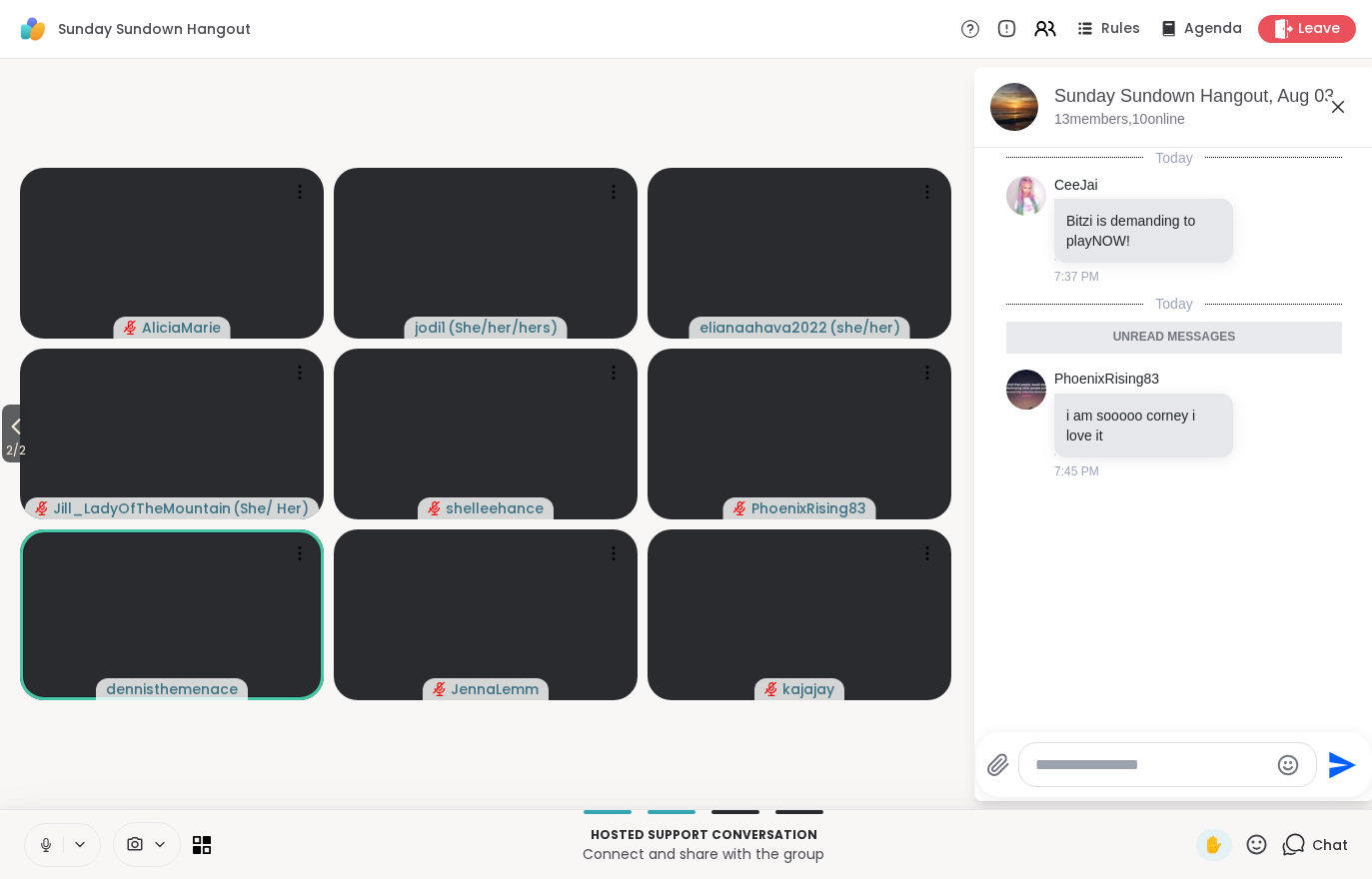 click 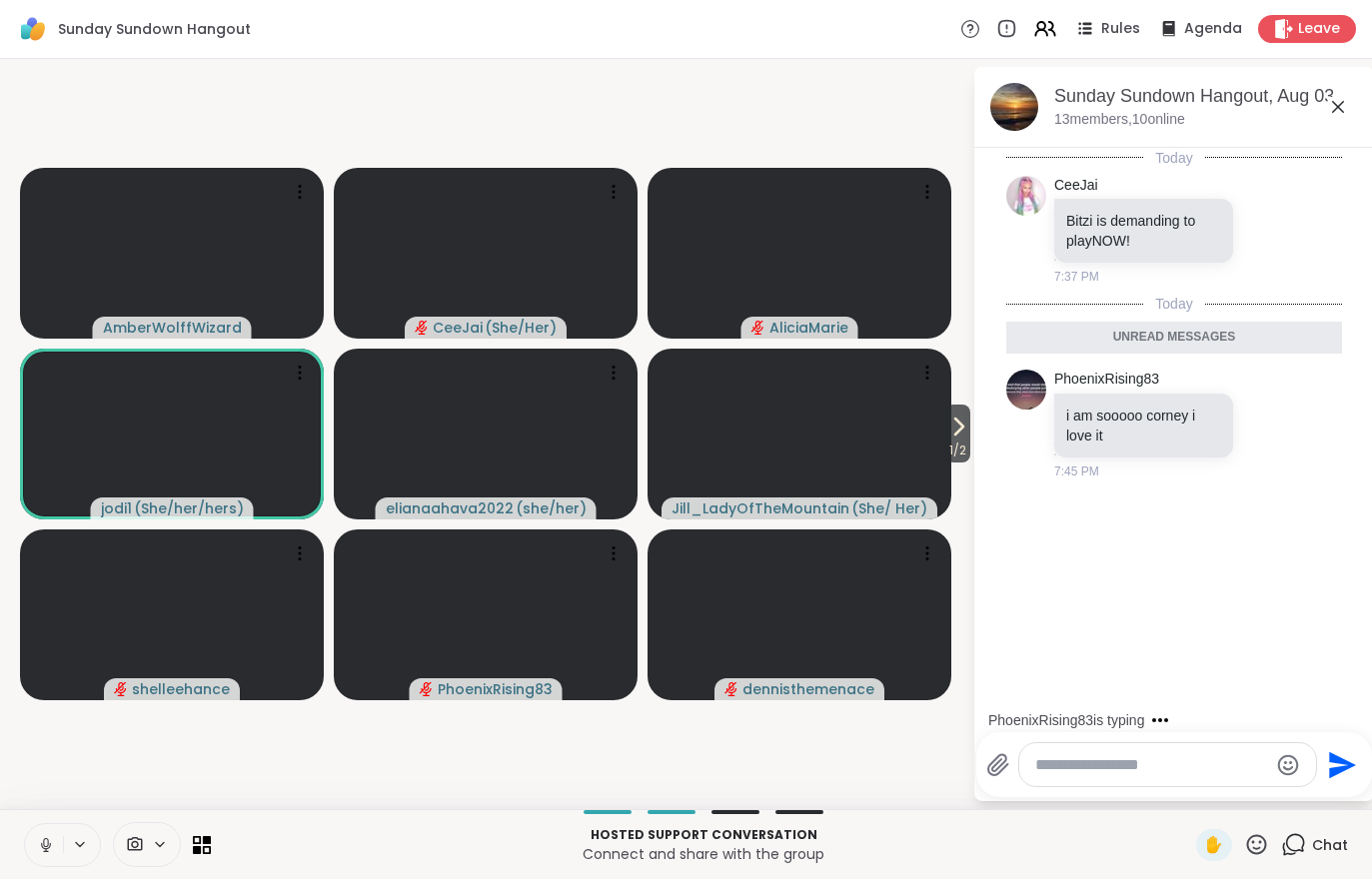 click on "1  /  2" at bounding box center (957, 434) 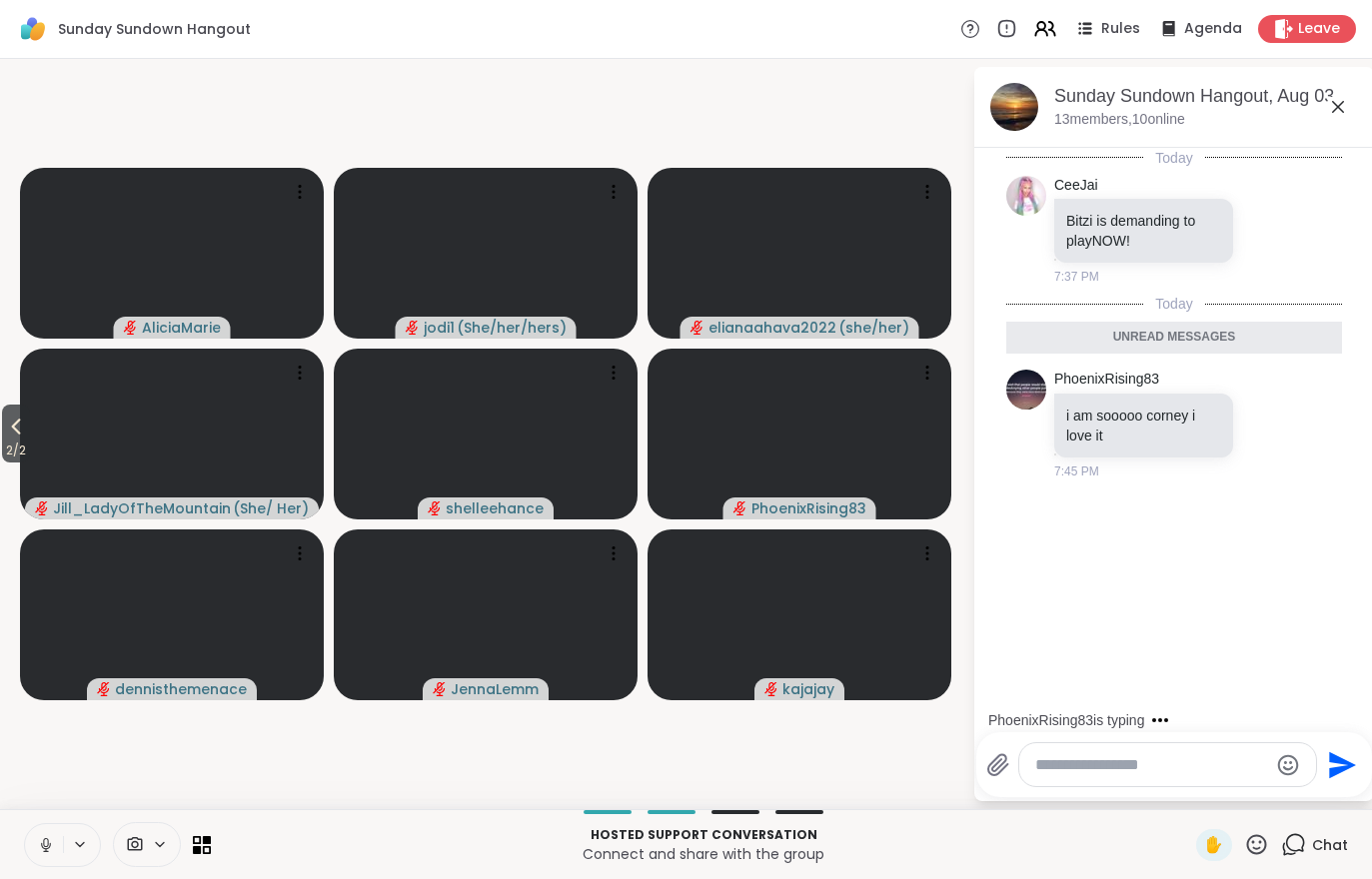 click on "2  /  2" at bounding box center [16, 450] 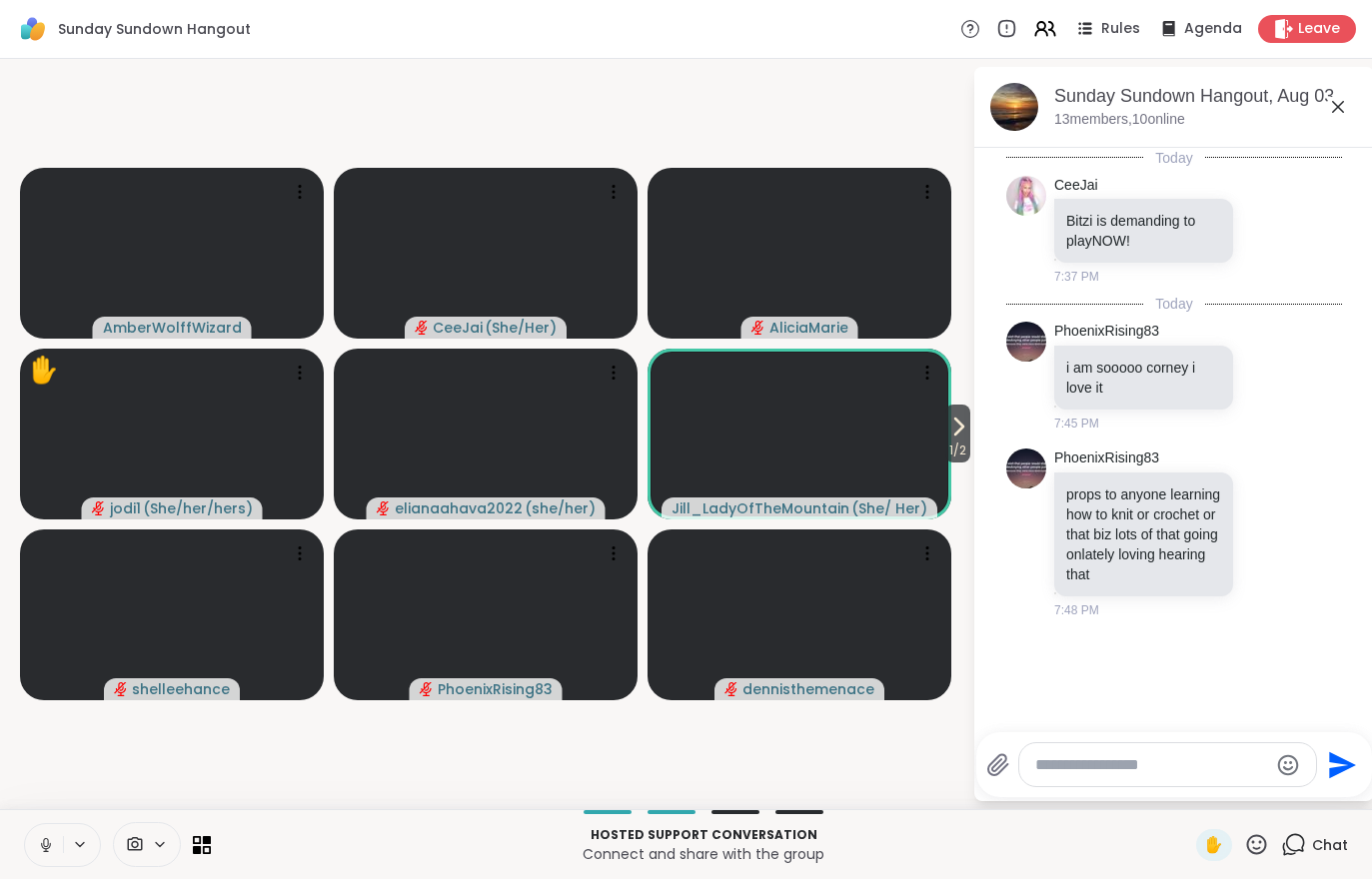 click 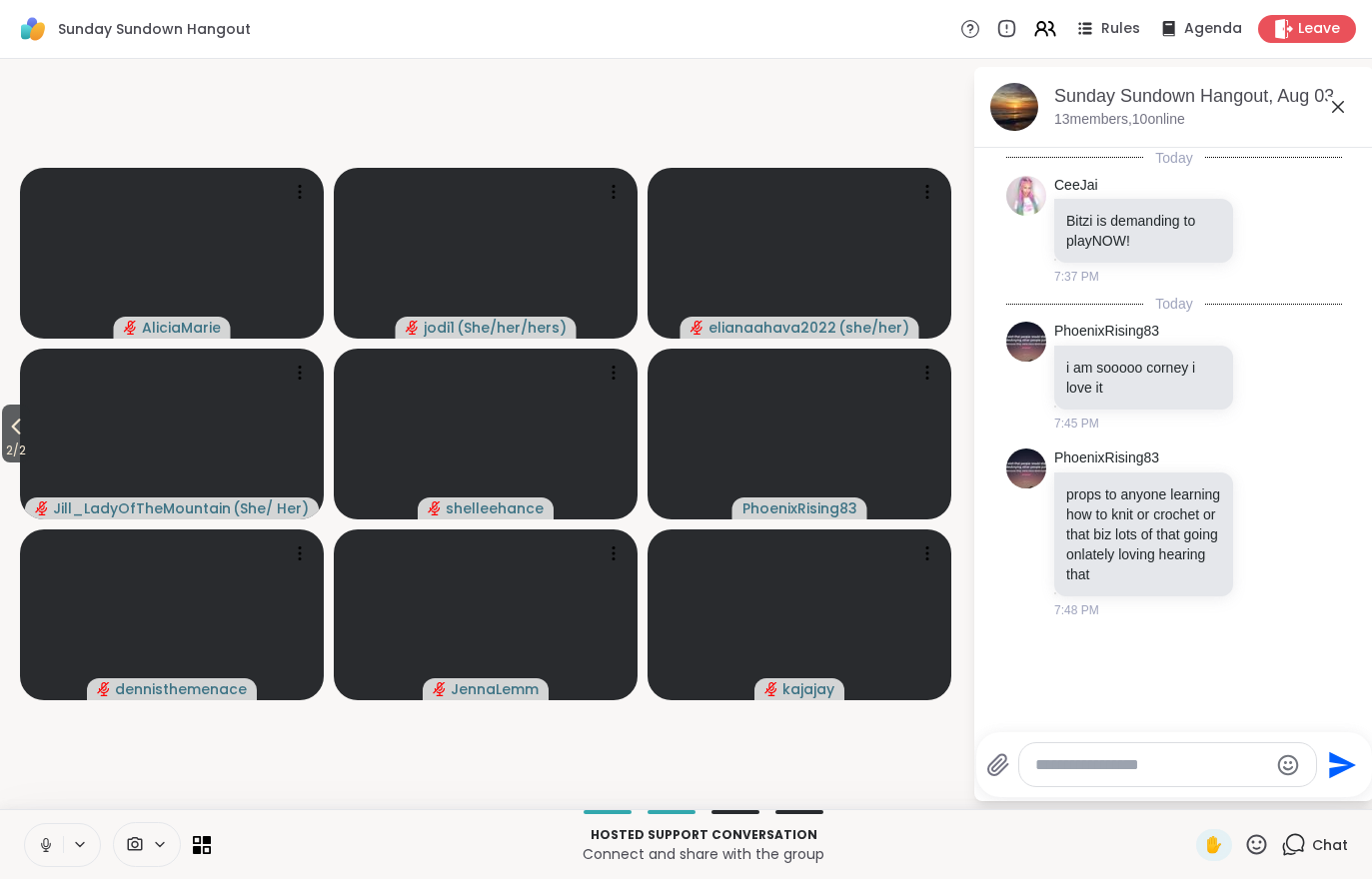 click on "2  /  2" at bounding box center [16, 450] 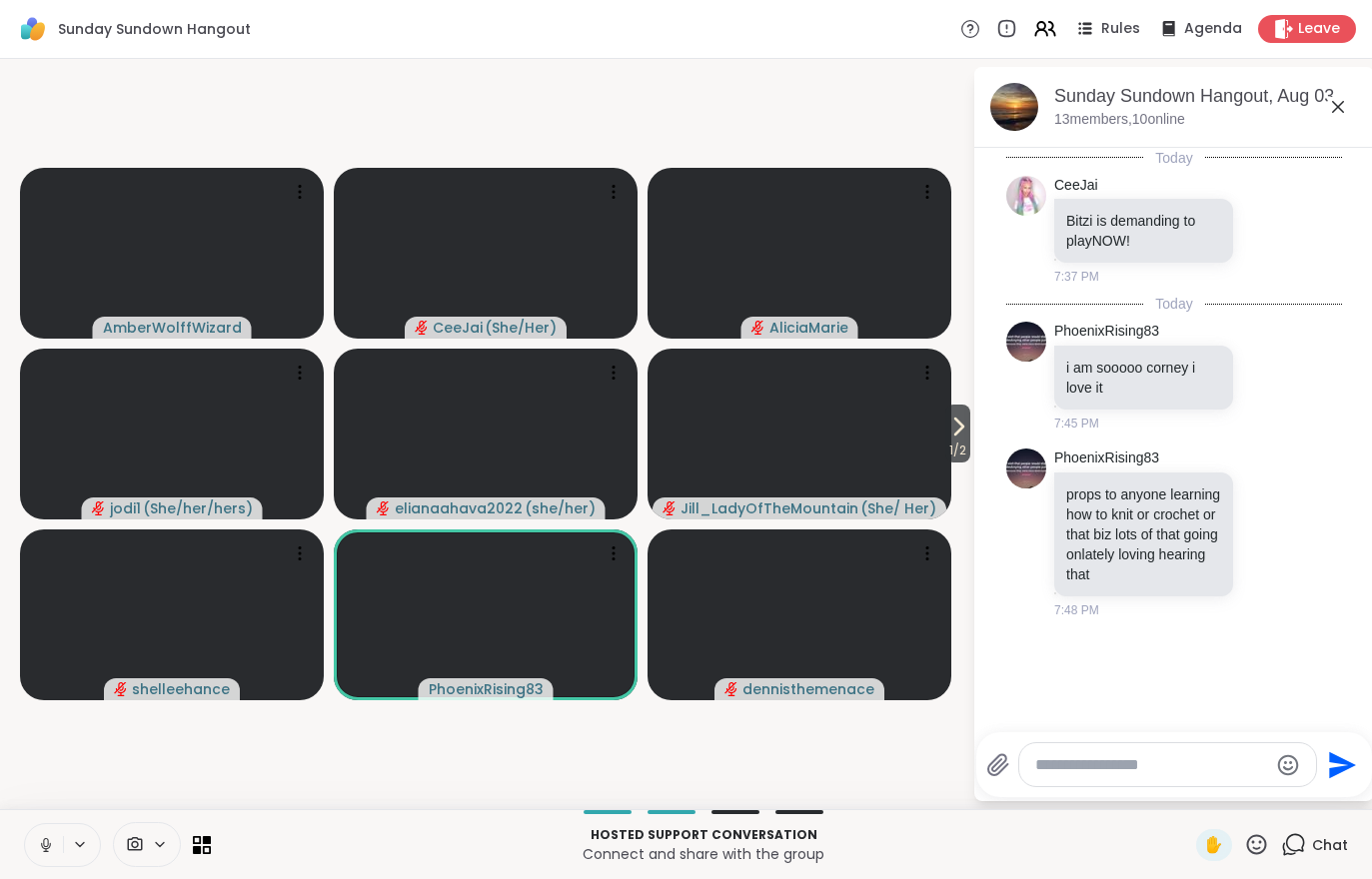 click on "1  /  2" at bounding box center (957, 450) 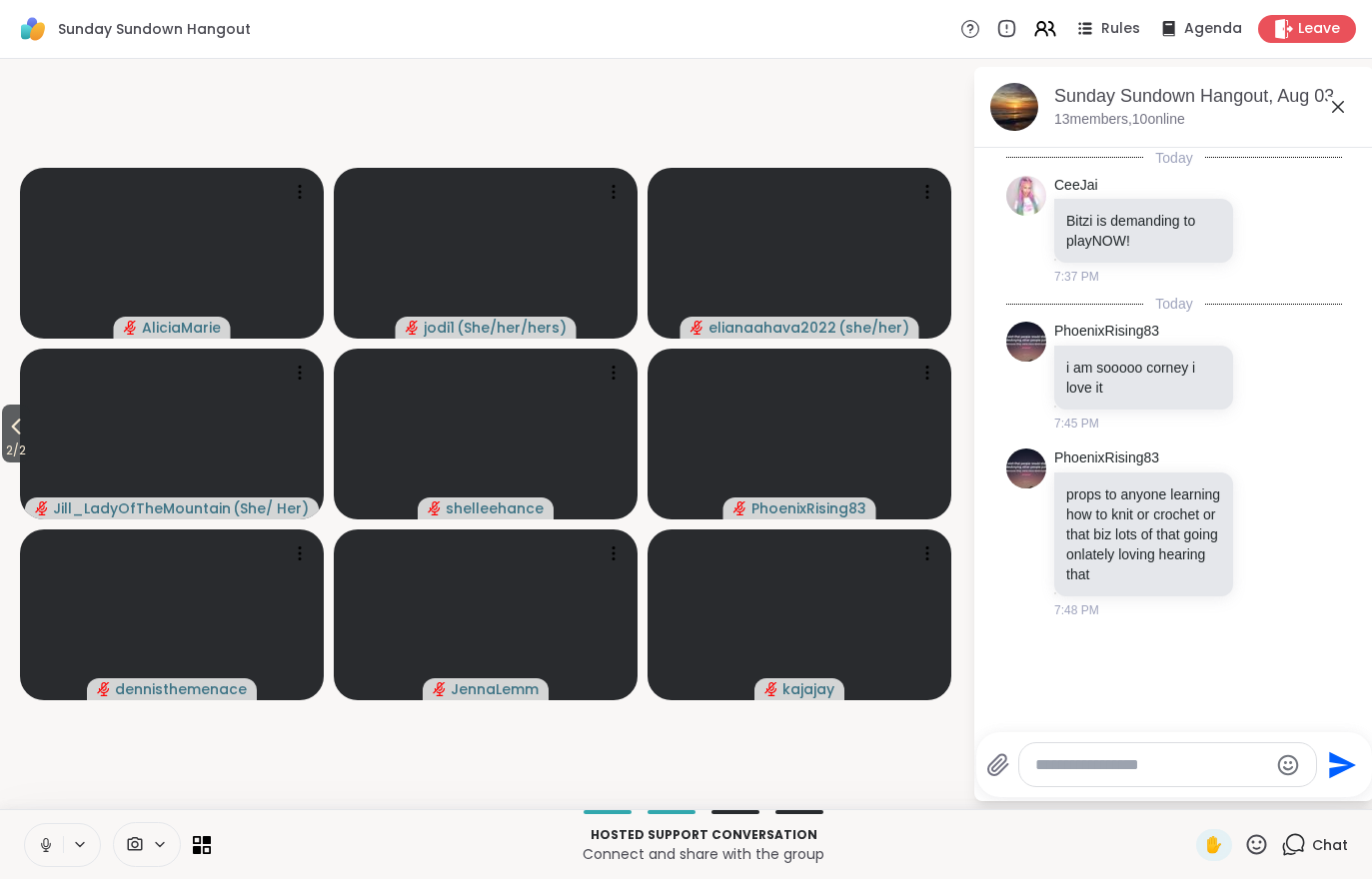click on "2  /  2 AliciaMarie jodi1 ( She/her/hers ) elianaahava2022 ( she/her ) Jill_LadyOfTheMountain ( She/ Her ) shelleehance PhoenixRising83 dennisthemenace JennaLemm kajajay" at bounding box center [486, 434] 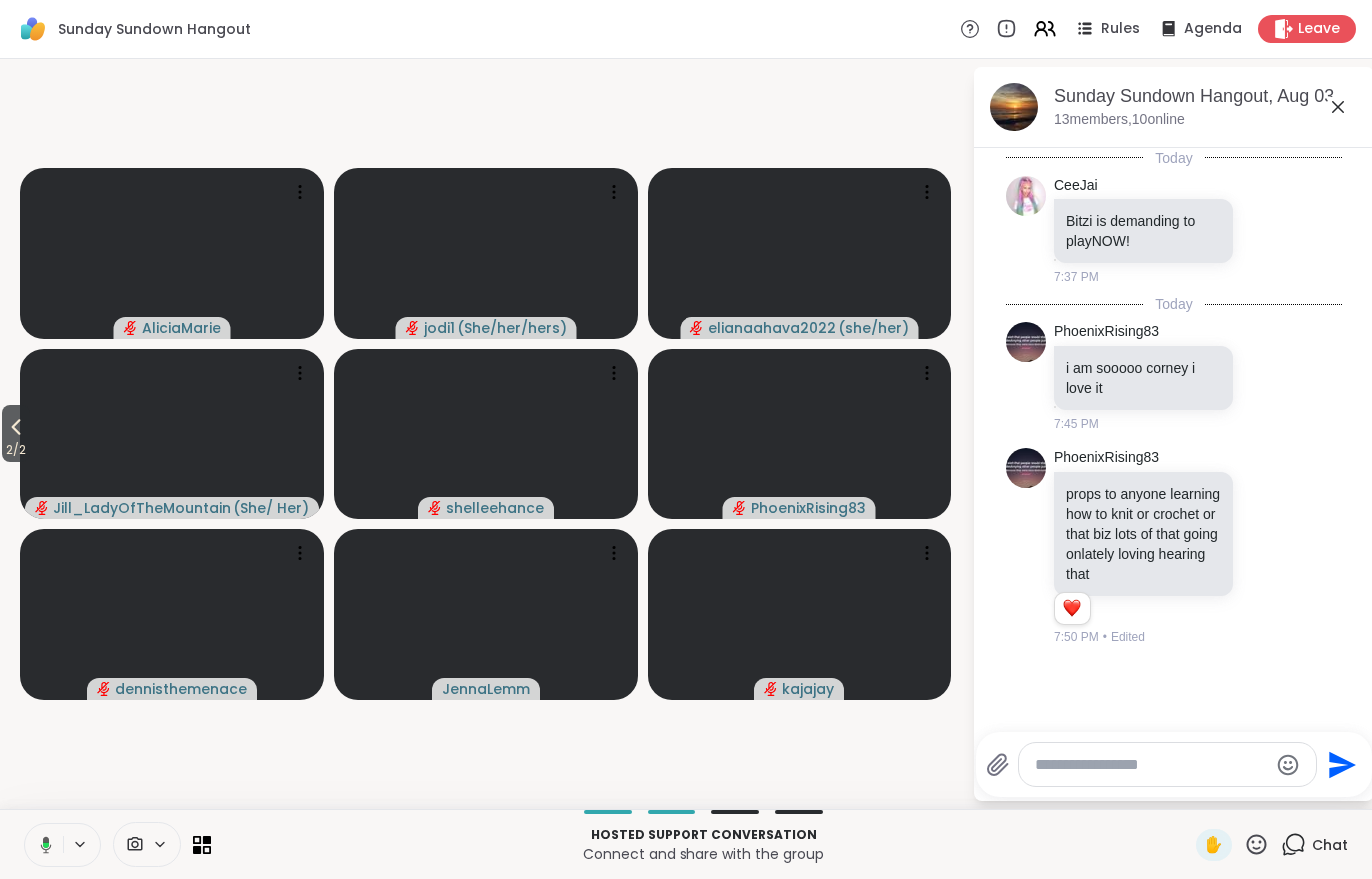 click 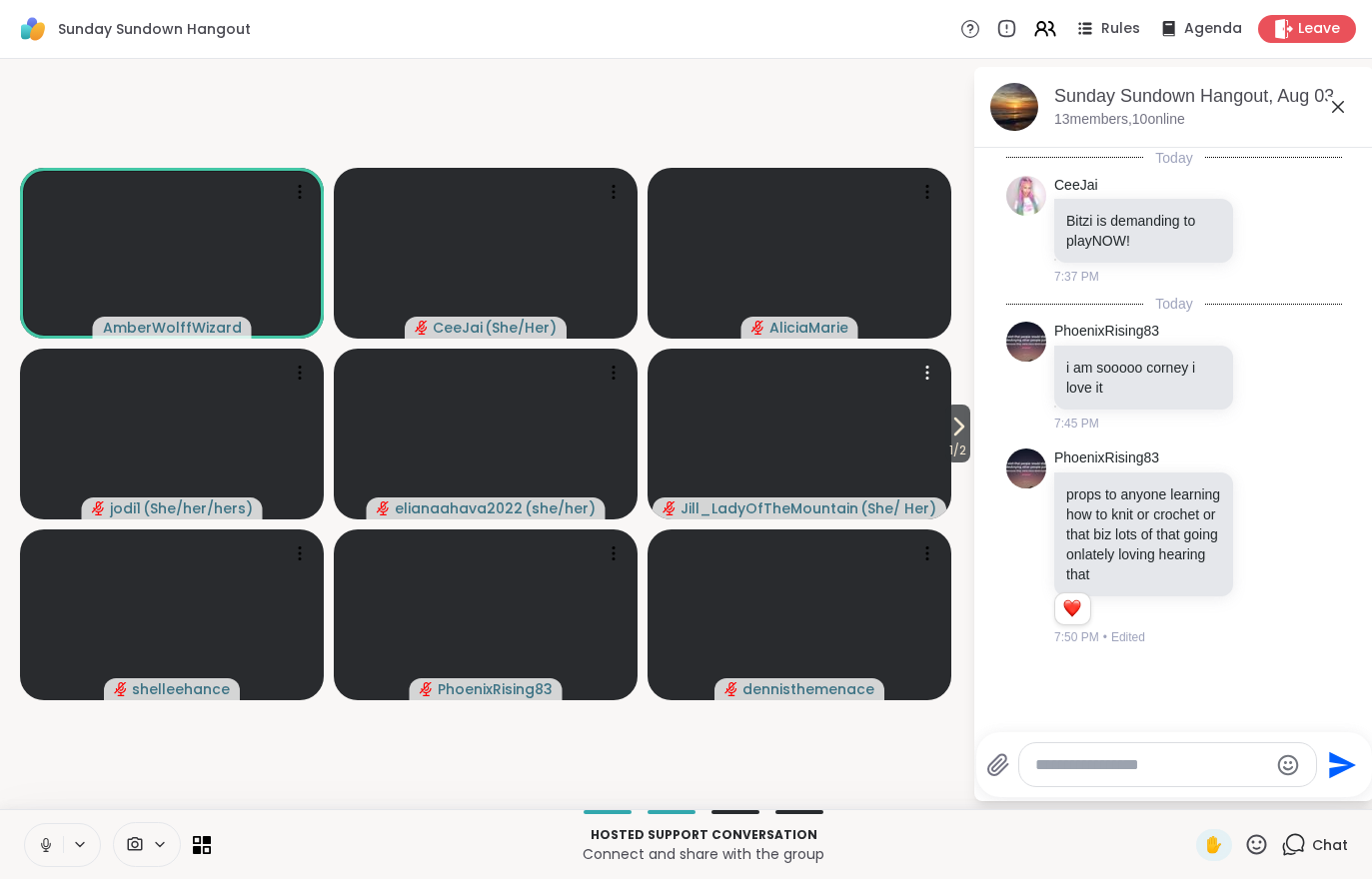 click at bounding box center [799, 434] 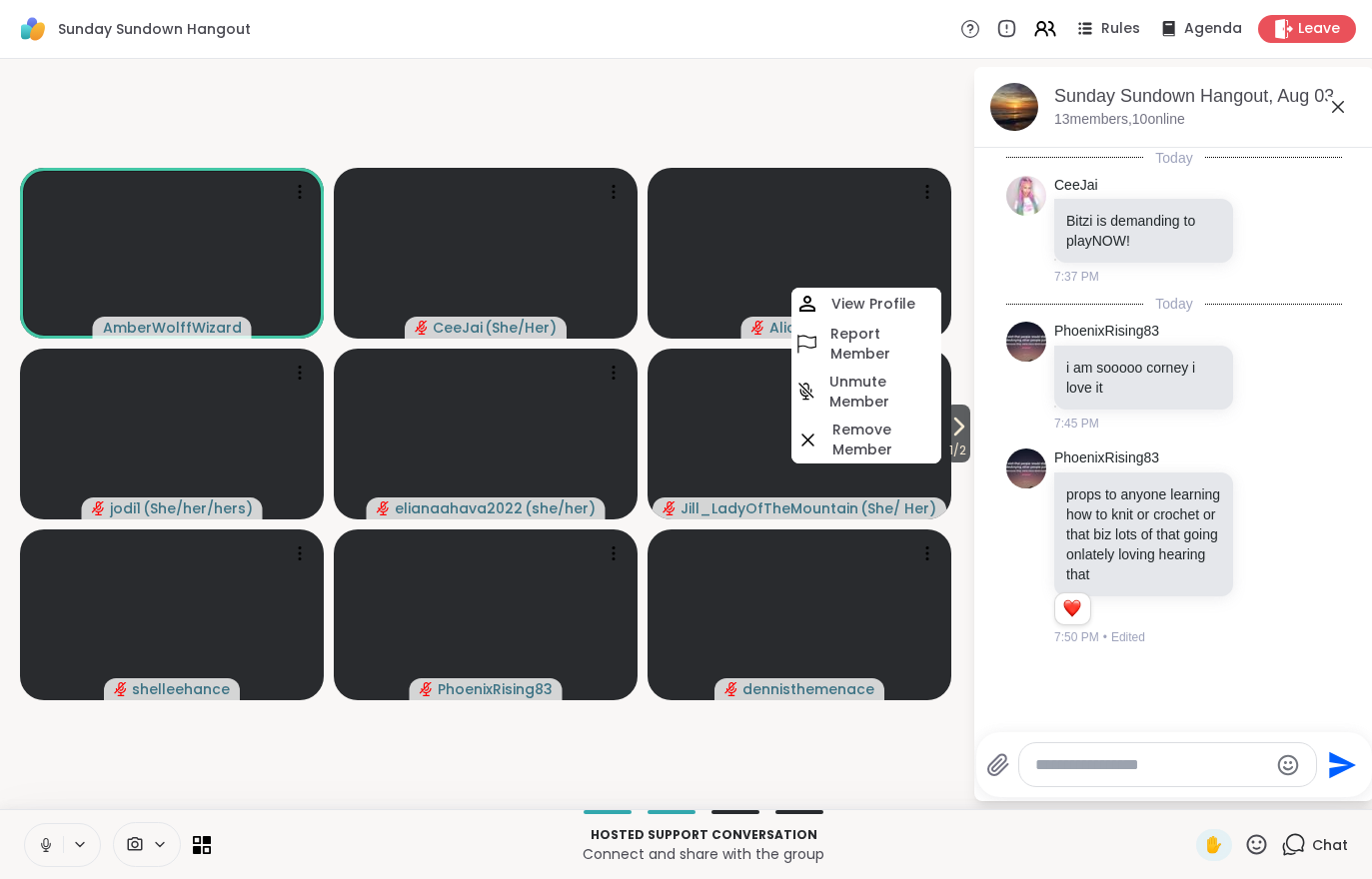 click on "1  /  2 AmberWolffWizard CeeJai ( She/Her ) AliciaMarie jodi1 ( She/her/hers ) elianaahava2022 ( she/her ) Jill_LadyOfTheMountain ( She/ Her ) View Profile Report Member Unmute Member Remove Member shelleehance PhoenixRising83 dennisthemenace" at bounding box center (486, 434) 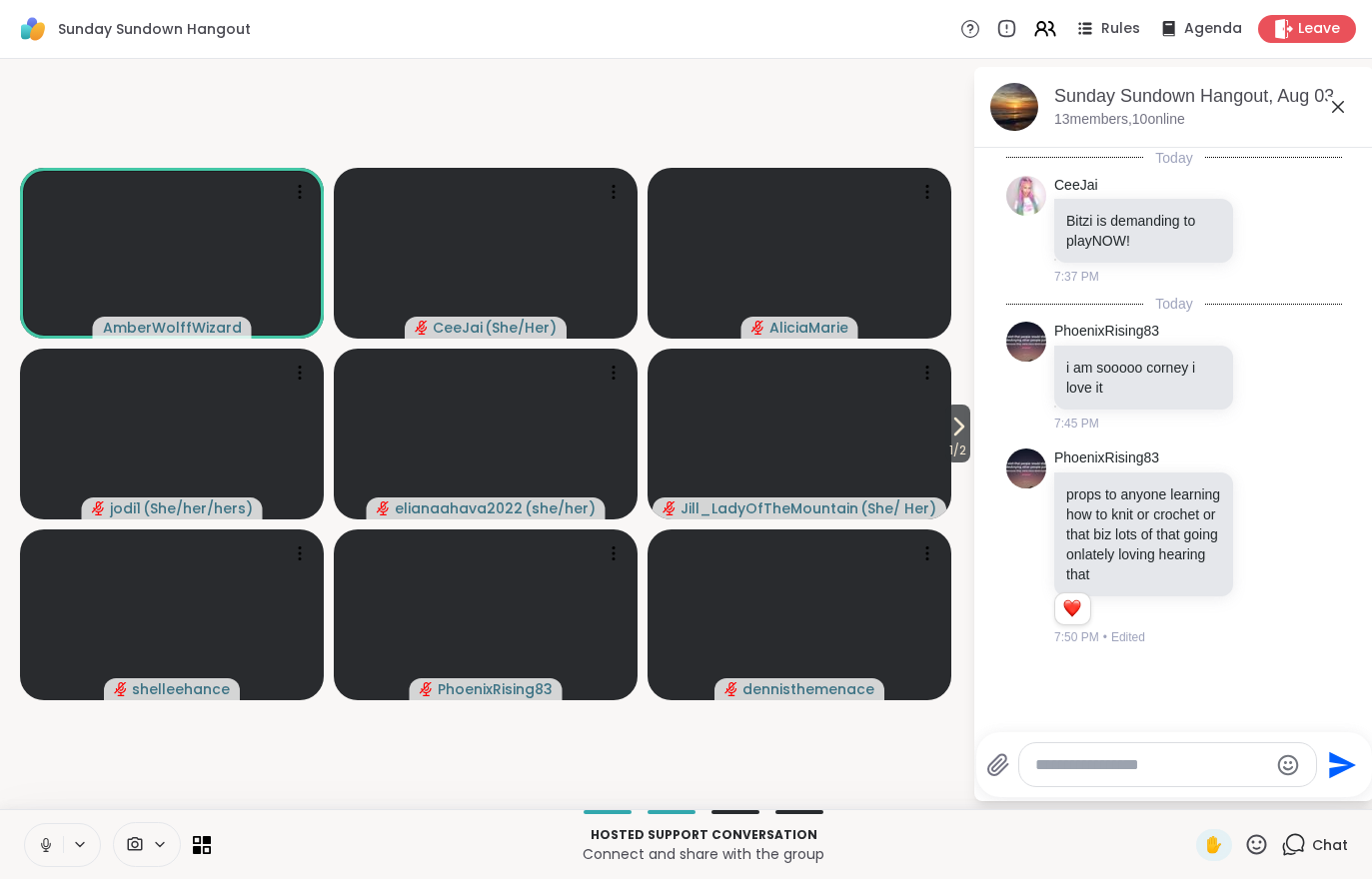 click 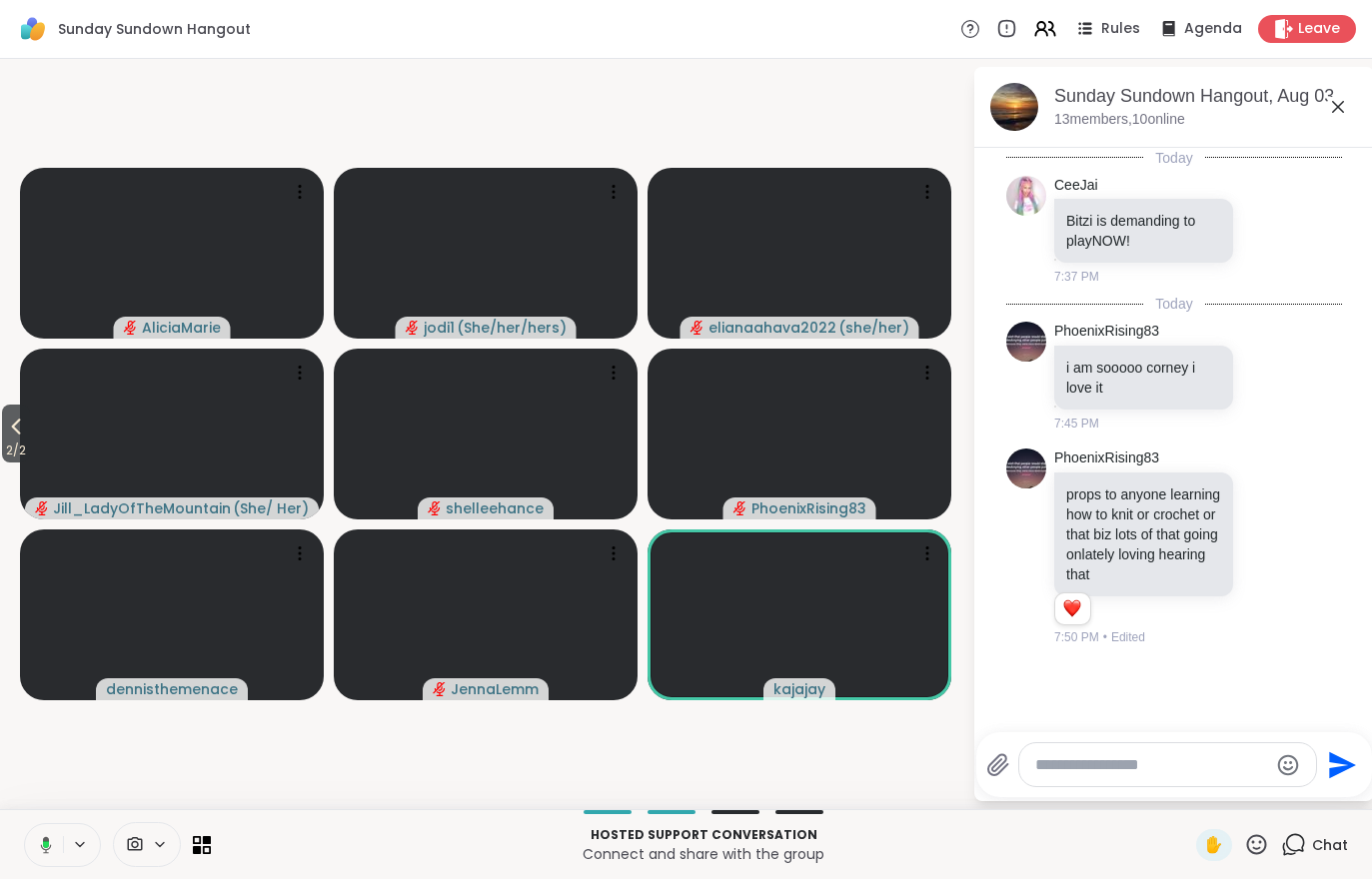 click 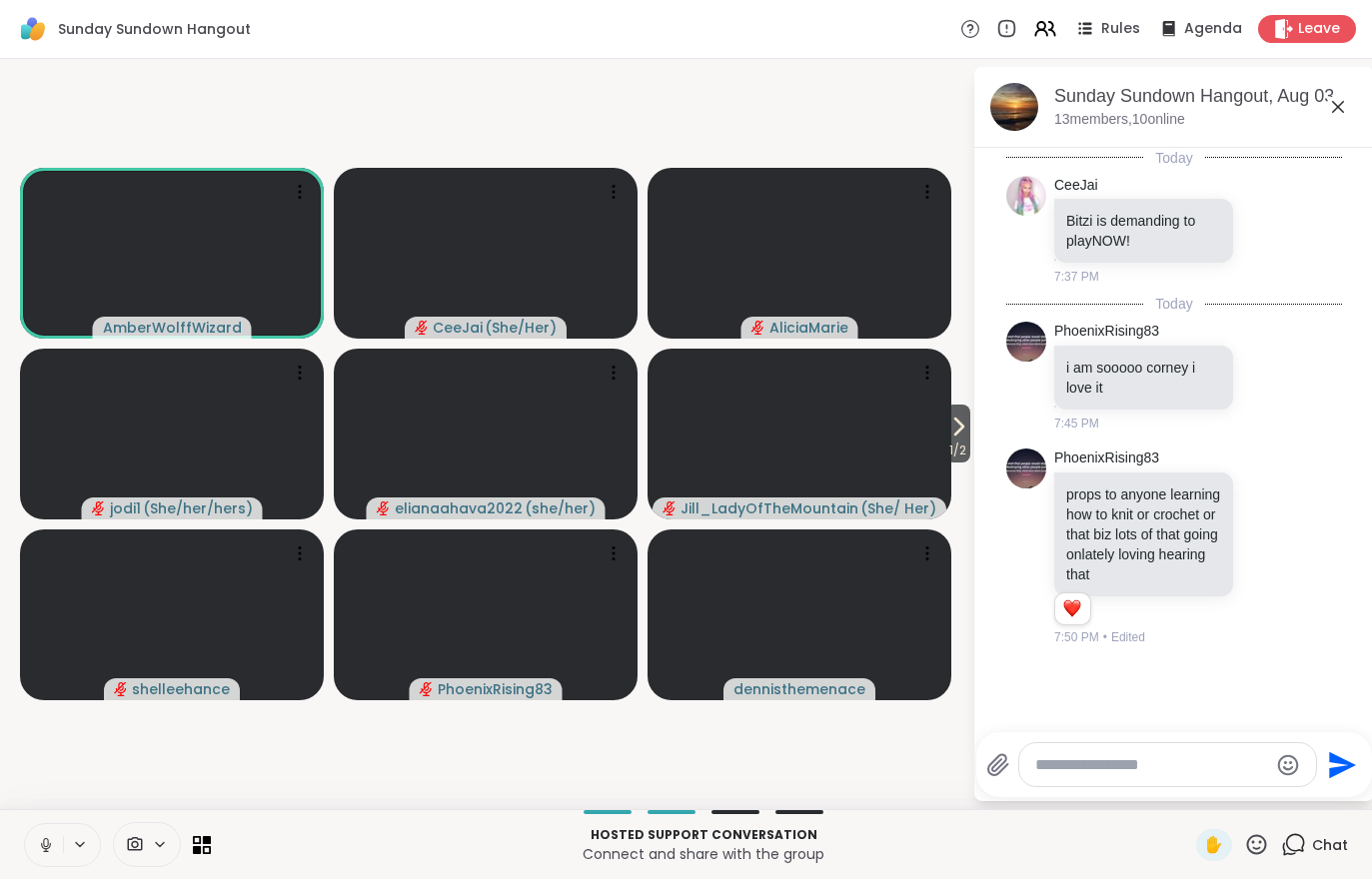 click on "1  /  2" at bounding box center (957, 434) 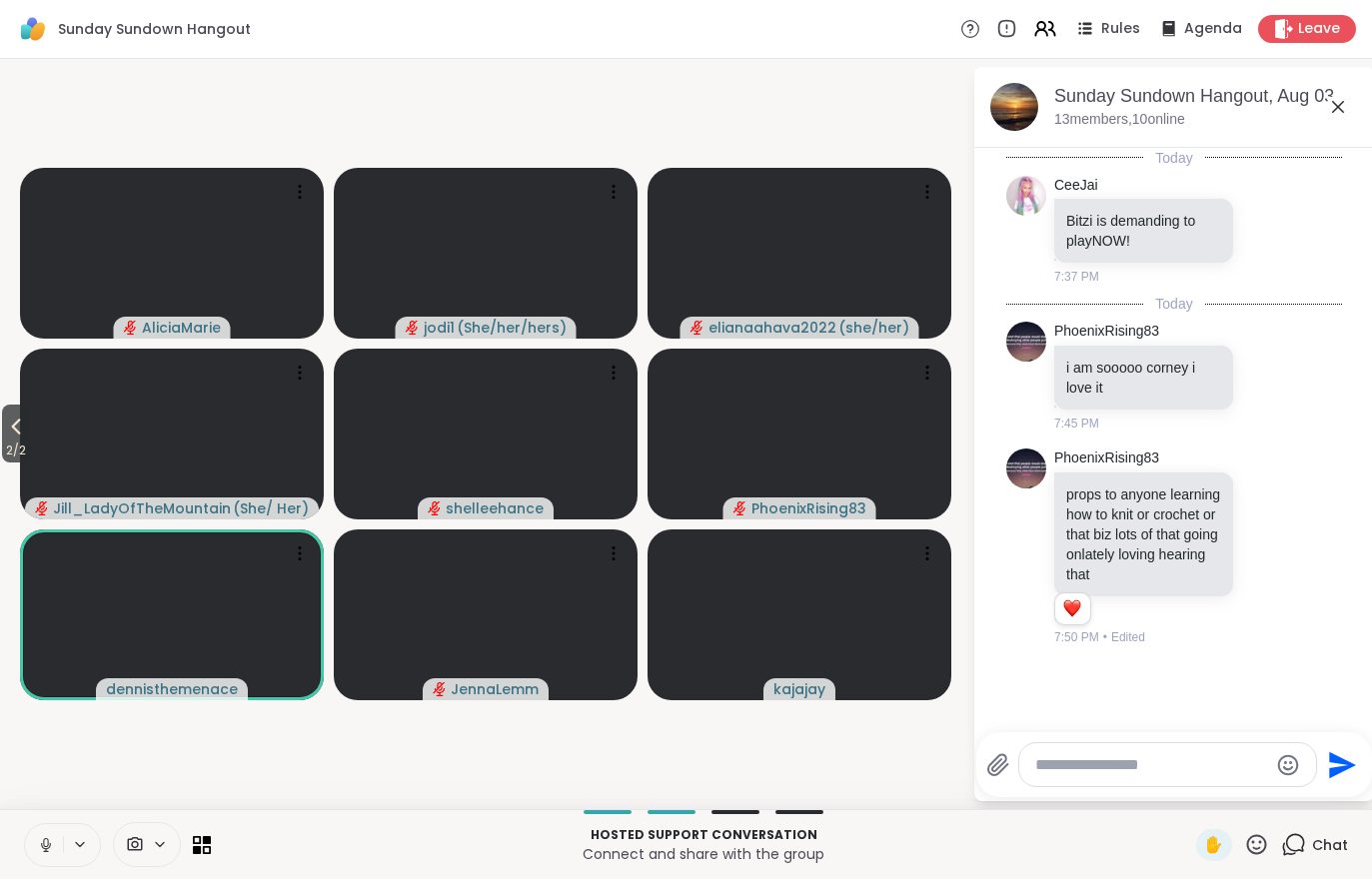 click on "2  /  2" at bounding box center [16, 450] 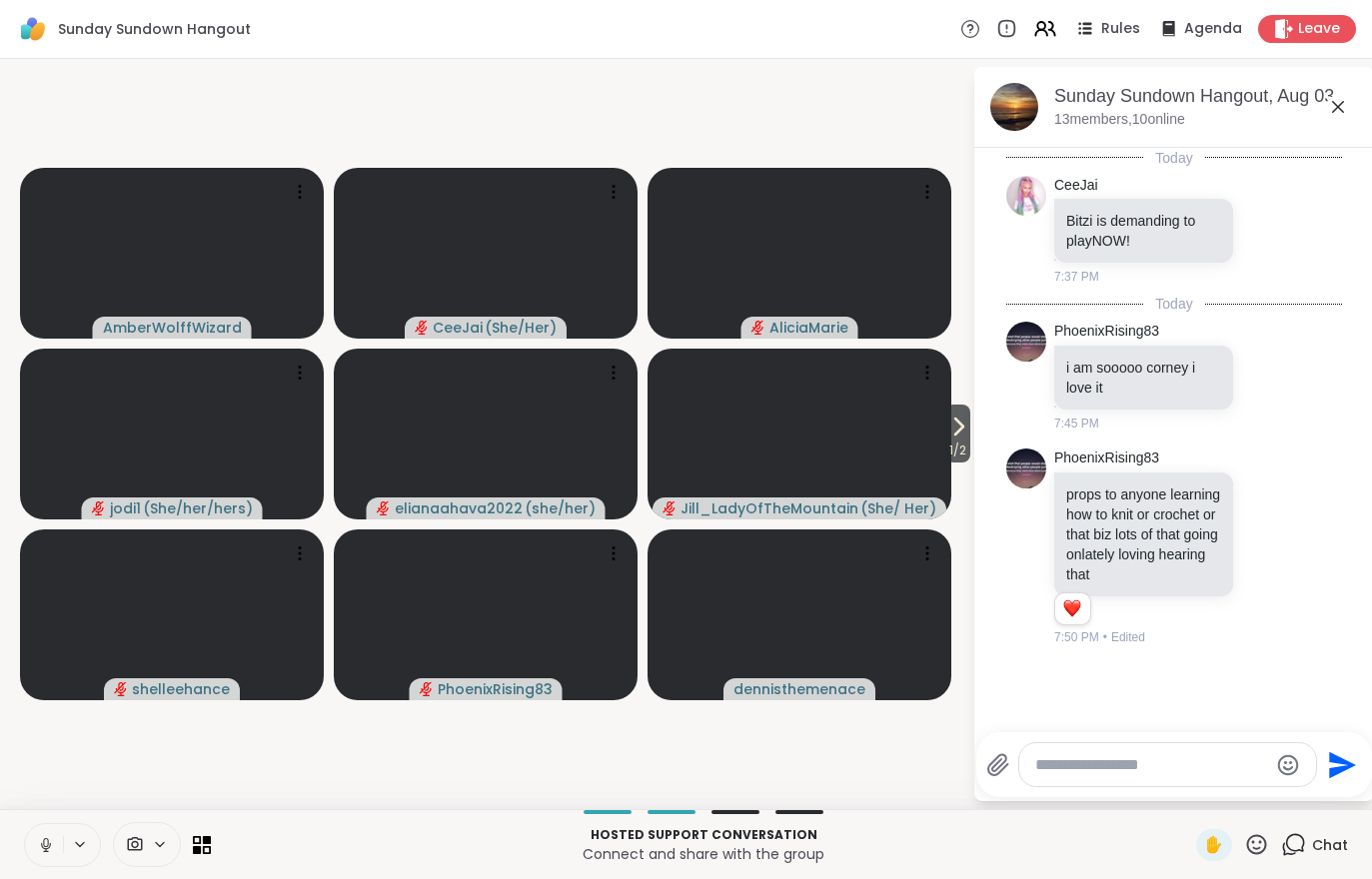 click on "1  /  2" at bounding box center (957, 450) 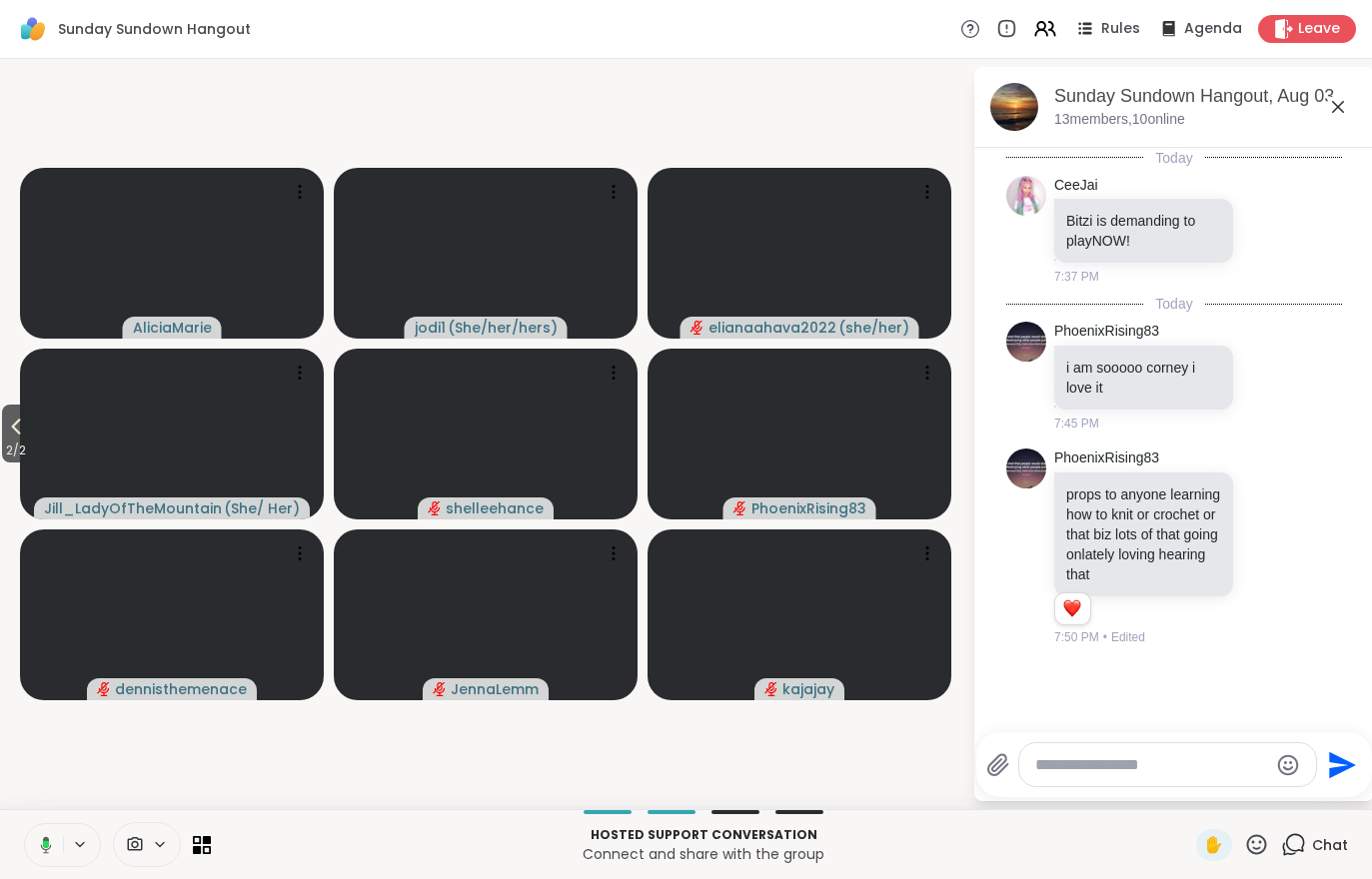 click on "2  /  2" at bounding box center [16, 450] 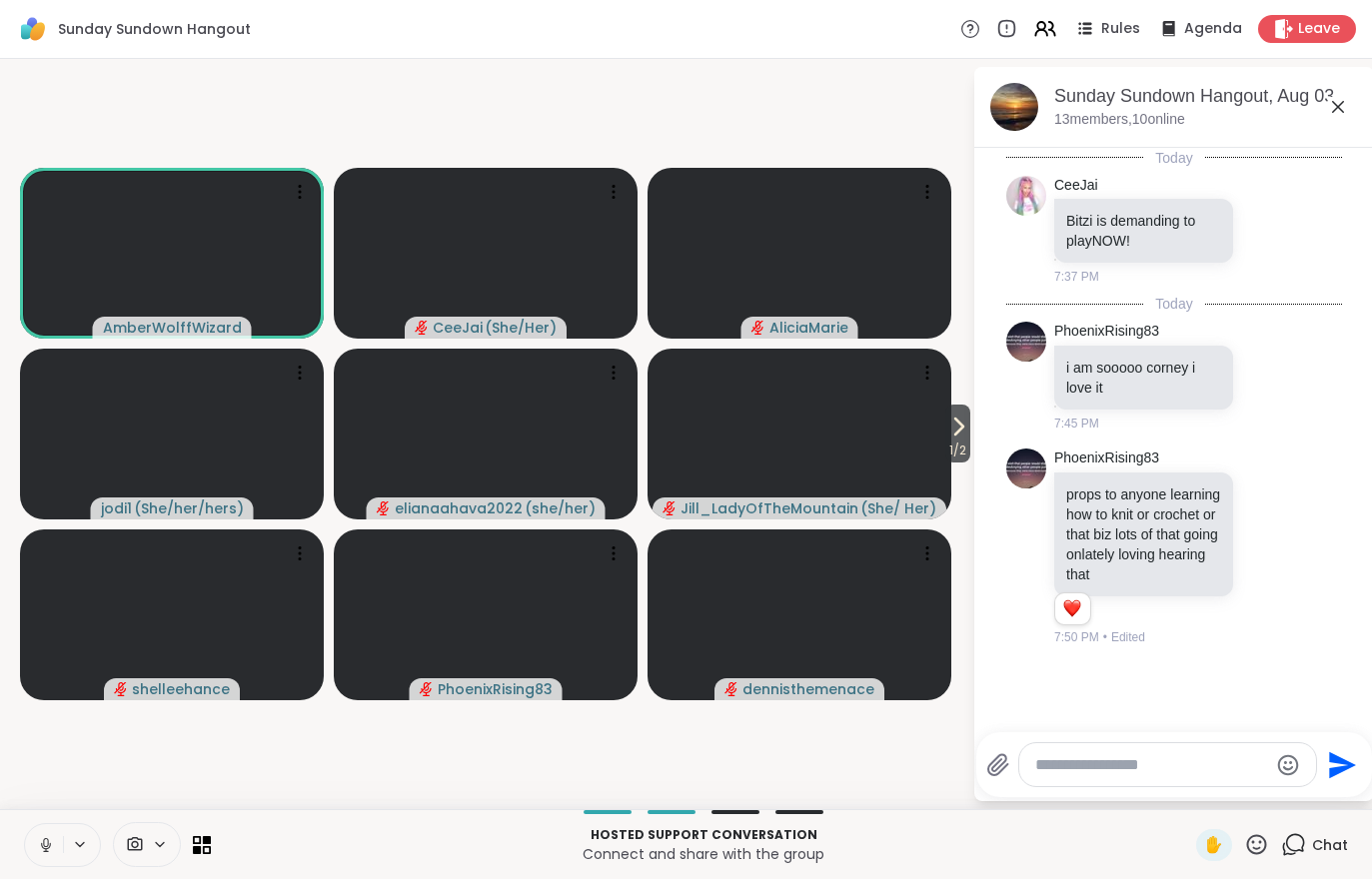 click on "1  /  2" at bounding box center [957, 434] 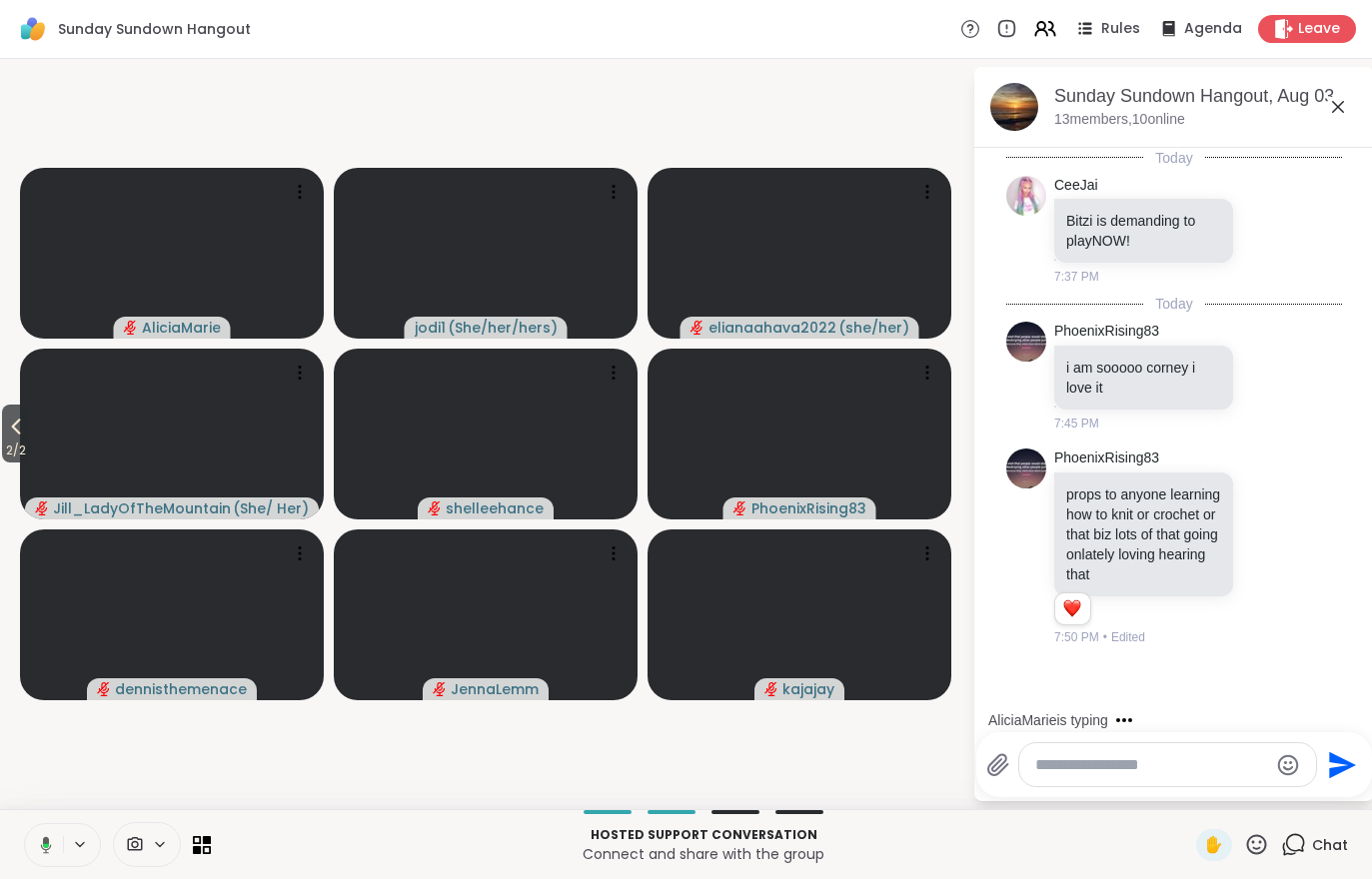 scroll, scrollTop: 39, scrollLeft: 0, axis: vertical 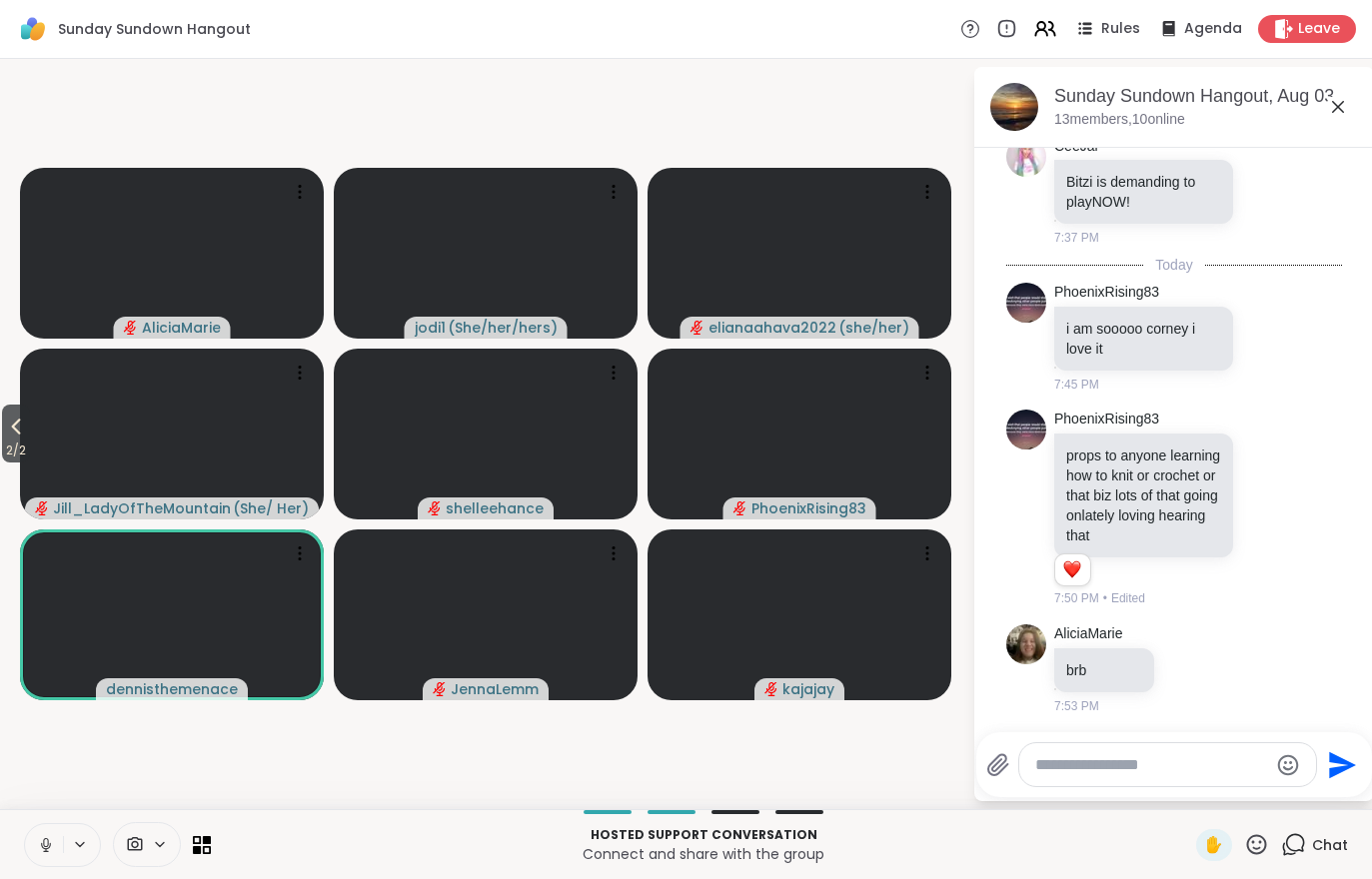 click 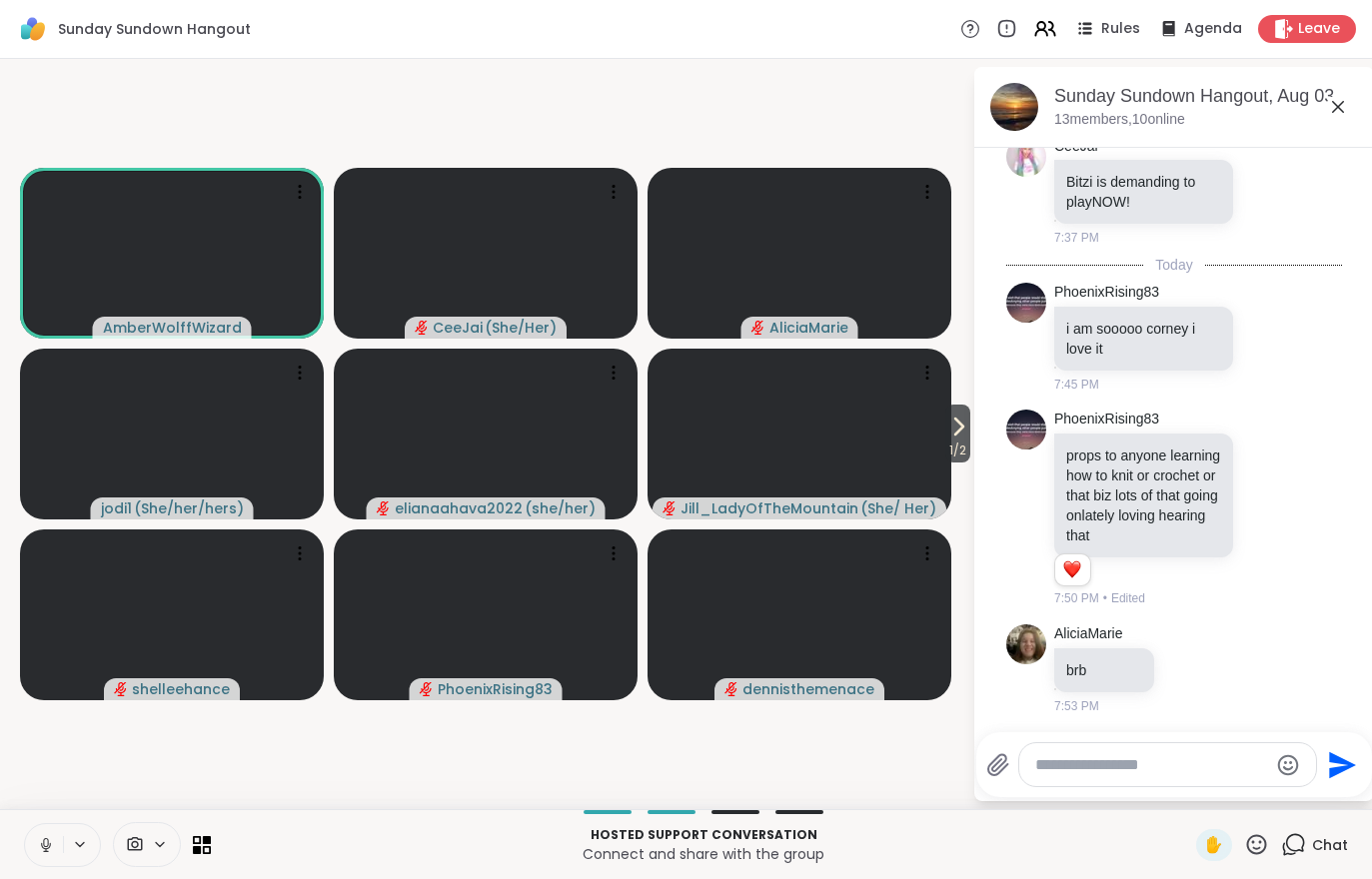 click 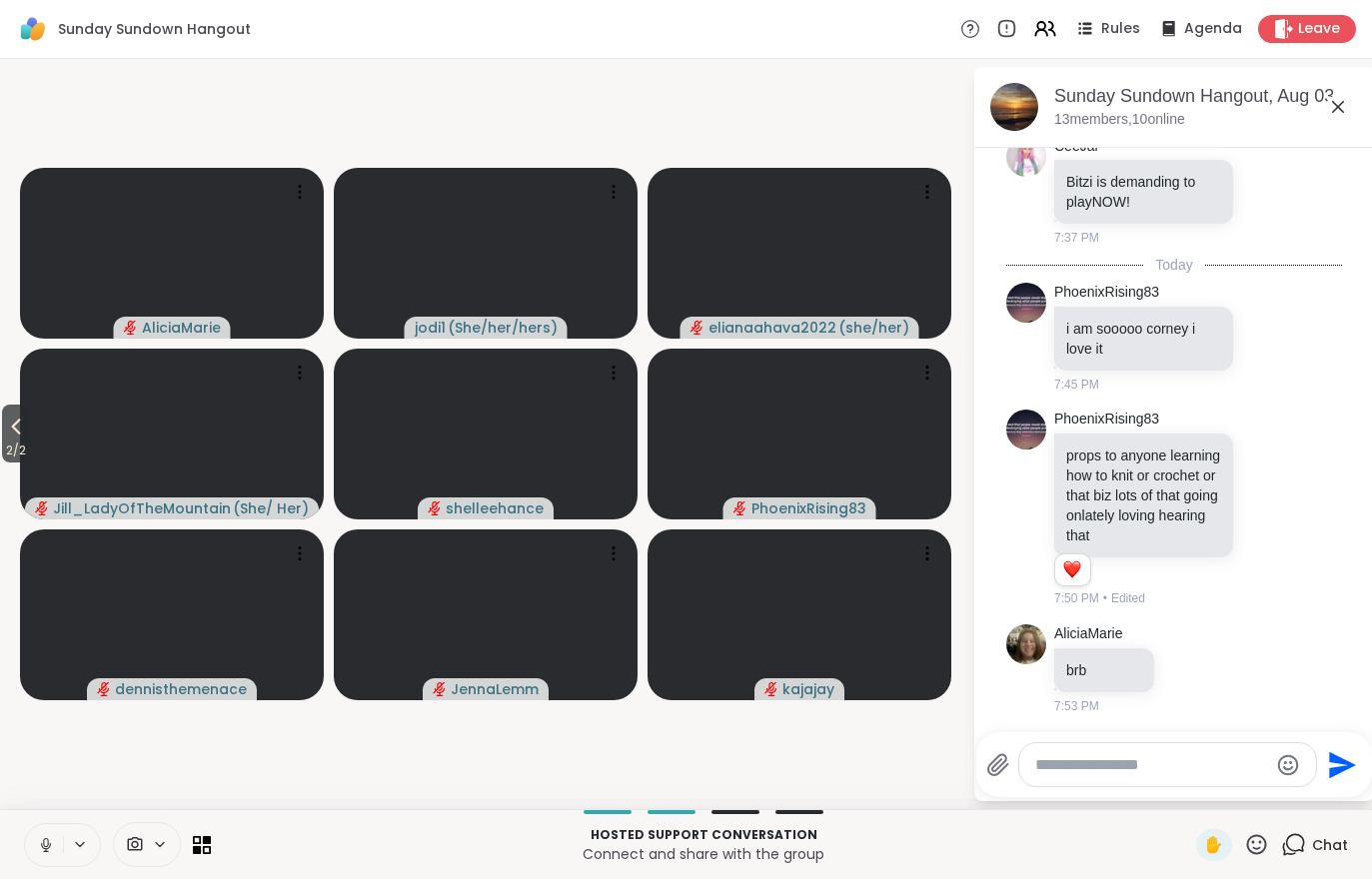 click 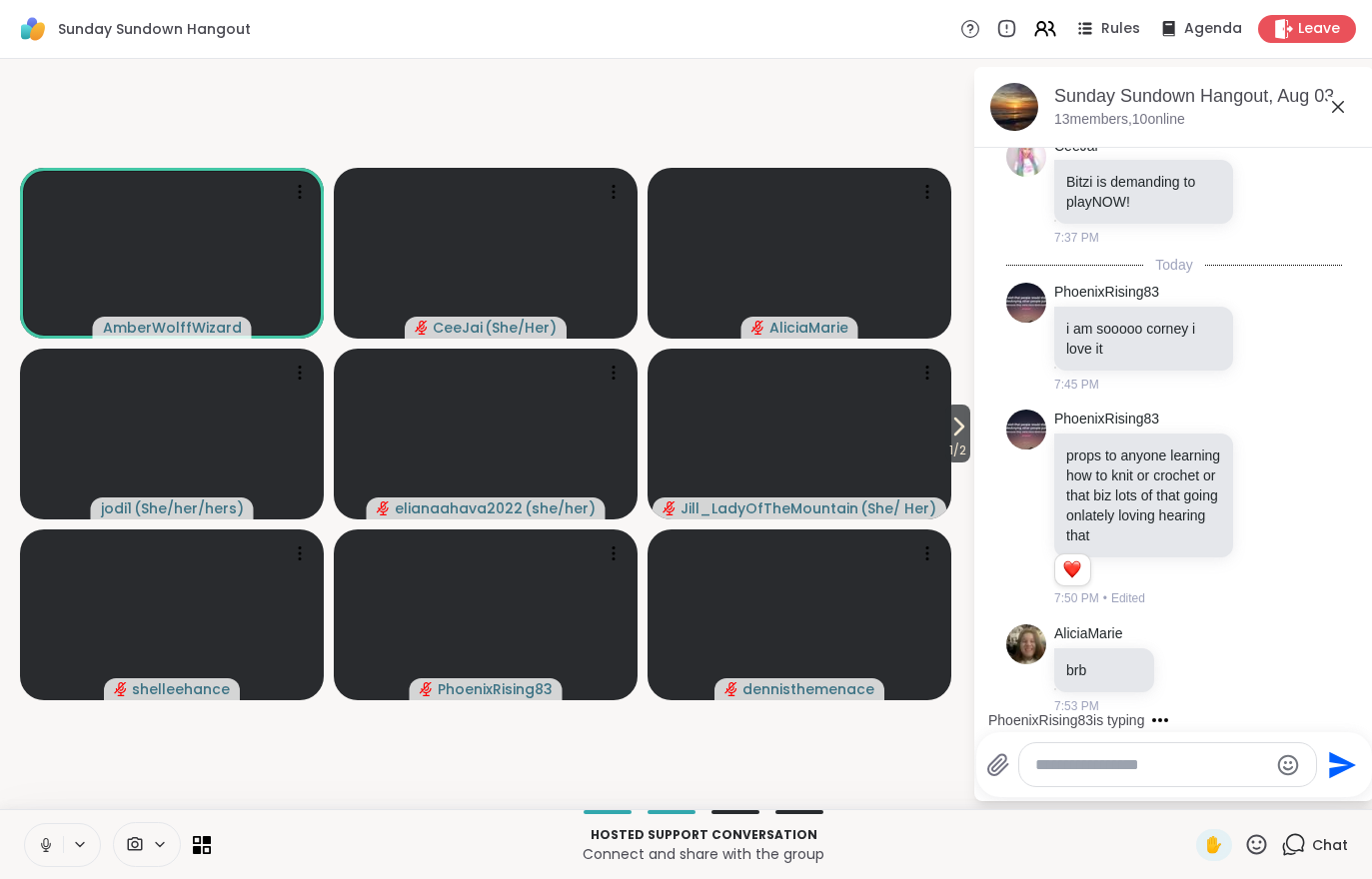 click on "1  /  2" at bounding box center [957, 450] 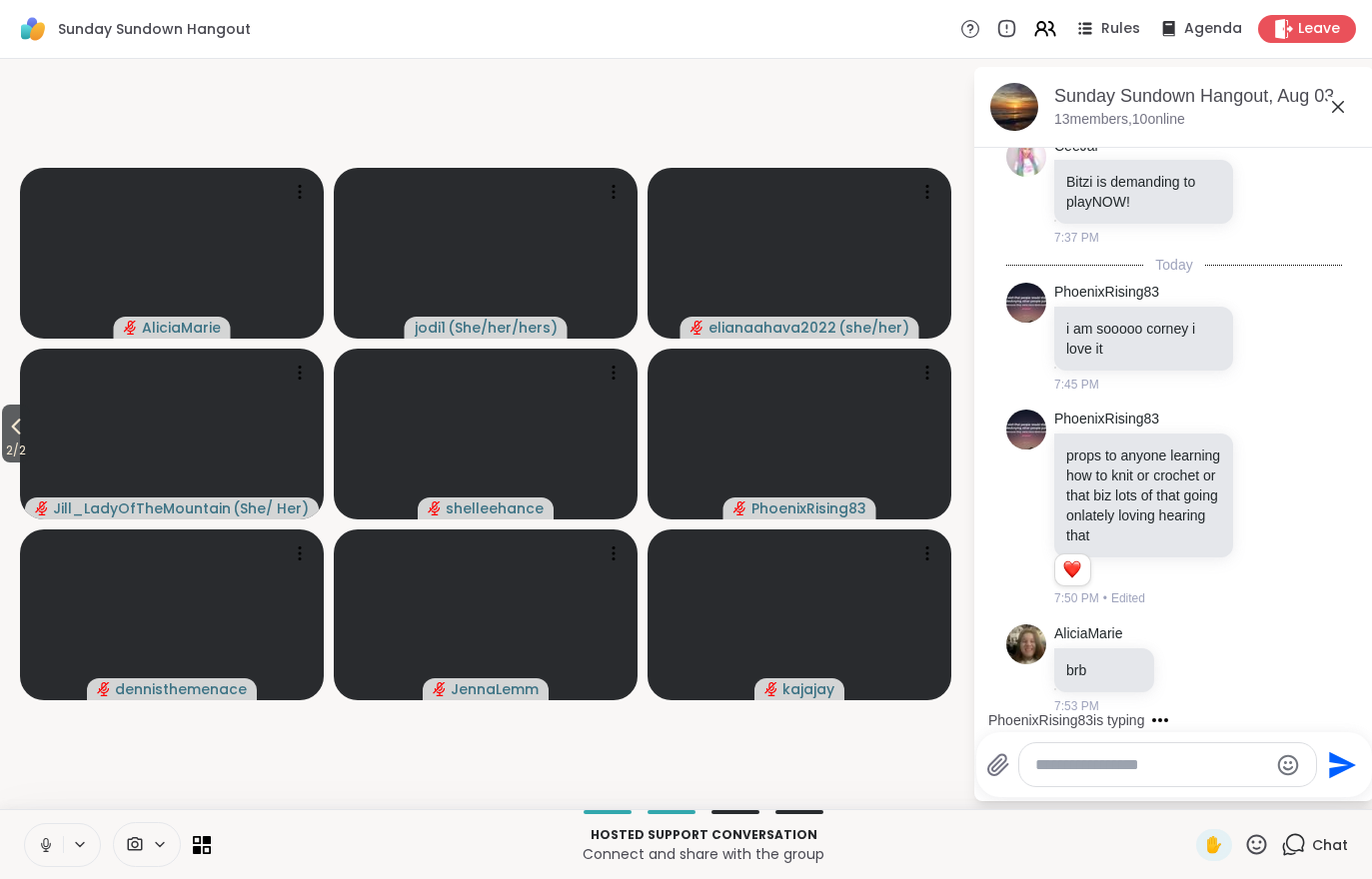 click on "2  /  2" at bounding box center (16, 450) 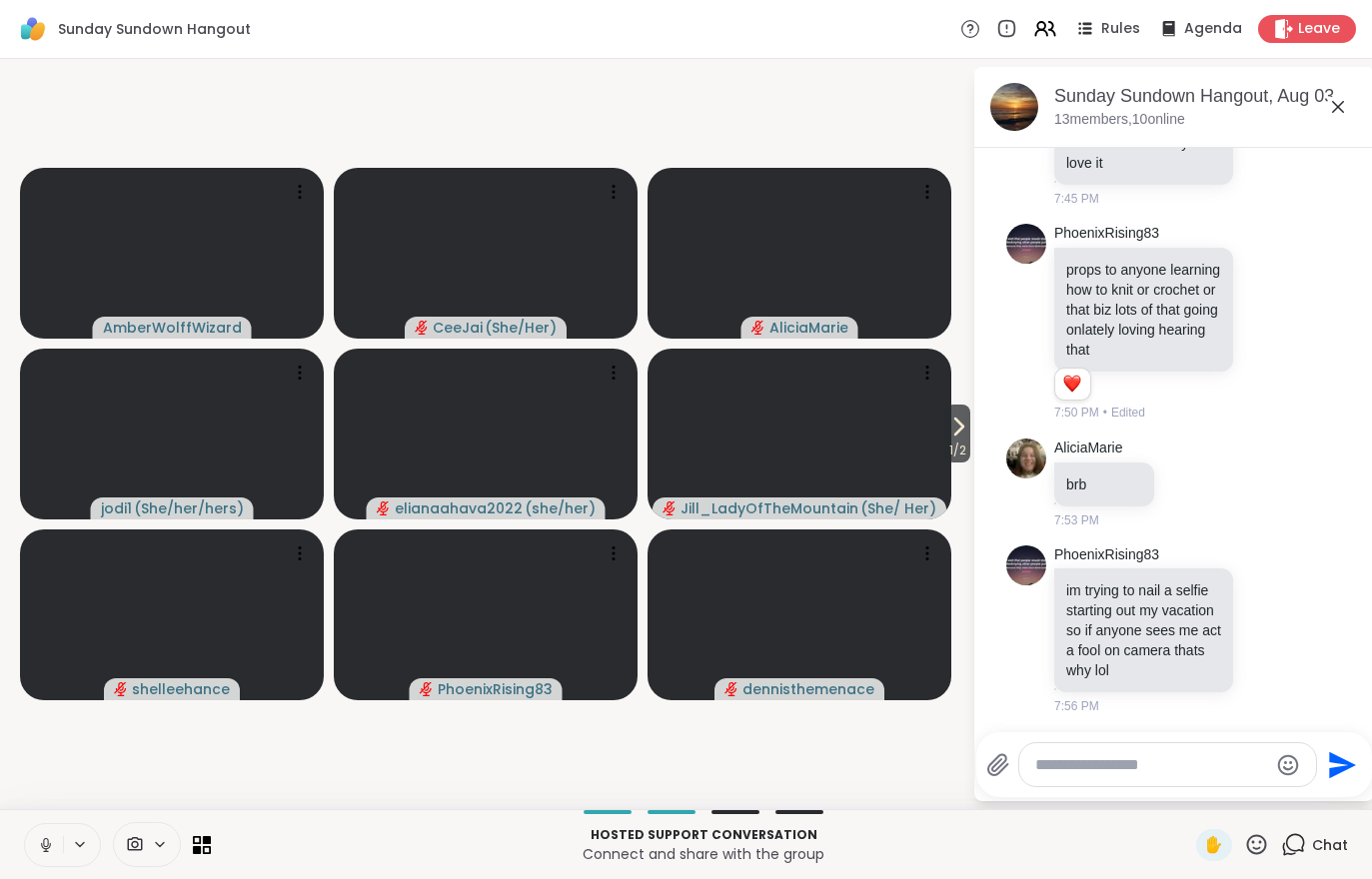 scroll, scrollTop: 351, scrollLeft: 0, axis: vertical 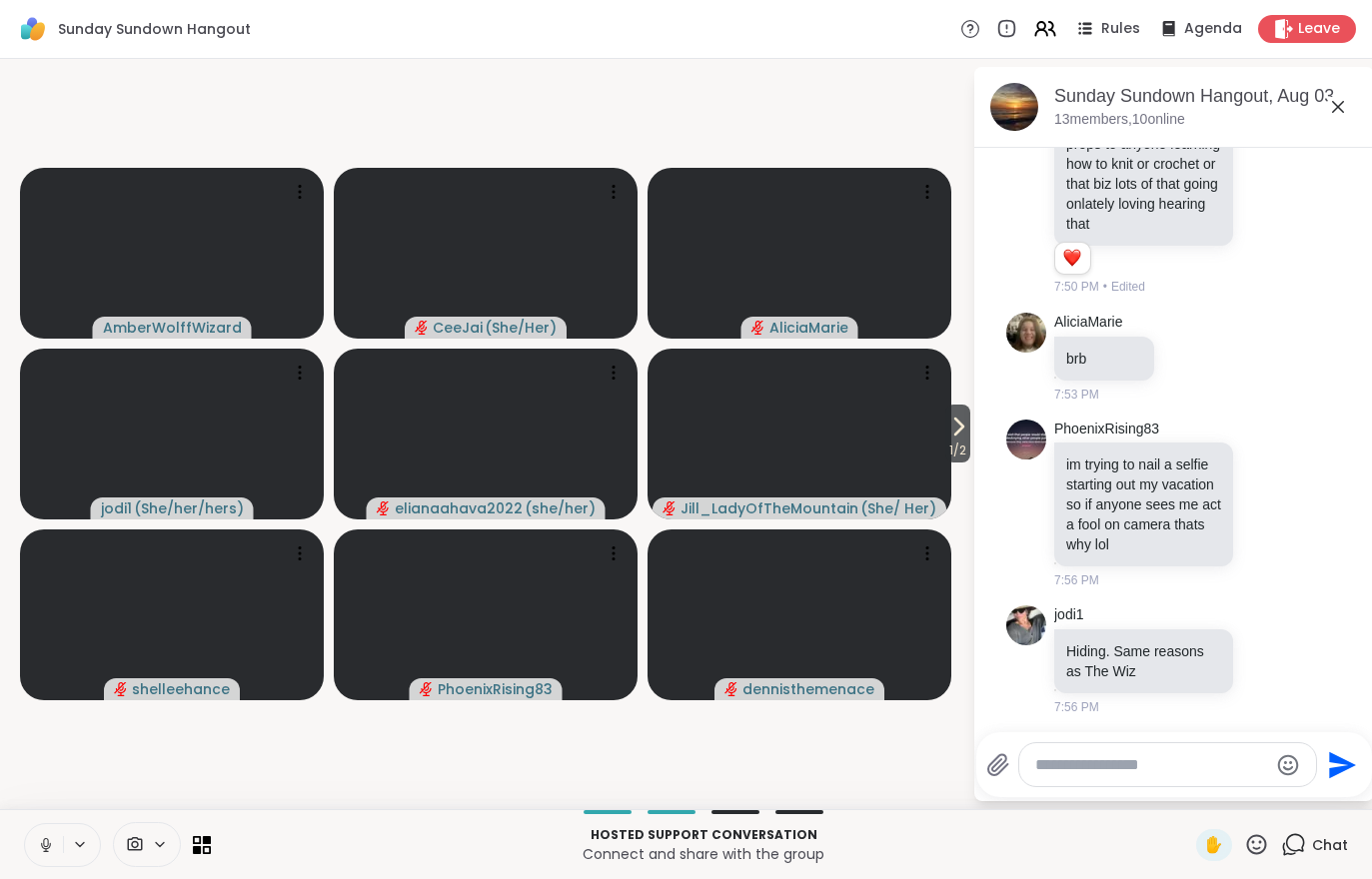click 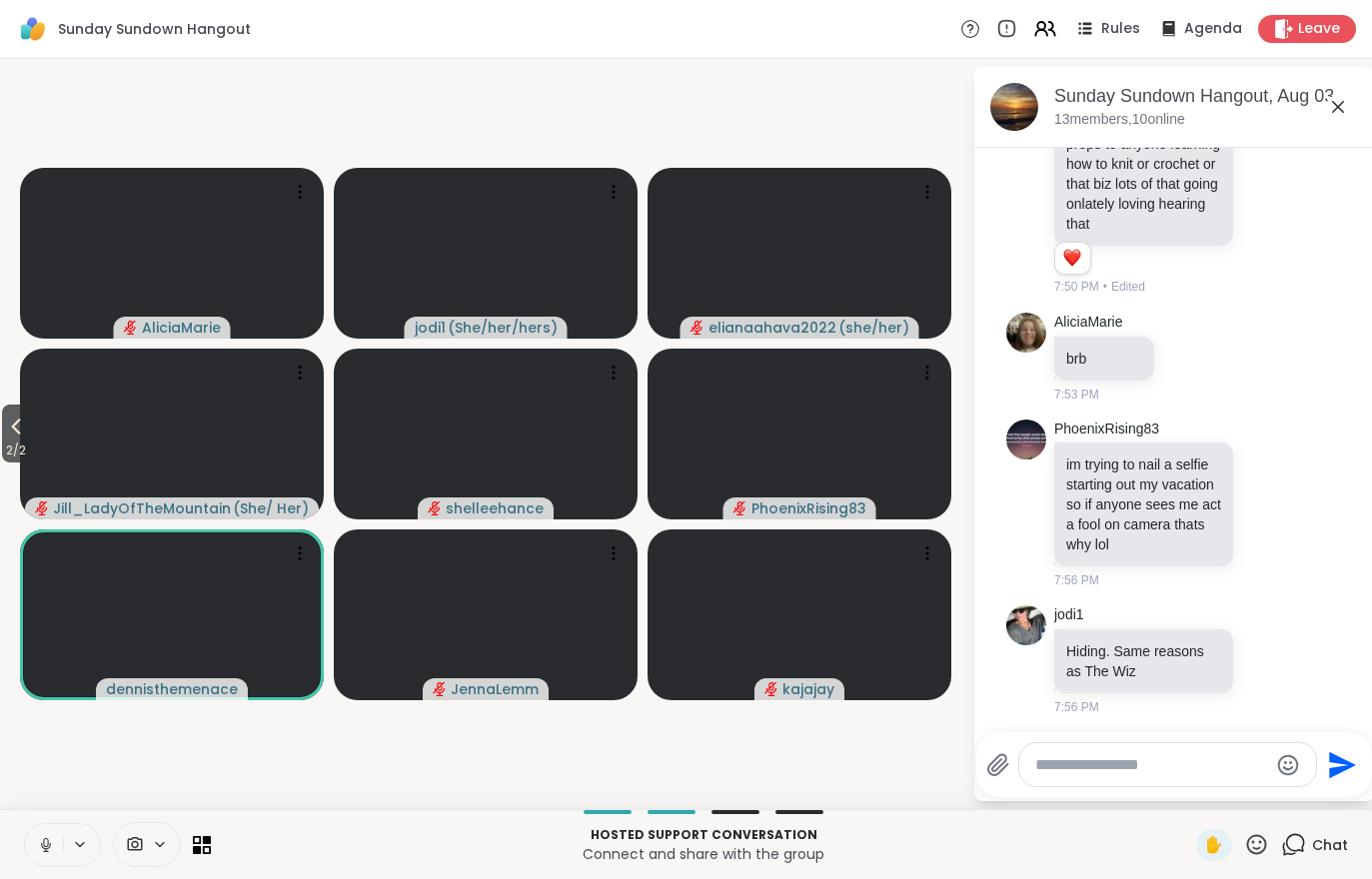 click on "2  /  2" at bounding box center (16, 450) 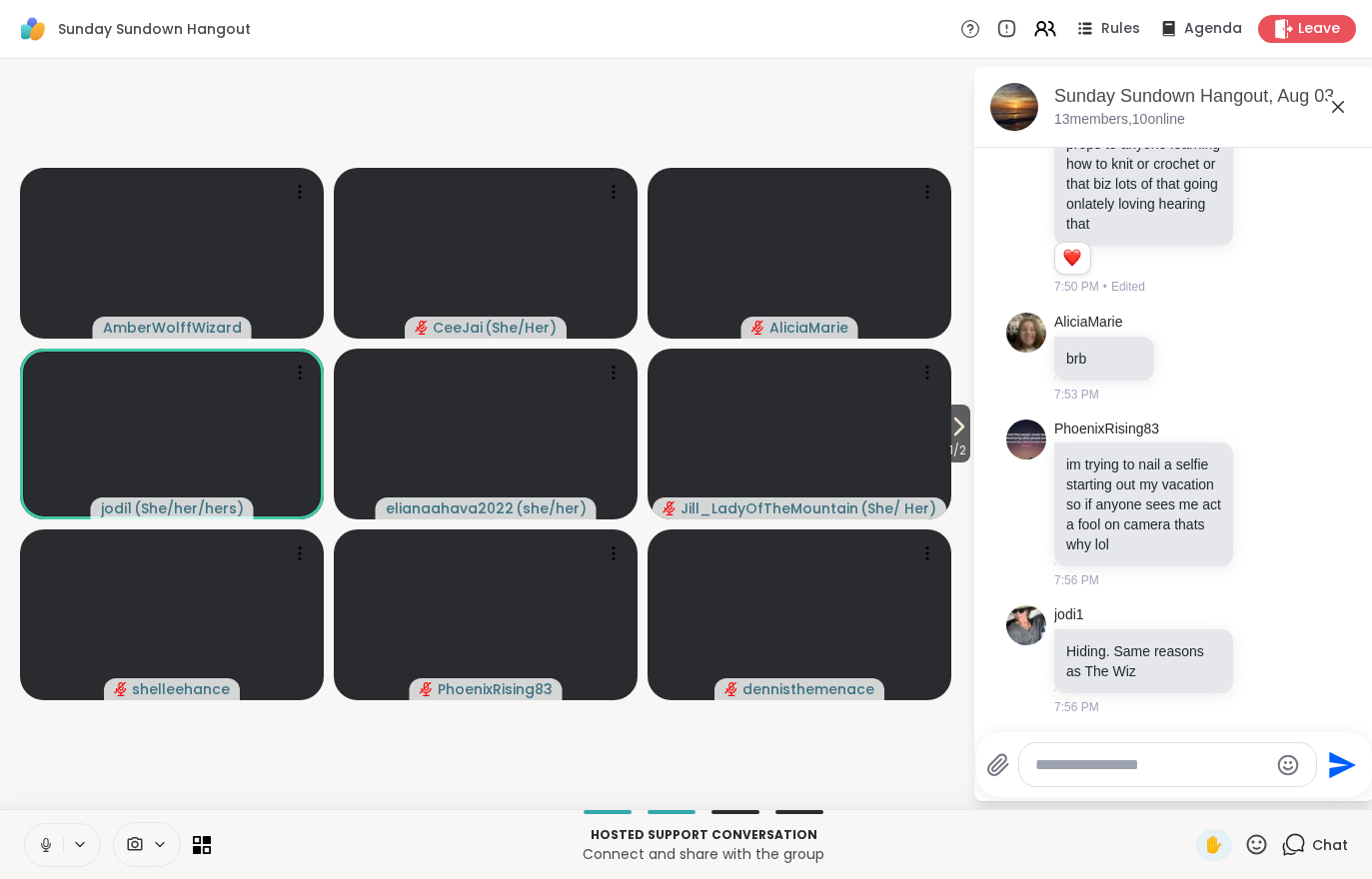 click 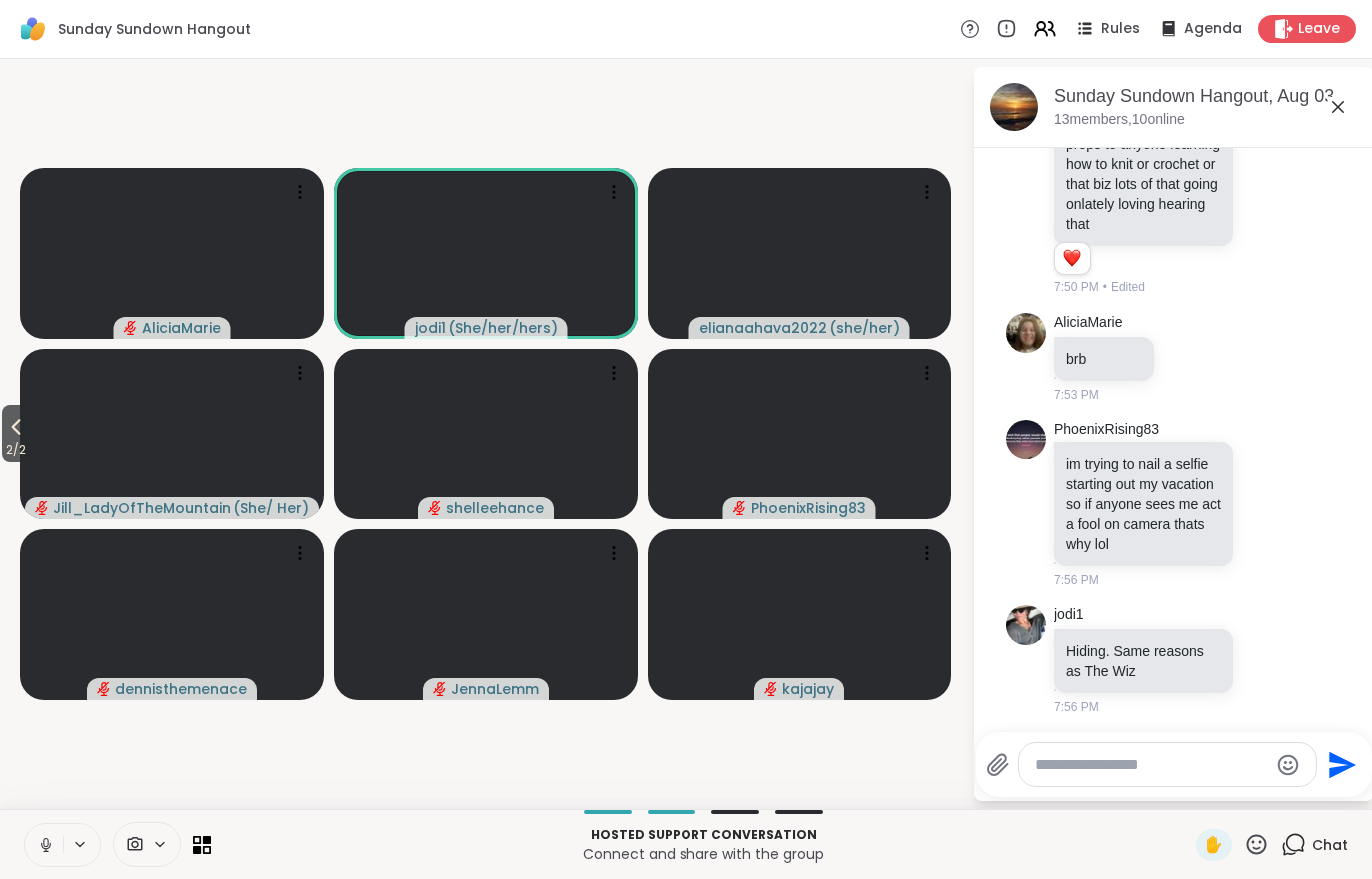 click on "2  /  2" at bounding box center (16, 450) 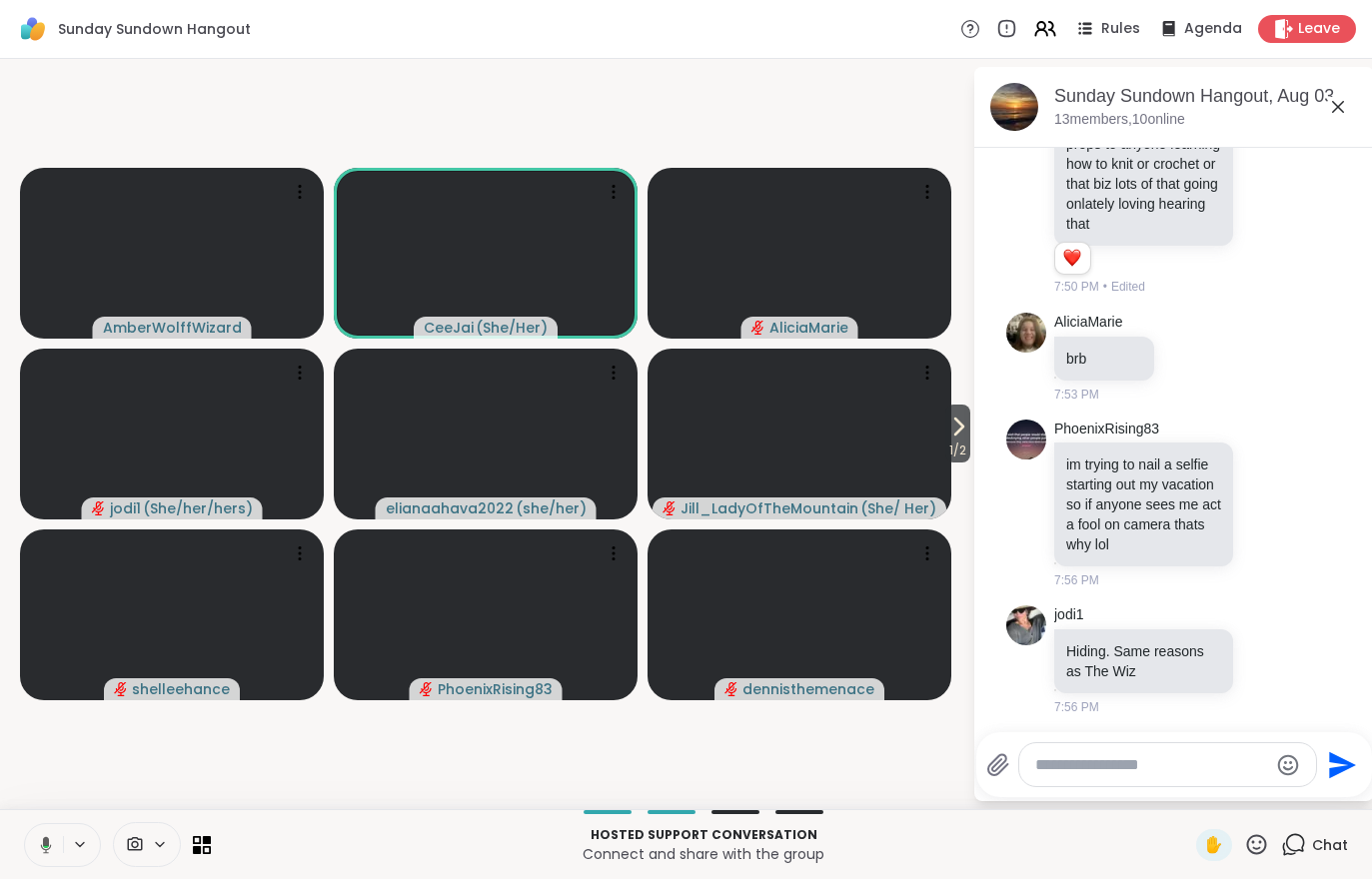 click on "1  /  2" at bounding box center [957, 450] 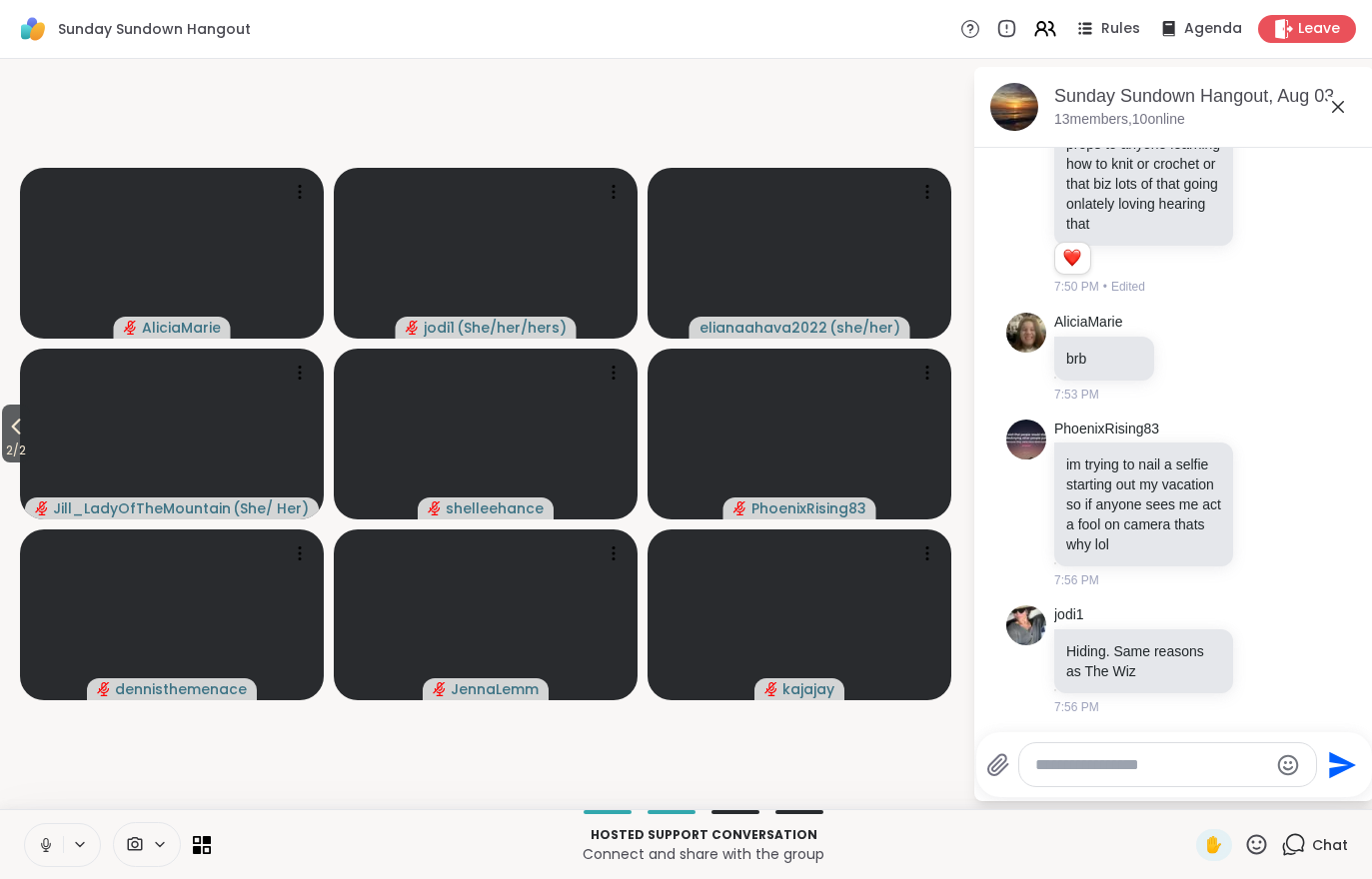 click on "2  /  2" at bounding box center (16, 450) 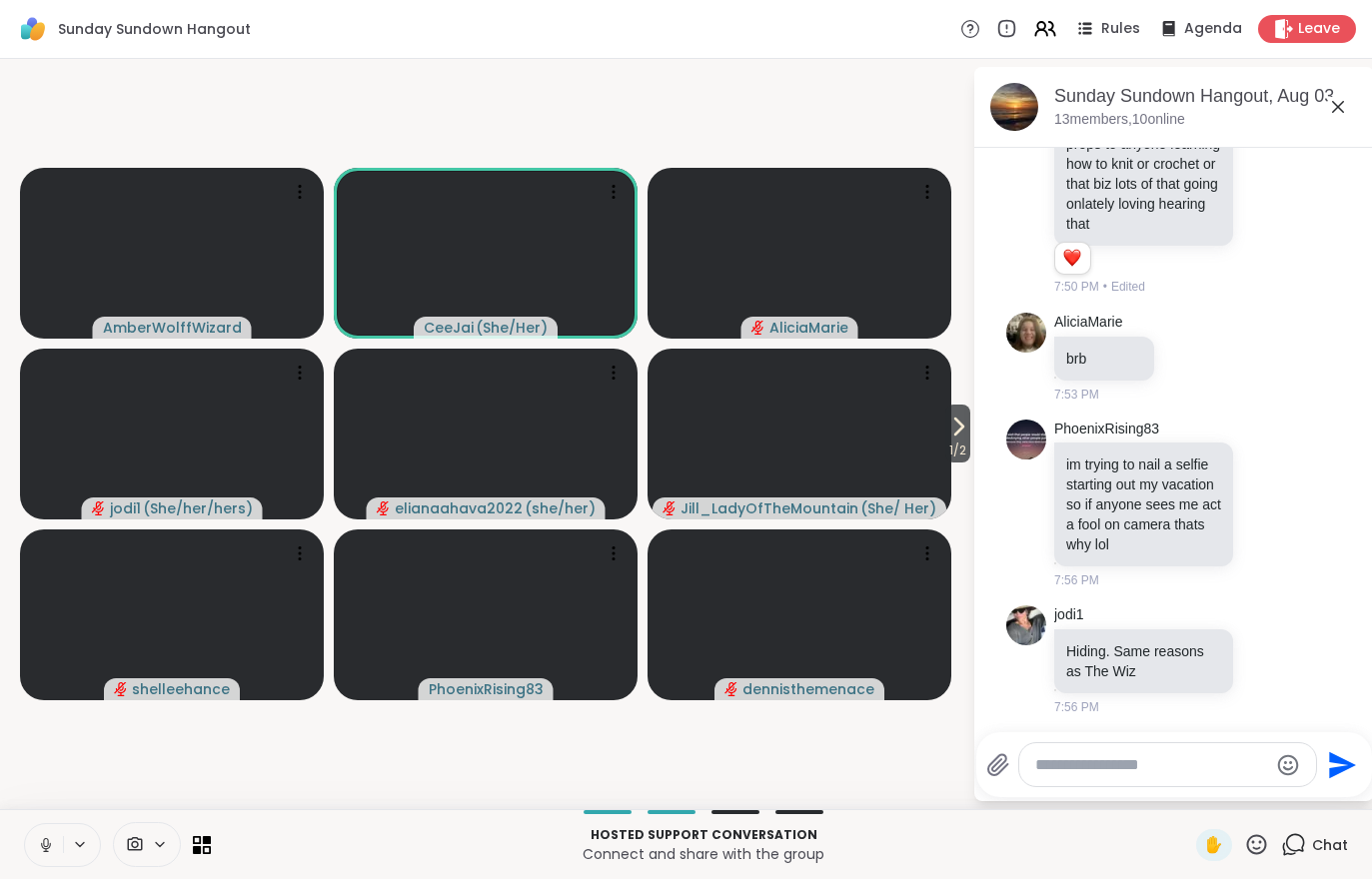 click 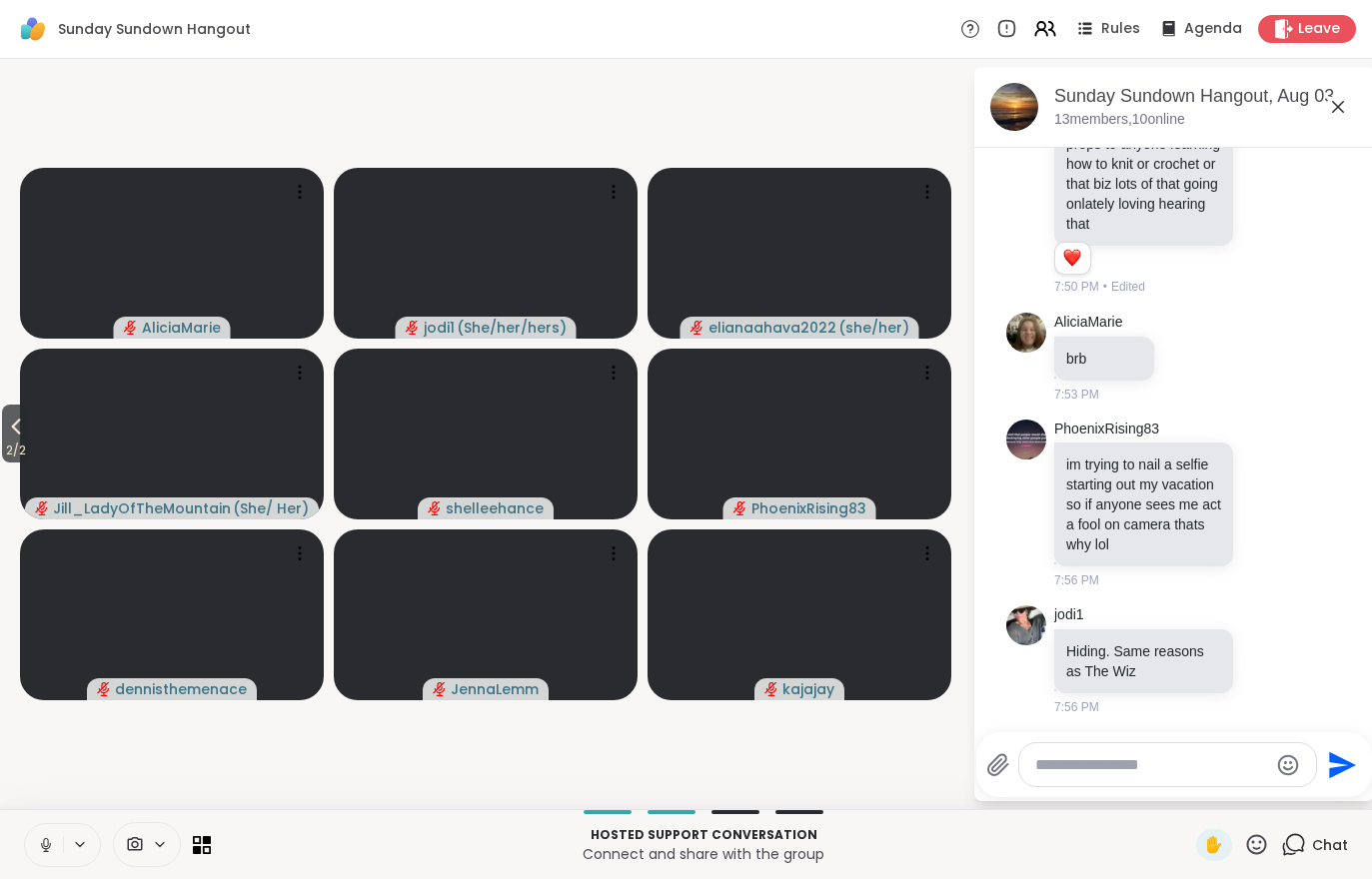 click 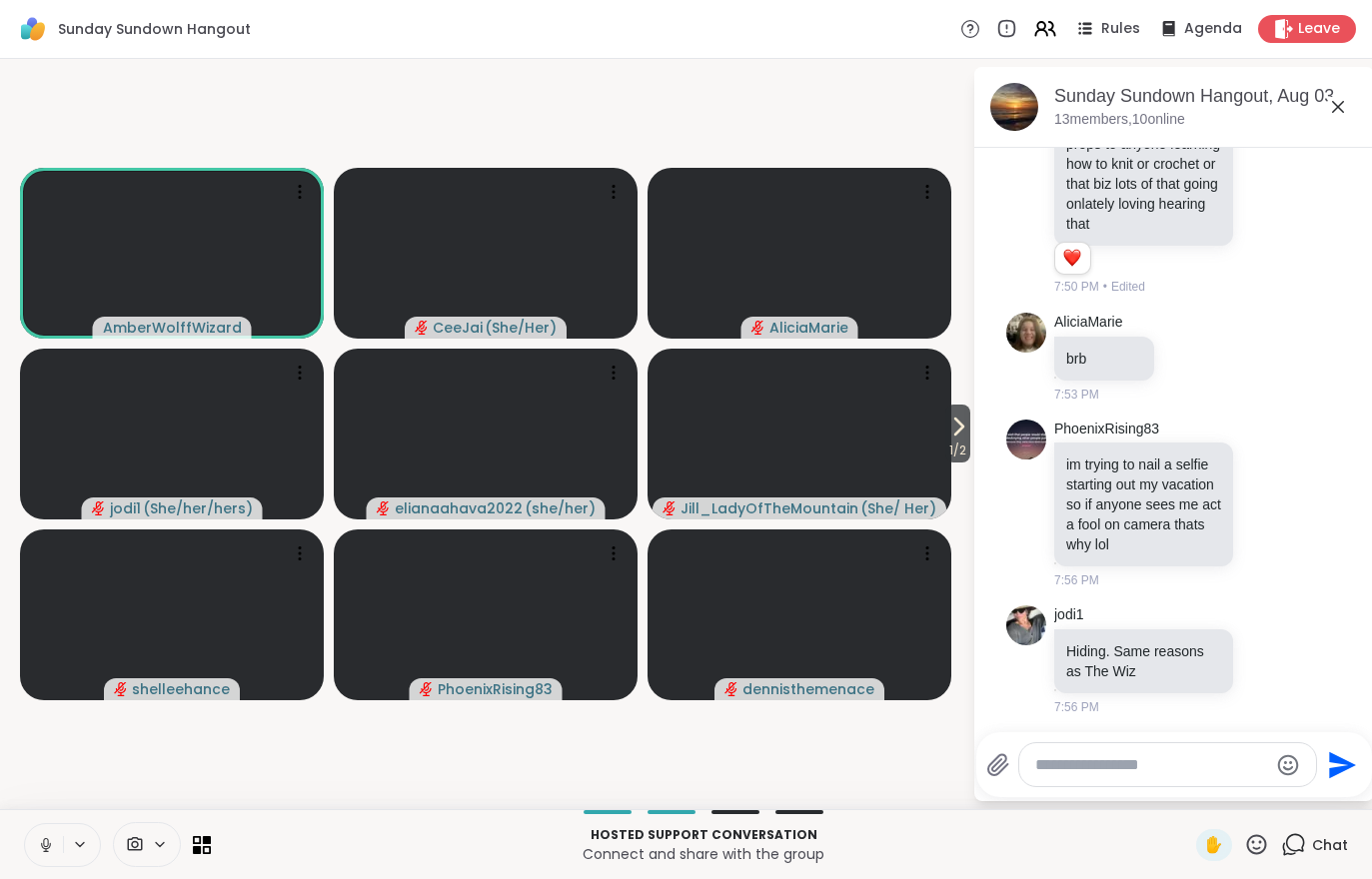 click on "1  /  2" at bounding box center [957, 450] 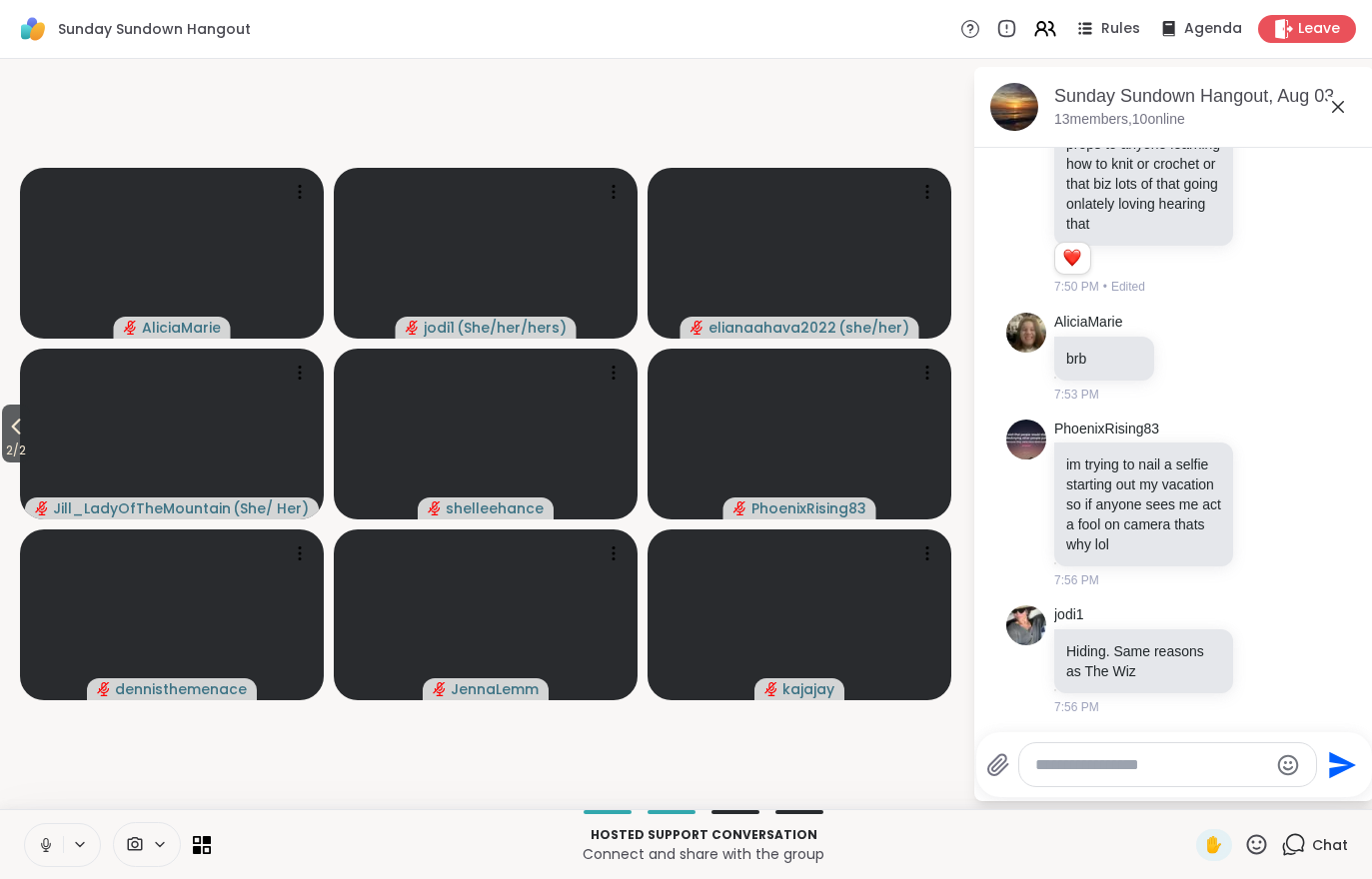 click on "2  /  2" at bounding box center [16, 450] 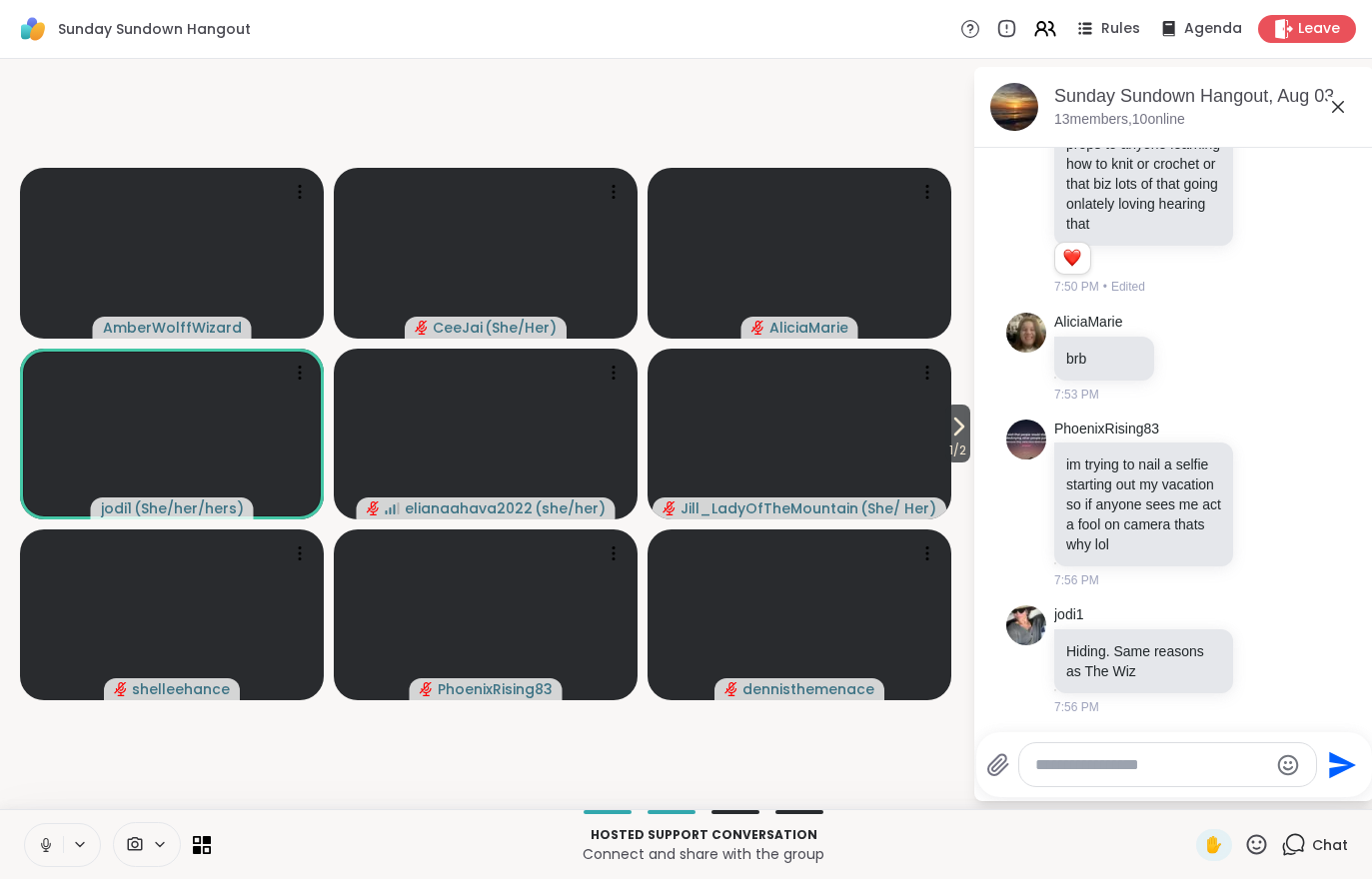 click on "1  /  2" at bounding box center [957, 450] 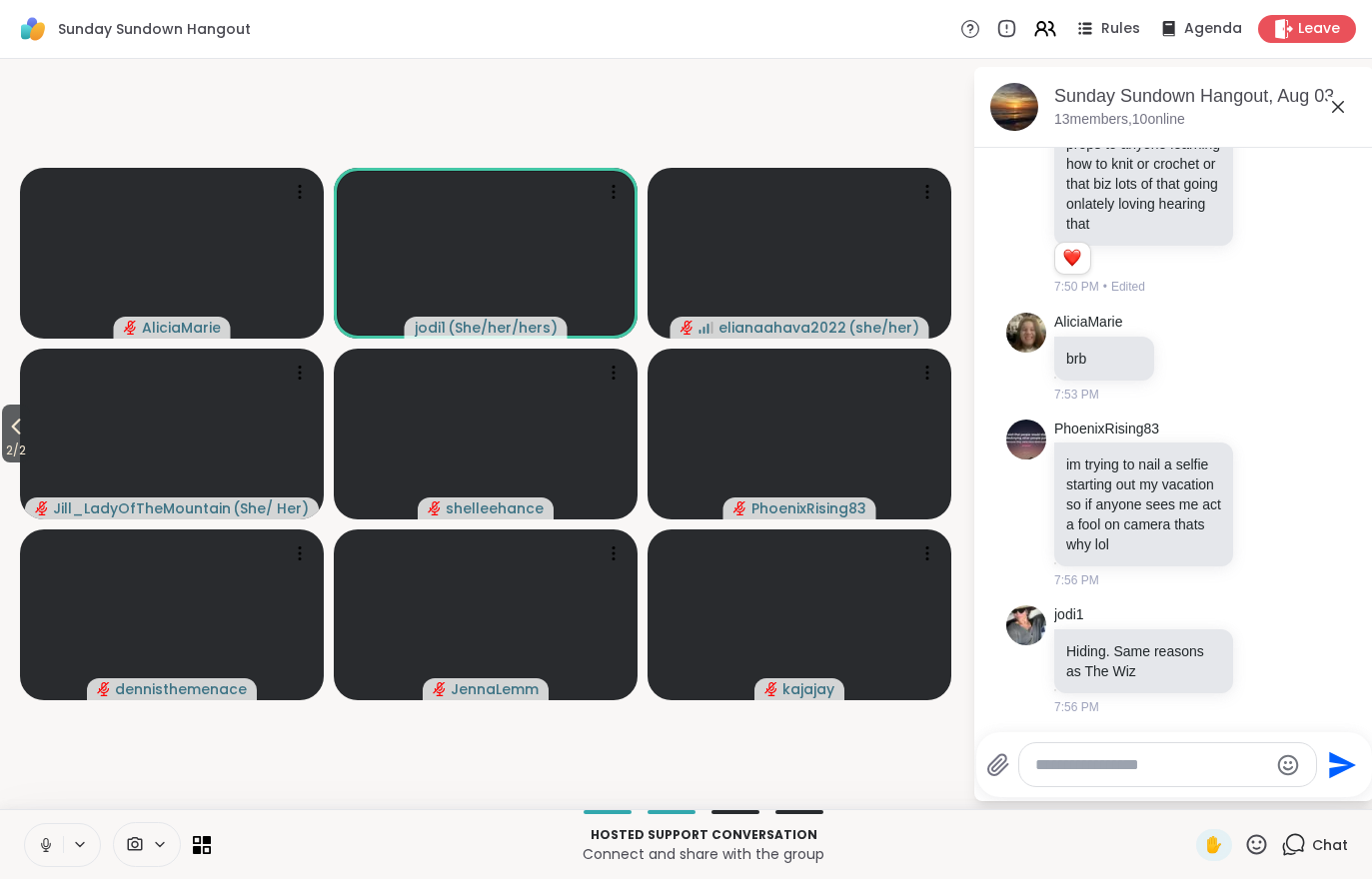 click on "2  /  2" at bounding box center [16, 450] 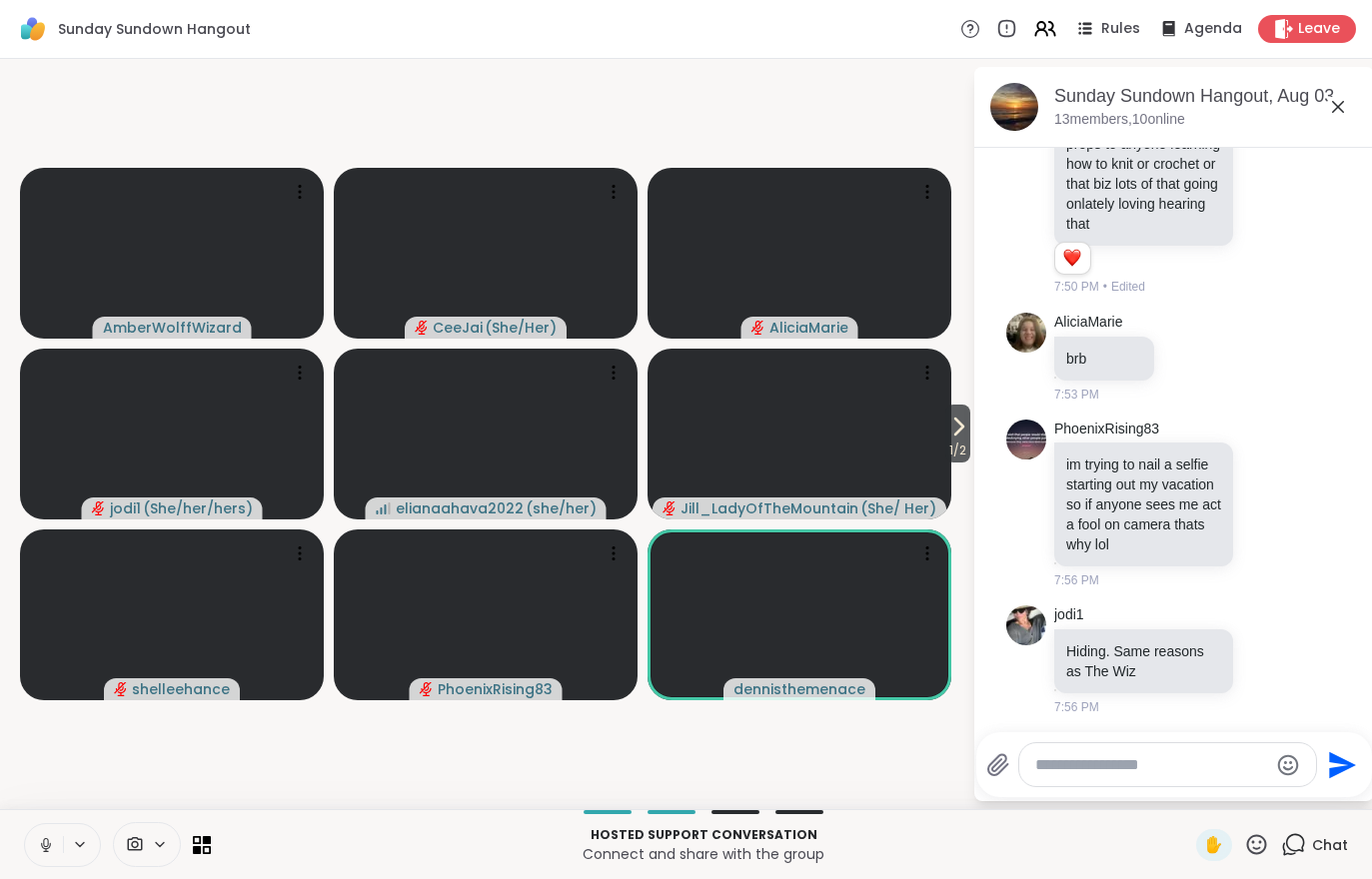 click on "1  /  2" at bounding box center (957, 450) 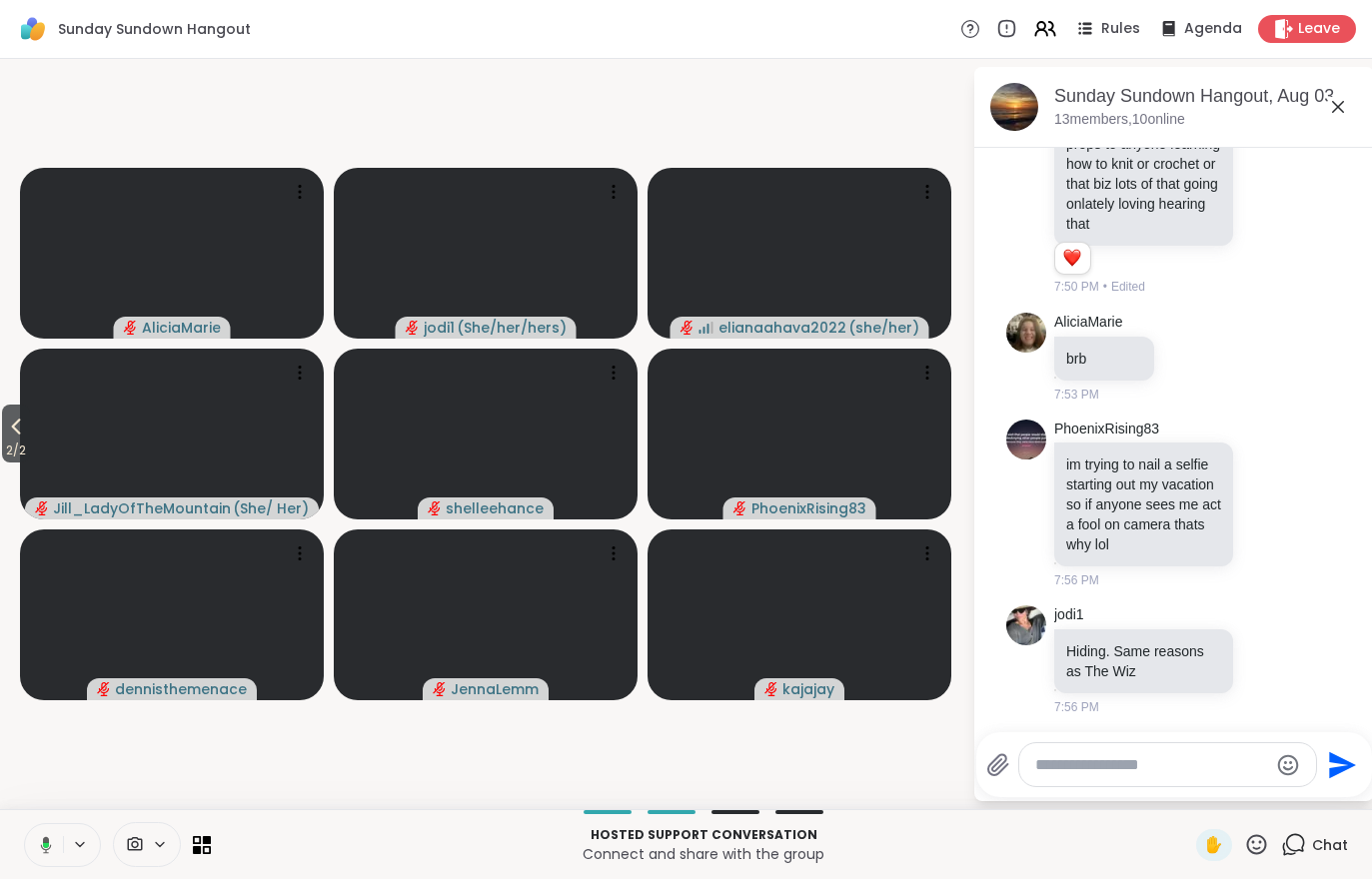click on "2  /  2" at bounding box center [16, 450] 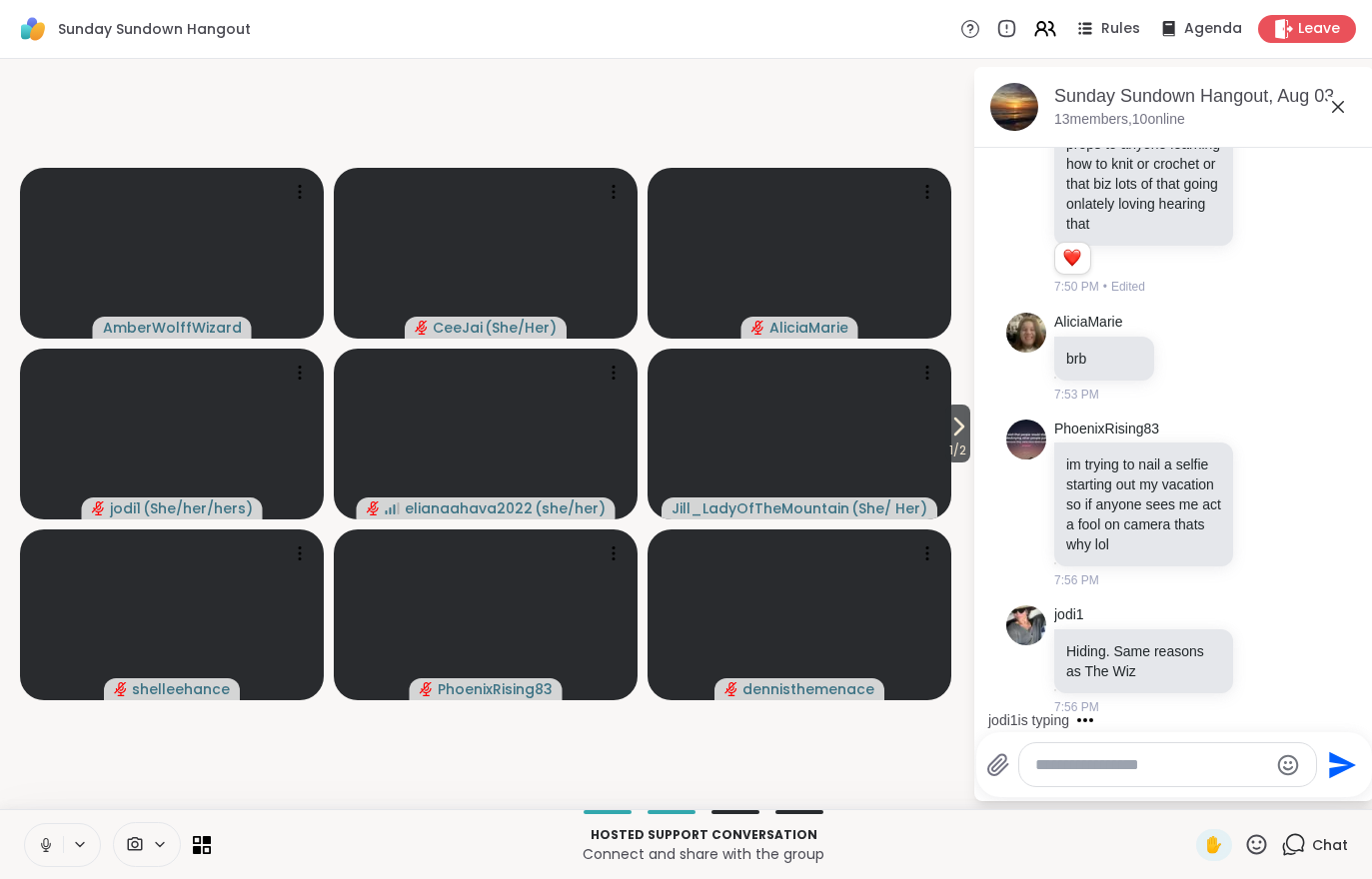 scroll, scrollTop: 456, scrollLeft: 0, axis: vertical 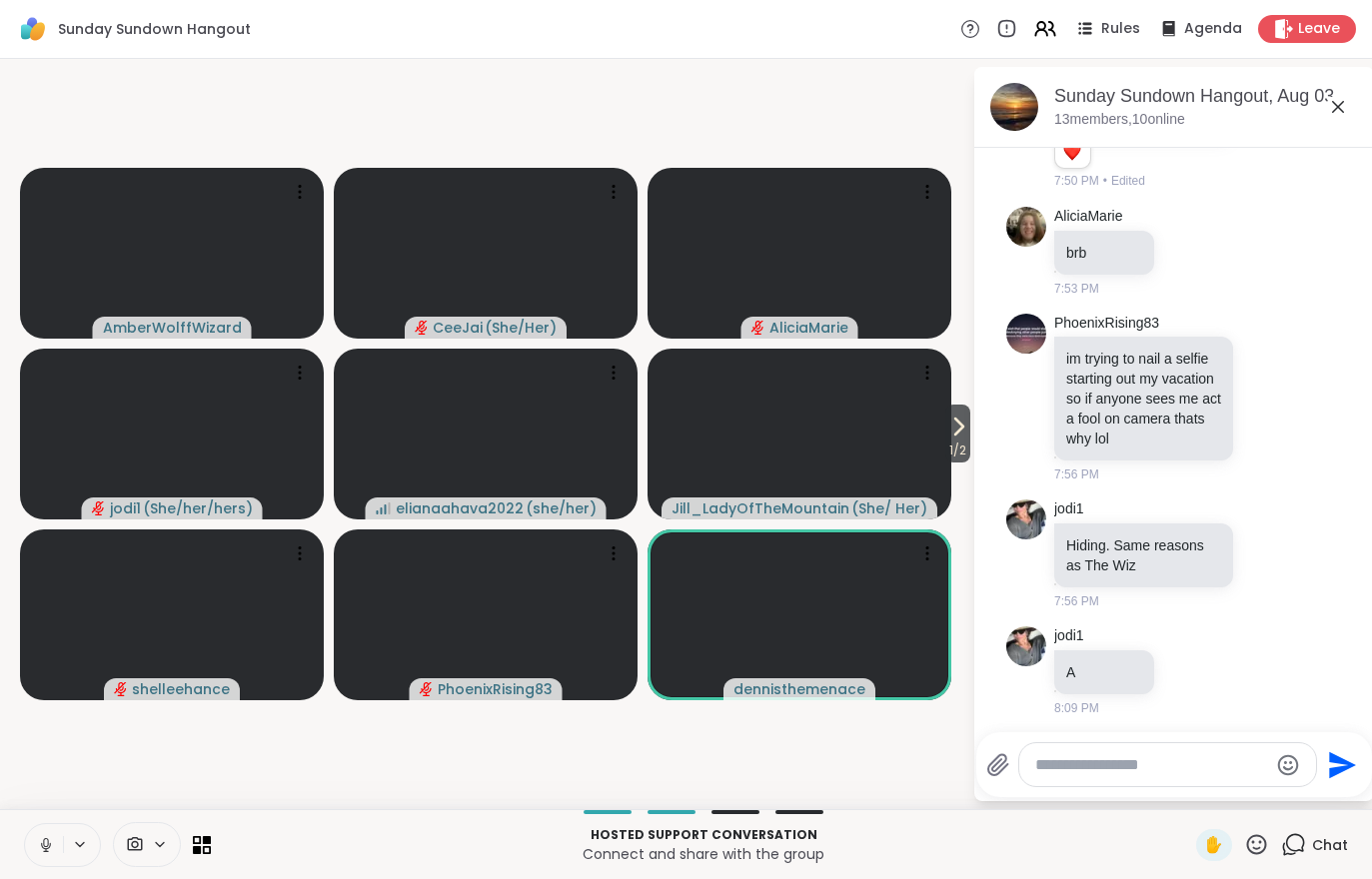 click on "1  /  2" at bounding box center (957, 450) 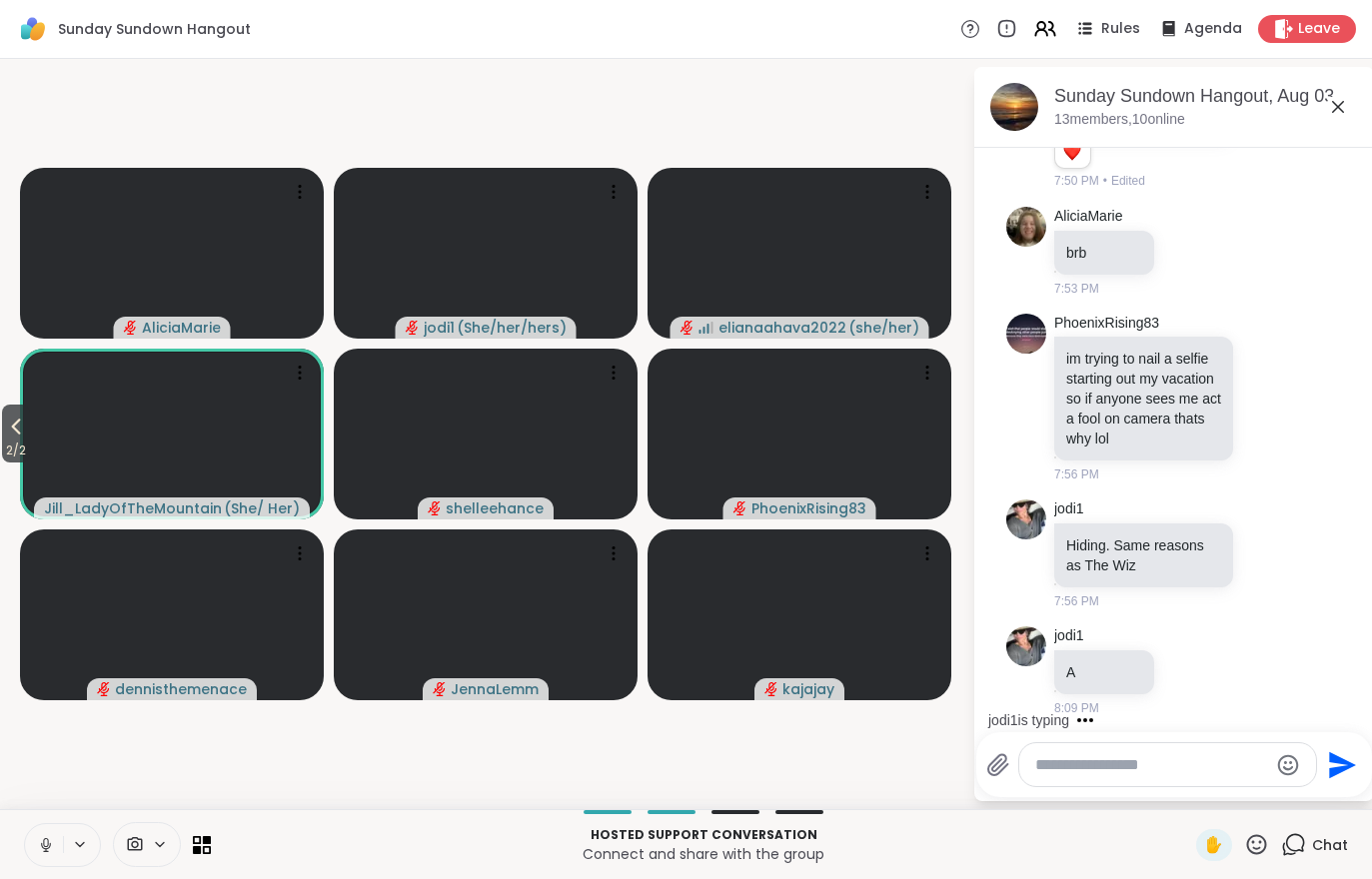 scroll, scrollTop: 562, scrollLeft: 0, axis: vertical 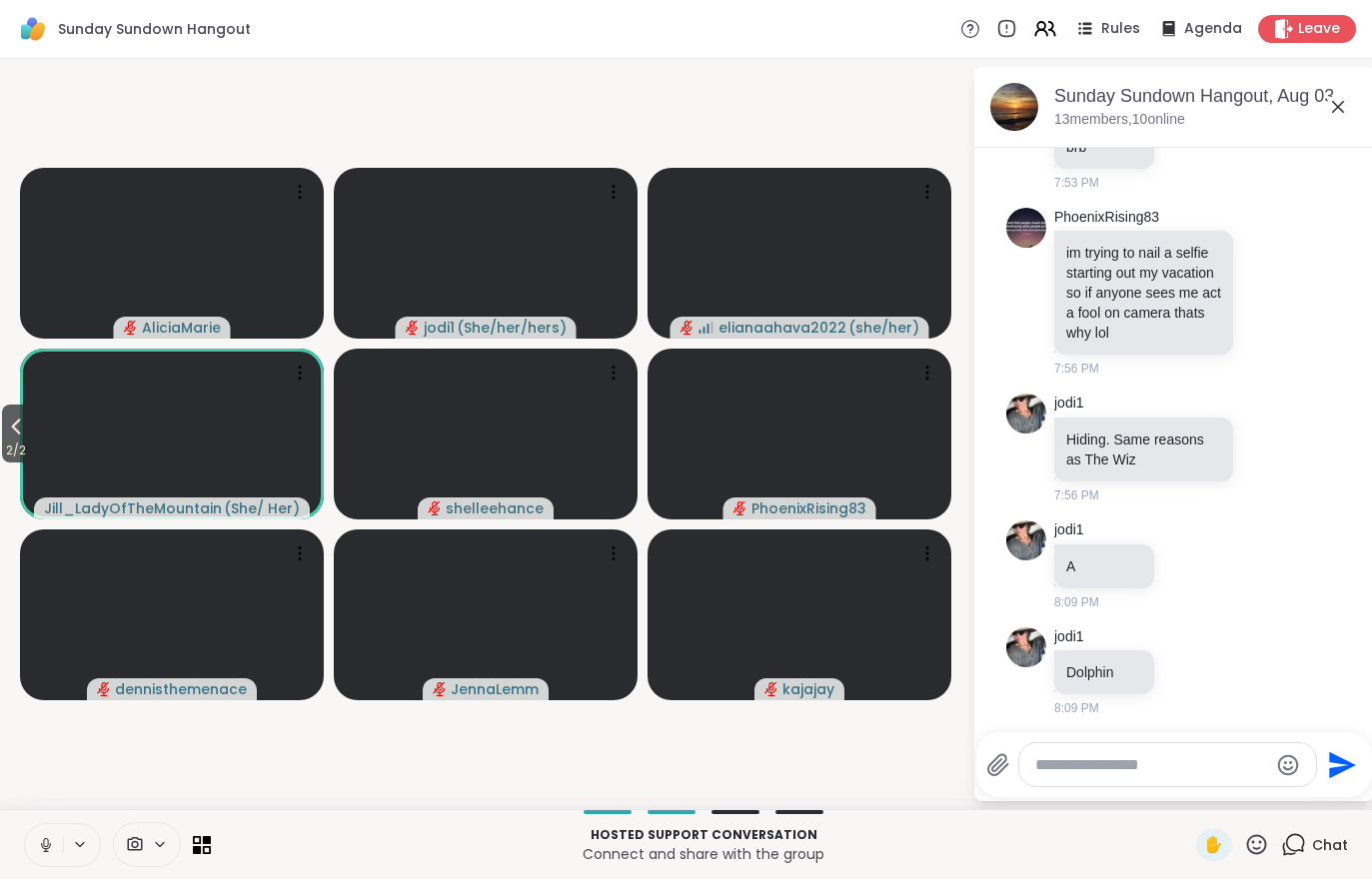 click on "2  /  2" at bounding box center [16, 450] 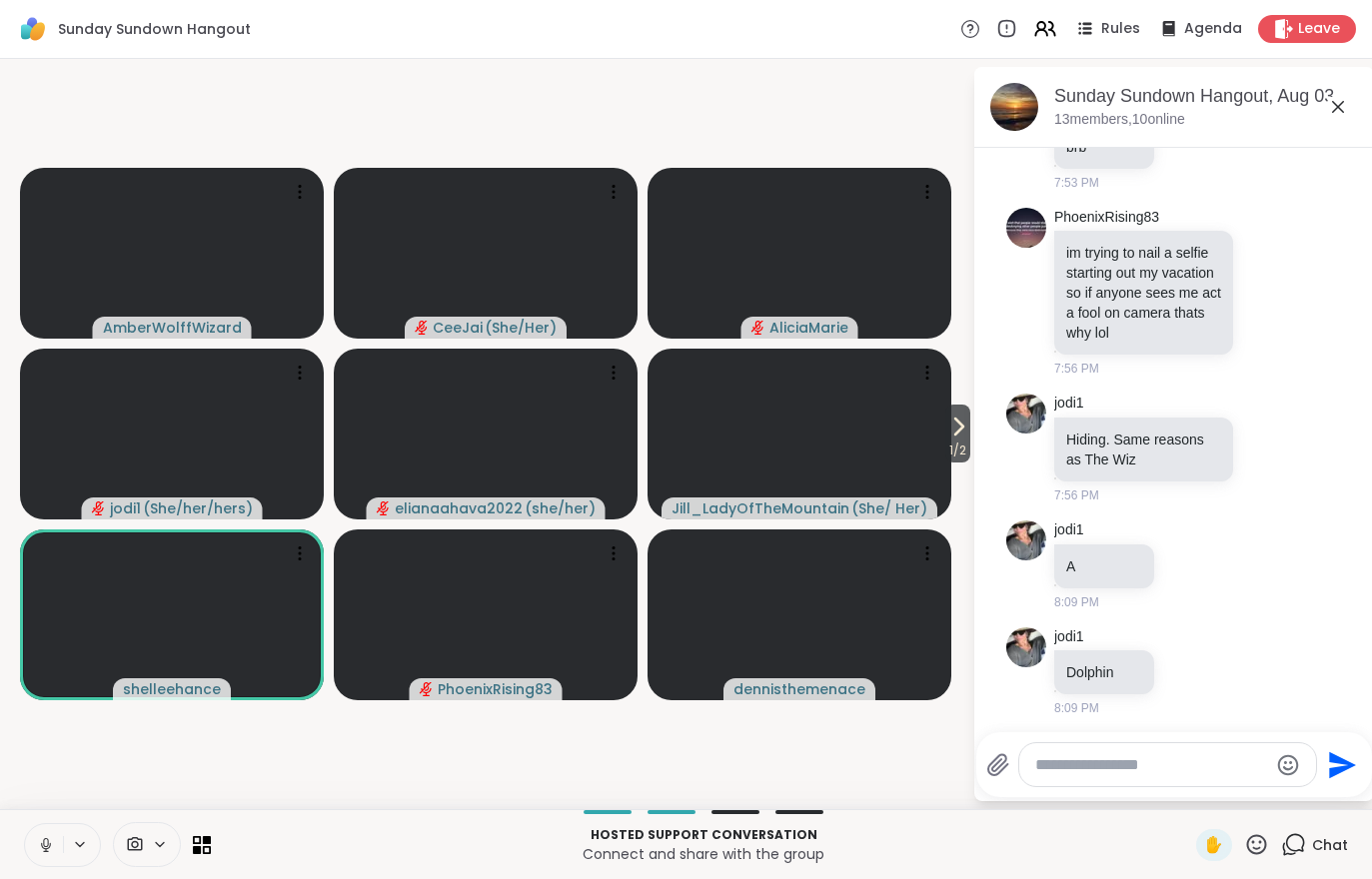 click on "1  /  2" at bounding box center (957, 450) 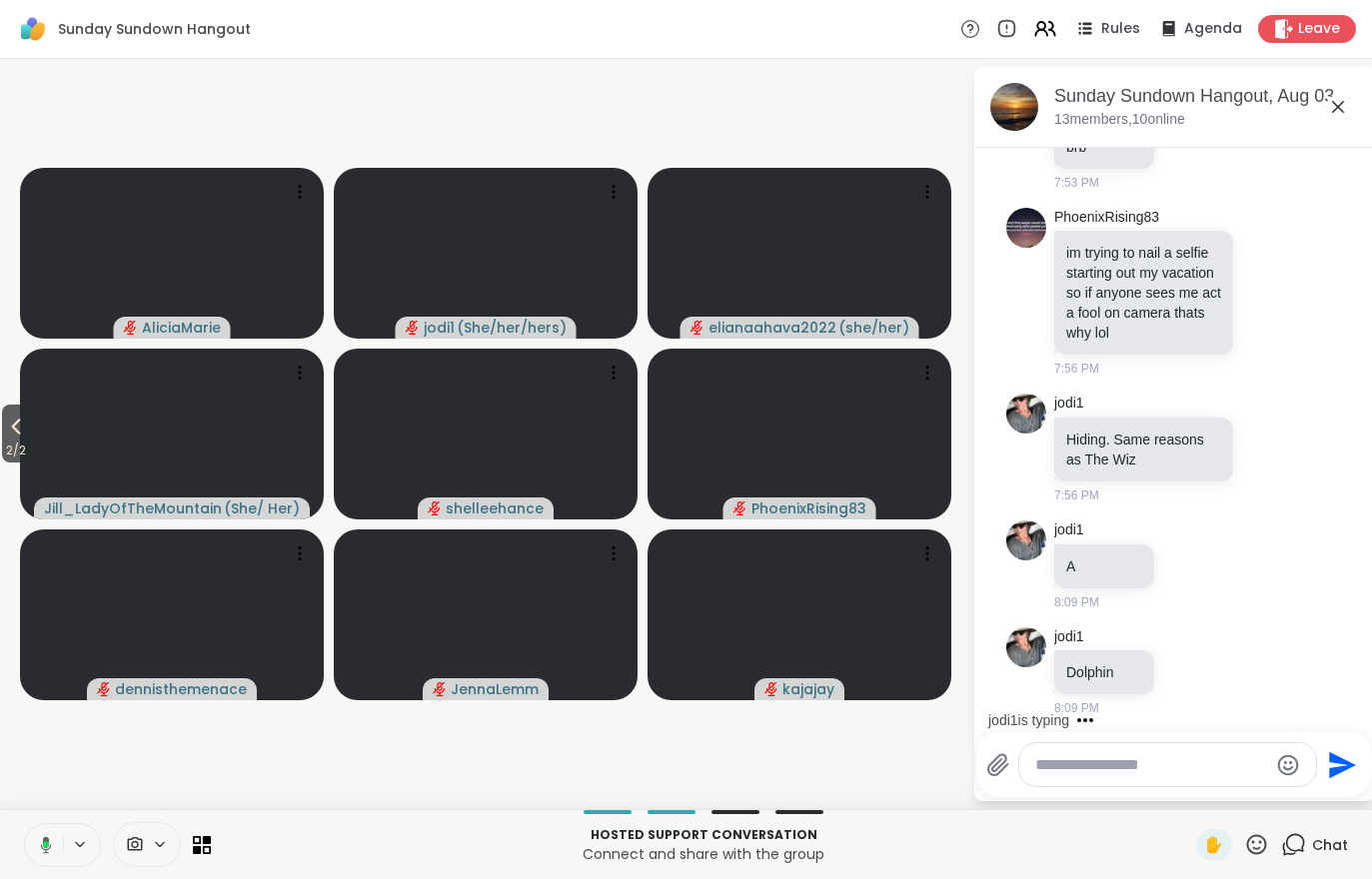 scroll, scrollTop: 688, scrollLeft: 0, axis: vertical 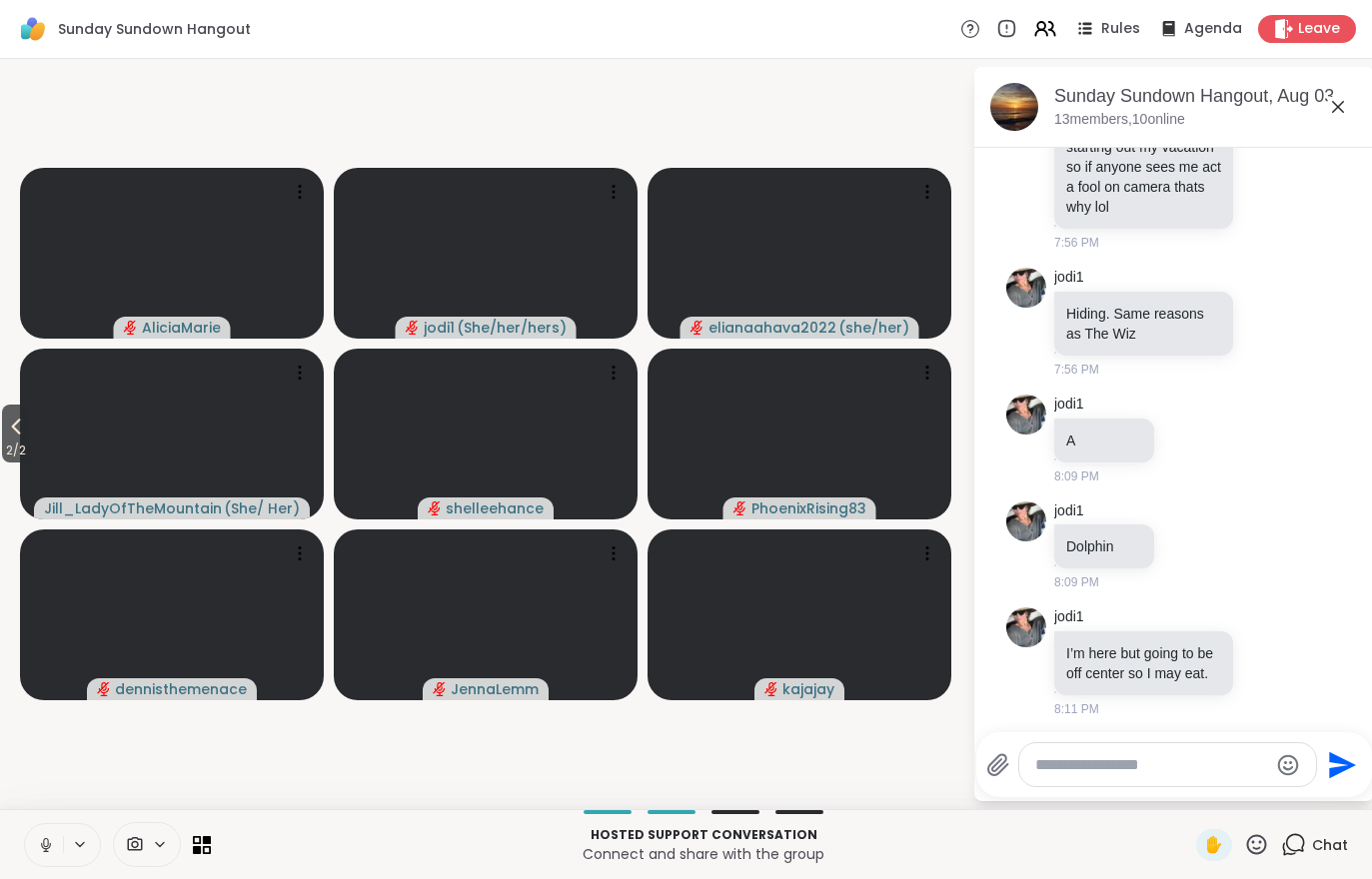 click 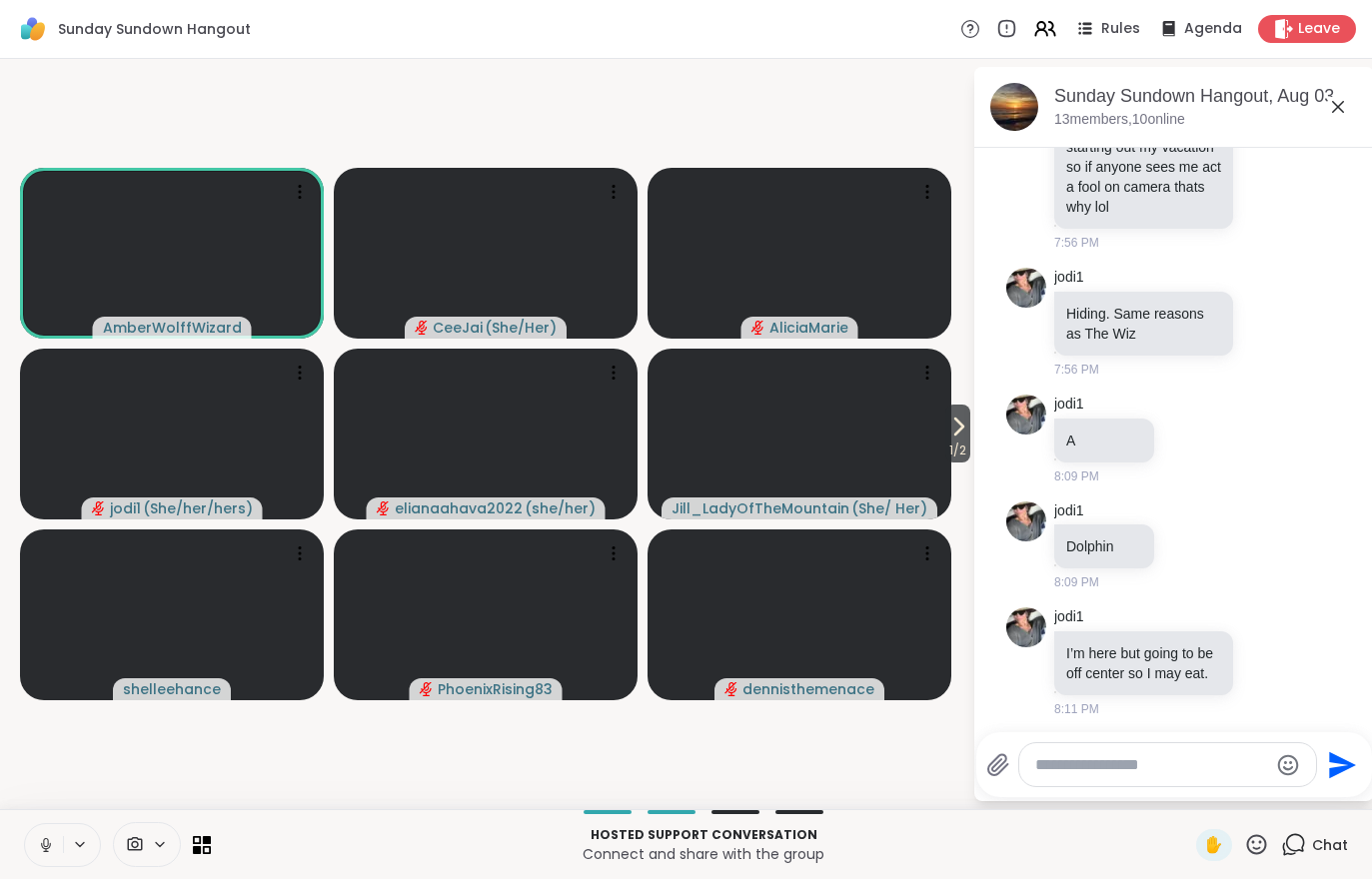 click 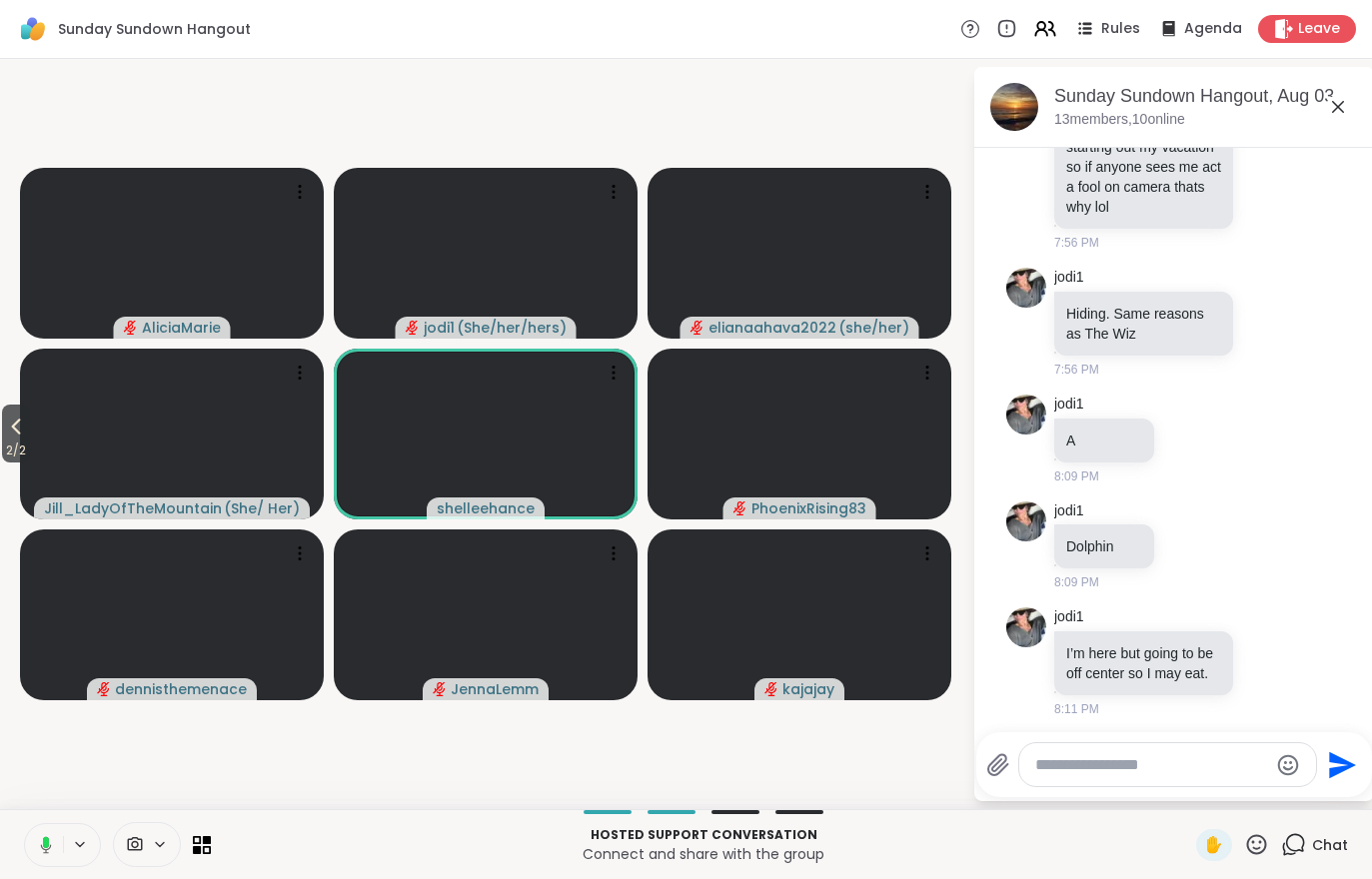 click 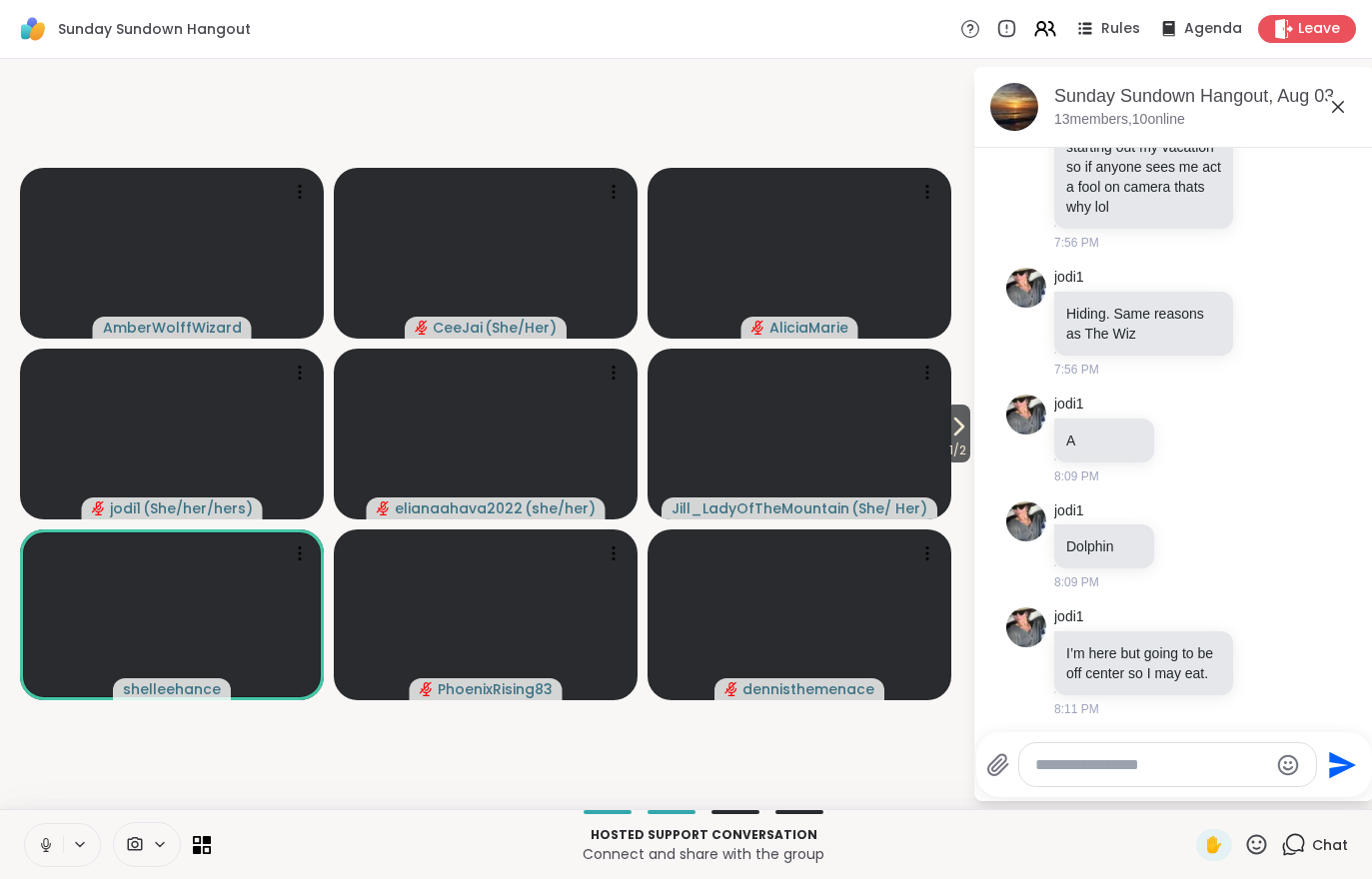 click 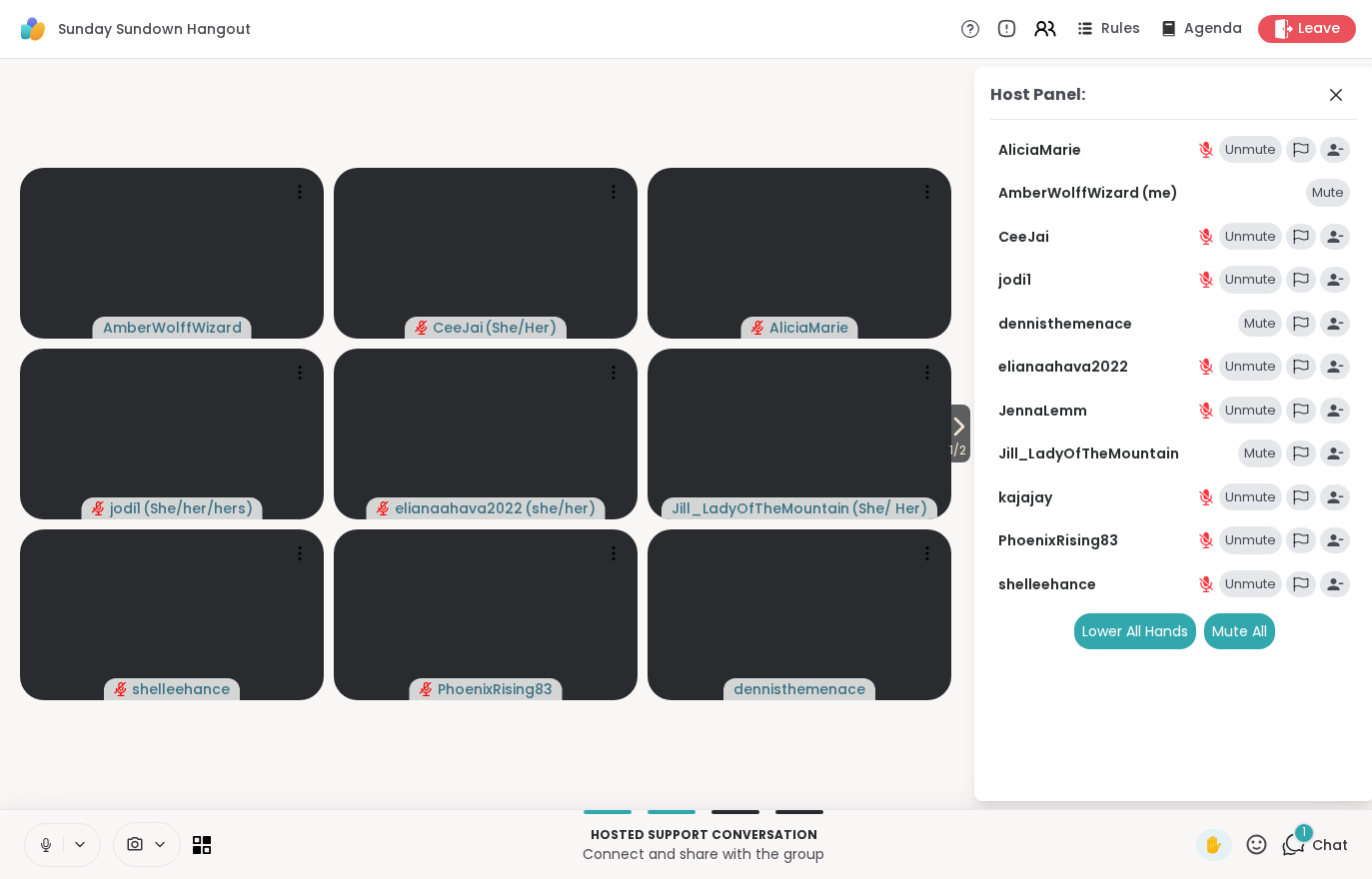 click on "1 Chat" at bounding box center [1314, 845] 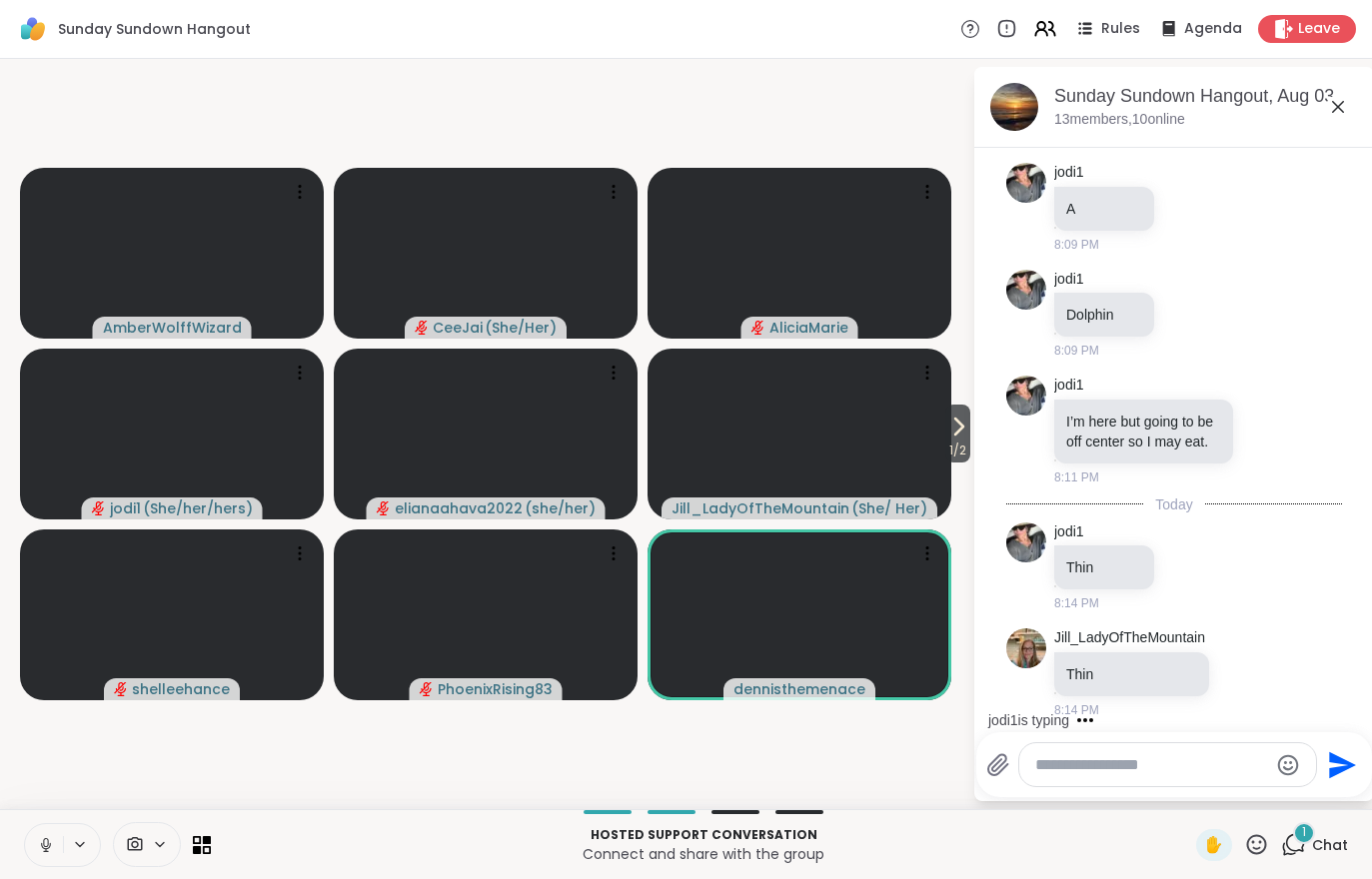 scroll, scrollTop: 1026, scrollLeft: 0, axis: vertical 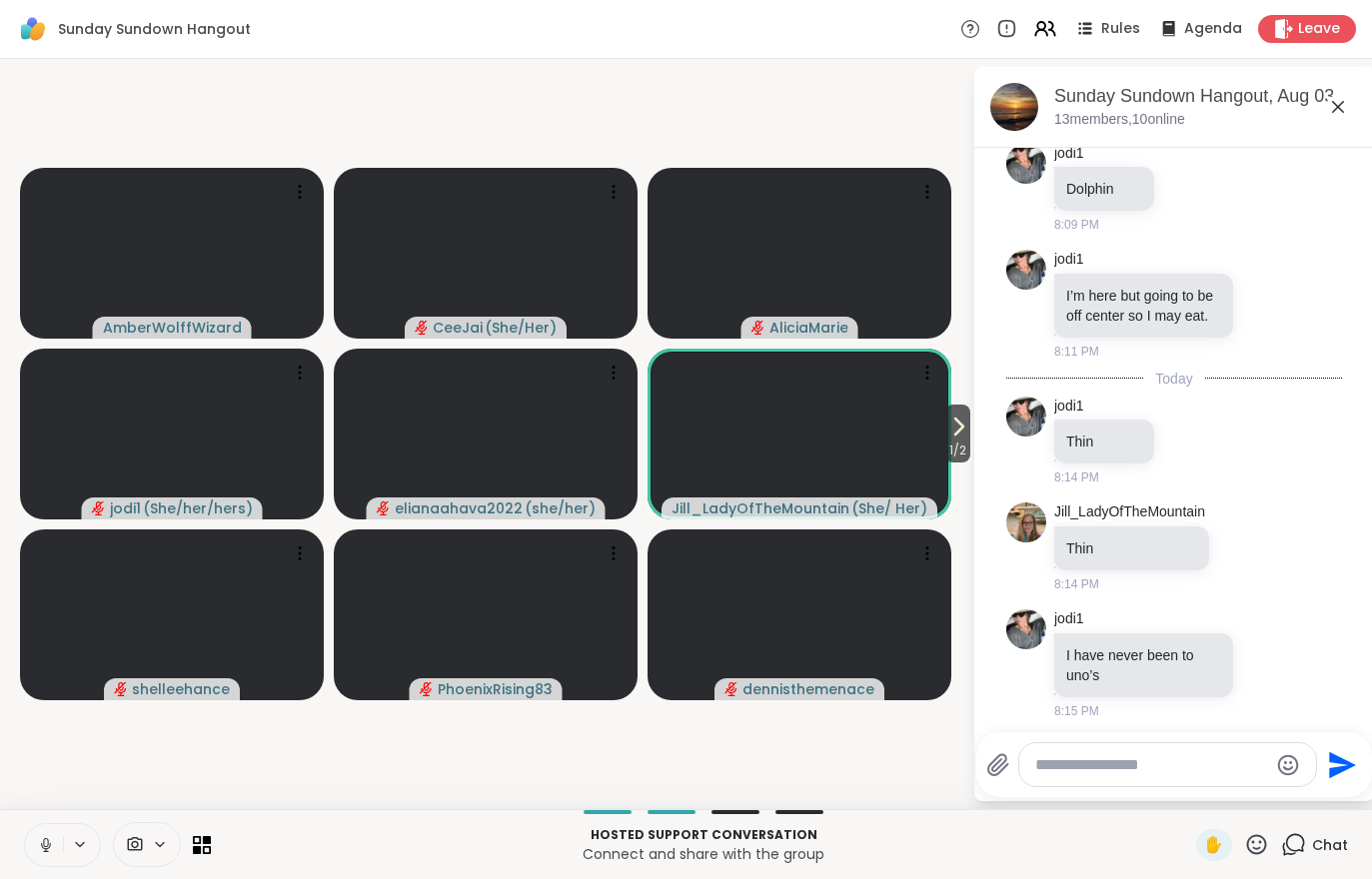 click 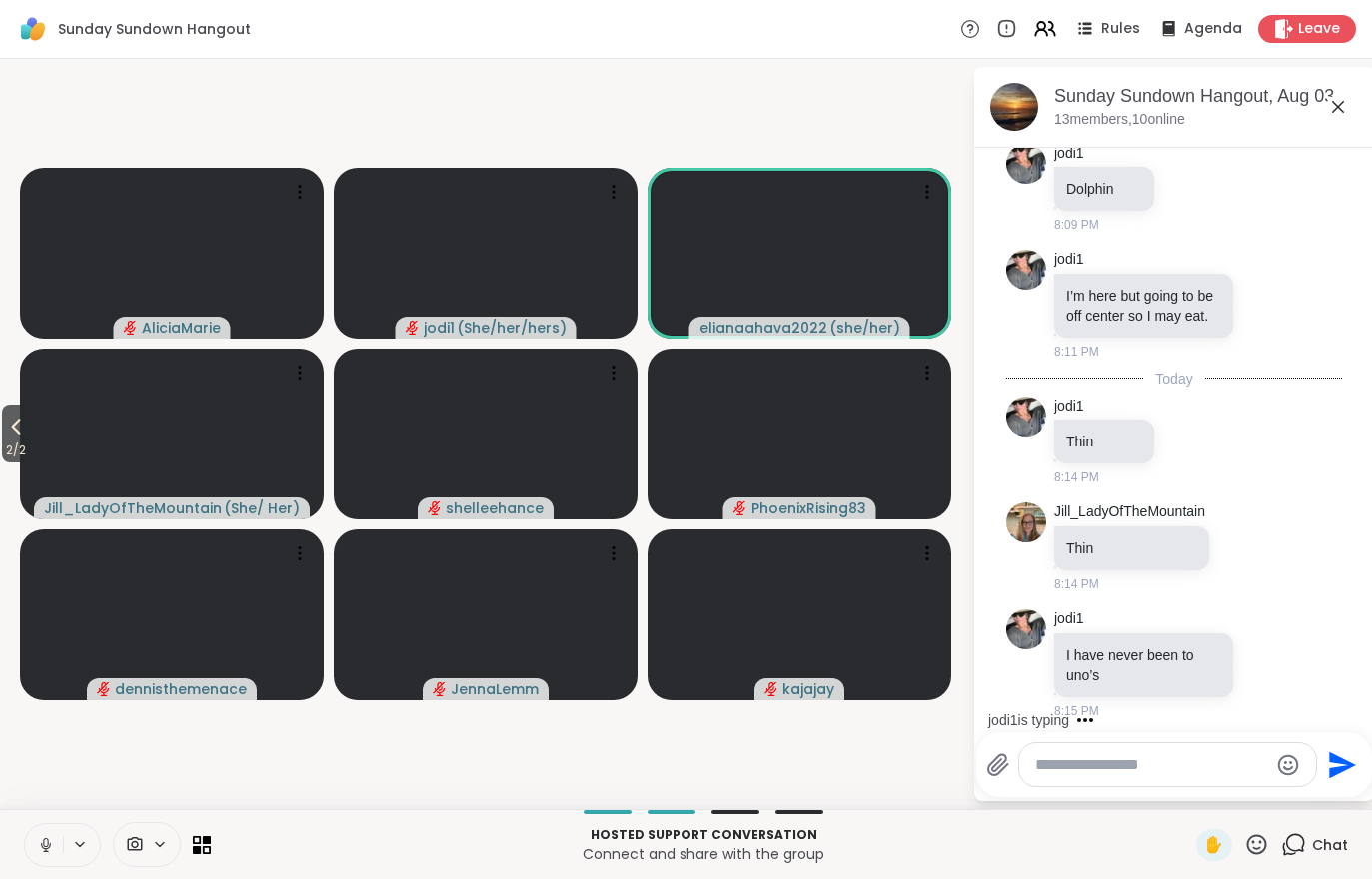 scroll, scrollTop: 1132, scrollLeft: 0, axis: vertical 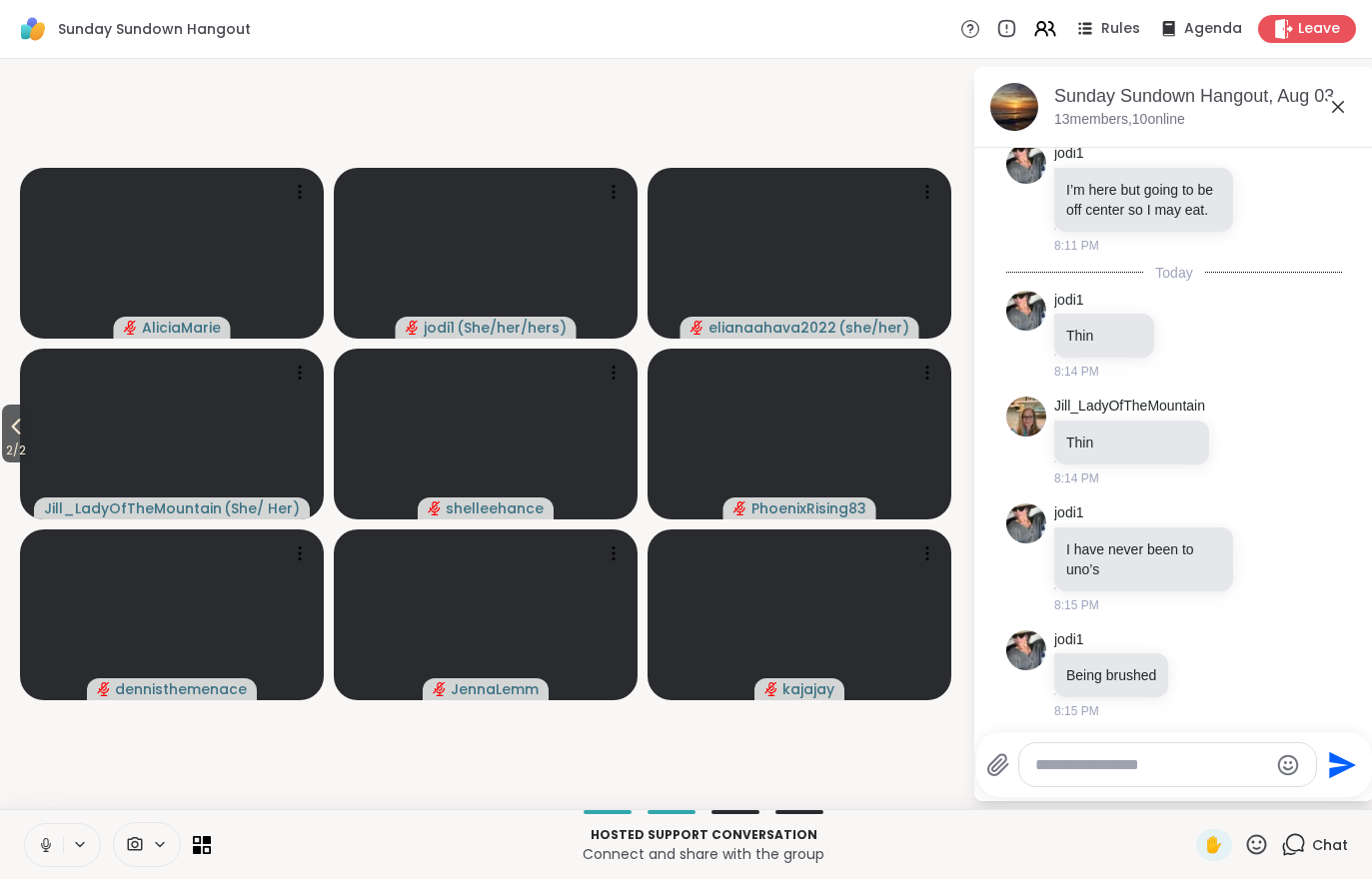 click on "2  /  2" at bounding box center (16, 450) 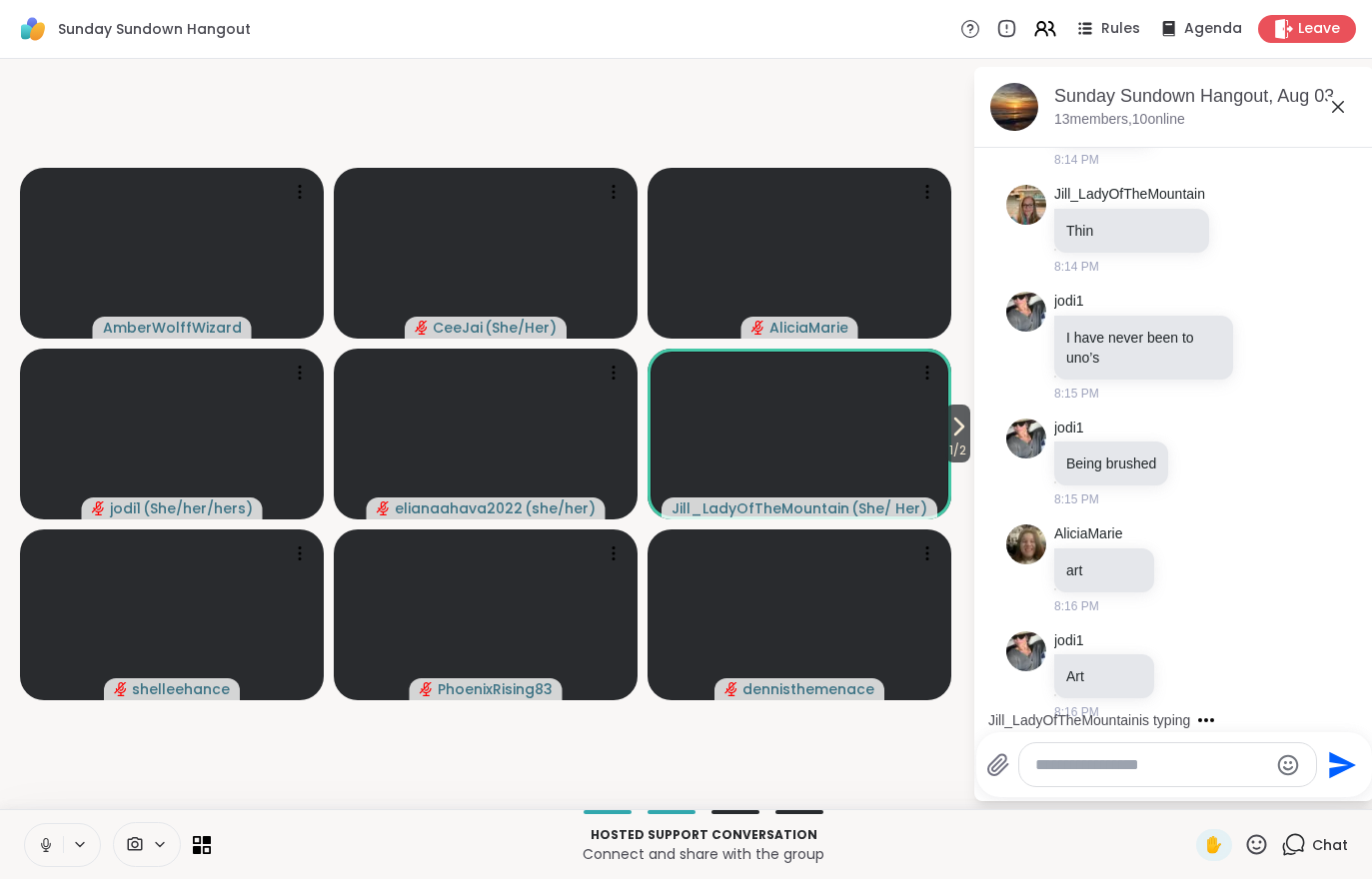 scroll, scrollTop: 1449, scrollLeft: 0, axis: vertical 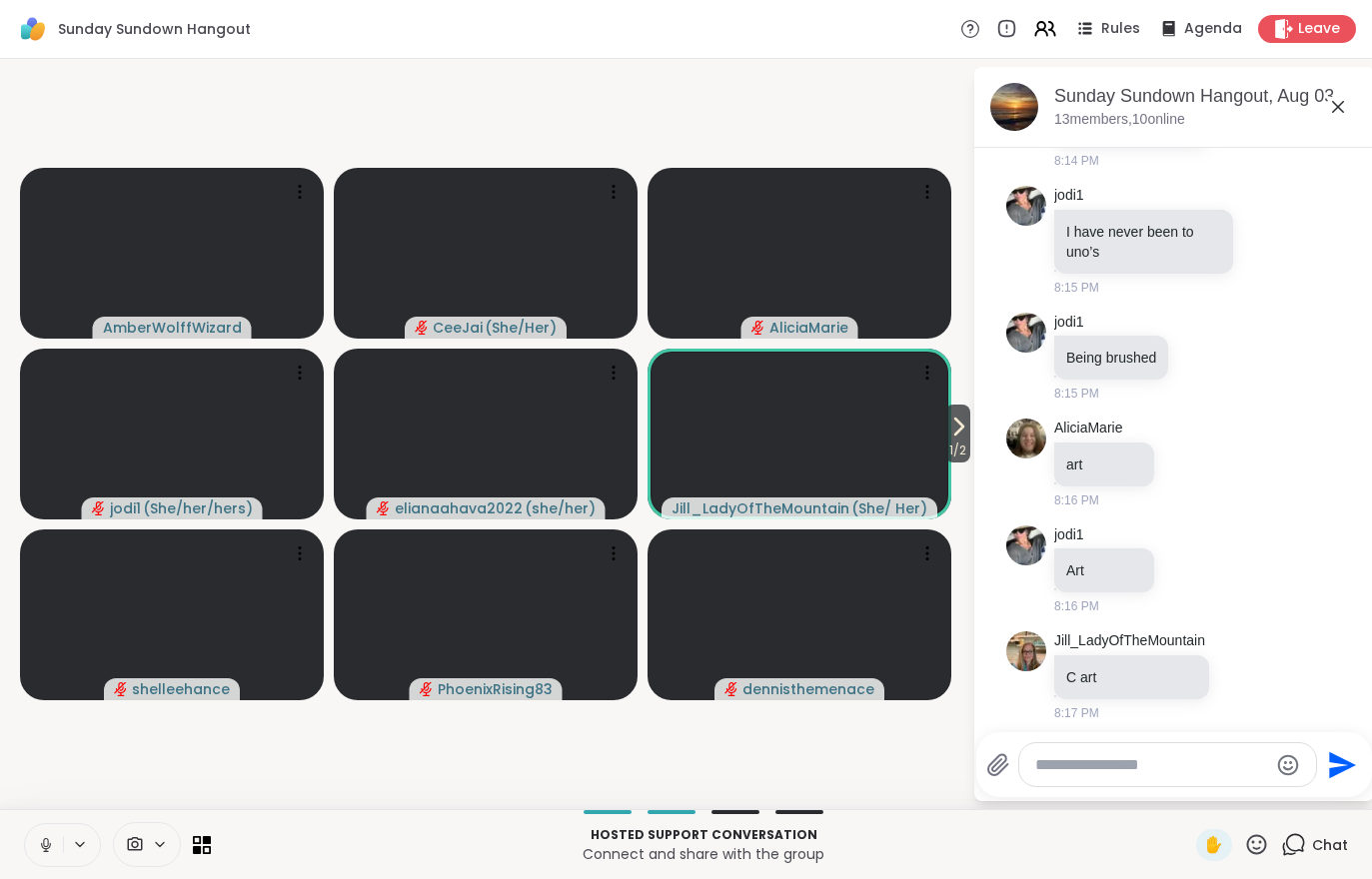 click 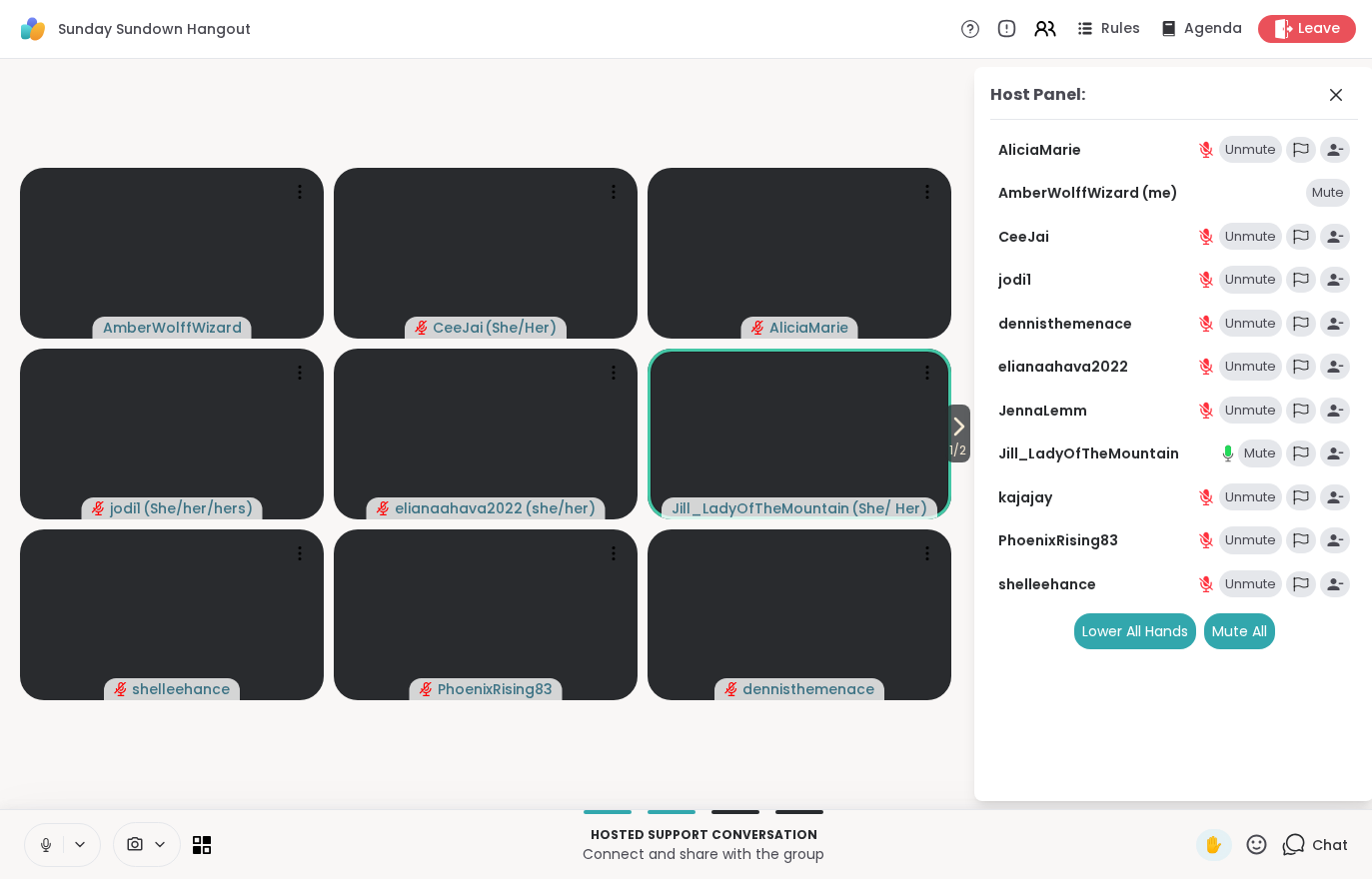 click on "Mute All" at bounding box center (1239, 631) 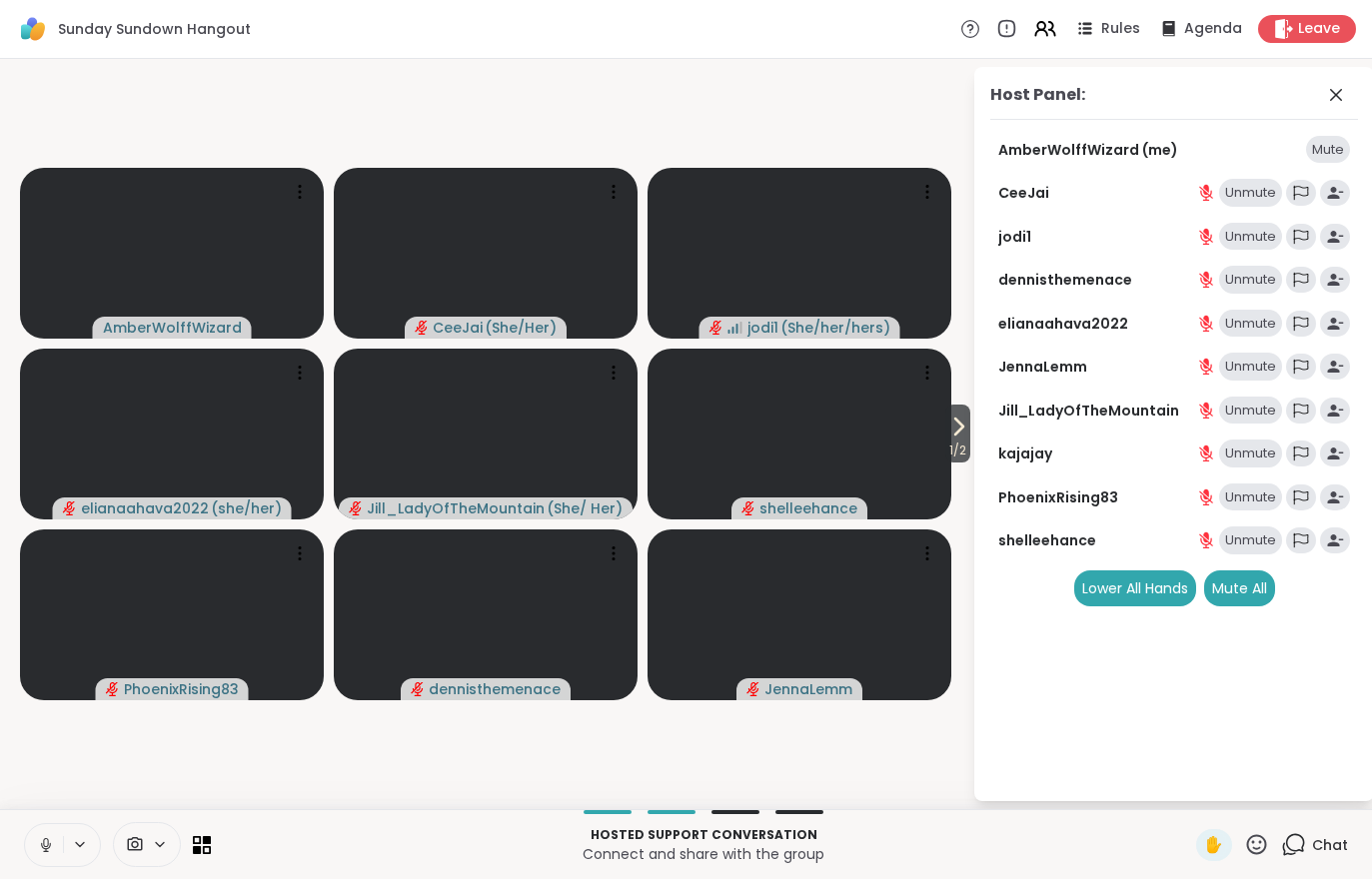 click on "1  /  2" at bounding box center [957, 450] 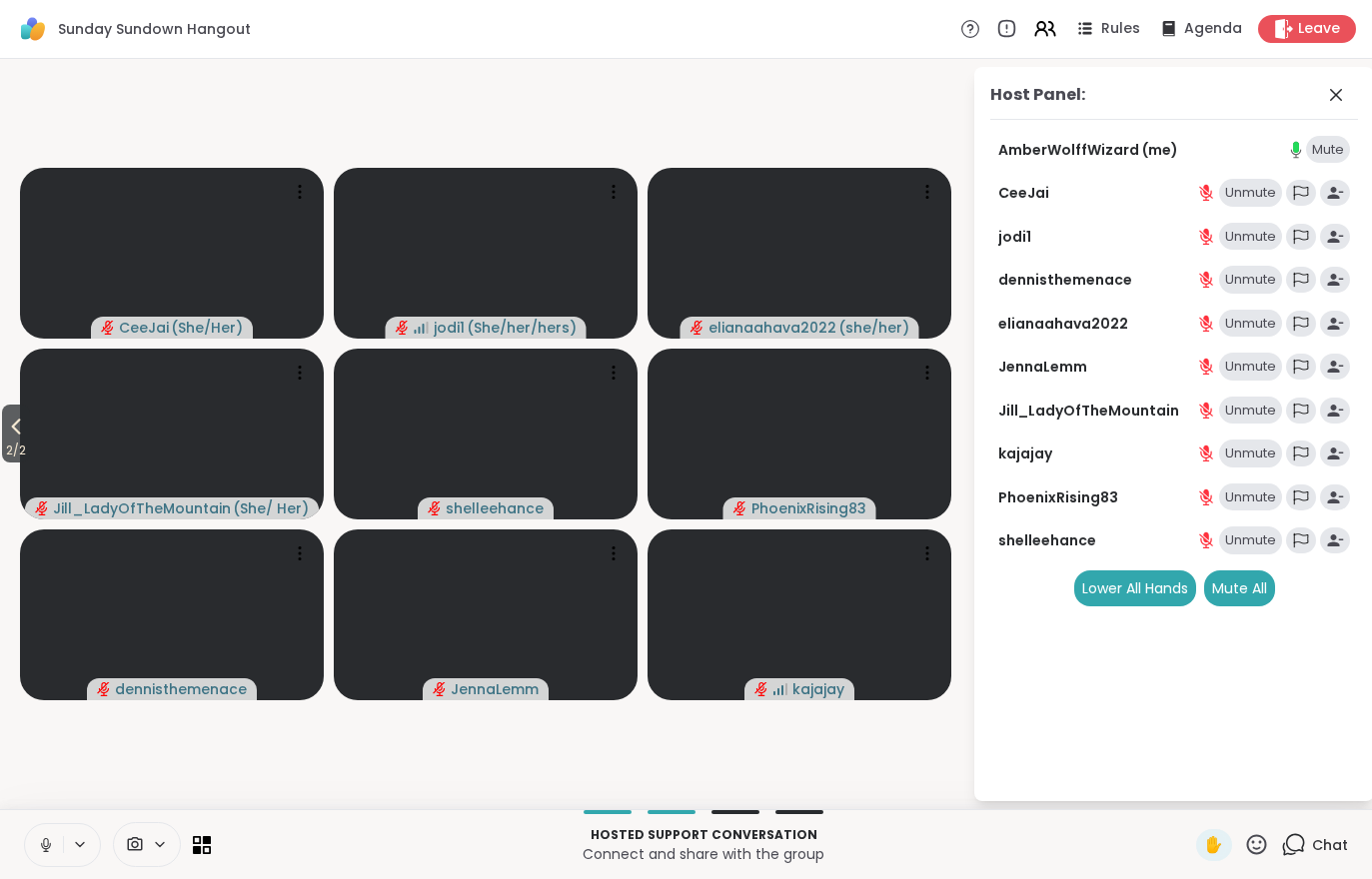 click 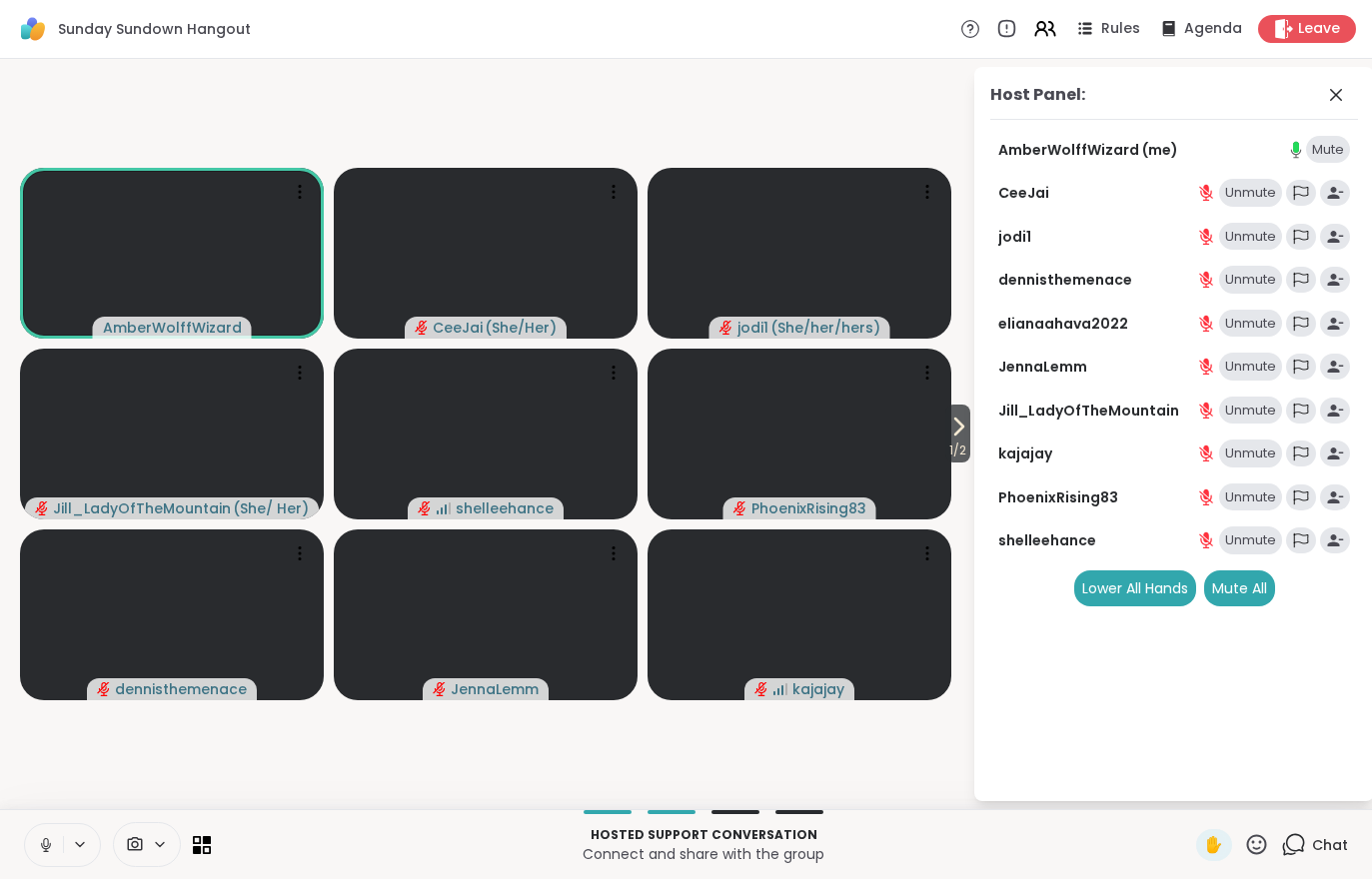 click on "1  /  2" at bounding box center (957, 450) 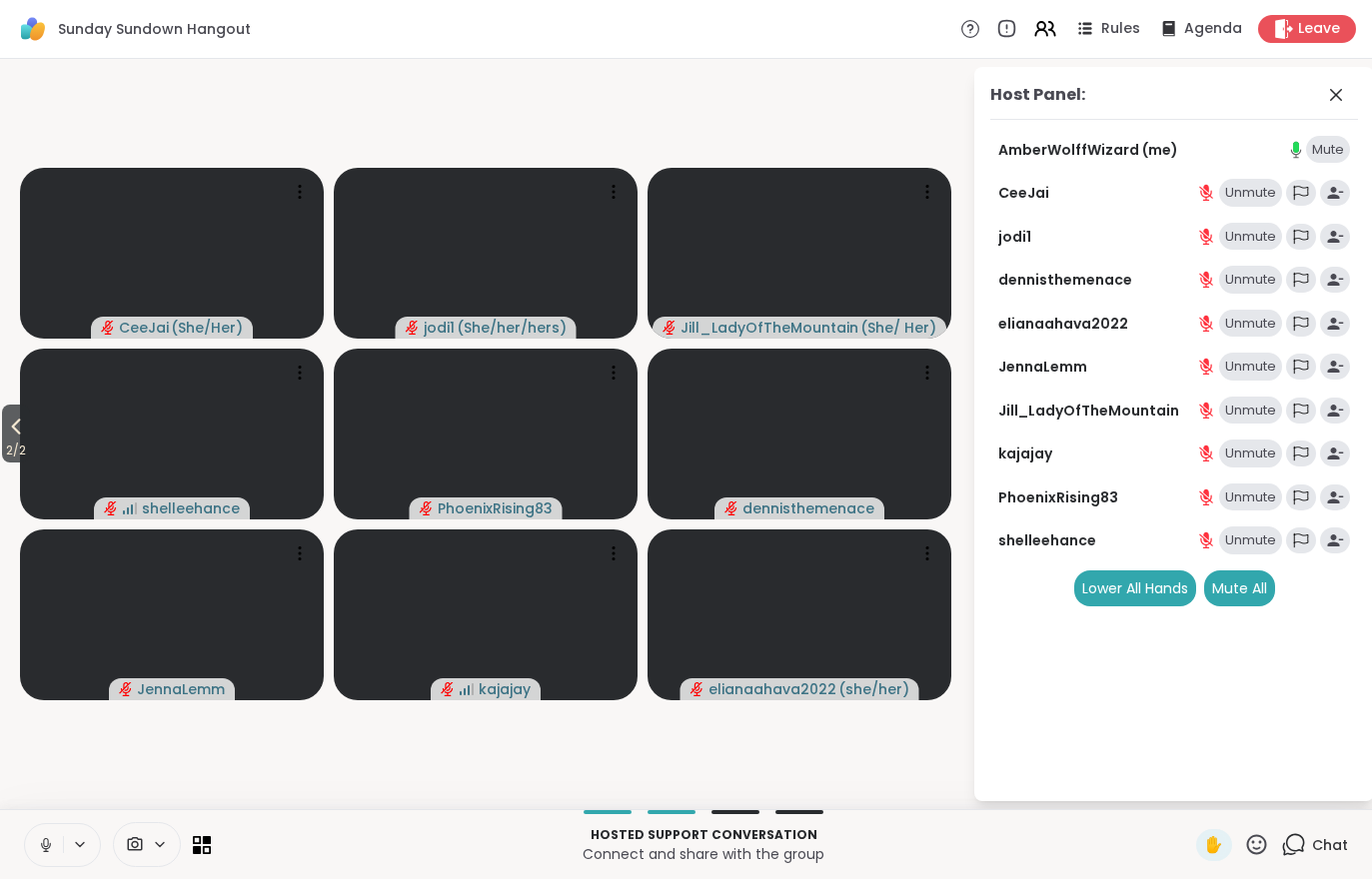 click on "2  /  2" at bounding box center [16, 434] 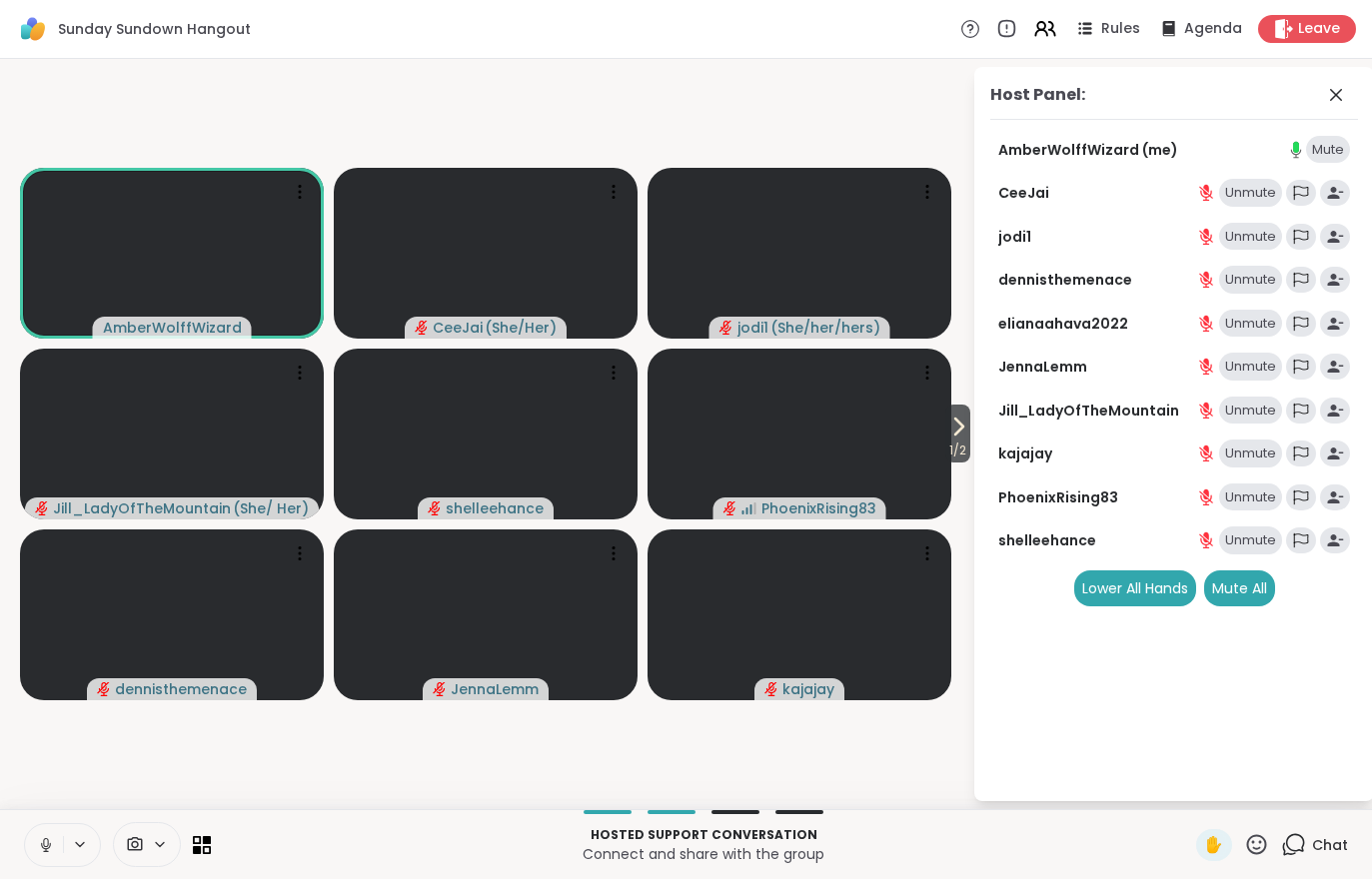 click on "Chat" at bounding box center [1314, 845] 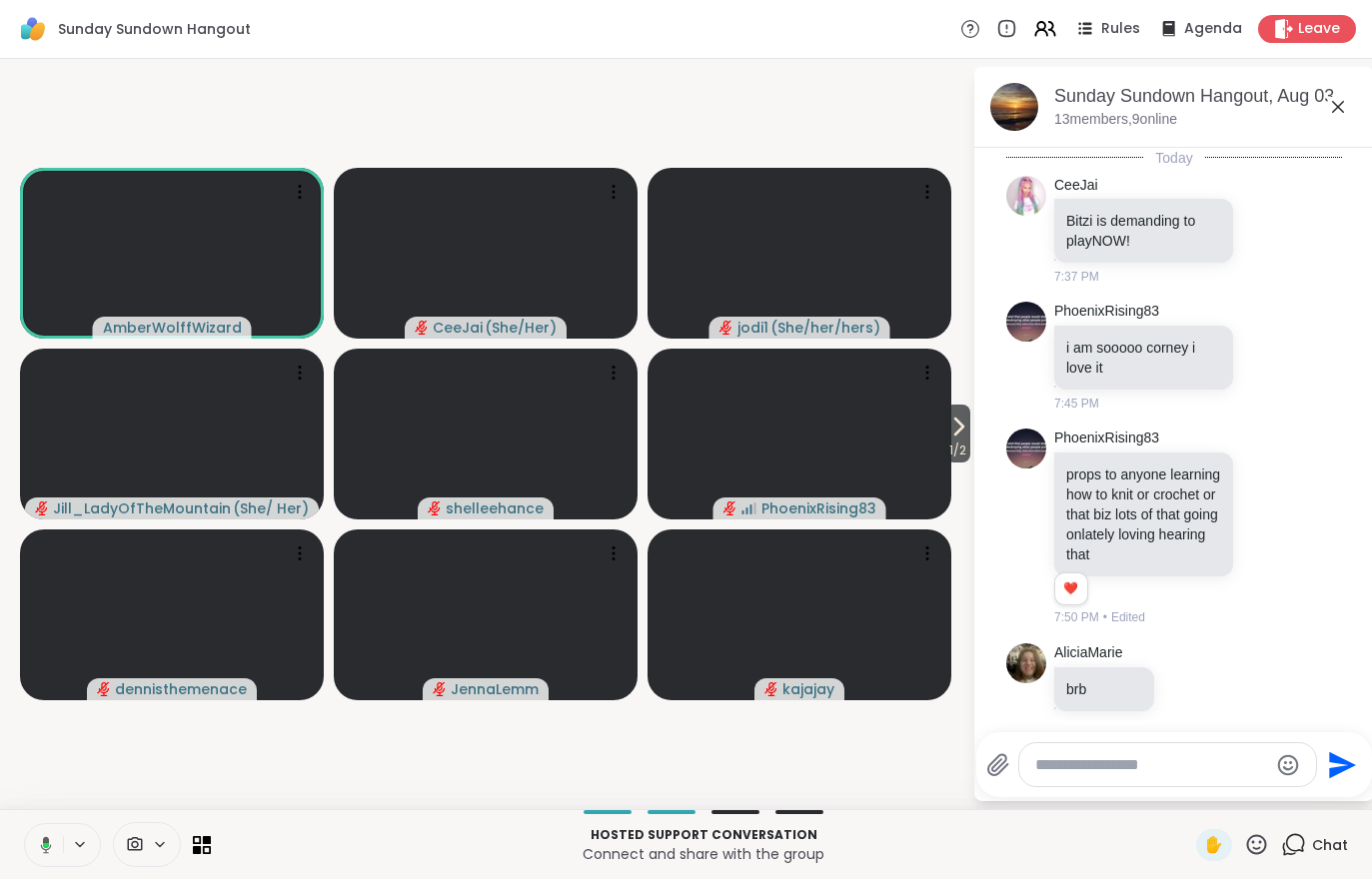 scroll, scrollTop: 1919, scrollLeft: 0, axis: vertical 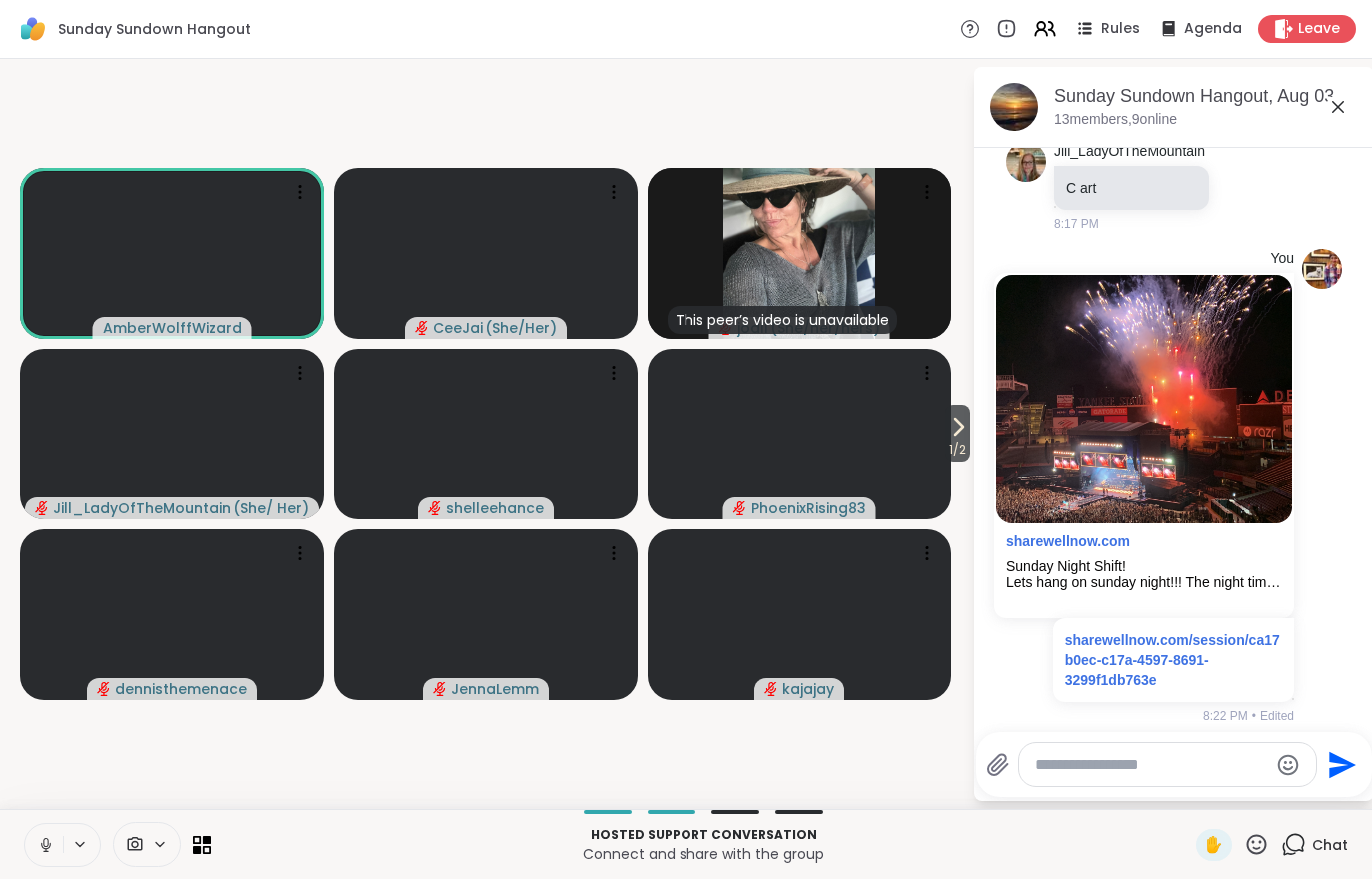 click on "1  /  2" at bounding box center [957, 450] 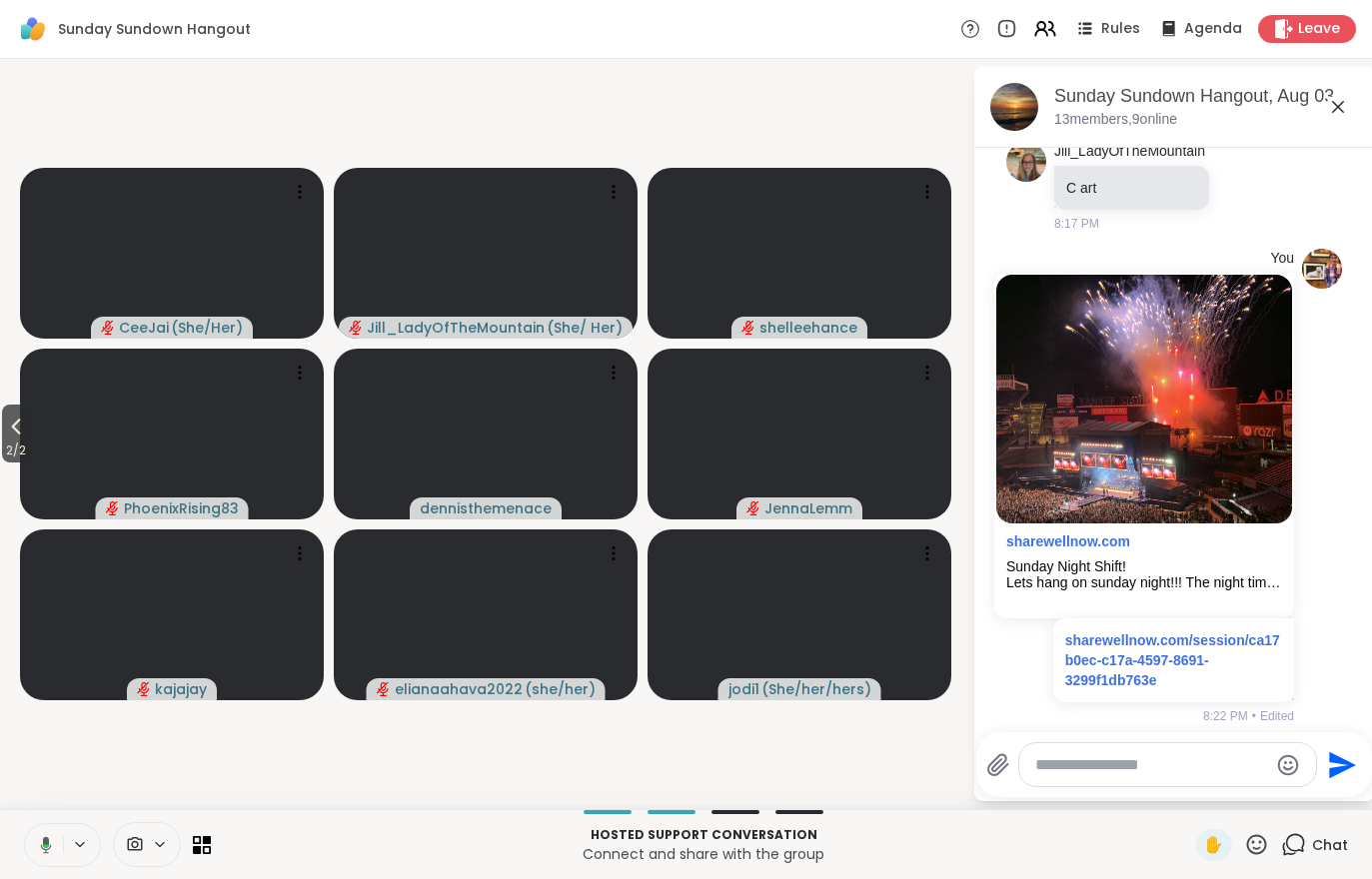 click on "2  /  2 CeeJai ( She/Her ) Jill_LadyOfTheMountain ( She/ Her ) shelleehance PhoenixRising83 dennisthemenace JennaLemm kajajay elianaahava2022 ( she/her ) jodi1 ( She/her/hers ) Sunday Sundown Hangout, Aug 03 13  members,  9  online Today CeeJai Bitzi is demanding to playNOW! 7:37 PM PhoenixRising83 i am sooooo corney i love it 7:45 PM PhoenixRising83 props to anyone learning how to knit or crochet or that biz lots of that going onlately loving hearing that   1 1 7:50 PM • Edited AliciaMarie brb 7:53 PM PhoenixRising83 im trying to nail a selfie starting out my vacation so if anyone sees me act a fool on camera thats why lol 7:56 PM jodi1 Hiding. Same reasons as The Wiz 7:56 PM jodi1 A 8:09 PM jodi1 Dolphin 8:09 PM jodi1 I’m here but going to be off center so I may eat. 8:11 PM jodi1 Thin 8:14 PM Jill_LadyOfTheMountain Thin 8:14 PM jodi1 I have never been to uno’s 8:15 PM jodi1 Being brushed 8:15 PM AliciaMarie art 8:16 PM jodi1 Art 8:16 PM Jill_LadyOfTheMountain C art 8:17 PM You sharewellnow.com •" at bounding box center (686, 434) 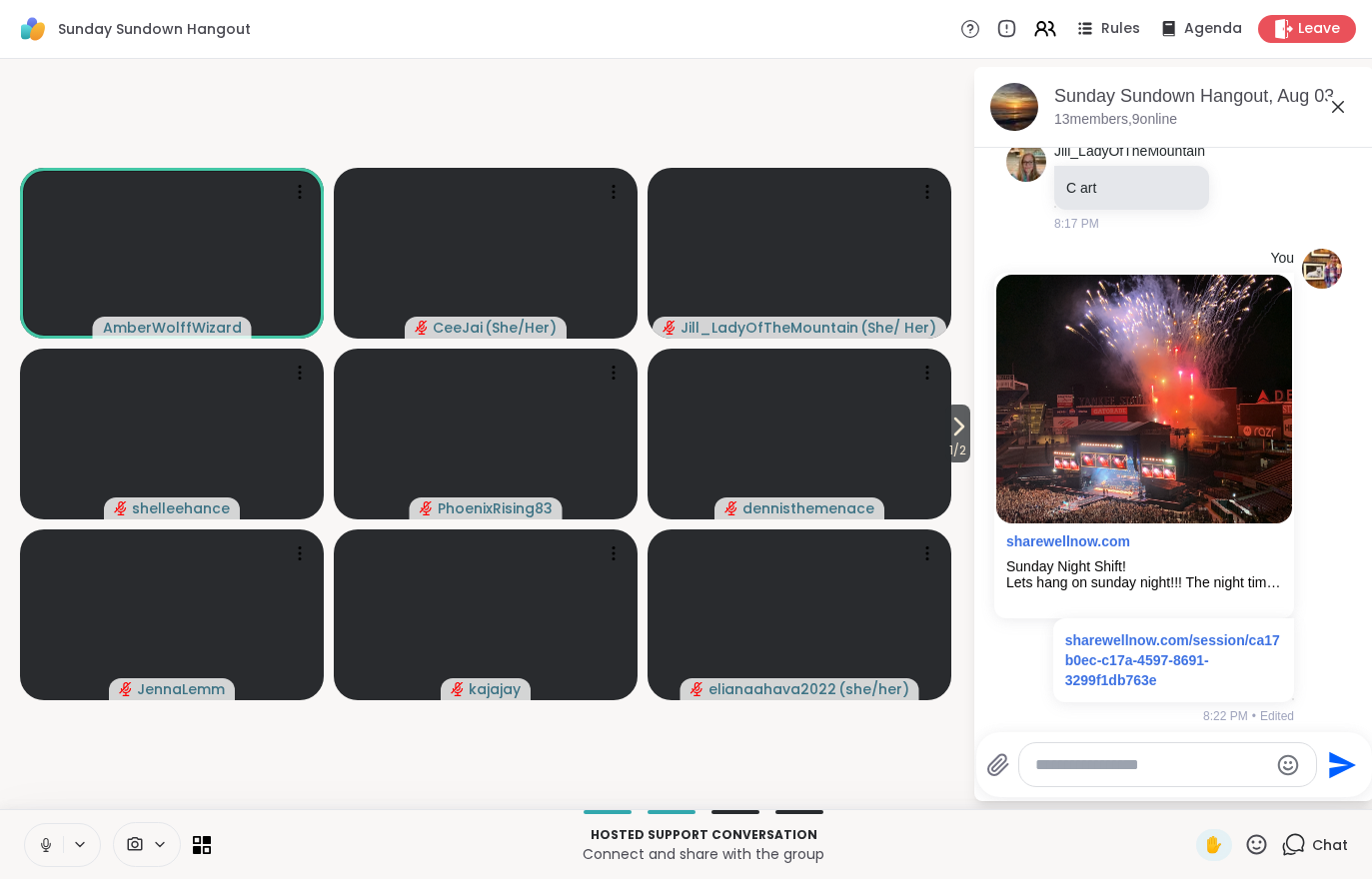 click 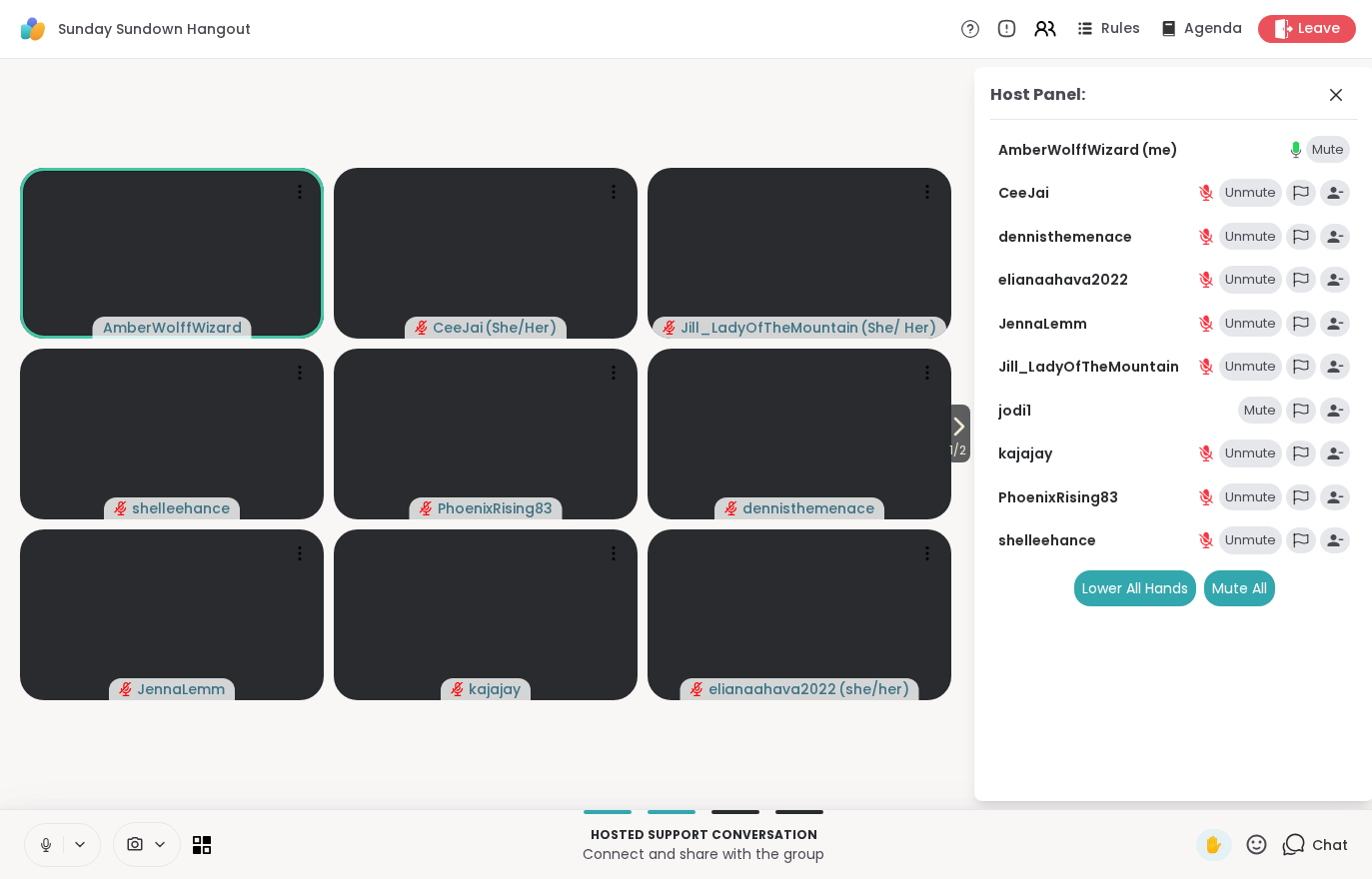 click on "Unmute" at bounding box center [1250, 367] 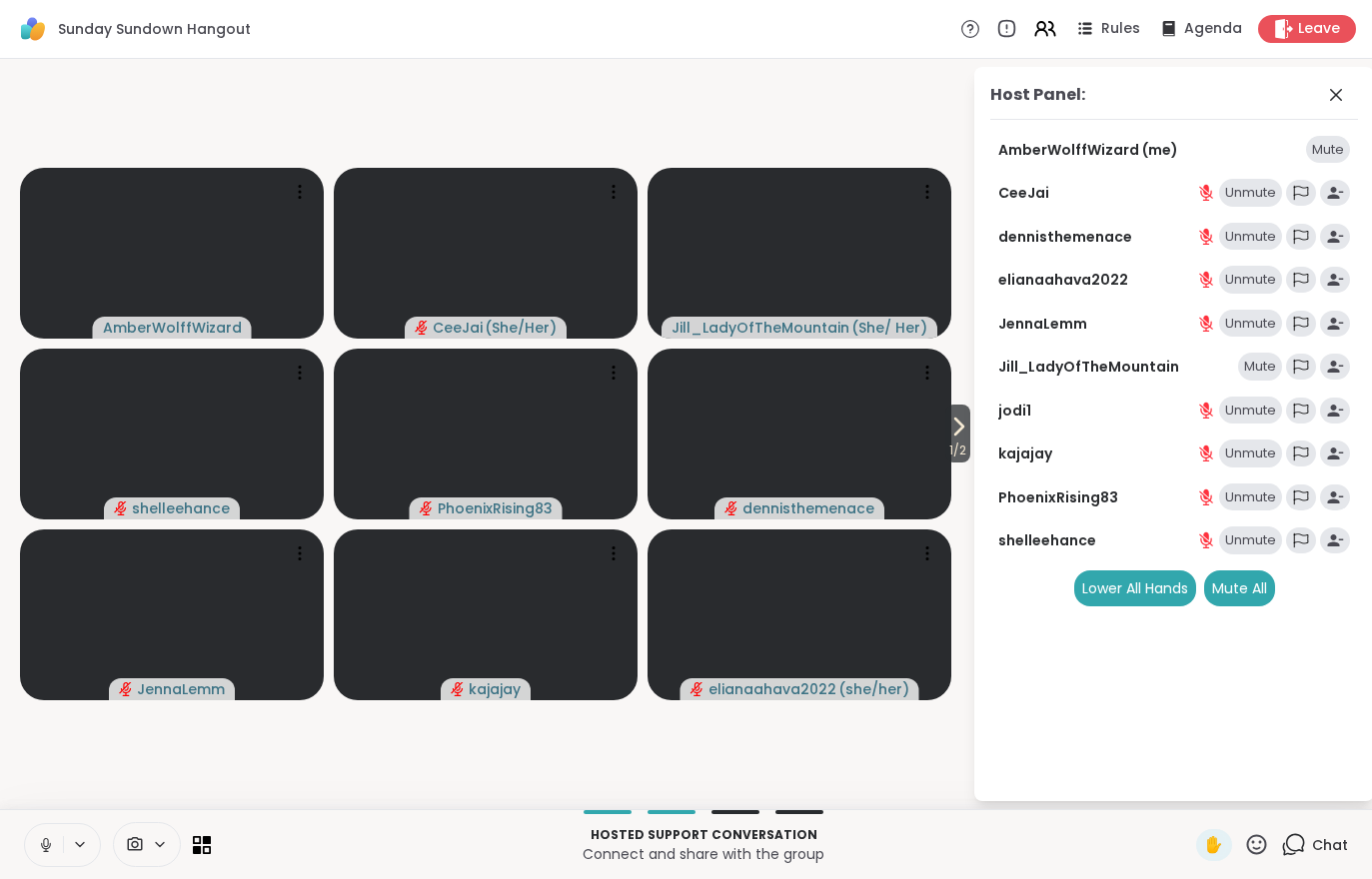 click on "Mute All" at bounding box center (1239, 588) 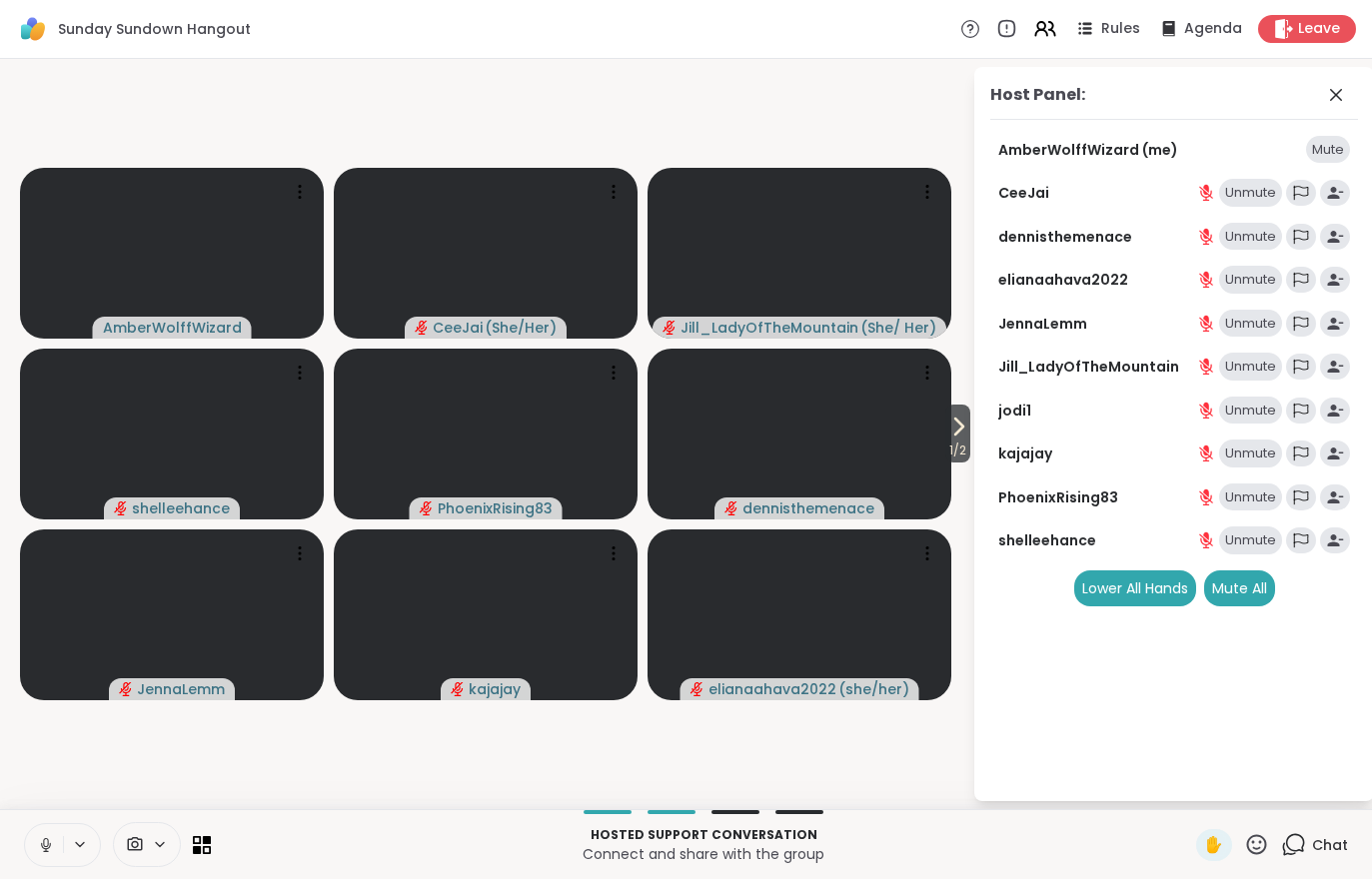 click on "Chat" at bounding box center [1330, 845] 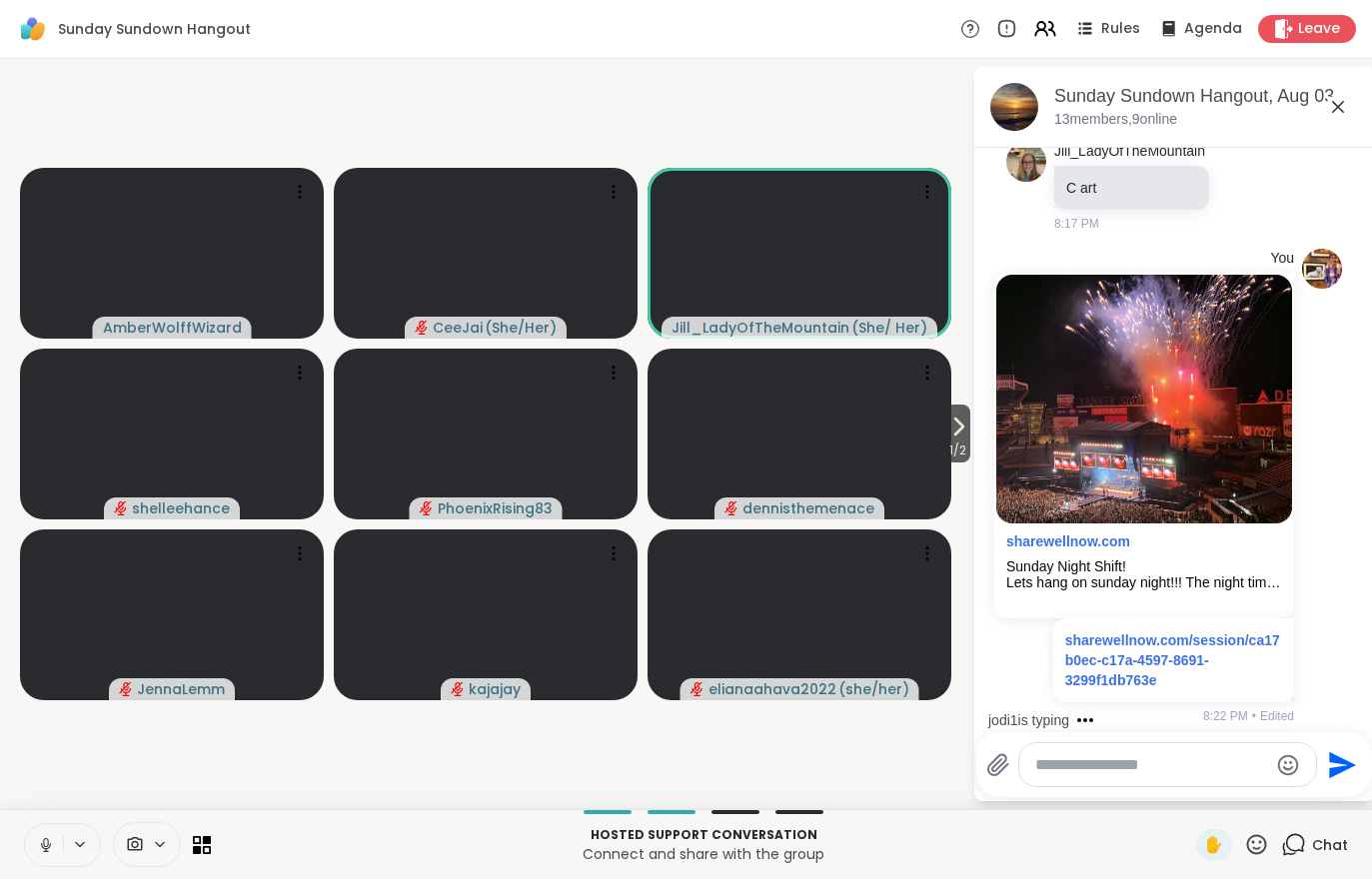 scroll, scrollTop: 2125, scrollLeft: 0, axis: vertical 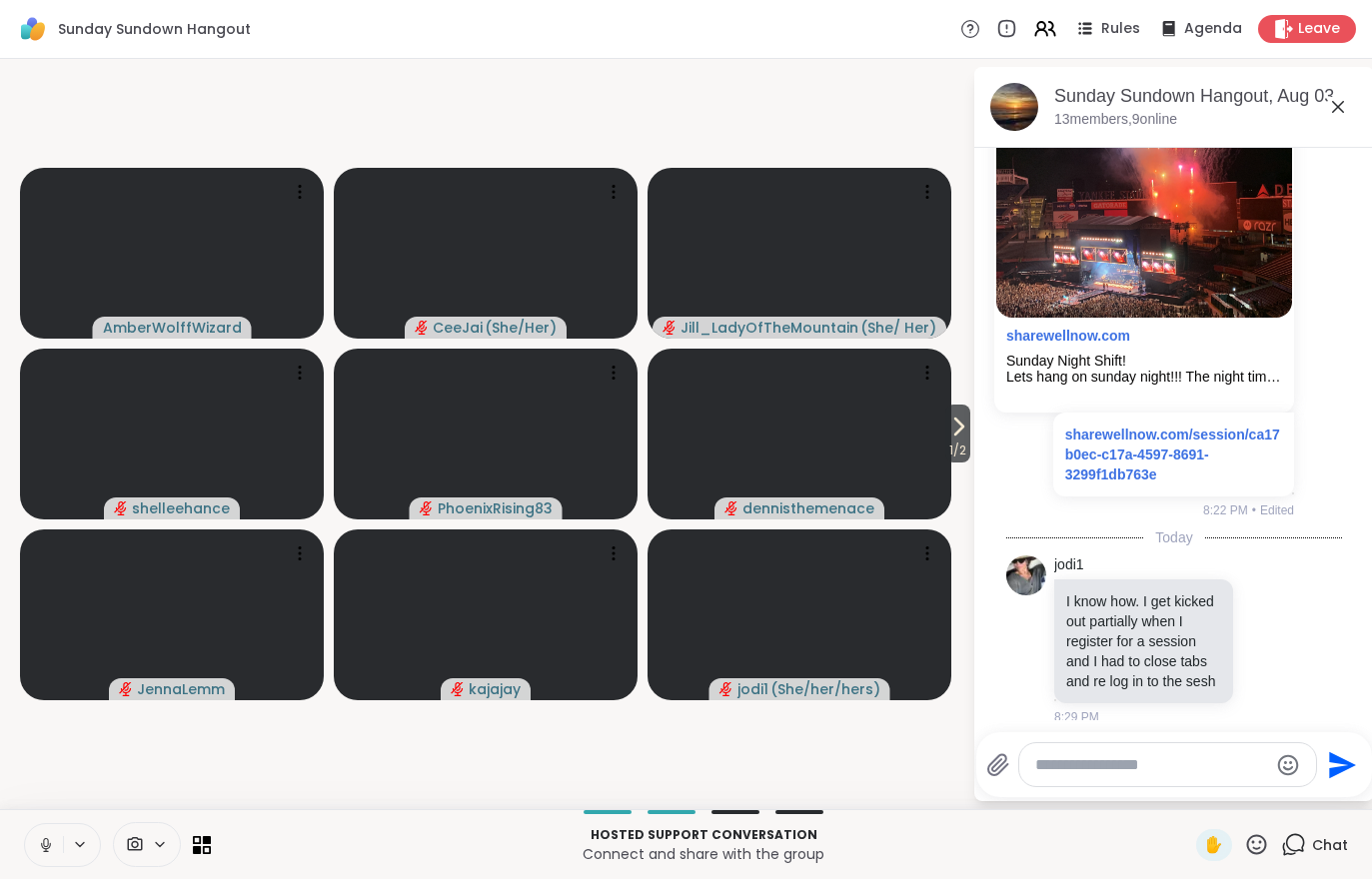 click 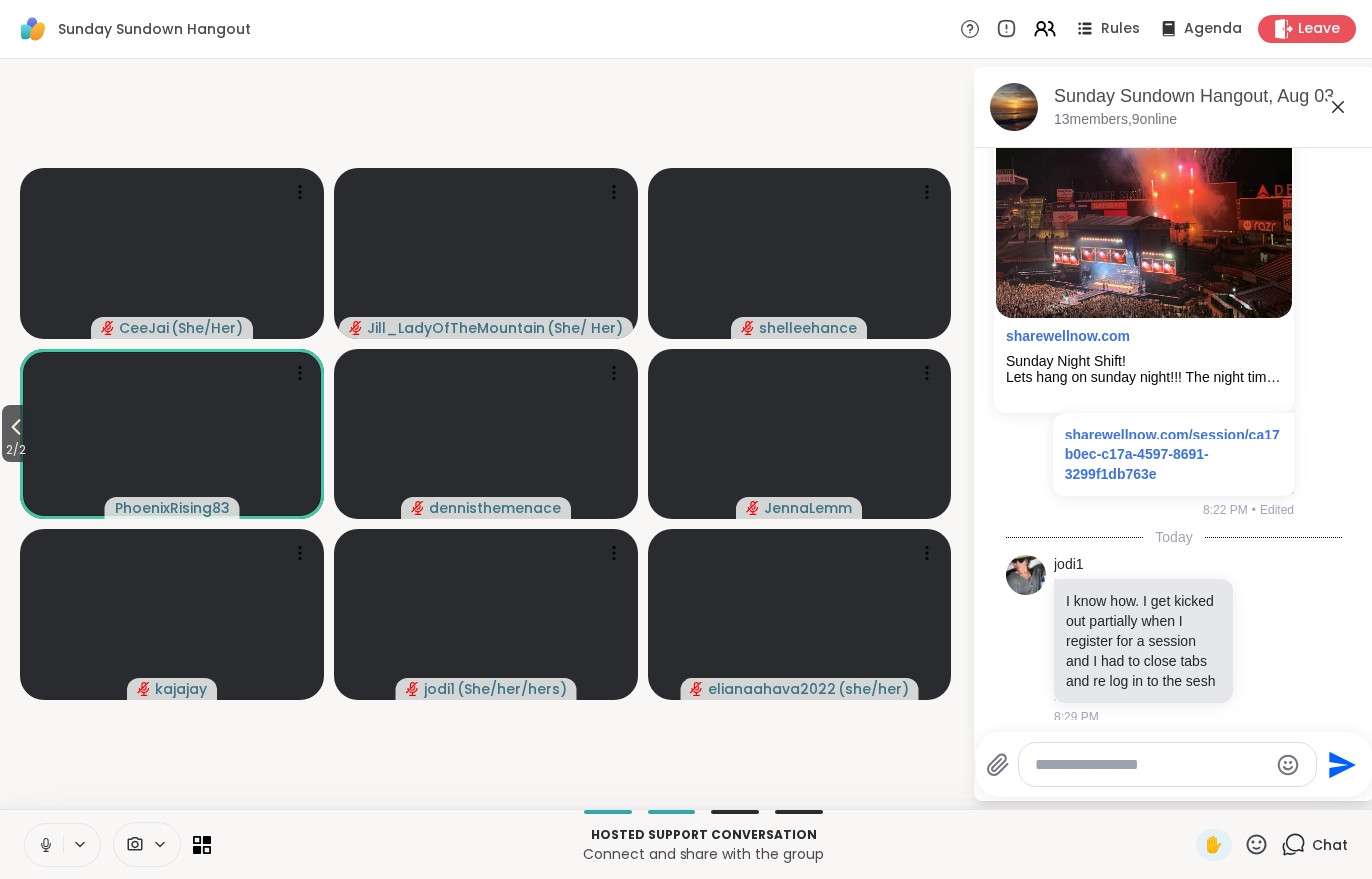 click on "2  /  2" at bounding box center [16, 450] 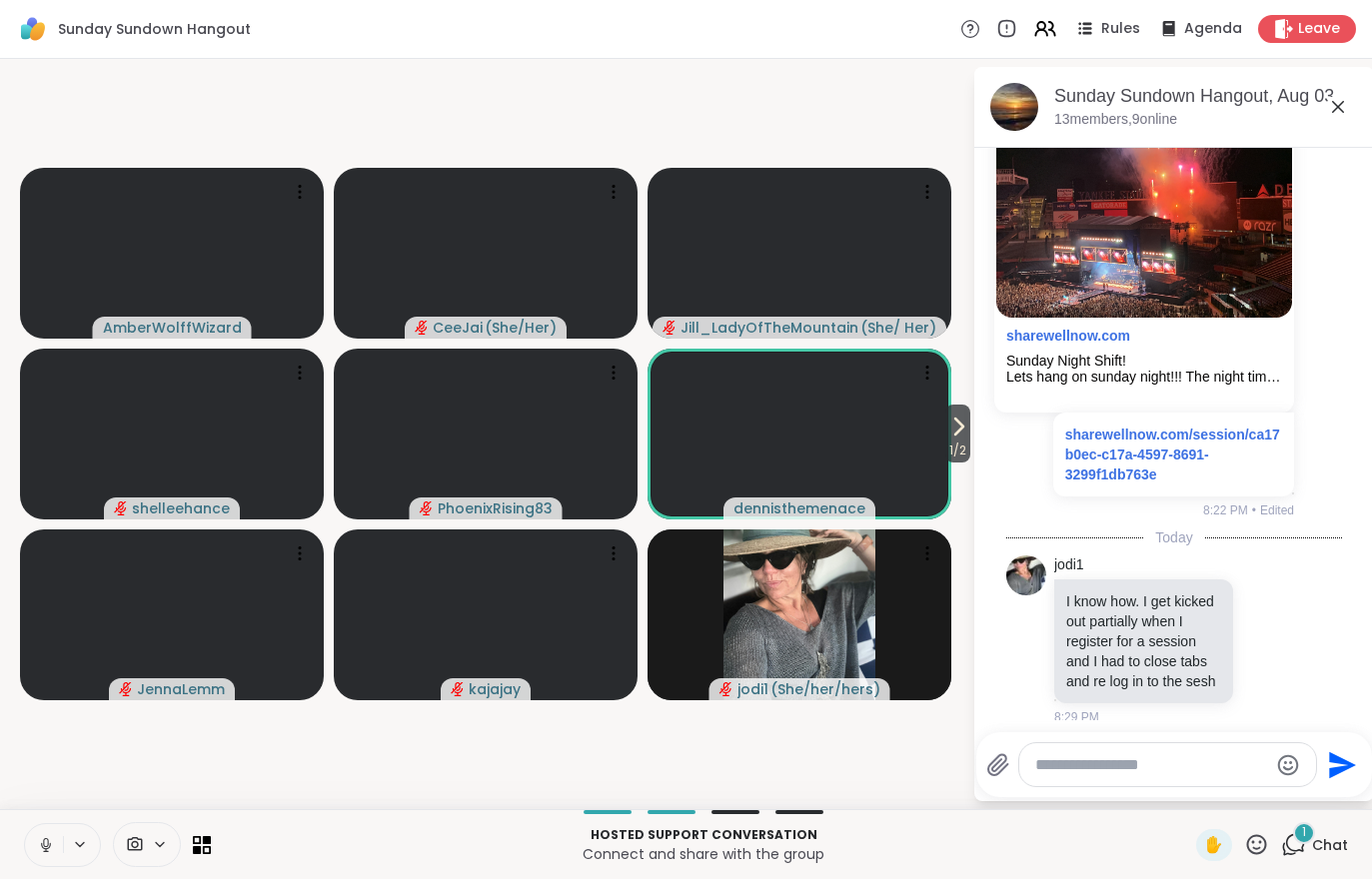 scroll, scrollTop: 2250, scrollLeft: 0, axis: vertical 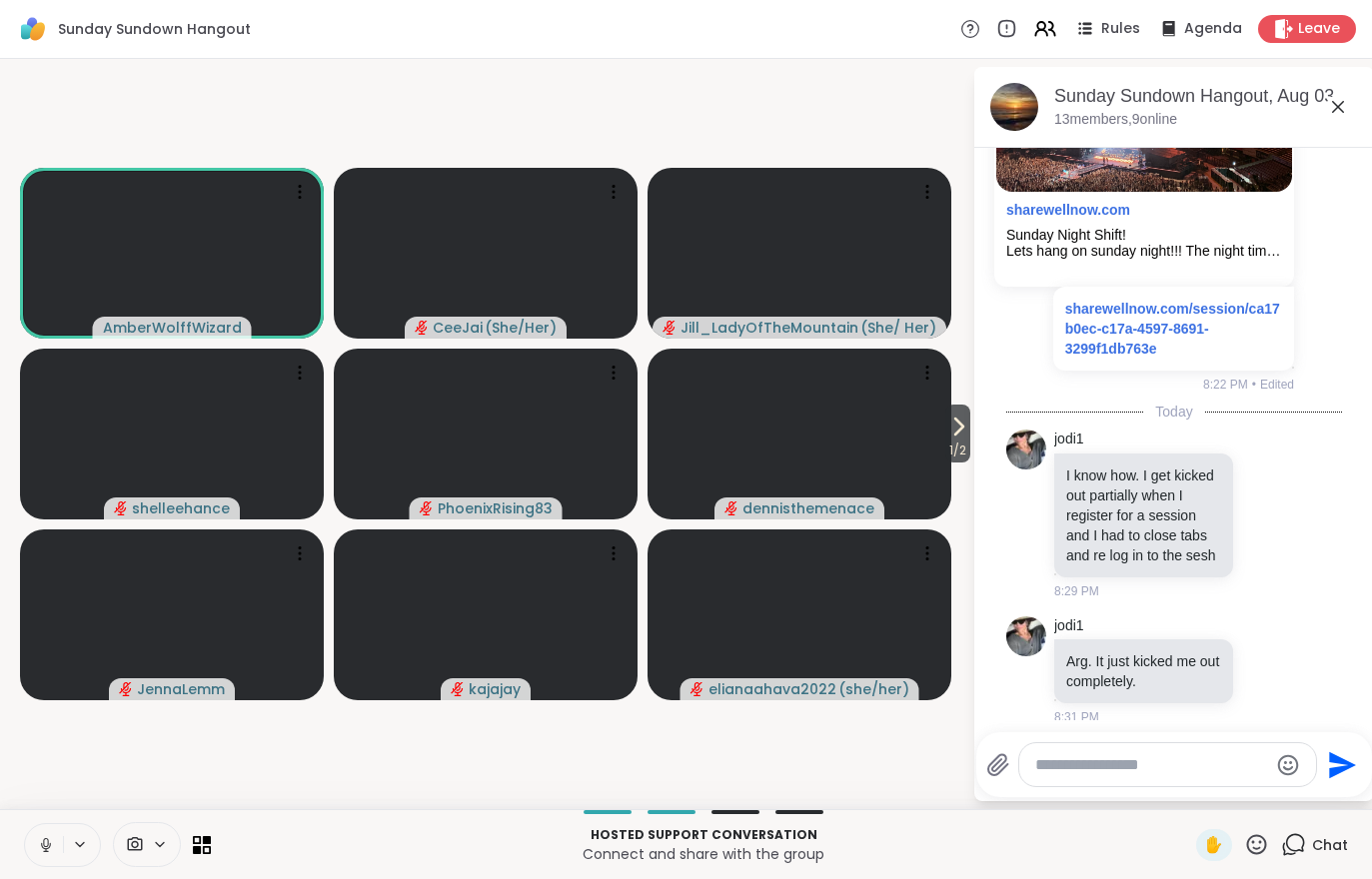 click 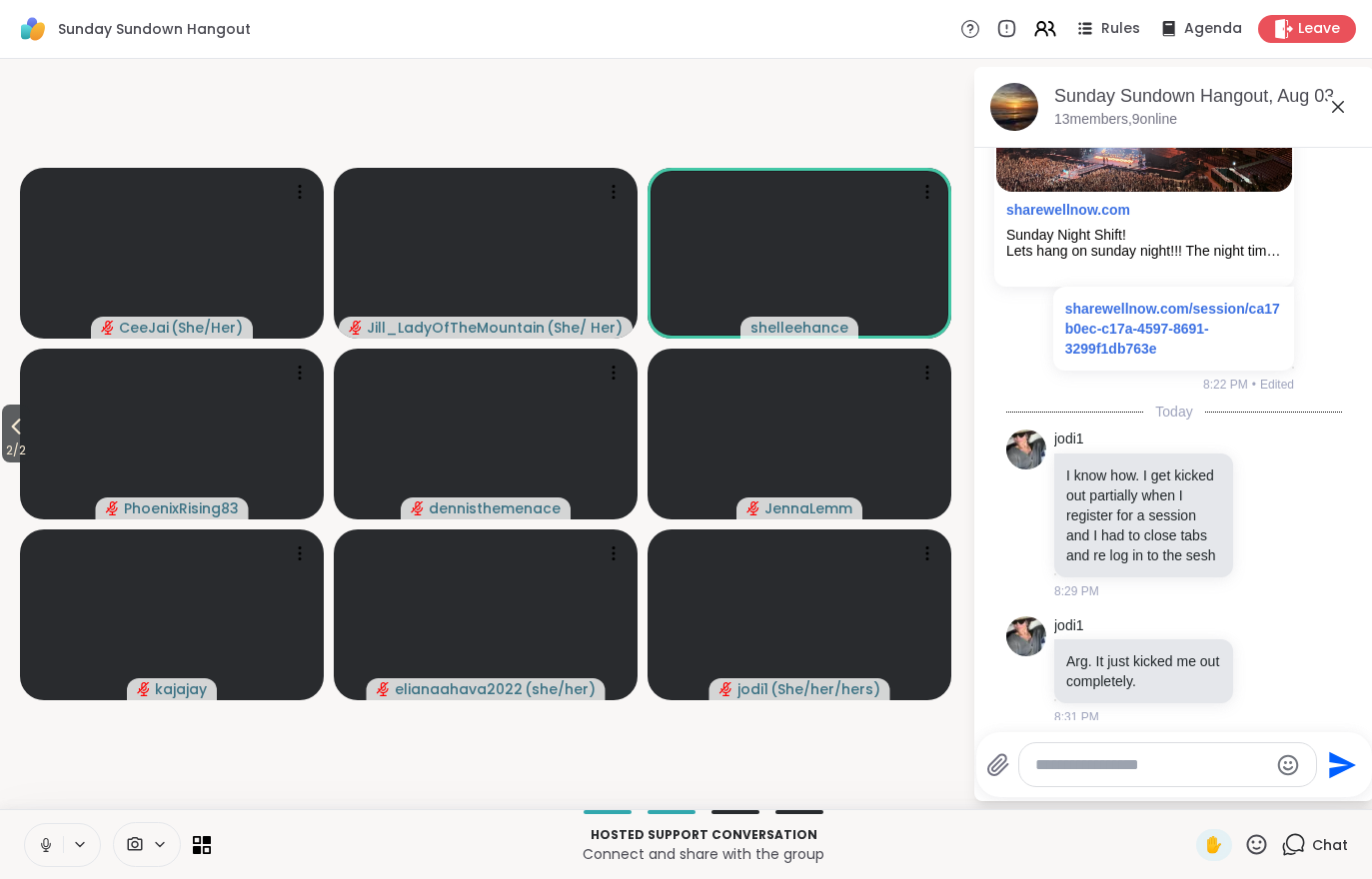 click 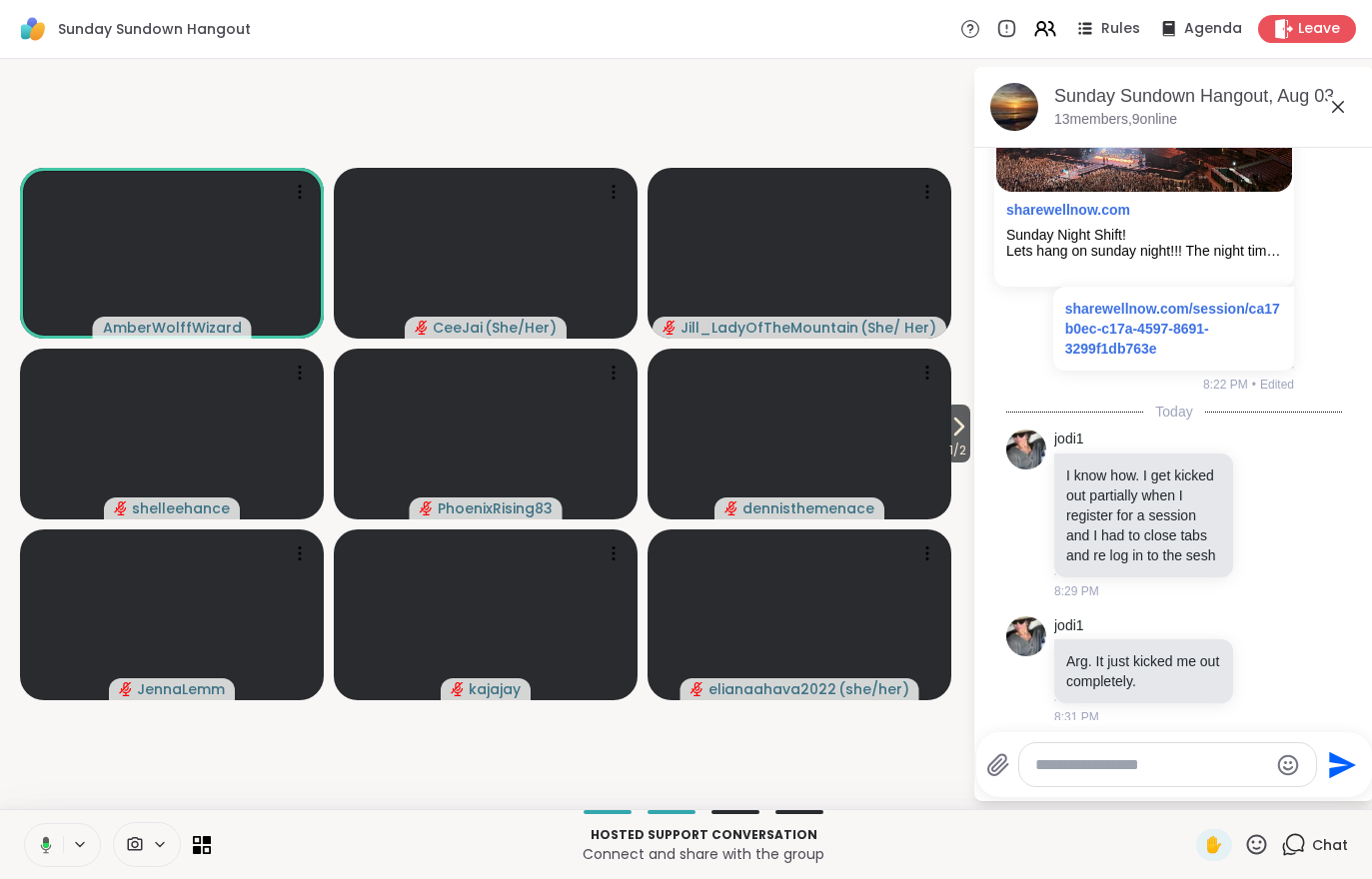 click on "1  /  2" at bounding box center [957, 434] 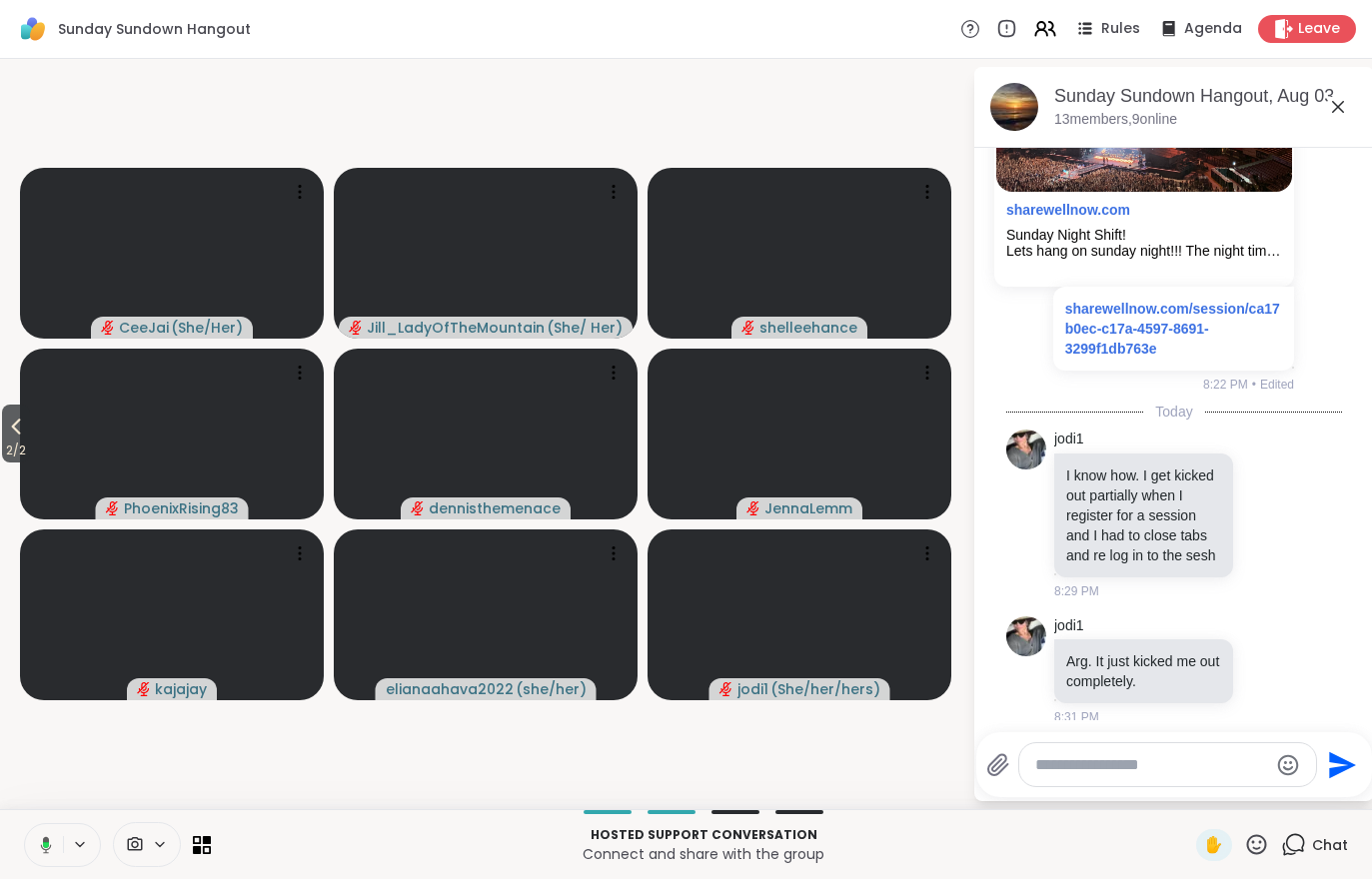 click at bounding box center (172, 434) 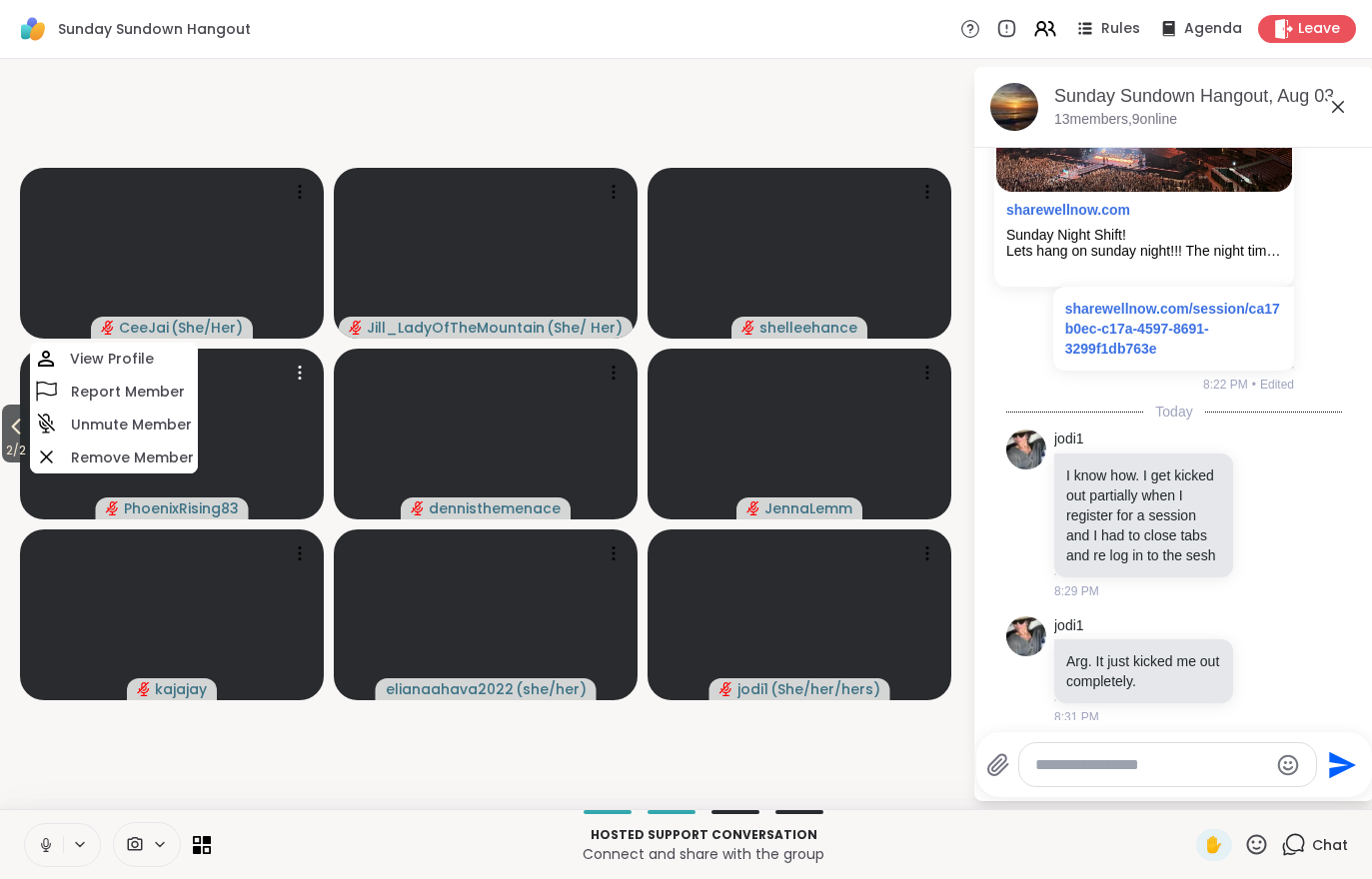 click on "2  /  2 CeeJai ( She/Her ) Jill_LadyOfTheMountain ( She/ Her ) shelleehance PhoenixRising83 View Profile Report Member Unmute Member Remove Member dennisthemenace JennaLemm kajajay elianaahava2022 ( she/her ) jodi1 ( She/her/hers )" at bounding box center [486, 434] 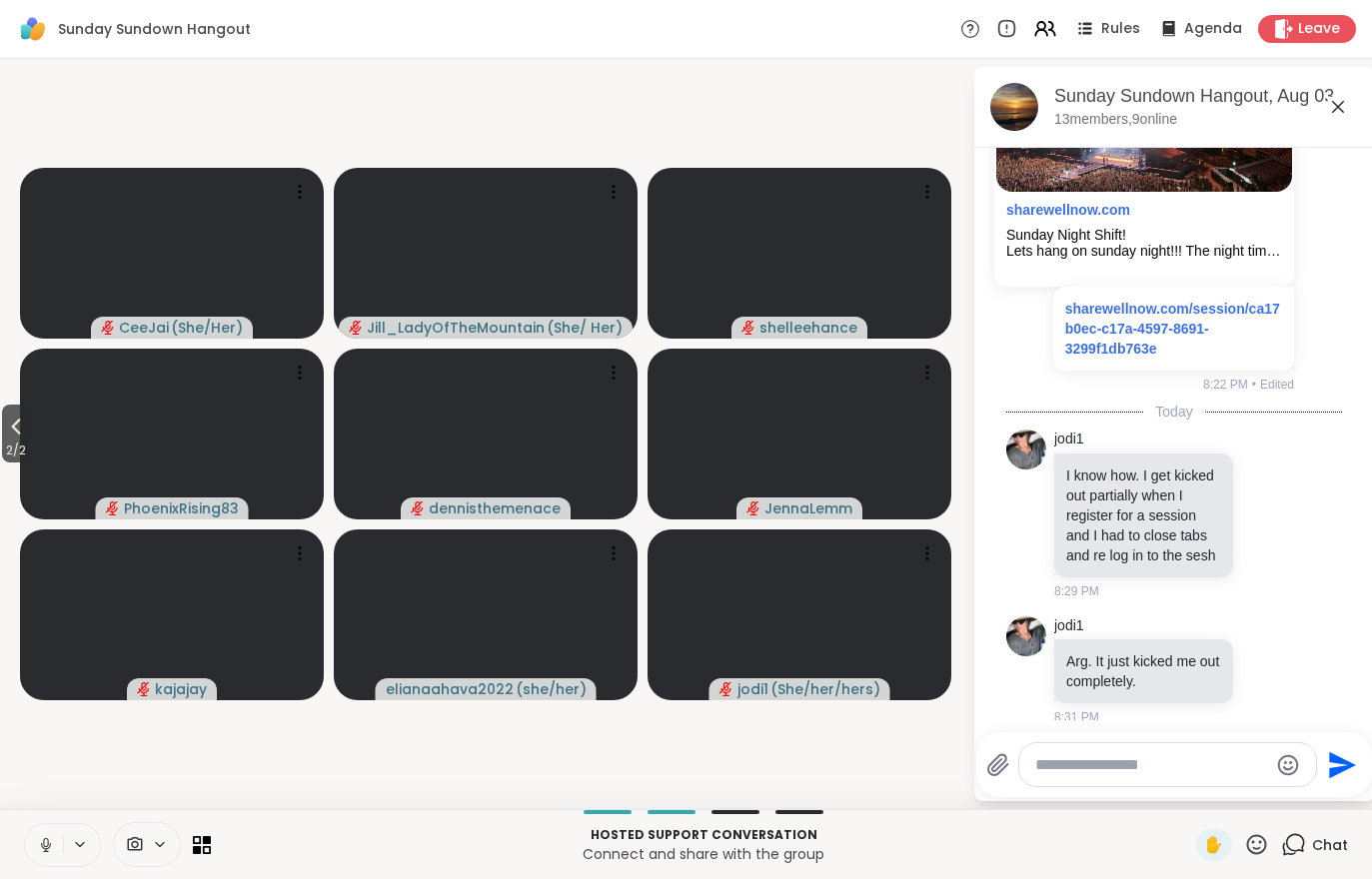 click on "2  /  2" at bounding box center (16, 450) 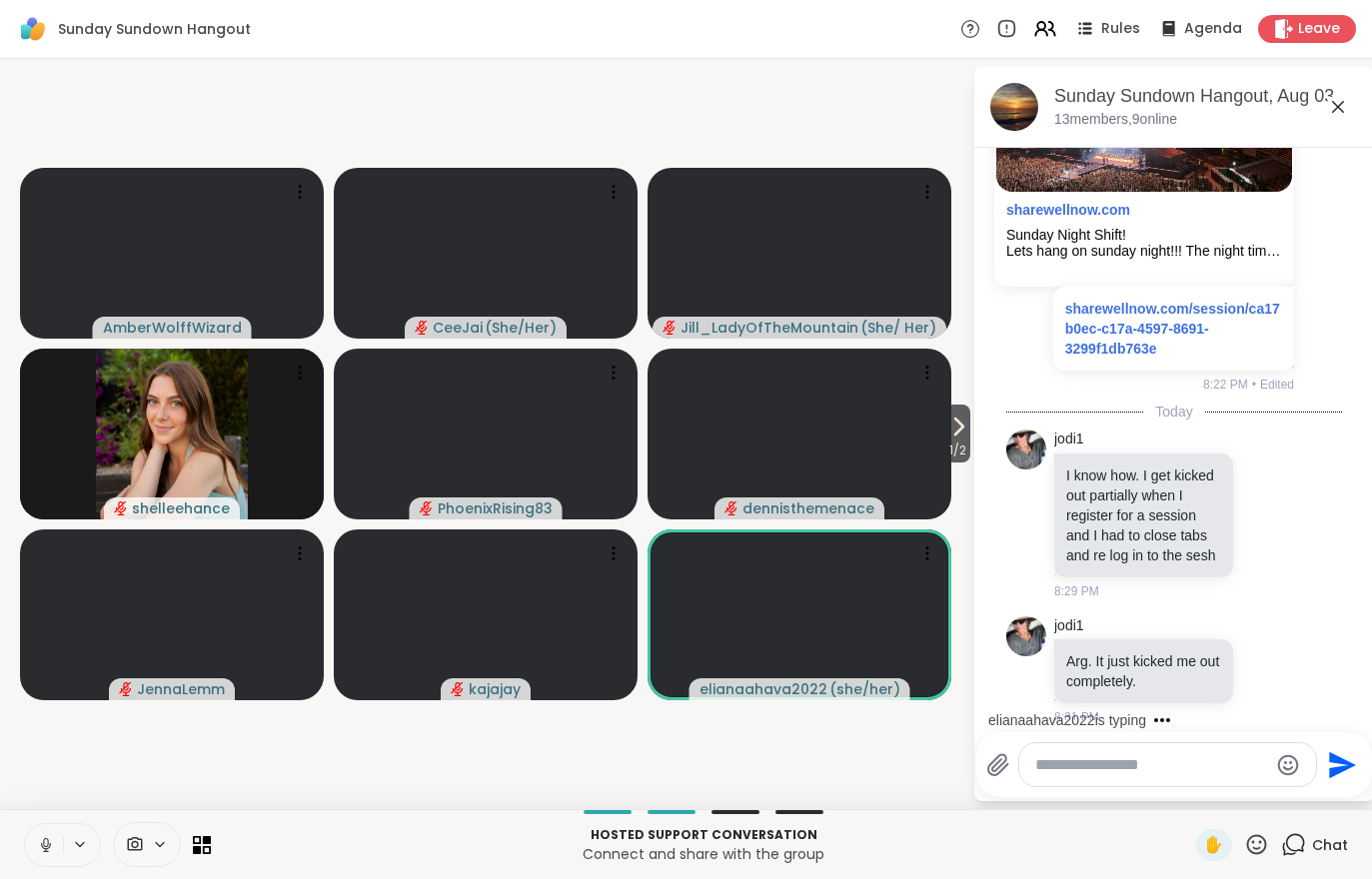 click on "1  /  2" at bounding box center [957, 450] 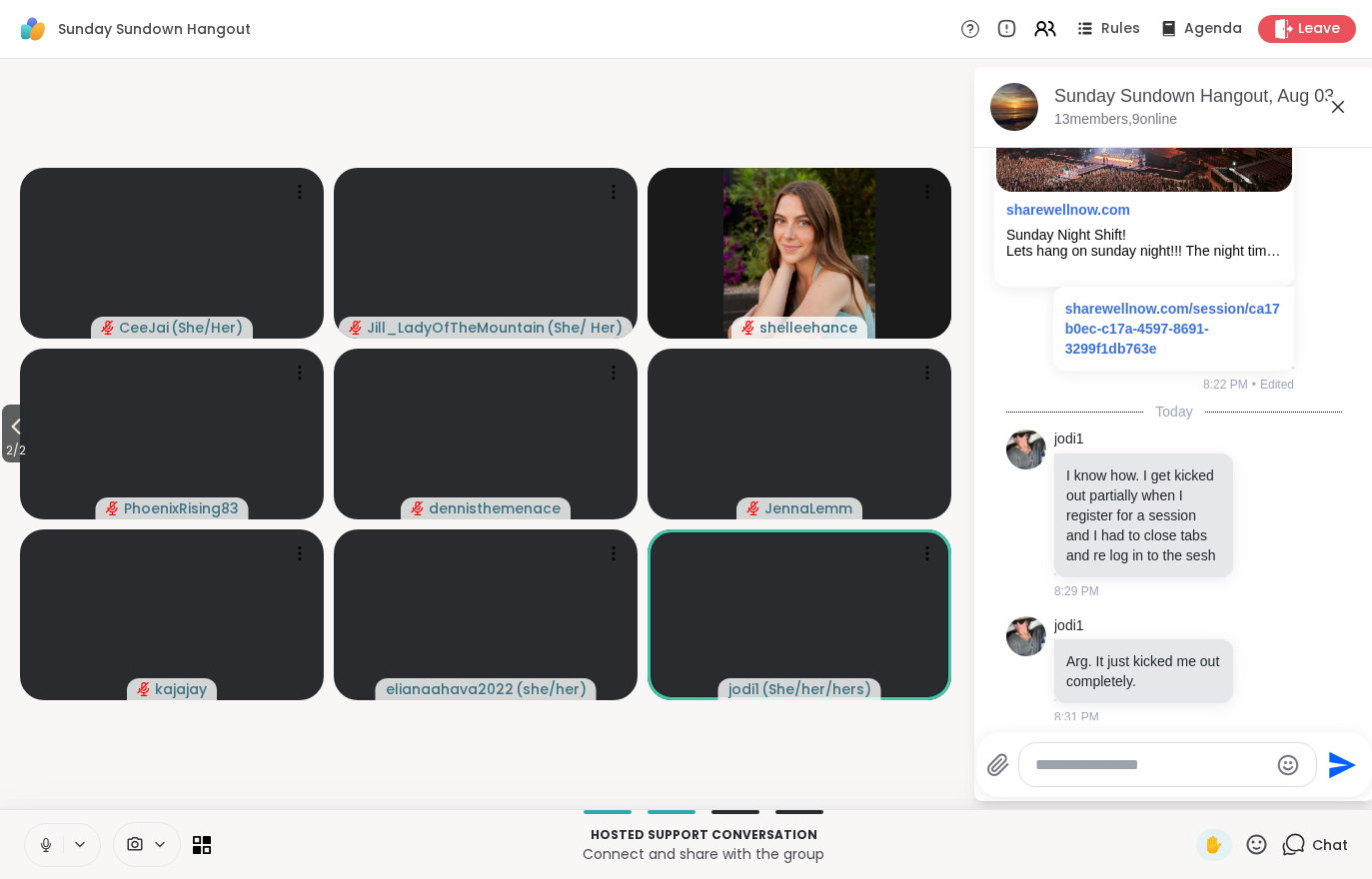 click on "2  /  2" at bounding box center [16, 450] 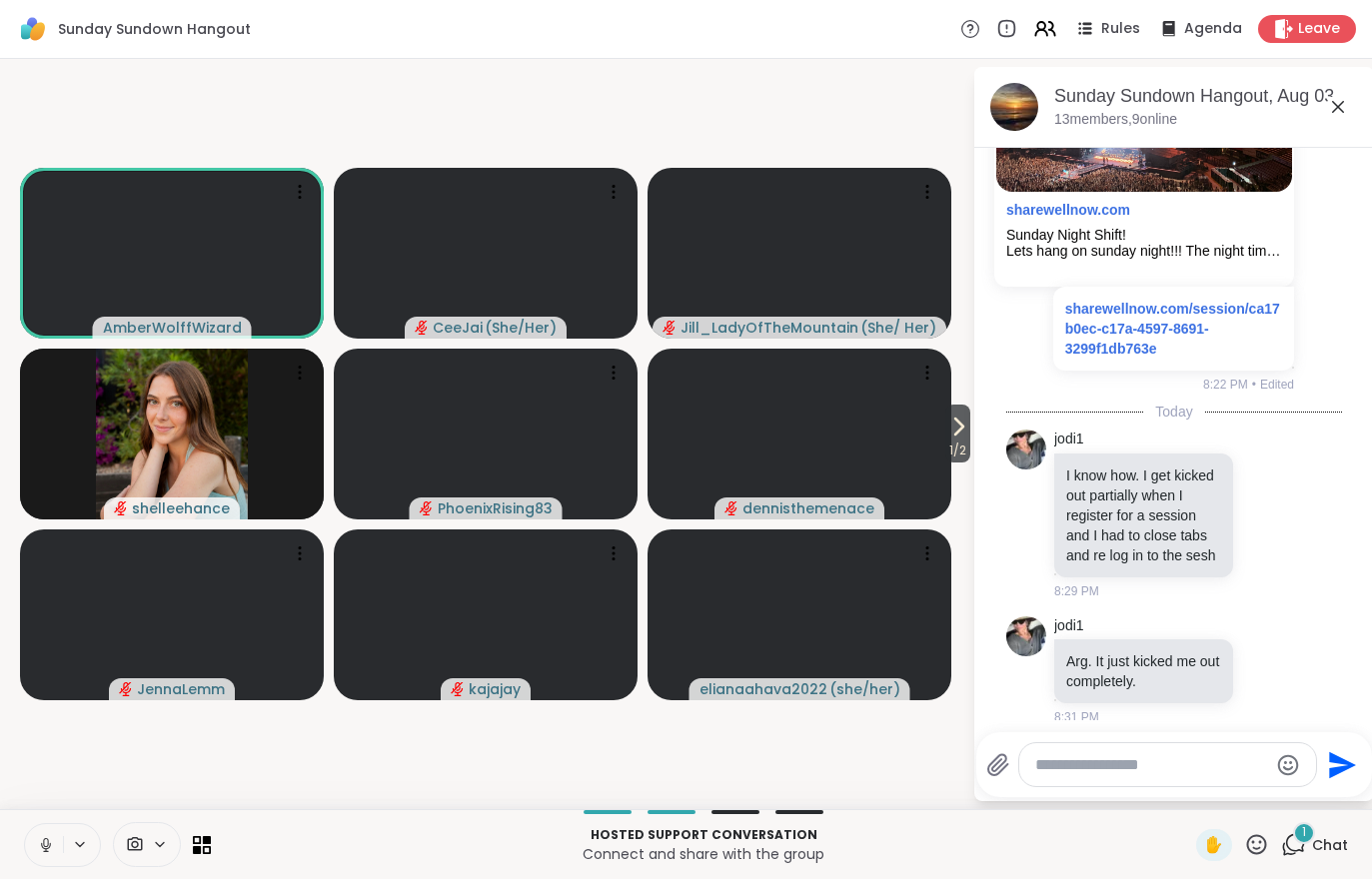 scroll, scrollTop: 2376, scrollLeft: 0, axis: vertical 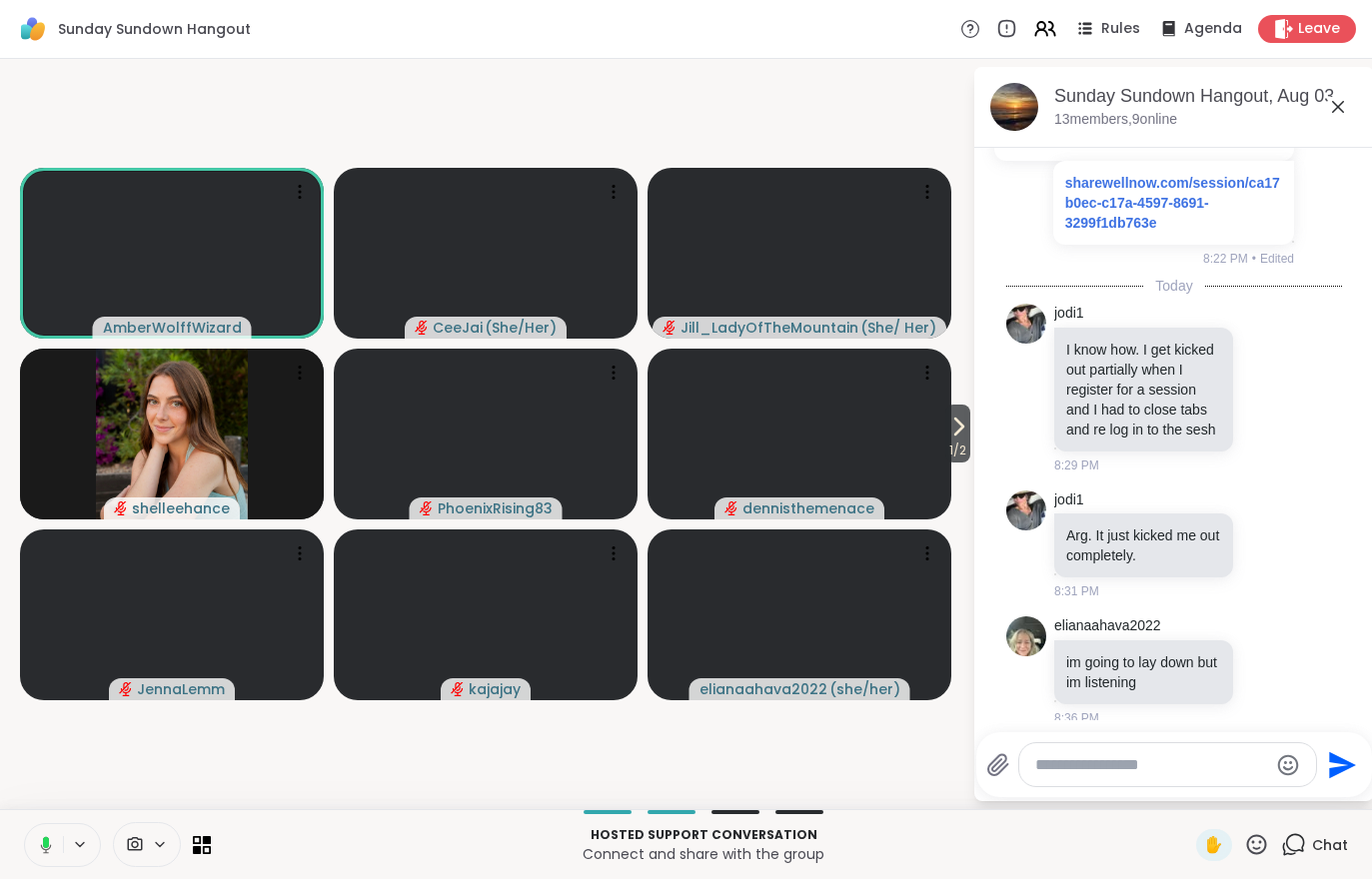 click 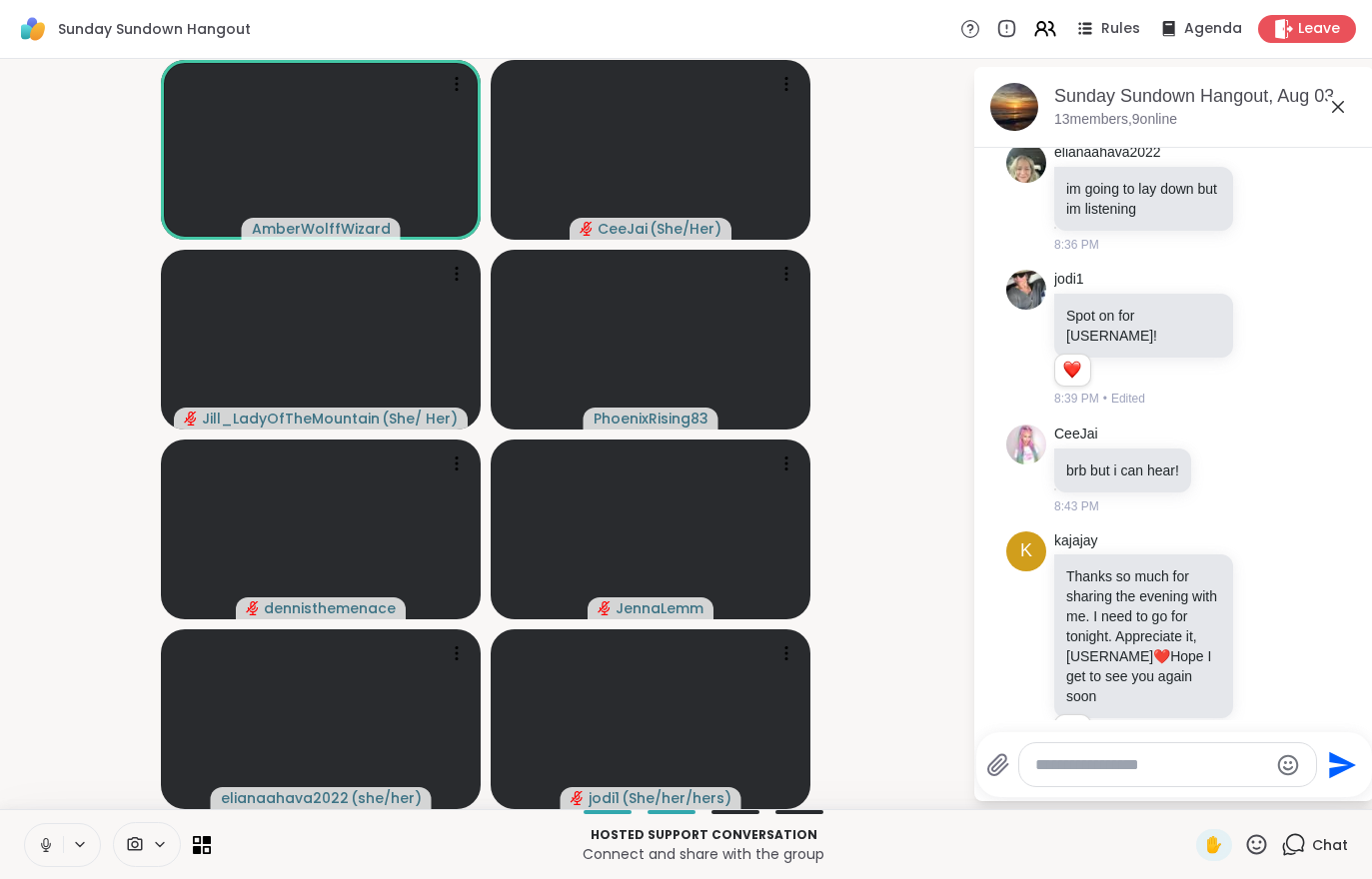 scroll, scrollTop: 3111, scrollLeft: 0, axis: vertical 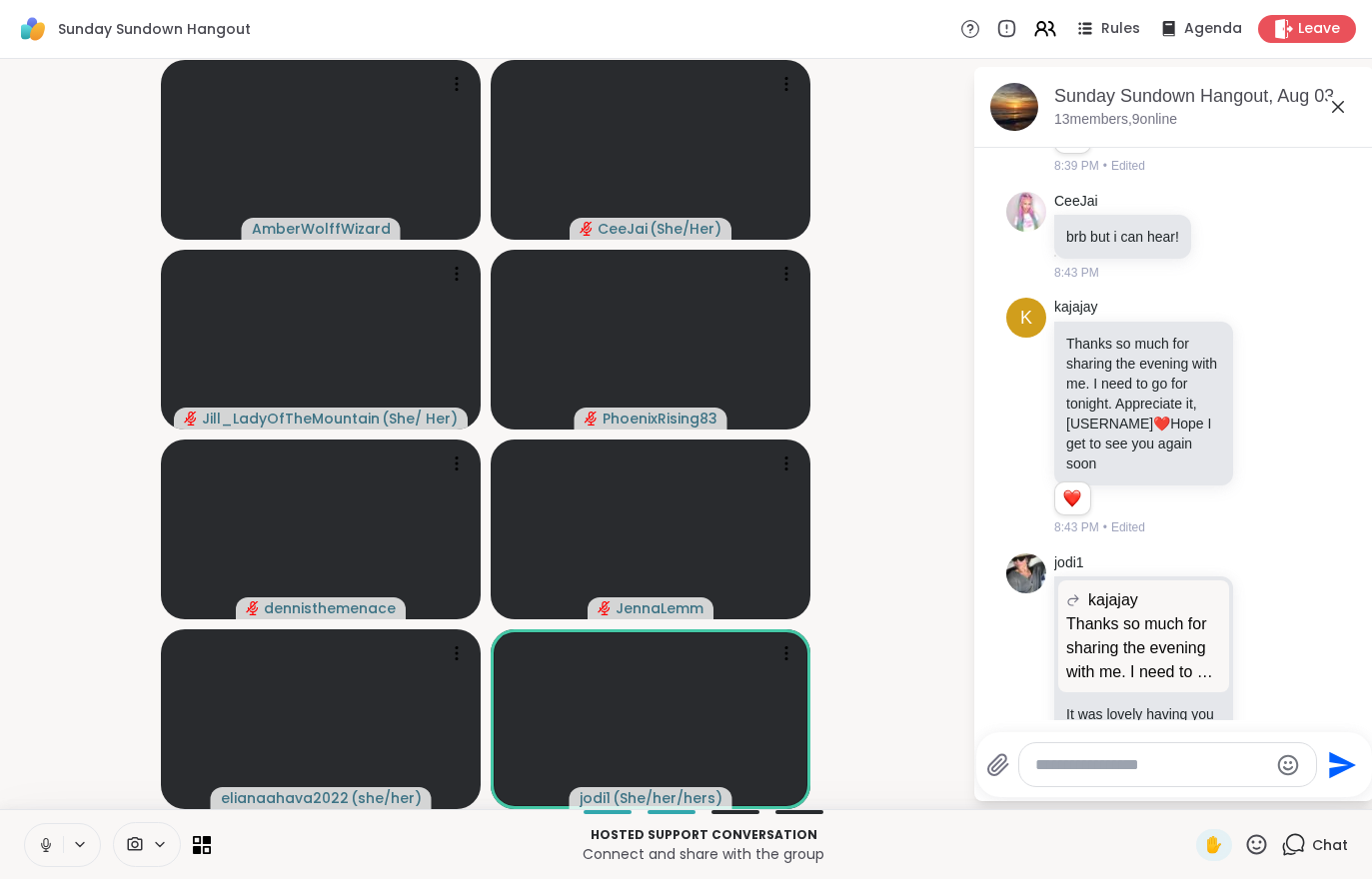 click 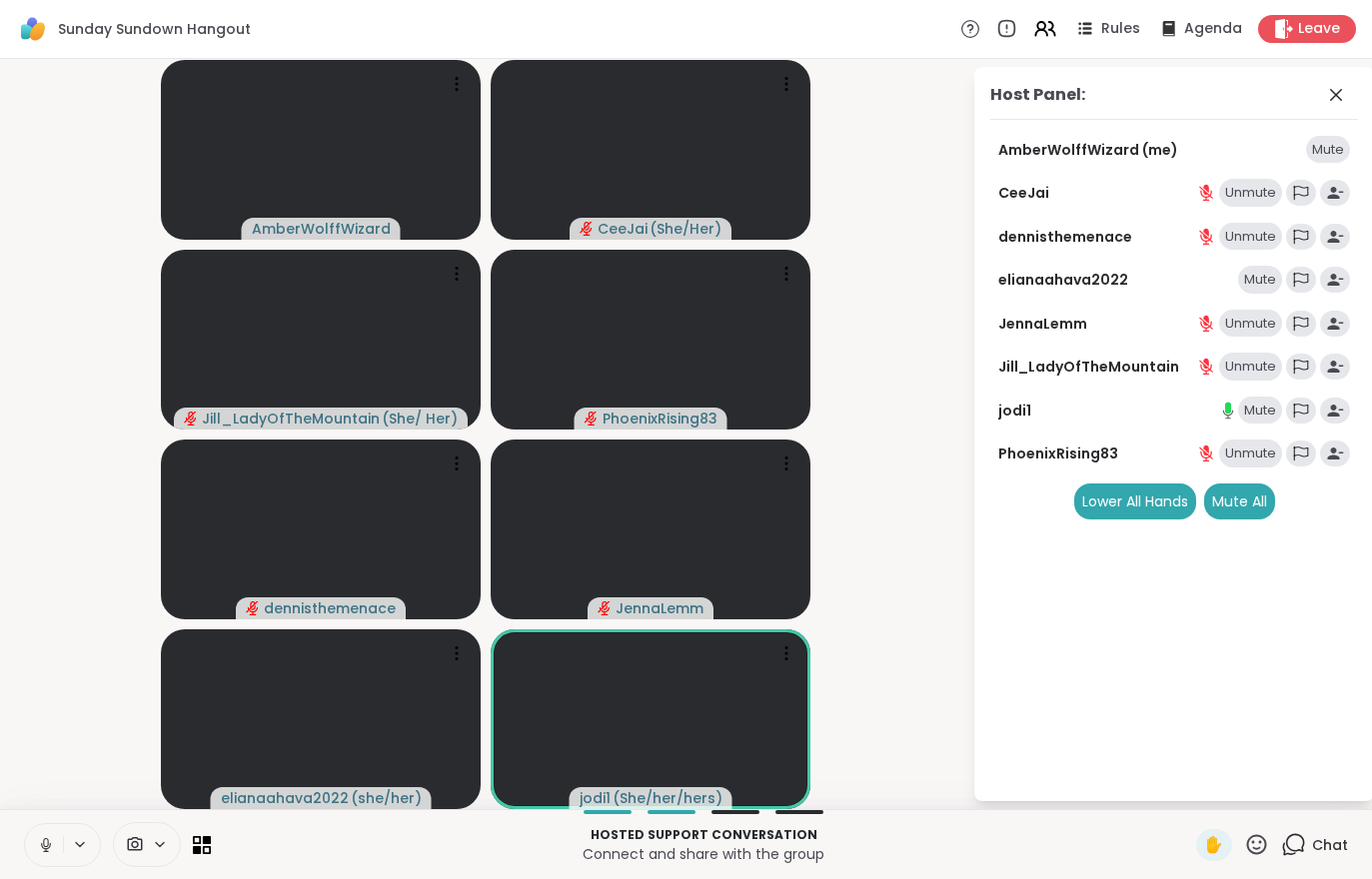 click on "Mute" at bounding box center [1260, 280] 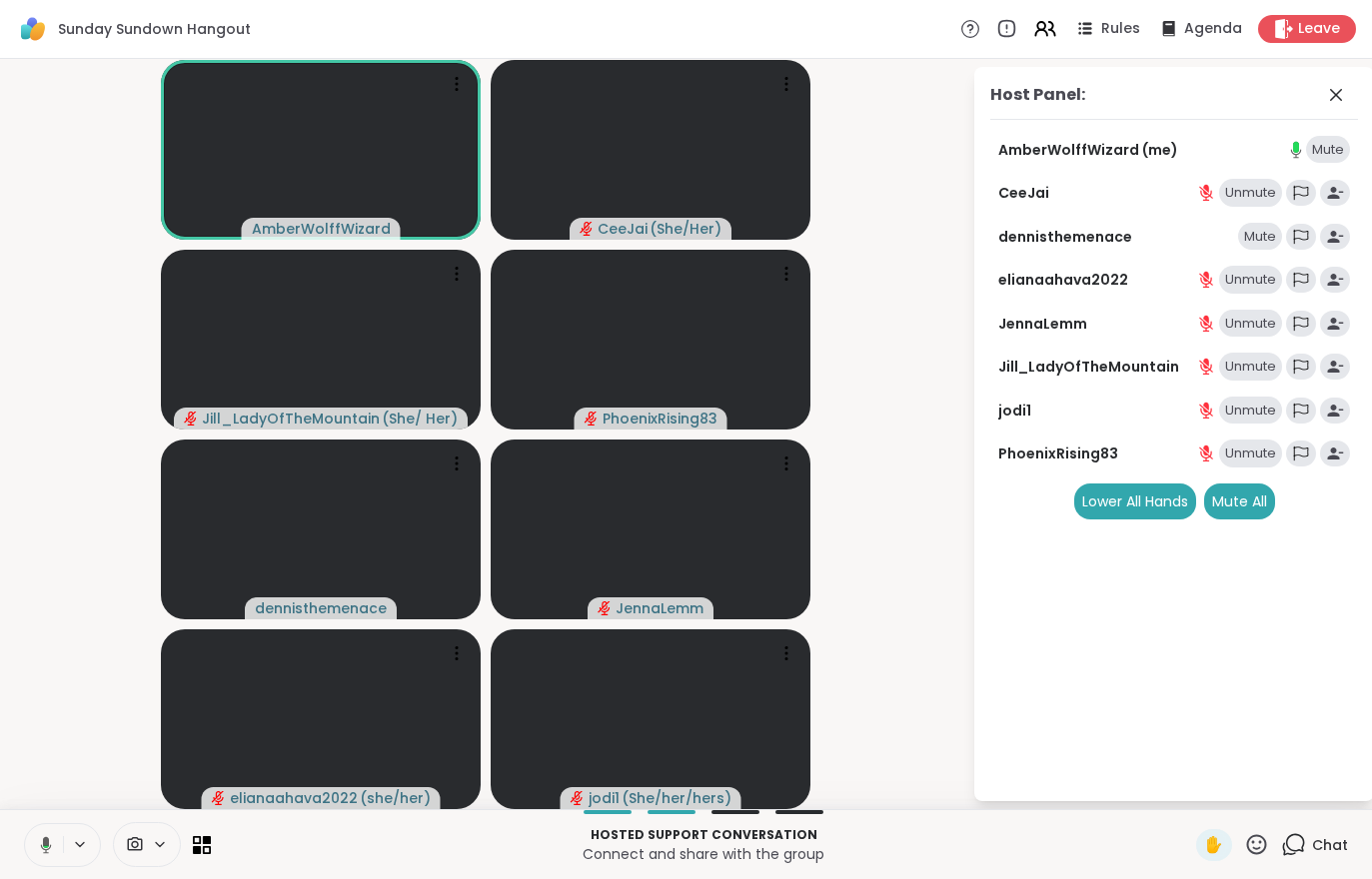 click on "Chat" at bounding box center [1330, 845] 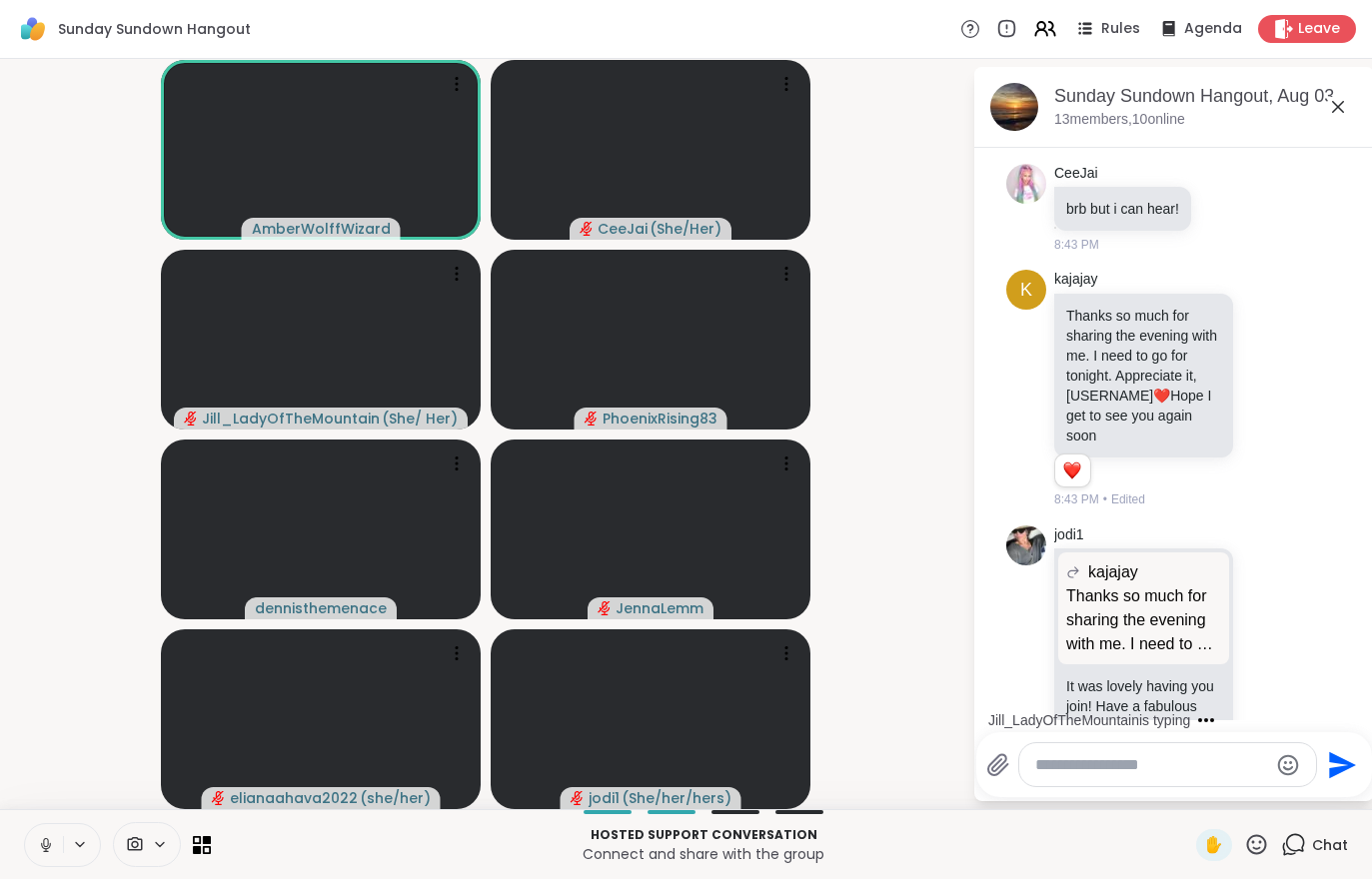 scroll, scrollTop: 3305, scrollLeft: 0, axis: vertical 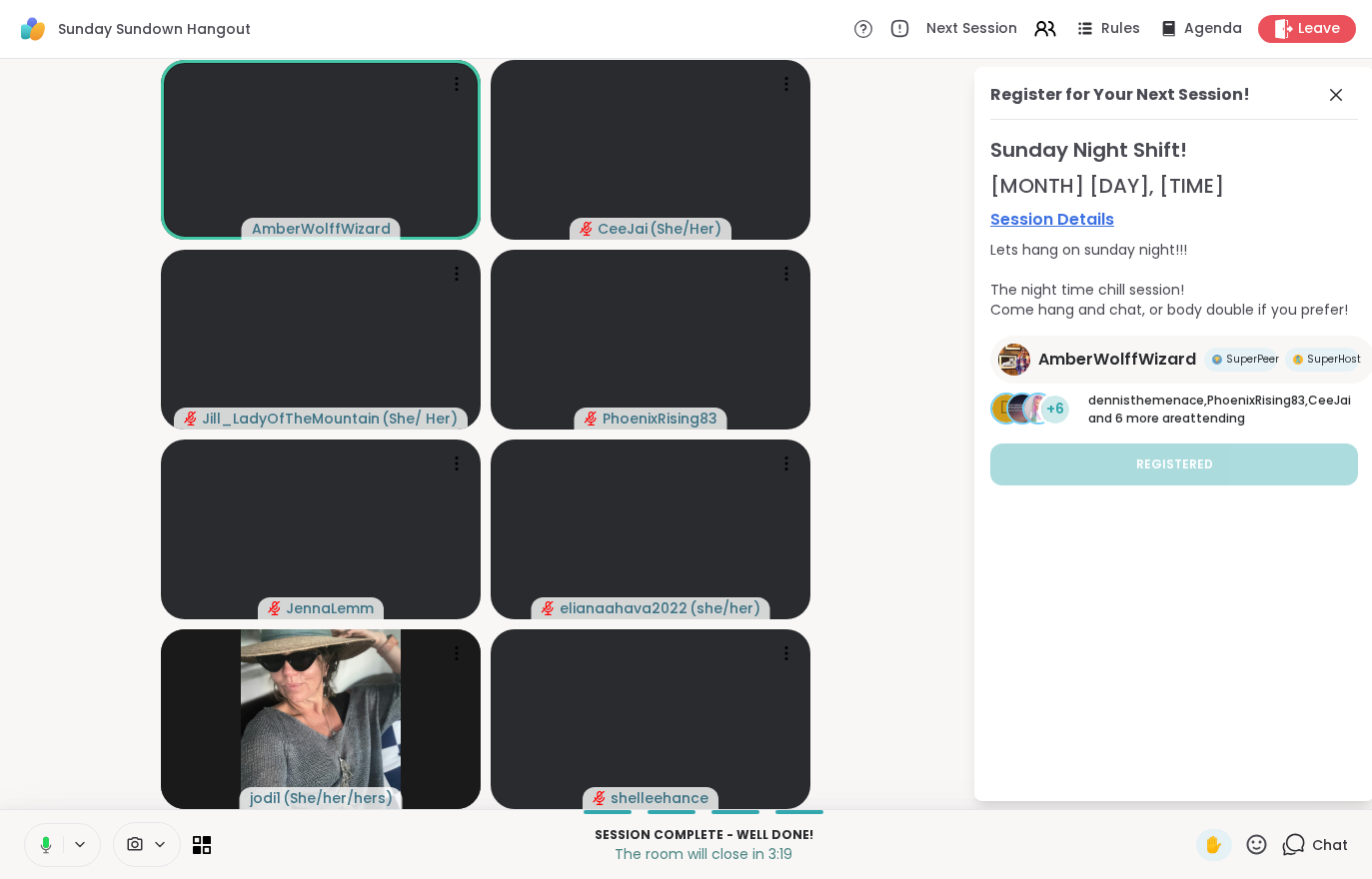 click on "Leave" at bounding box center [1319, 29] 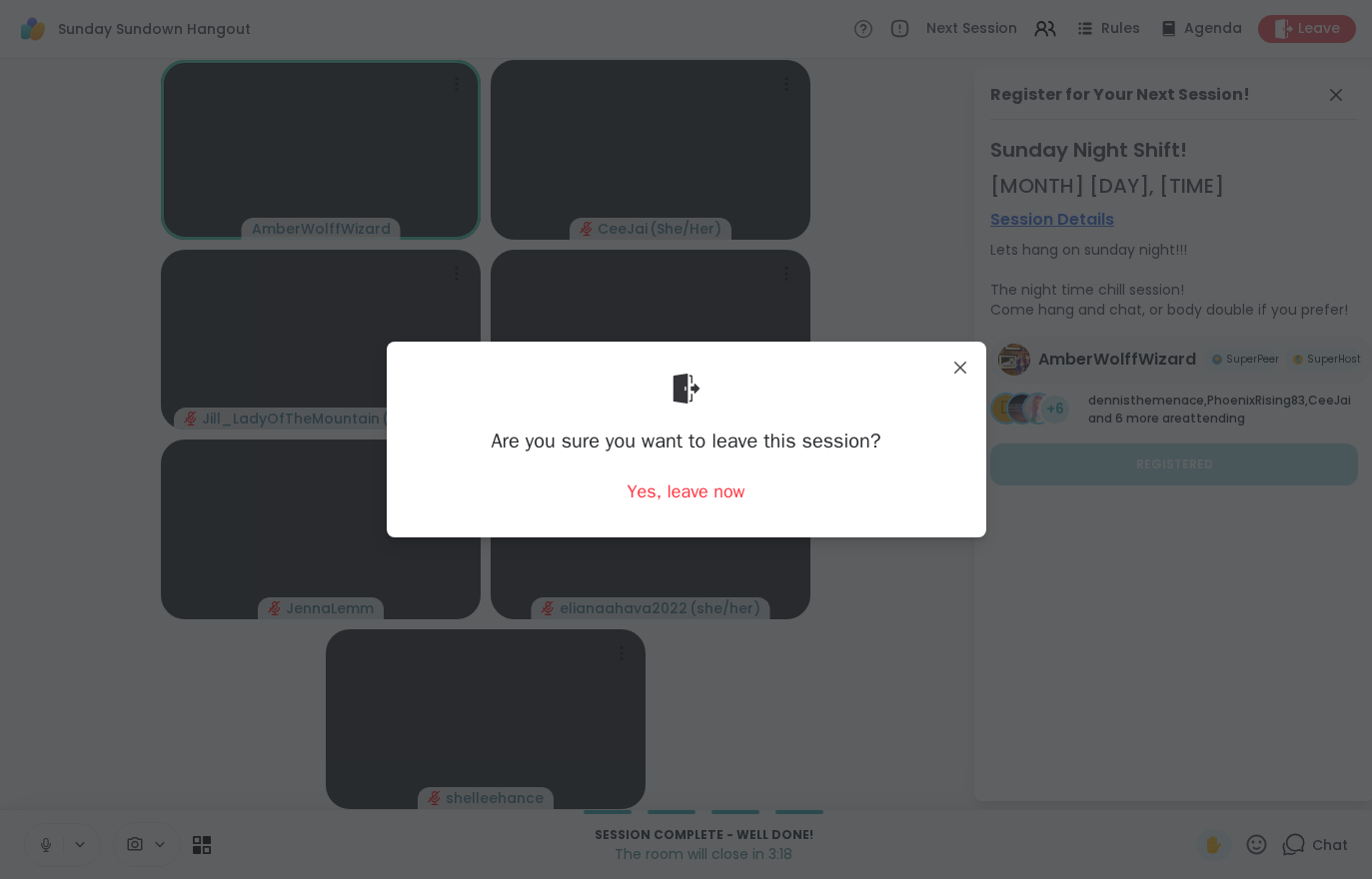 click on "Yes, leave now" at bounding box center (686, 491) 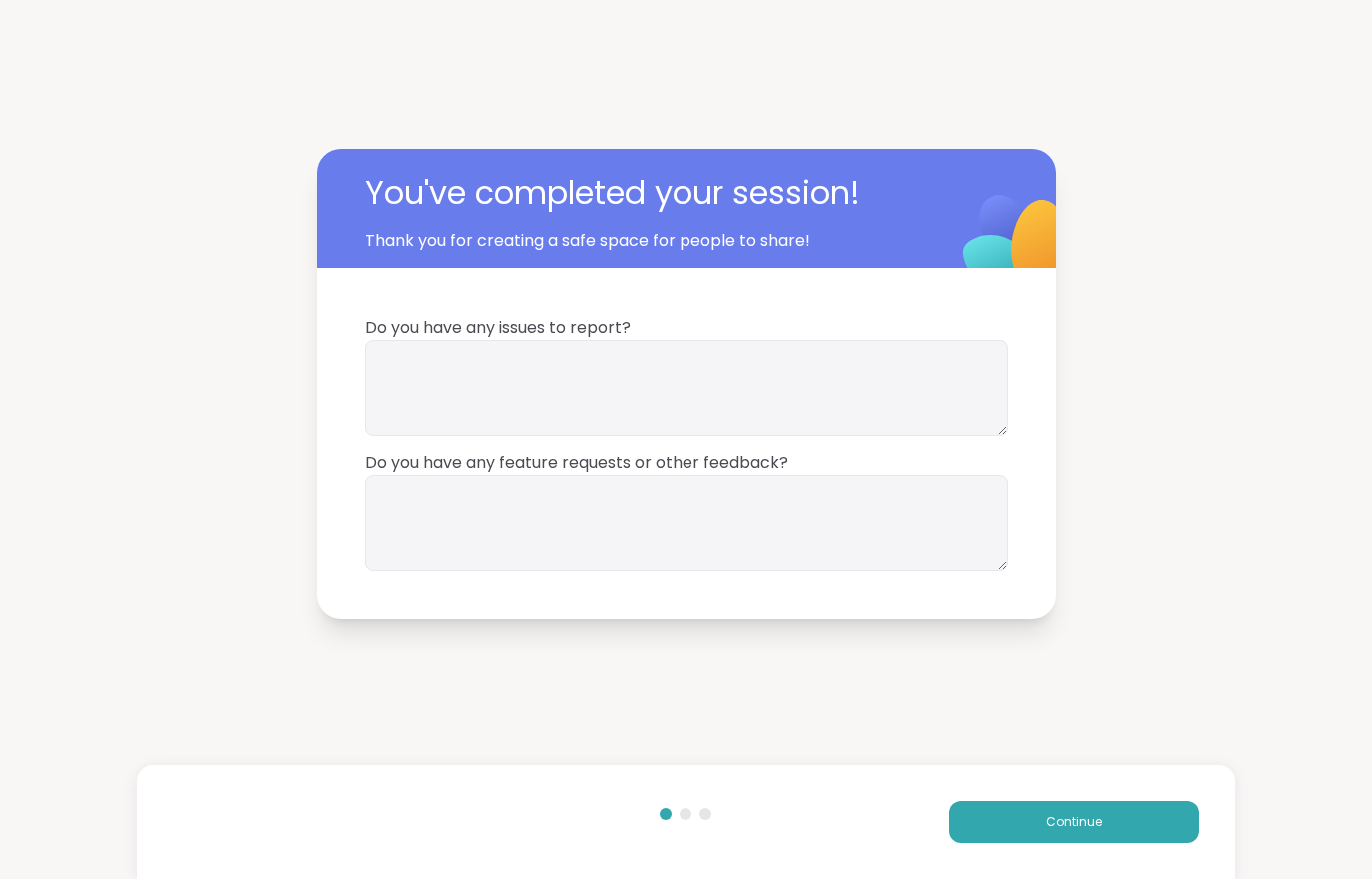 click on "Continue" at bounding box center (1074, 822) 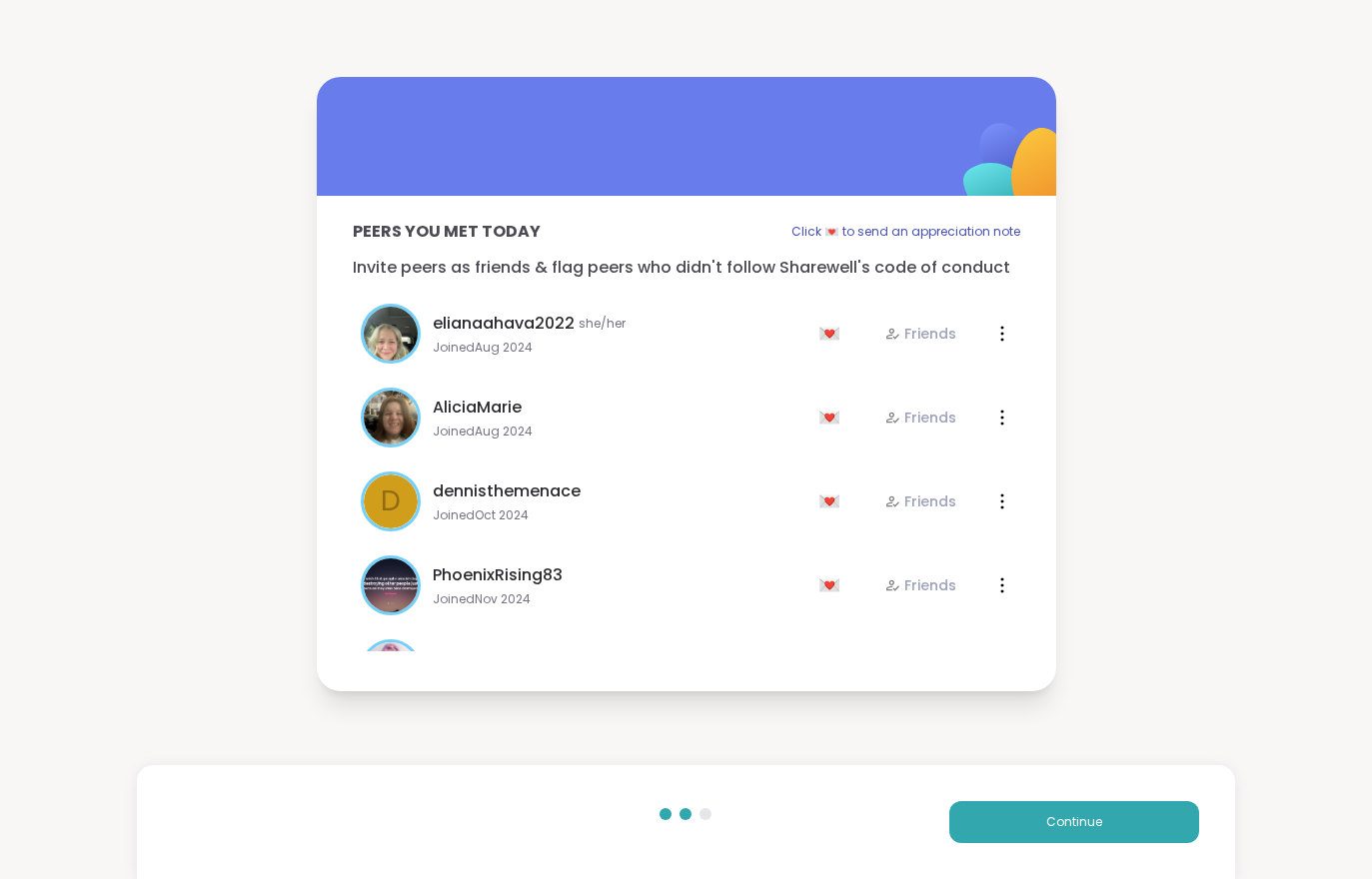 click on "Continue" at bounding box center (1074, 822) 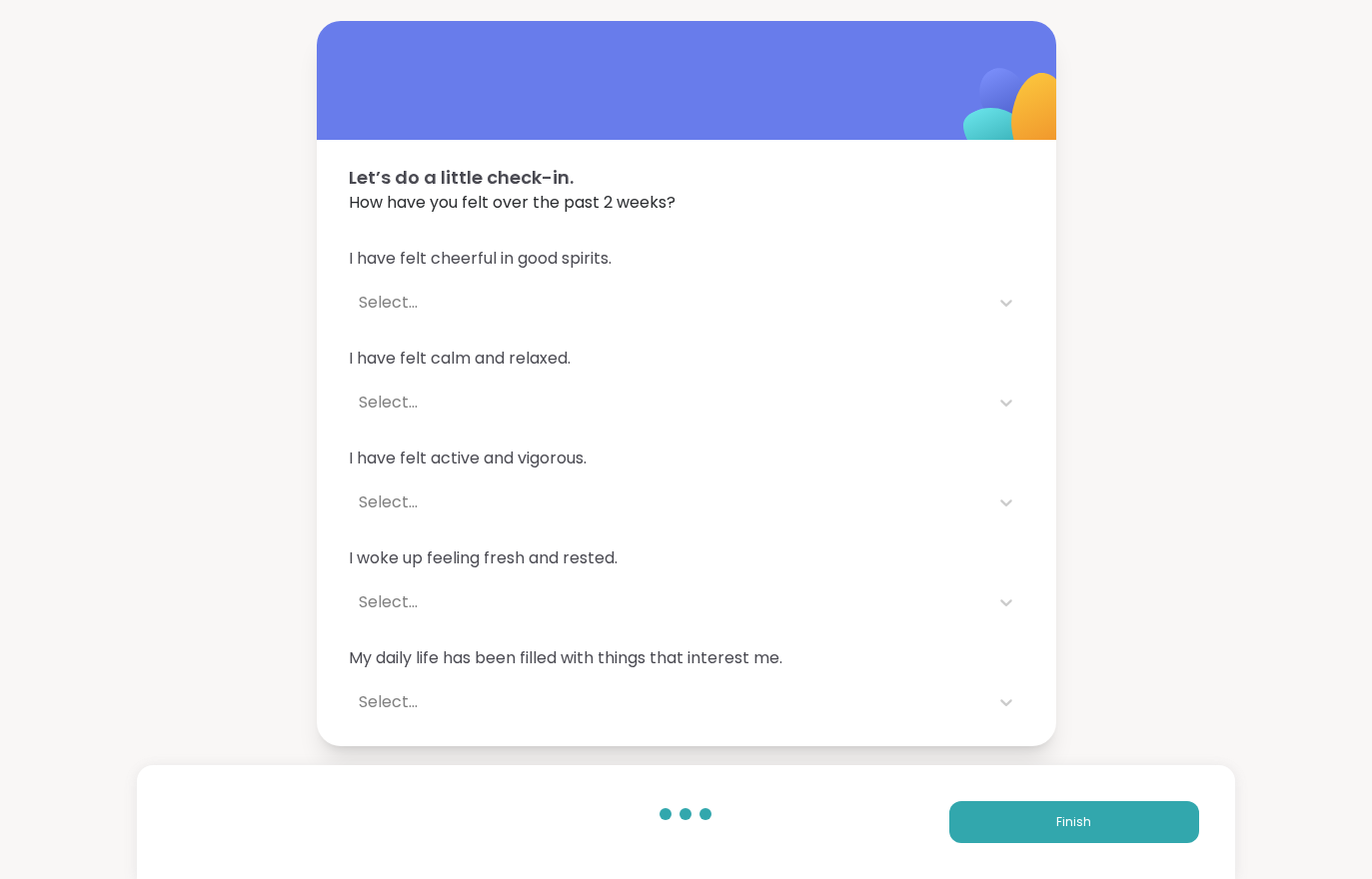 click on "Finish" at bounding box center (1074, 822) 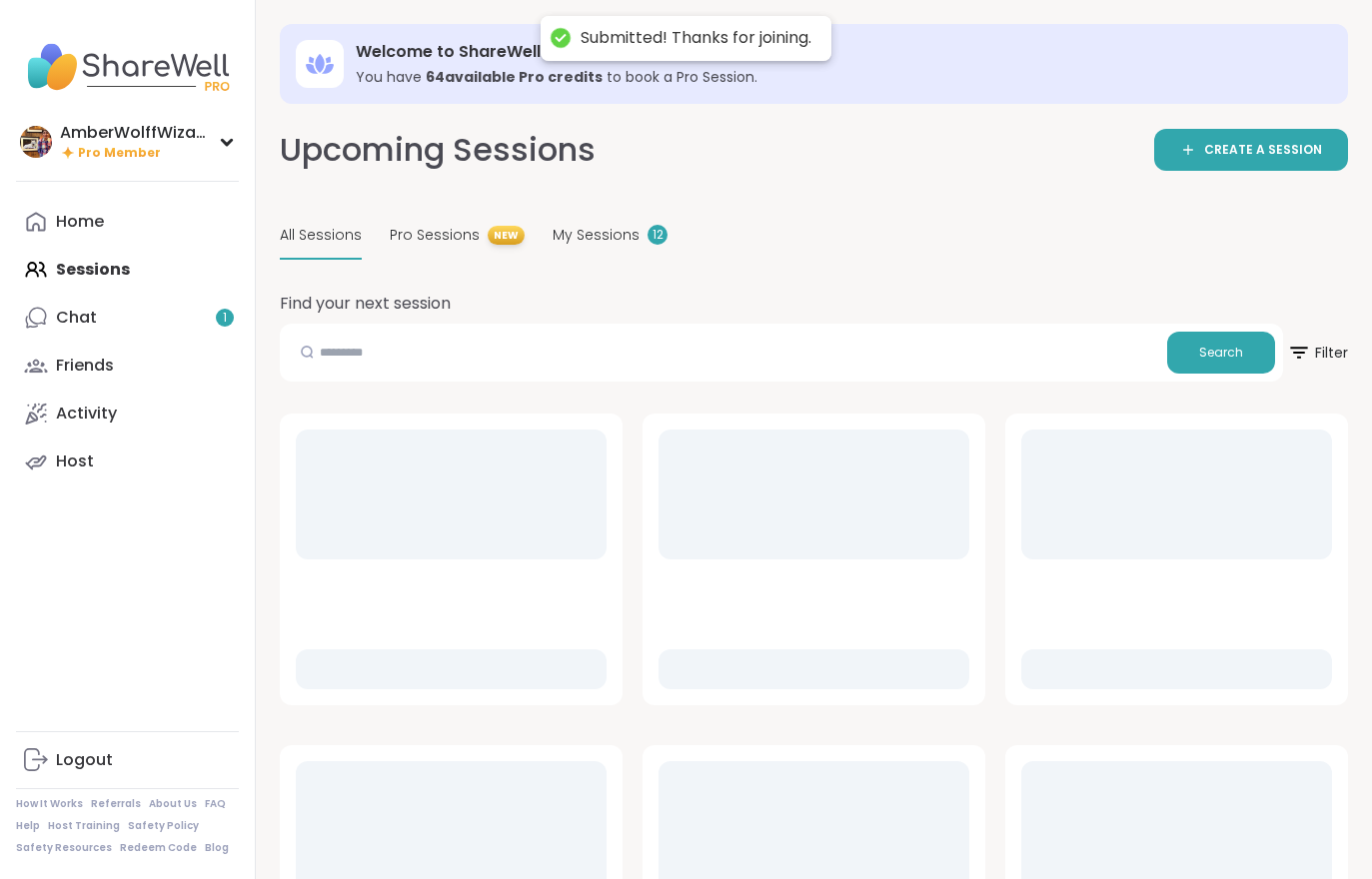 click on "Chat 1" at bounding box center [127, 318] 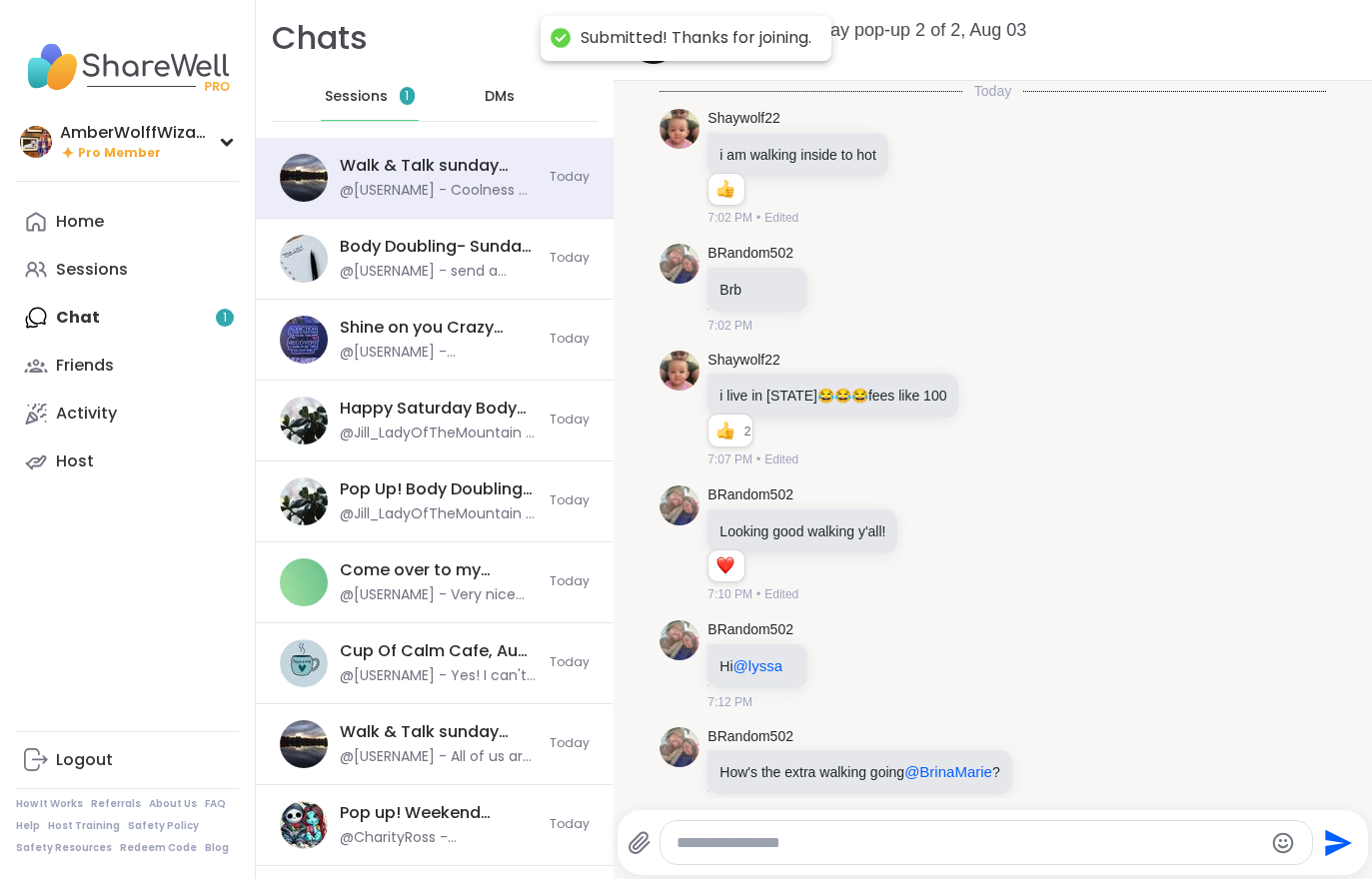 scroll, scrollTop: 2595, scrollLeft: 0, axis: vertical 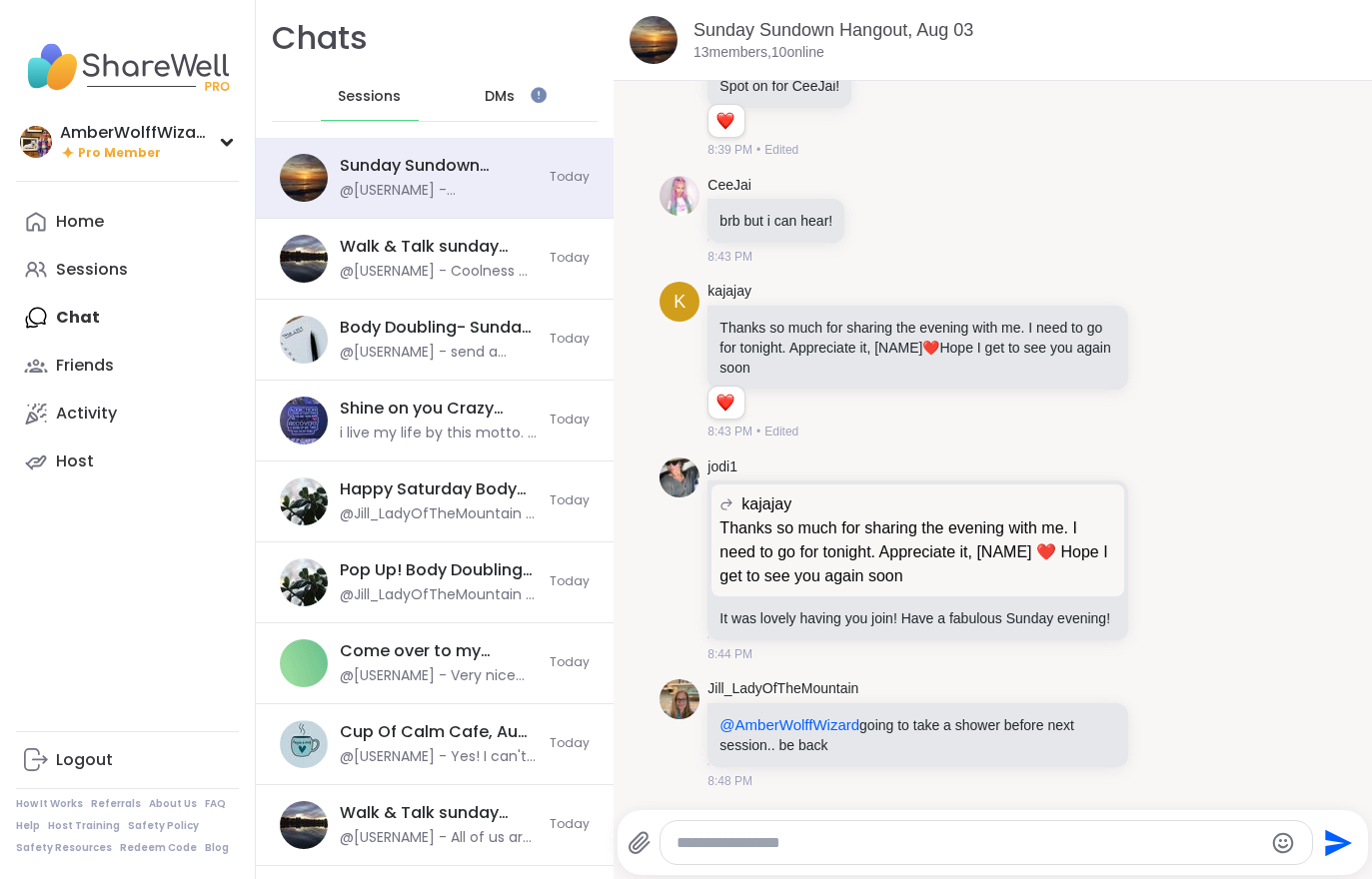 click on "Walk & Talk sunday pop-up 2 of 2, Aug 03 @BrinaMarie - Coolness 🤗 I'll message you  Today" at bounding box center (435, 259) 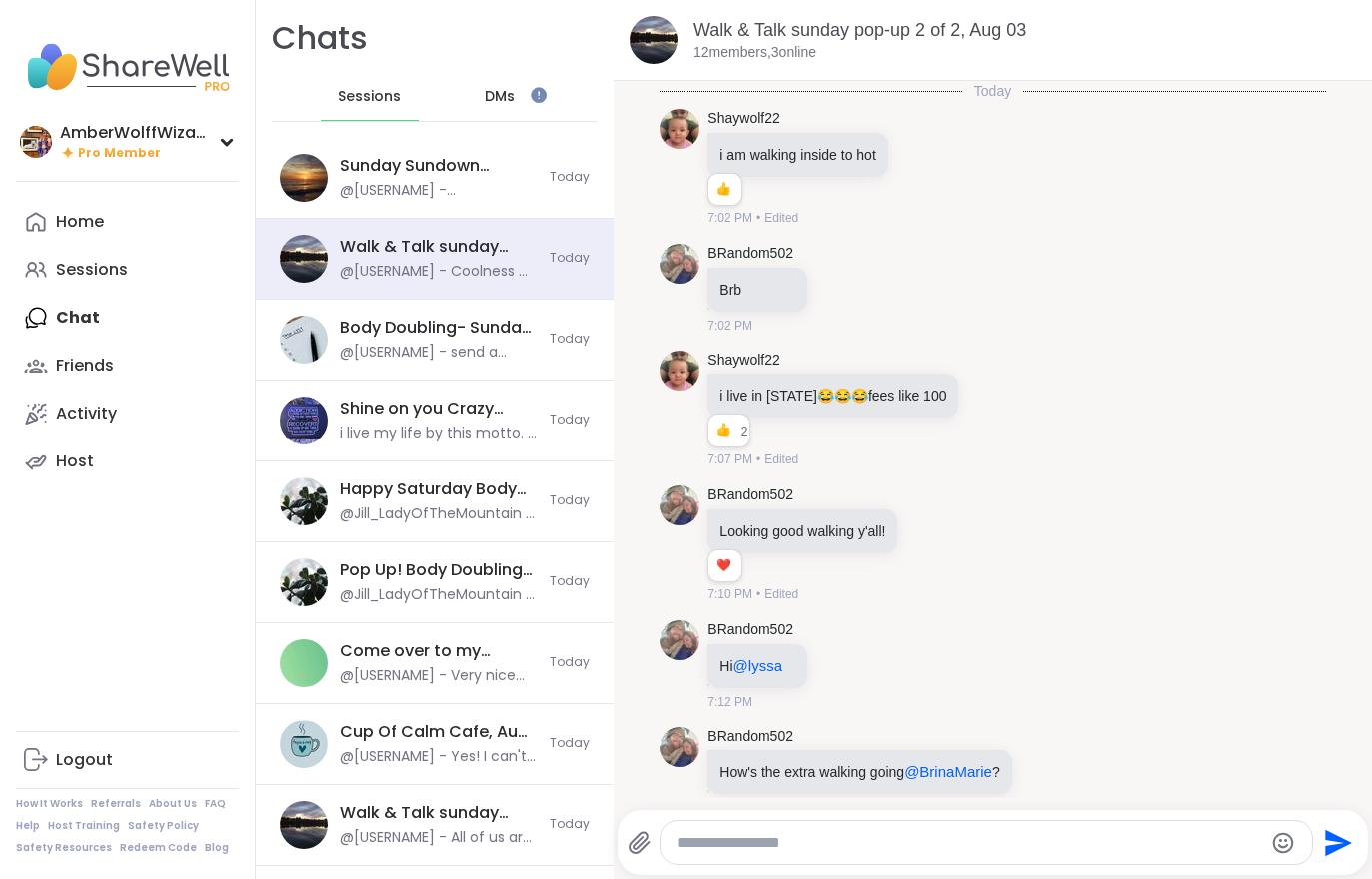 scroll, scrollTop: 2595, scrollLeft: 0, axis: vertical 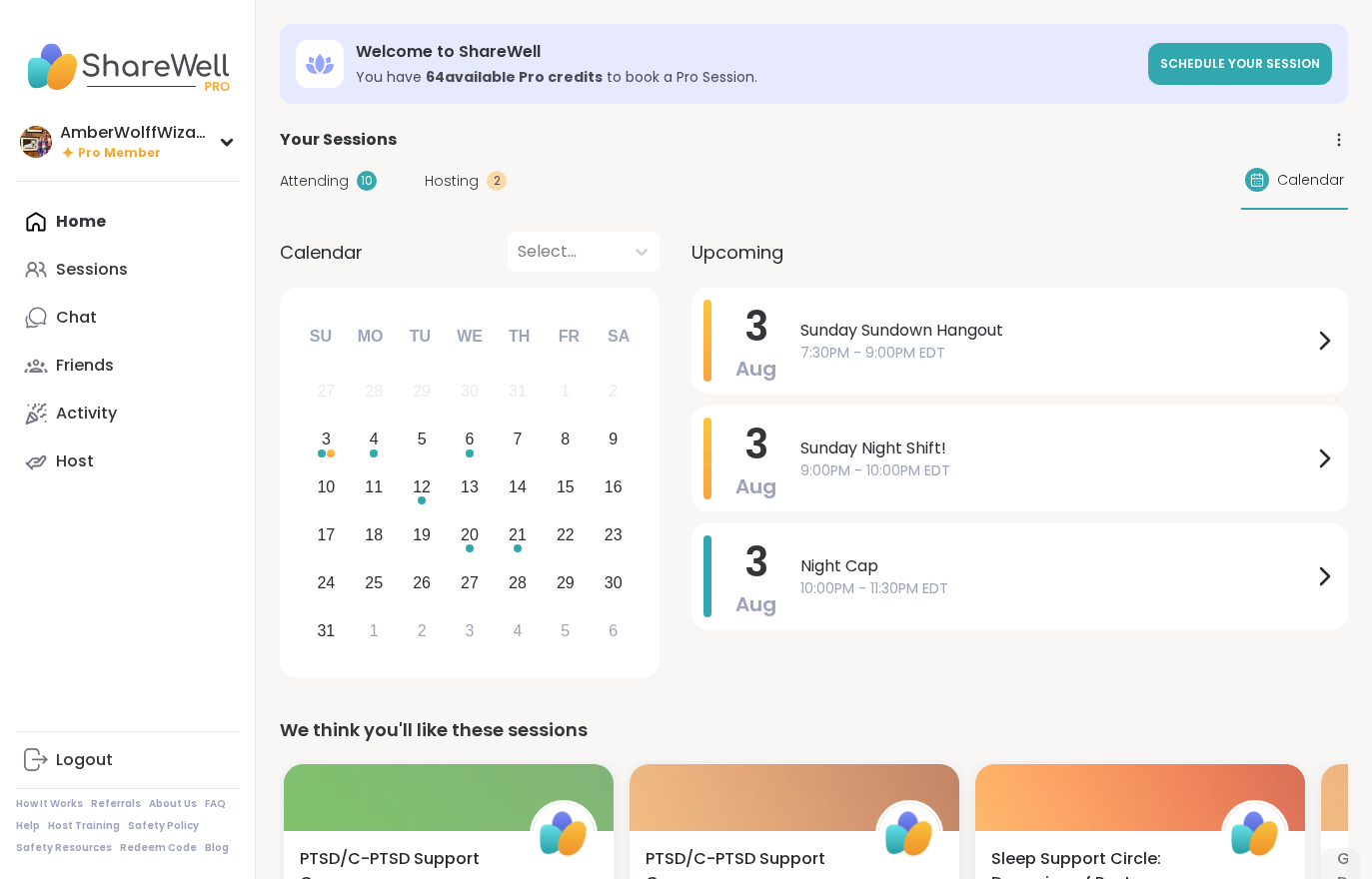 click on "Hosting" at bounding box center [452, 181] 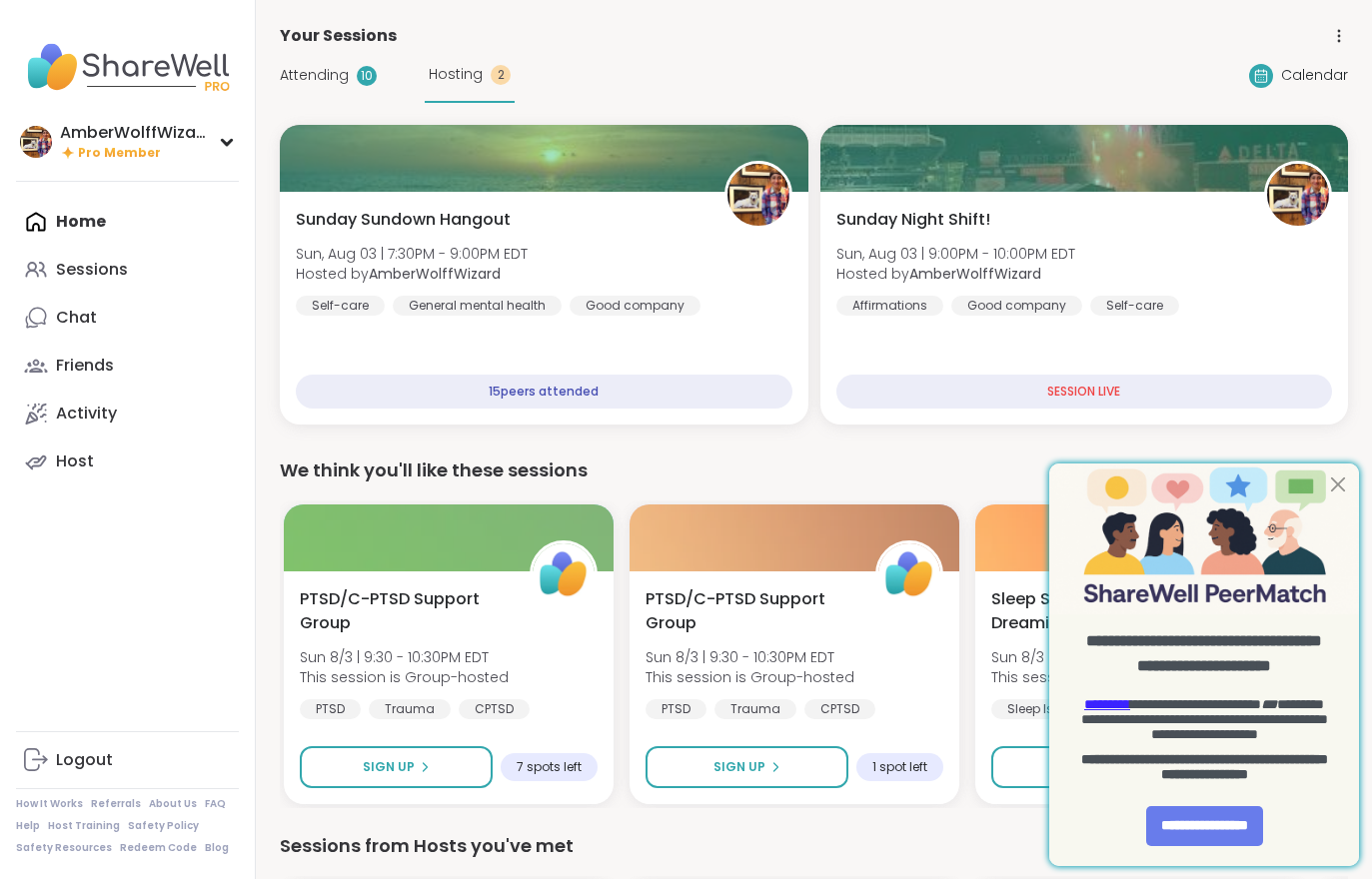scroll, scrollTop: 0, scrollLeft: 0, axis: both 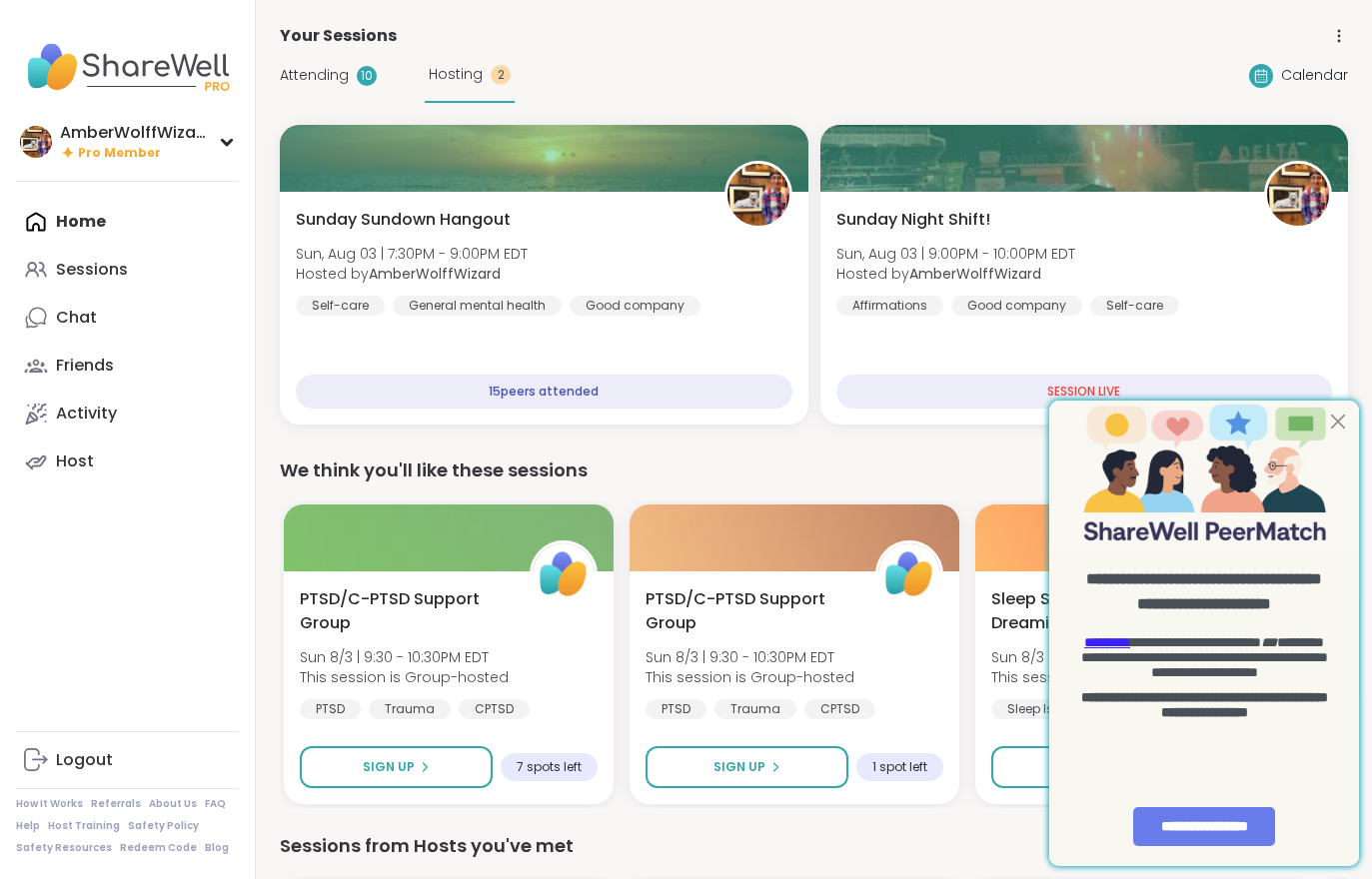 click on "Sunday Night Shift! Sun, Aug 03 | 9:00PM - 10:00PM EDT Hosted by  AmberWolffWizard Affirmations Good company Self-care" at bounding box center (1084, 262) 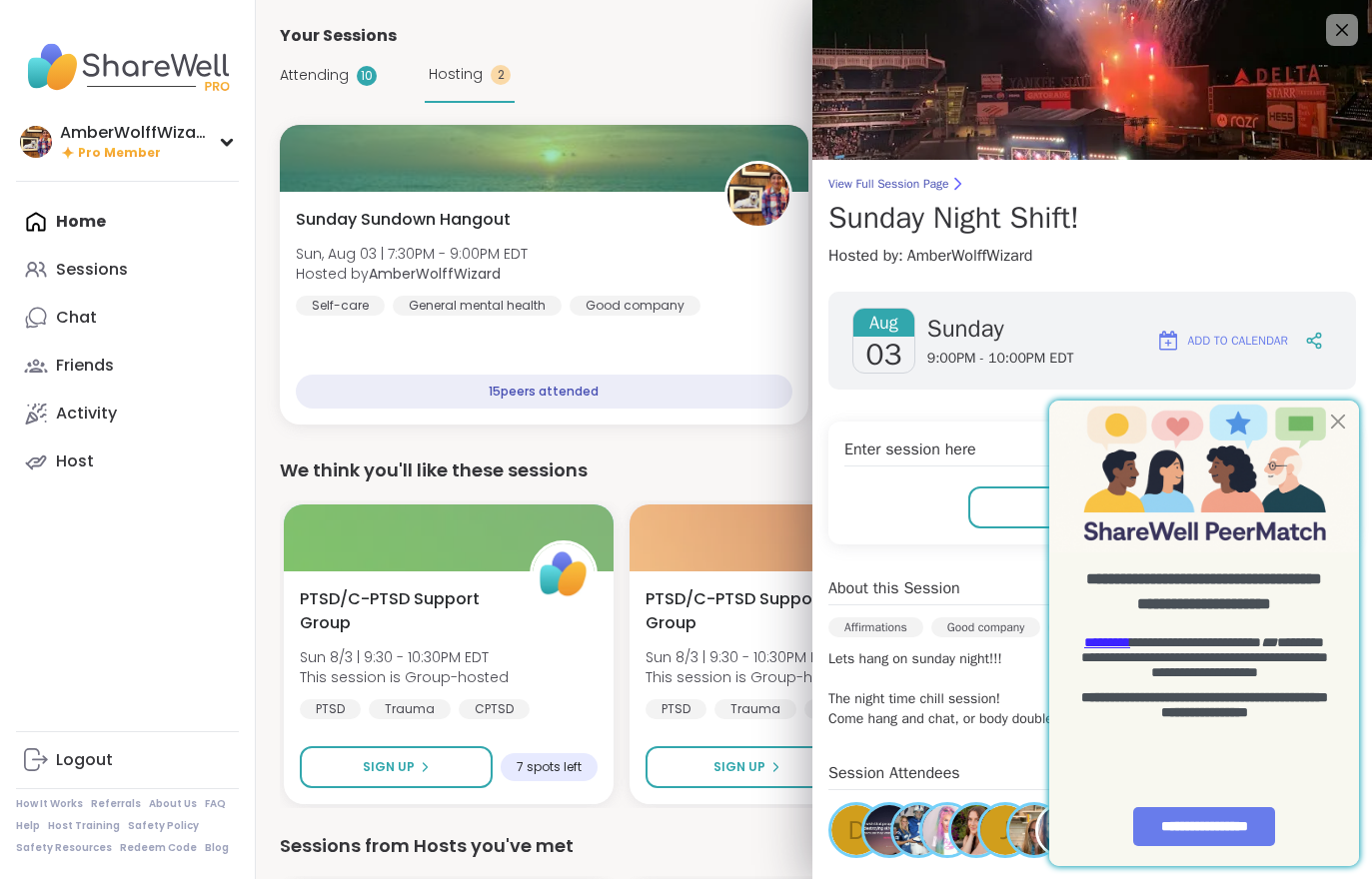 click at bounding box center (1338, 422) 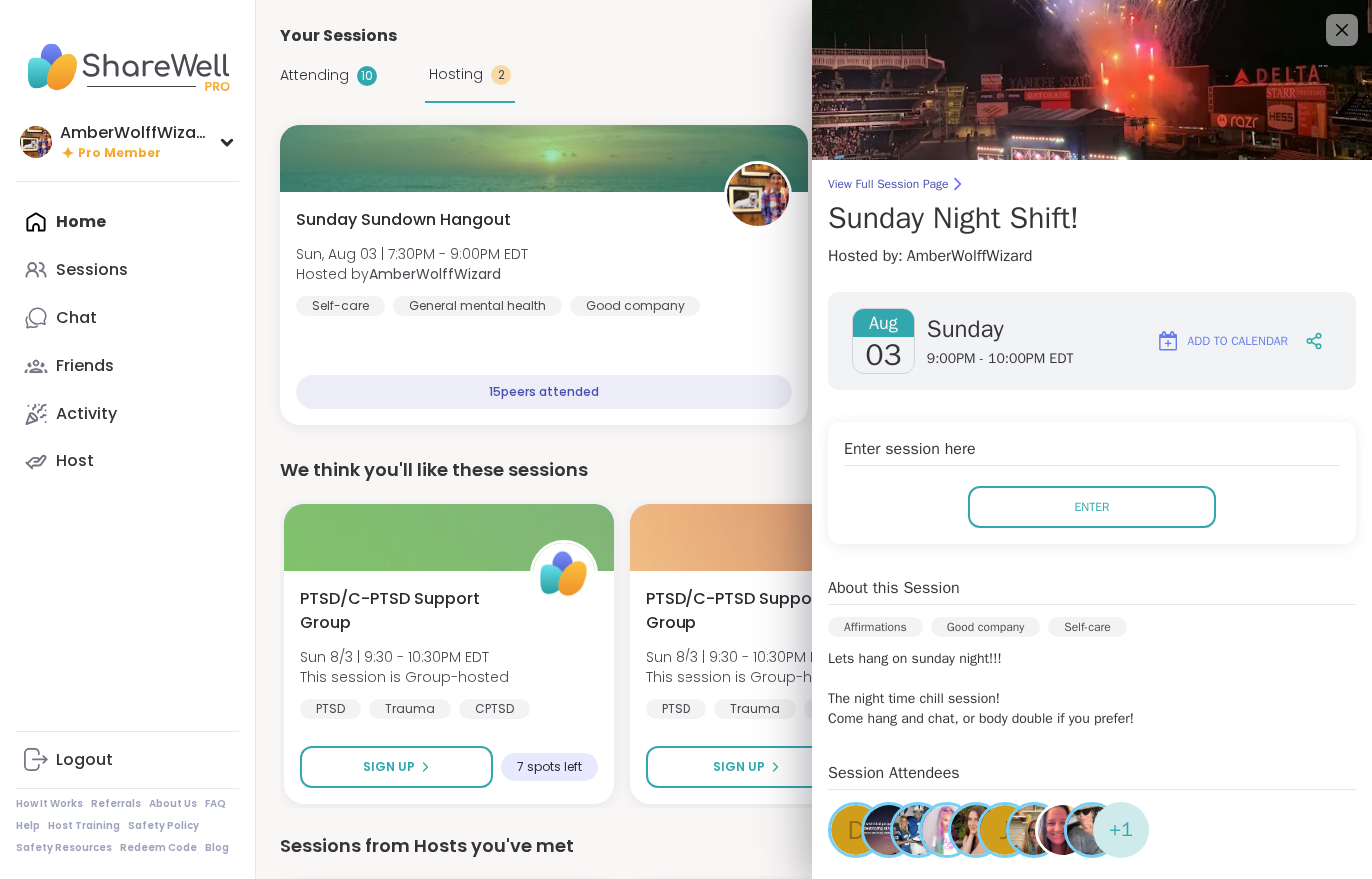 click on "Enter" at bounding box center [1092, 507] 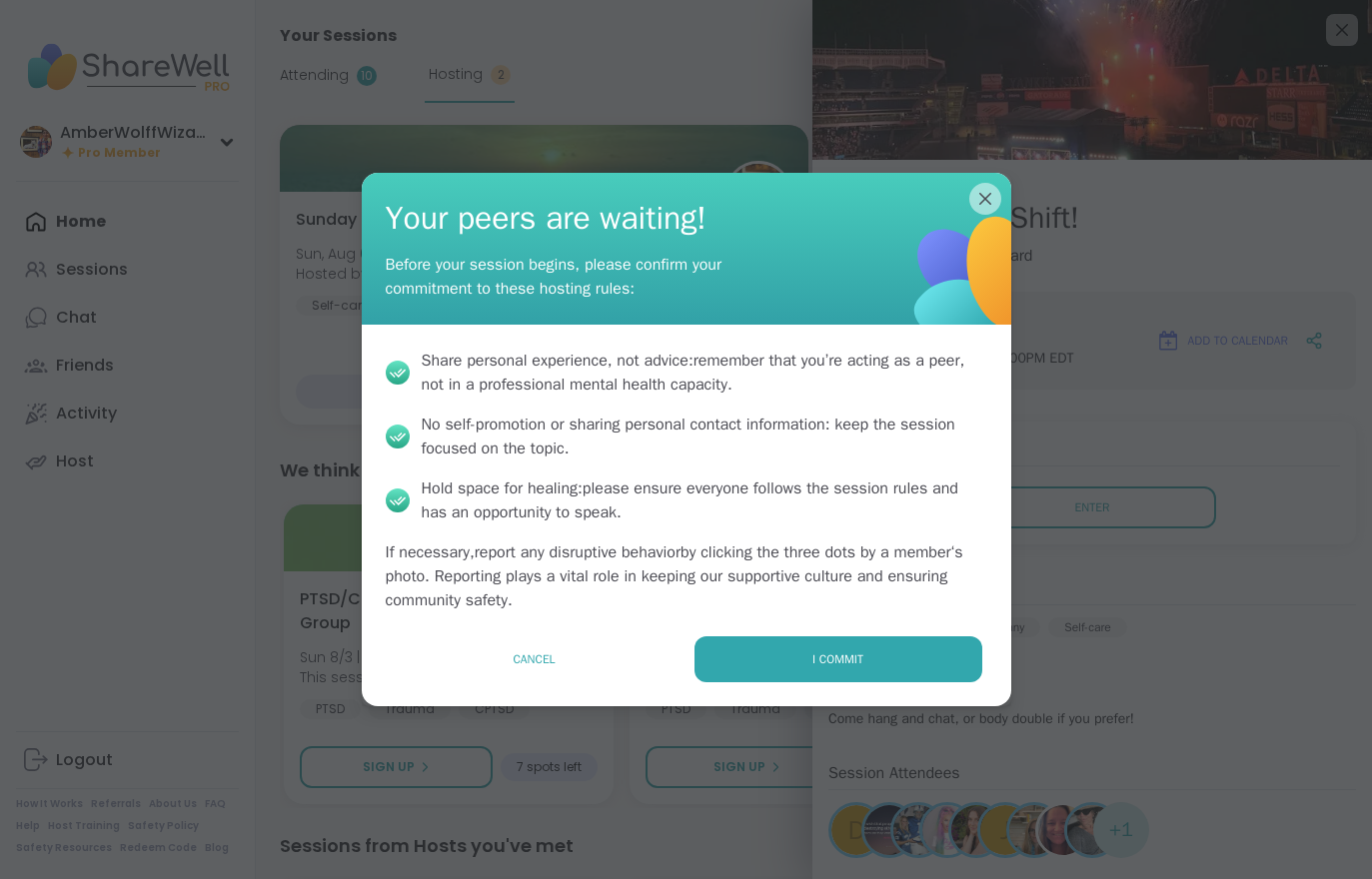 click on "I commit" at bounding box center [838, 659] 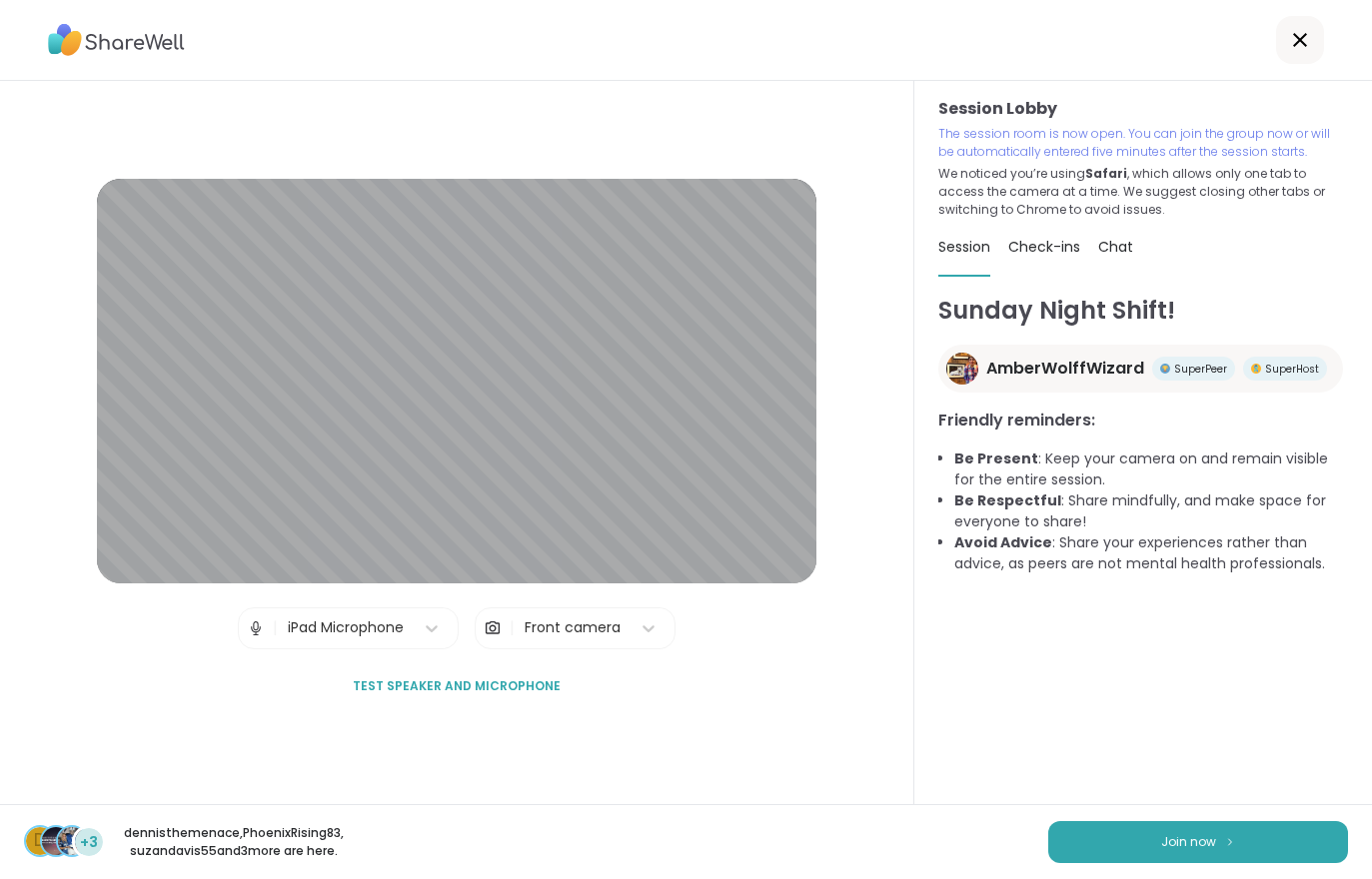 click on "Join now" at bounding box center [1198, 842] 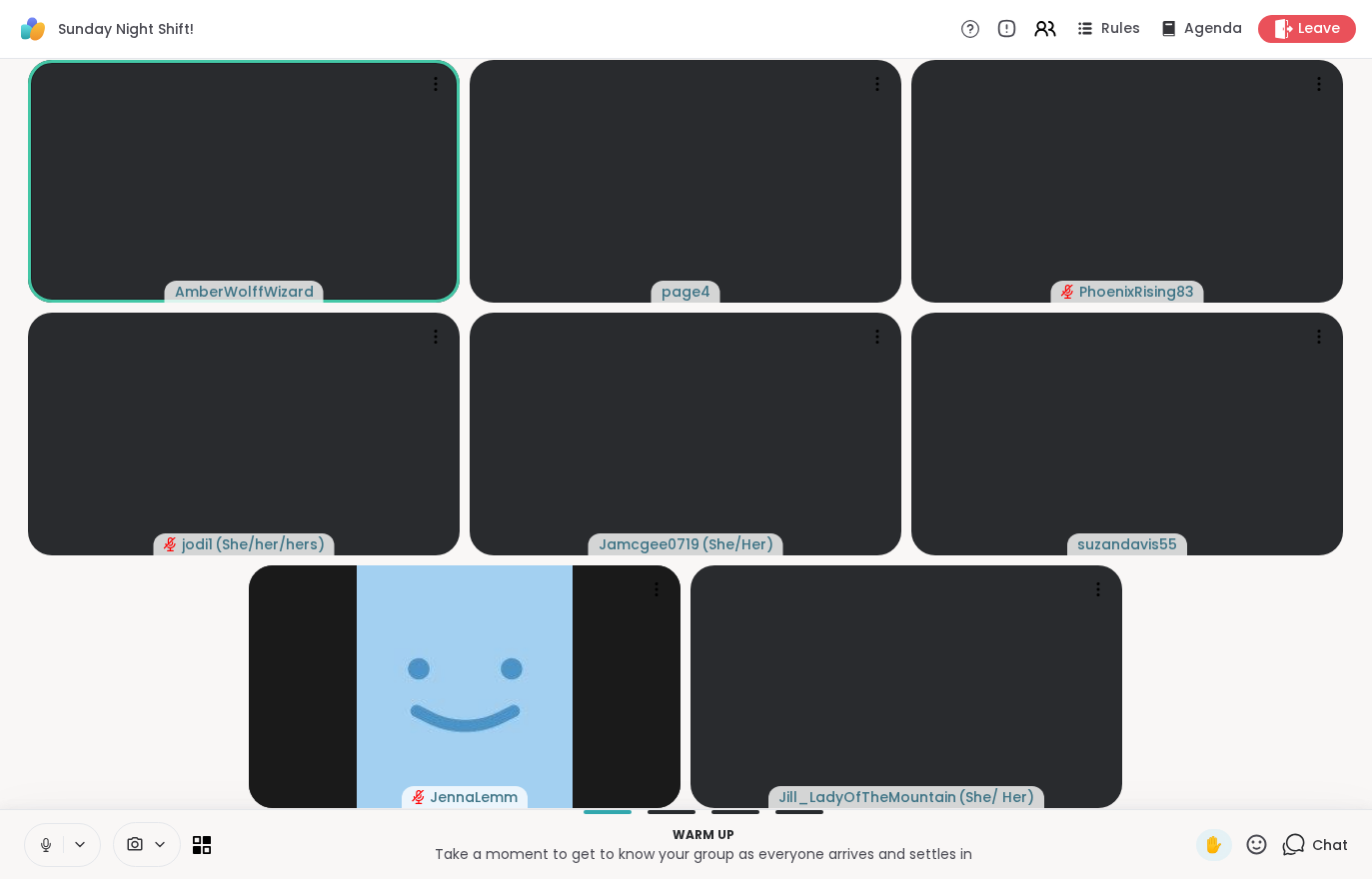 click at bounding box center [147, 844] 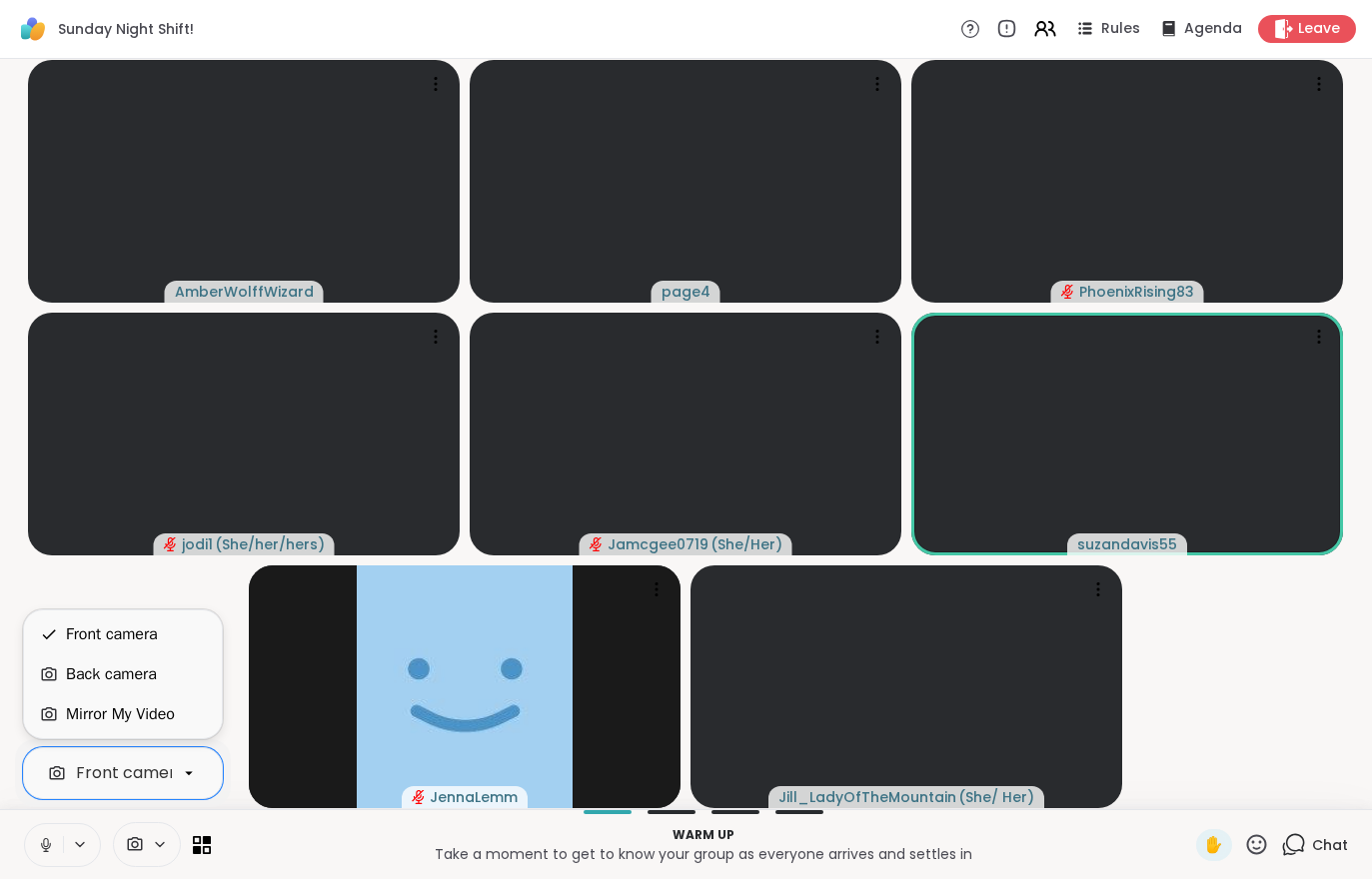 click on "Mirror My Video" at bounding box center [123, 714] 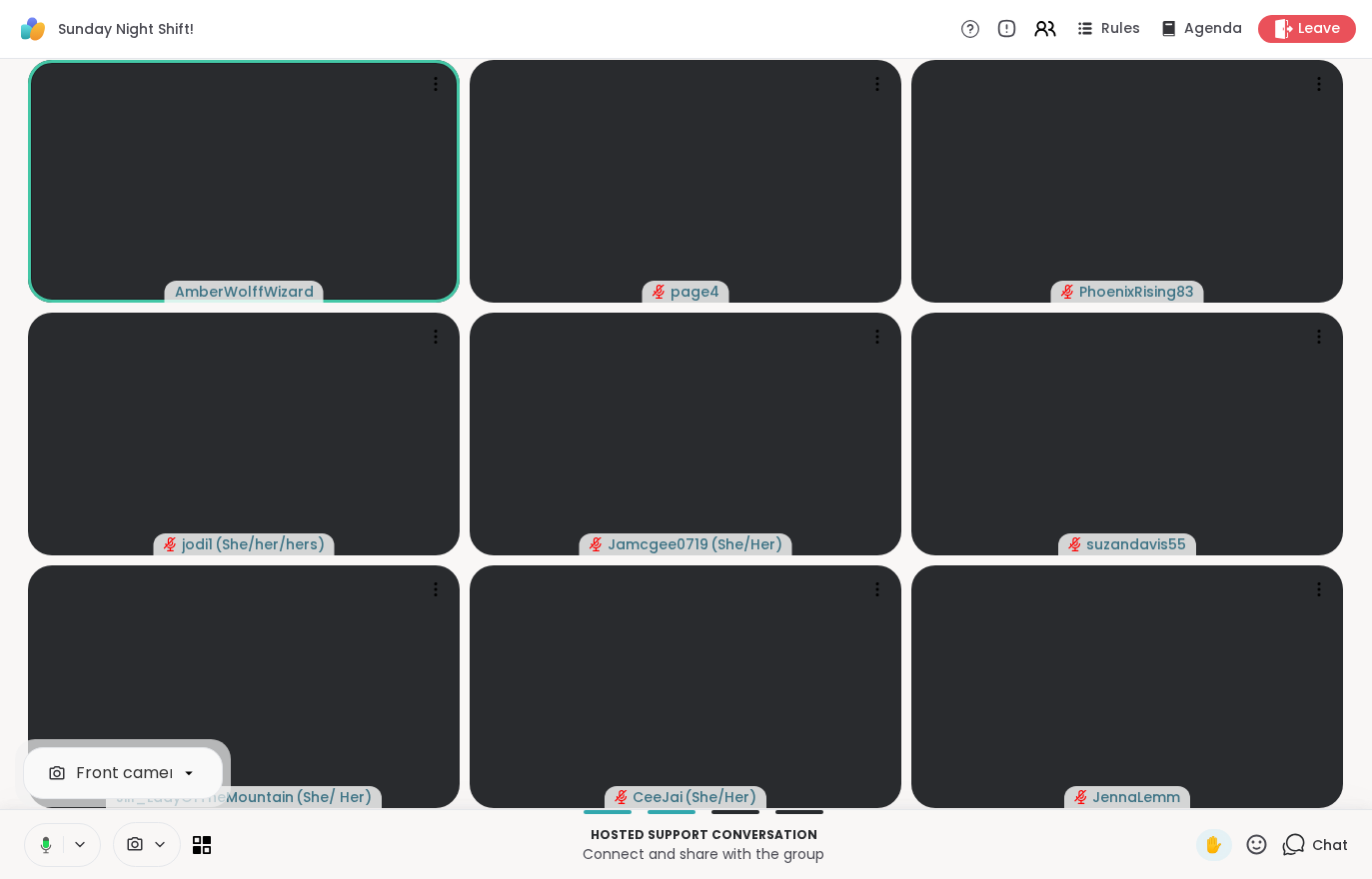 click 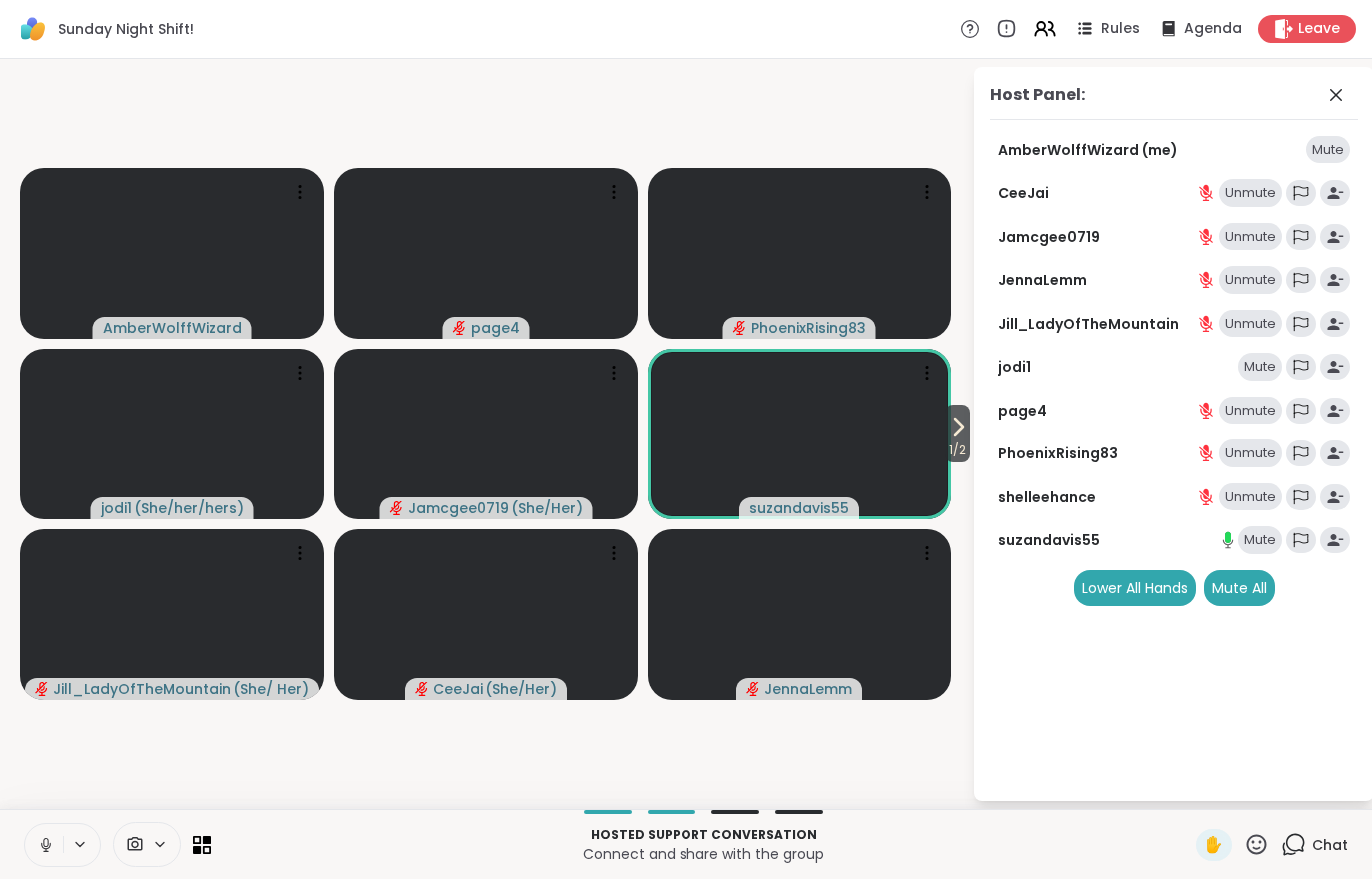 click on "1  /  2" at bounding box center [957, 450] 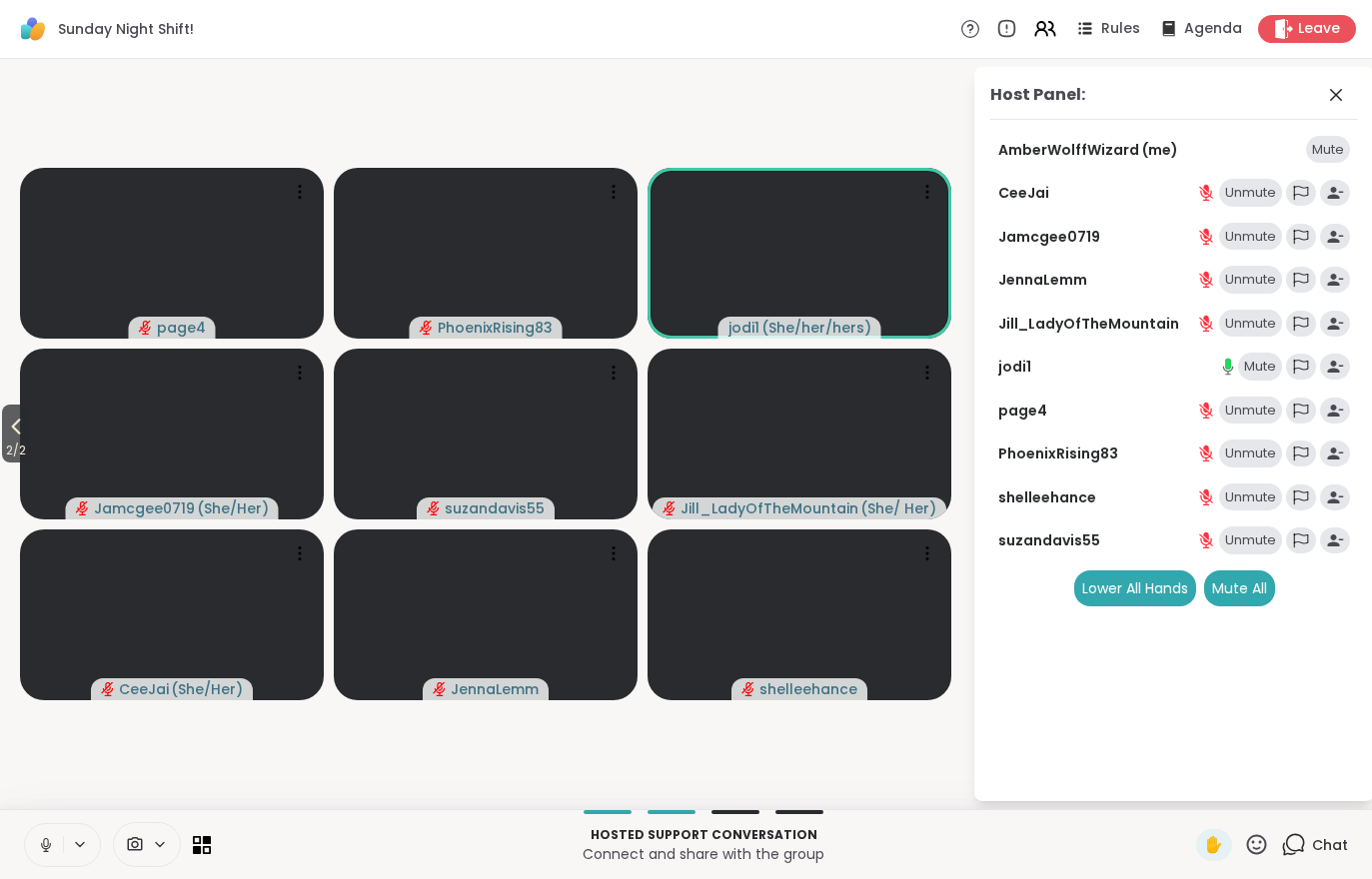 click on "2  /  2" at bounding box center [16, 450] 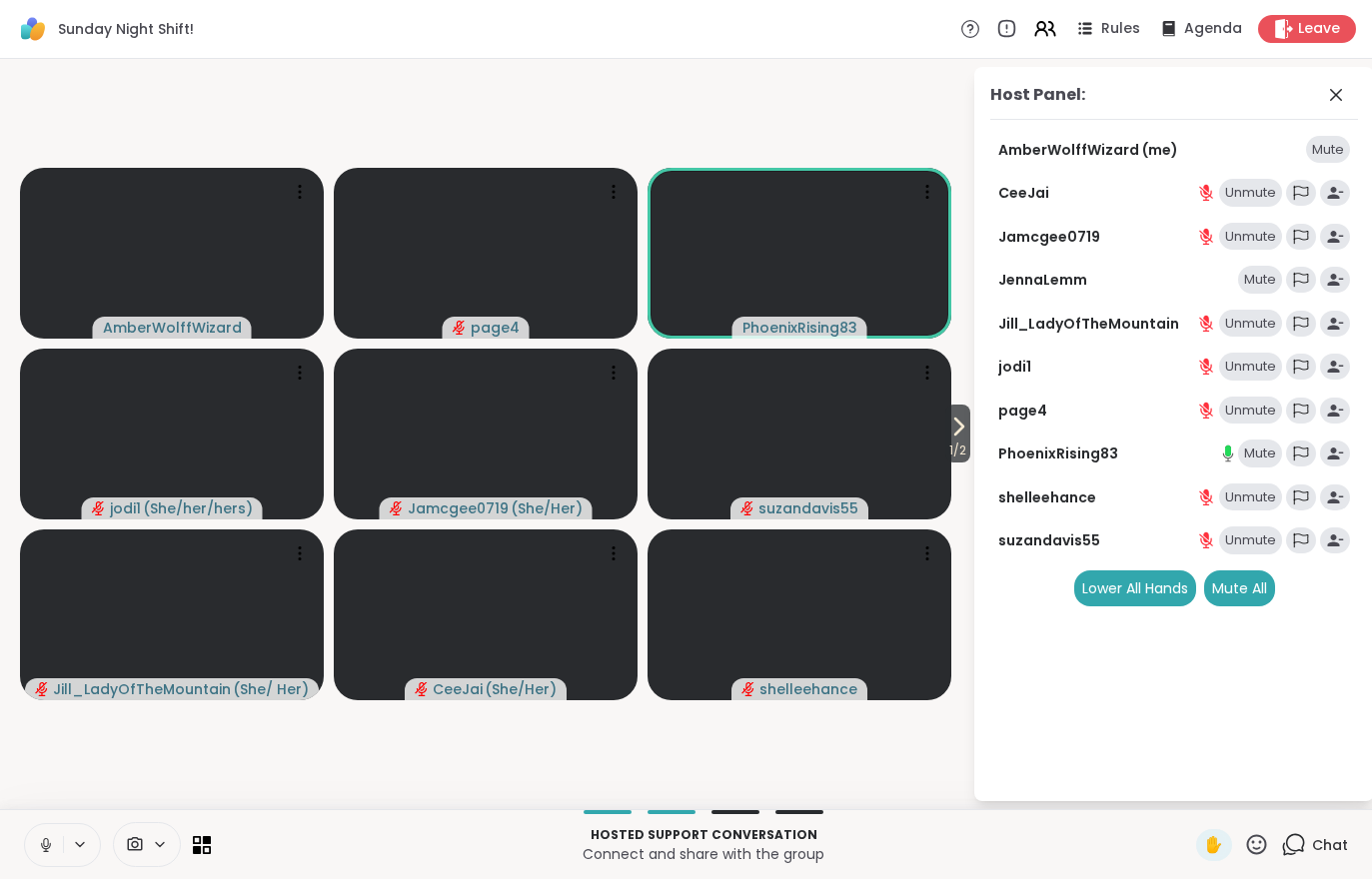 click on "1  /  2" at bounding box center [957, 450] 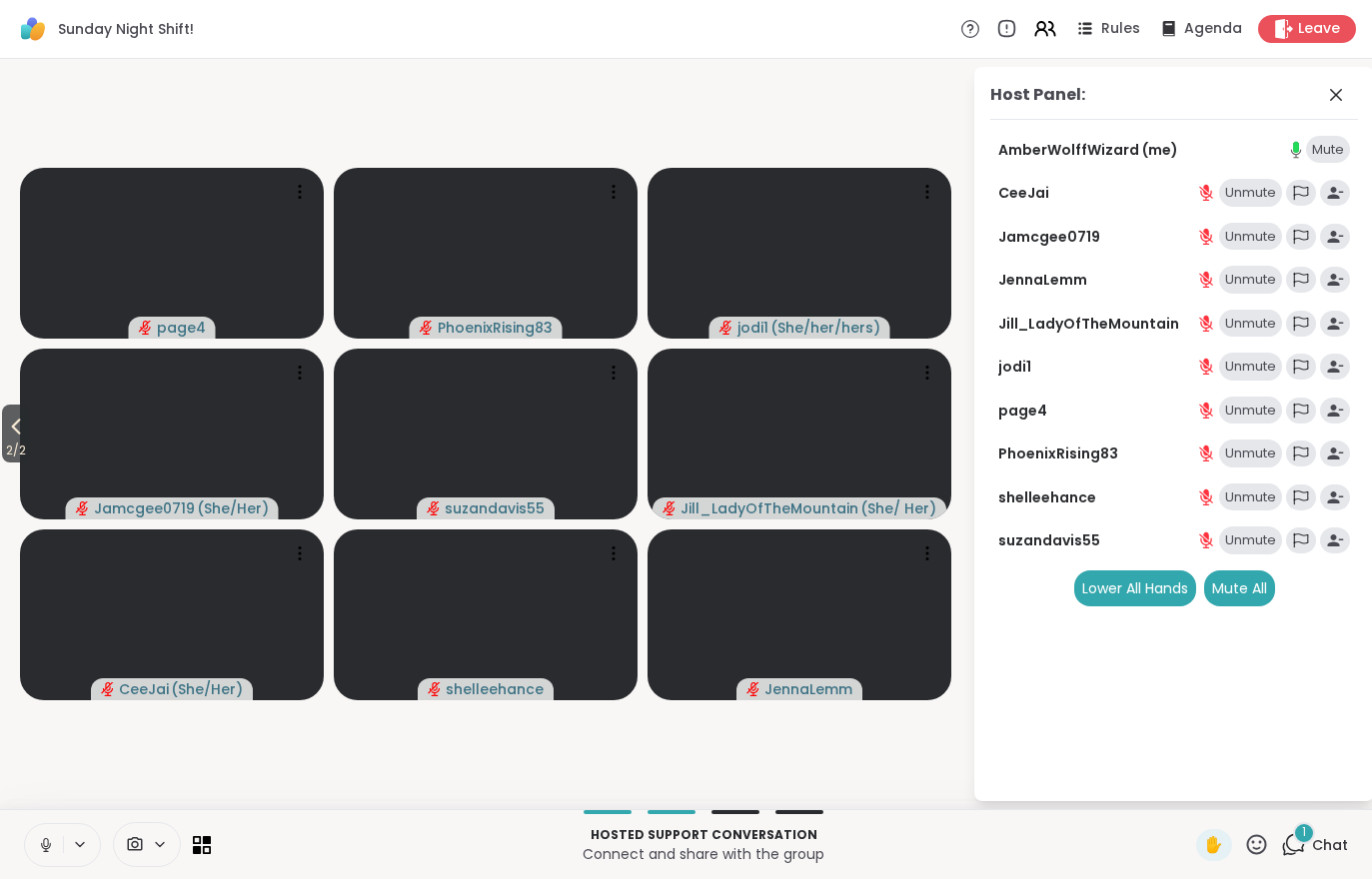click on "2  /  2" at bounding box center [16, 450] 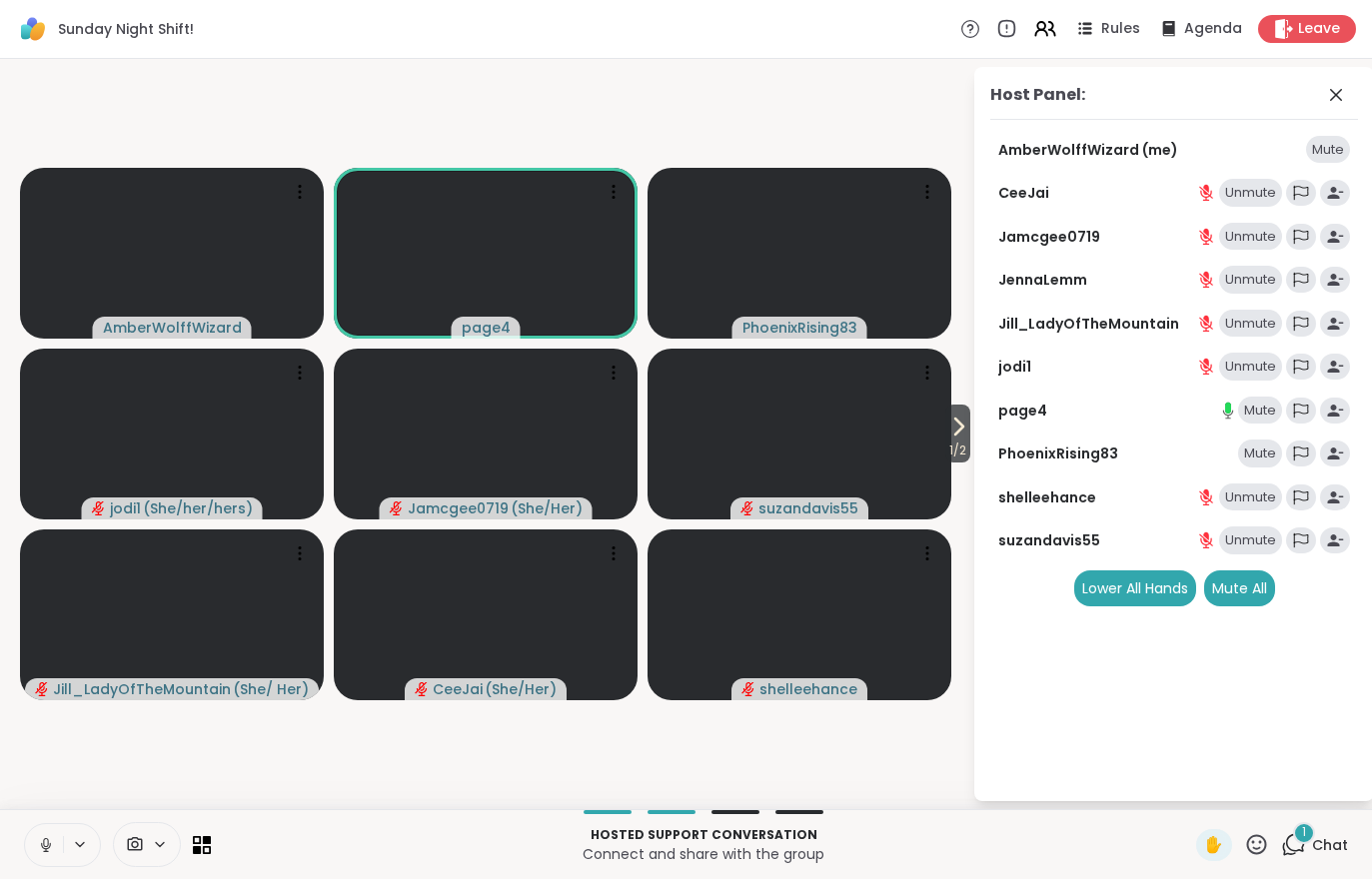 click on "Chat" at bounding box center [1330, 845] 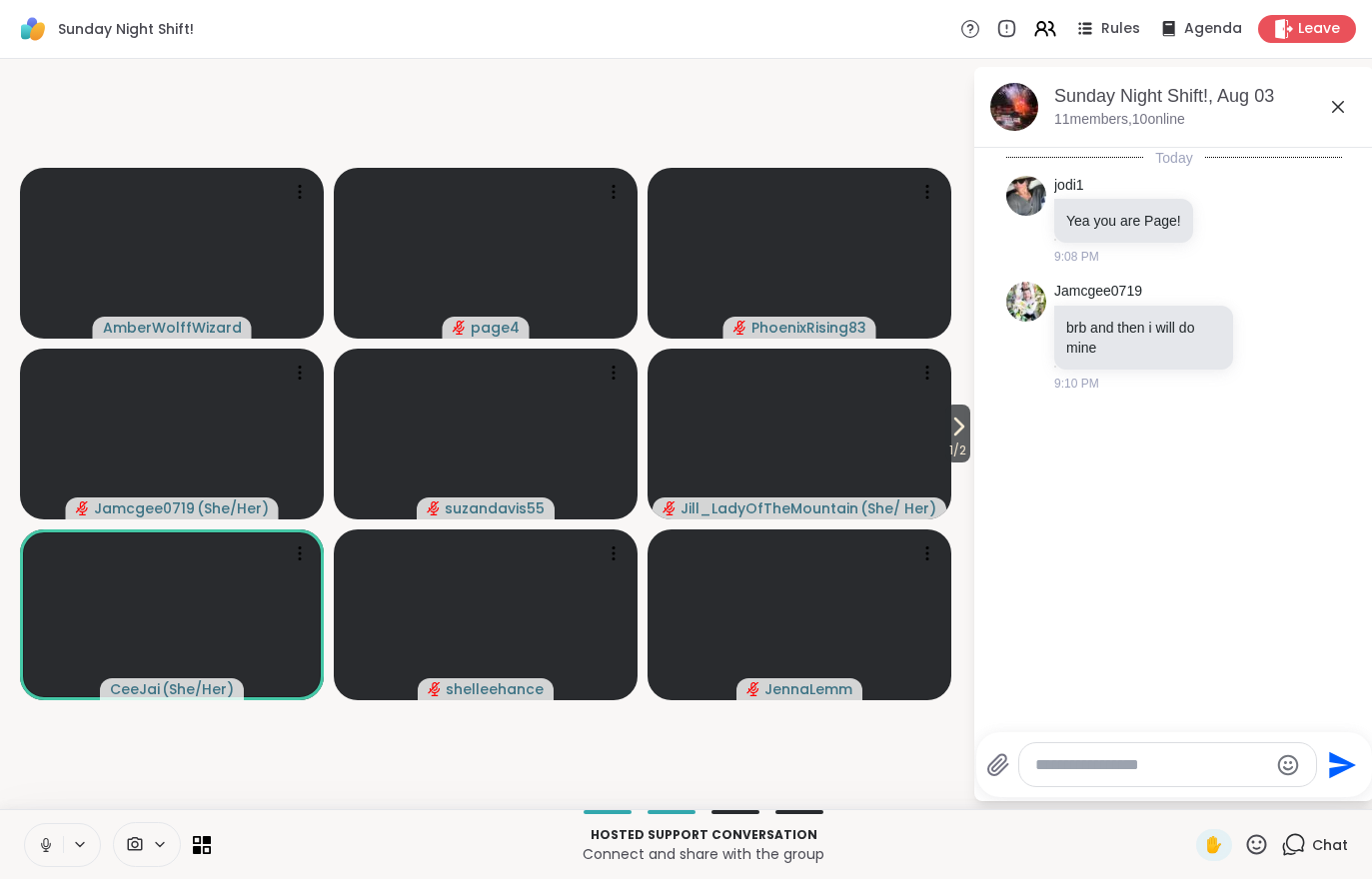 click on "1  /  2" at bounding box center (957, 450) 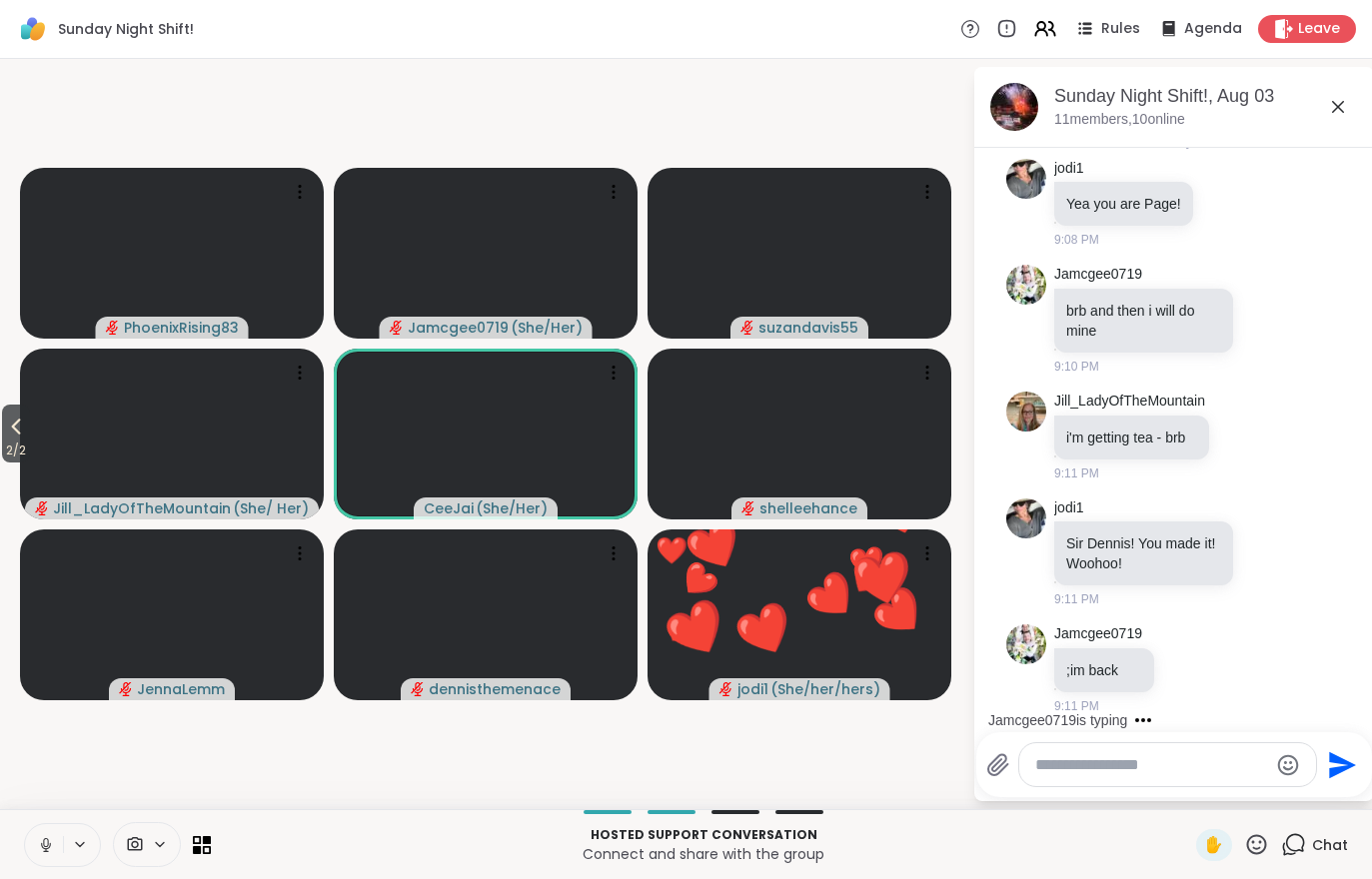 scroll, scrollTop: 123, scrollLeft: 0, axis: vertical 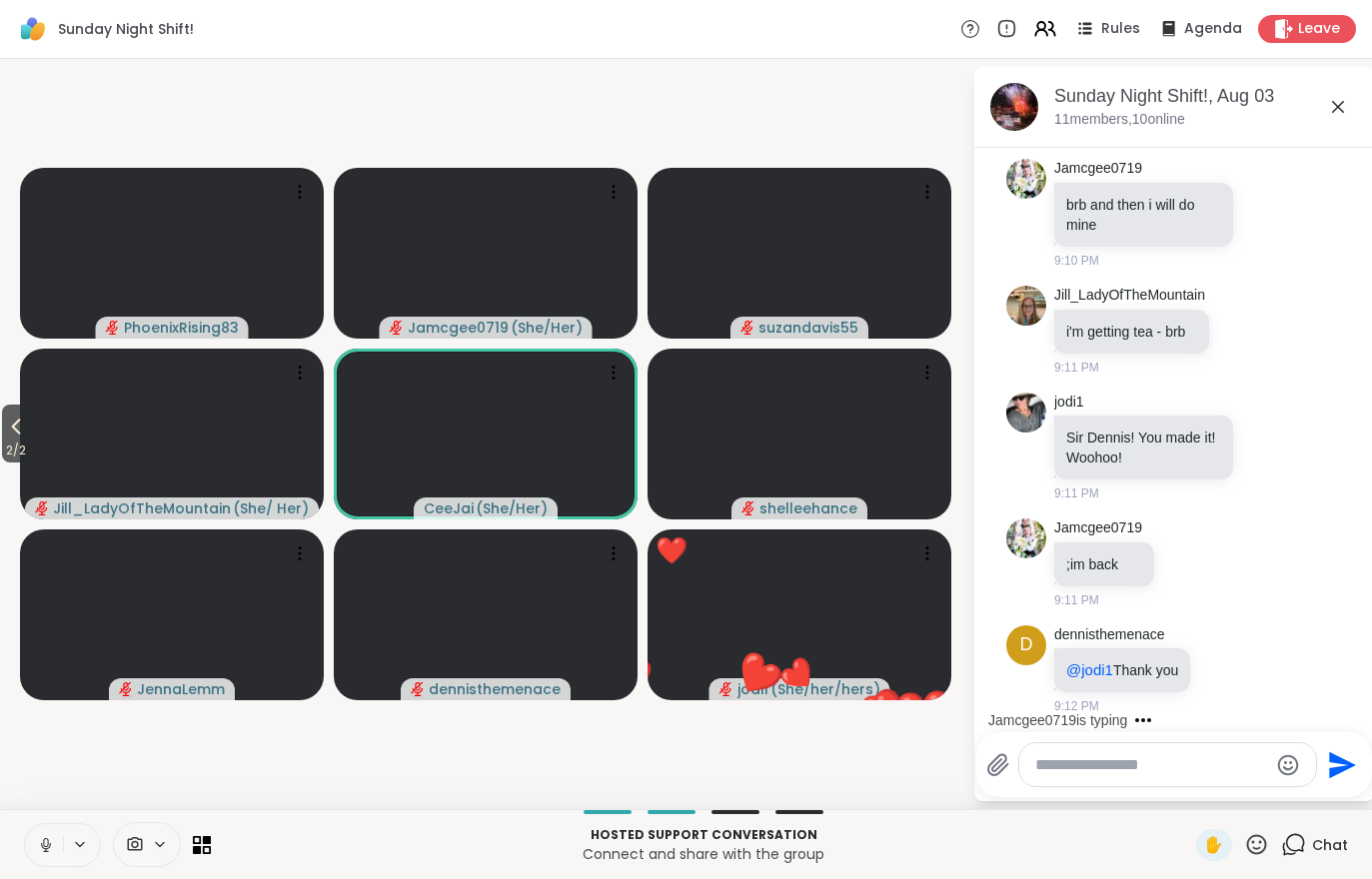 click on "2  /  2" at bounding box center (16, 450) 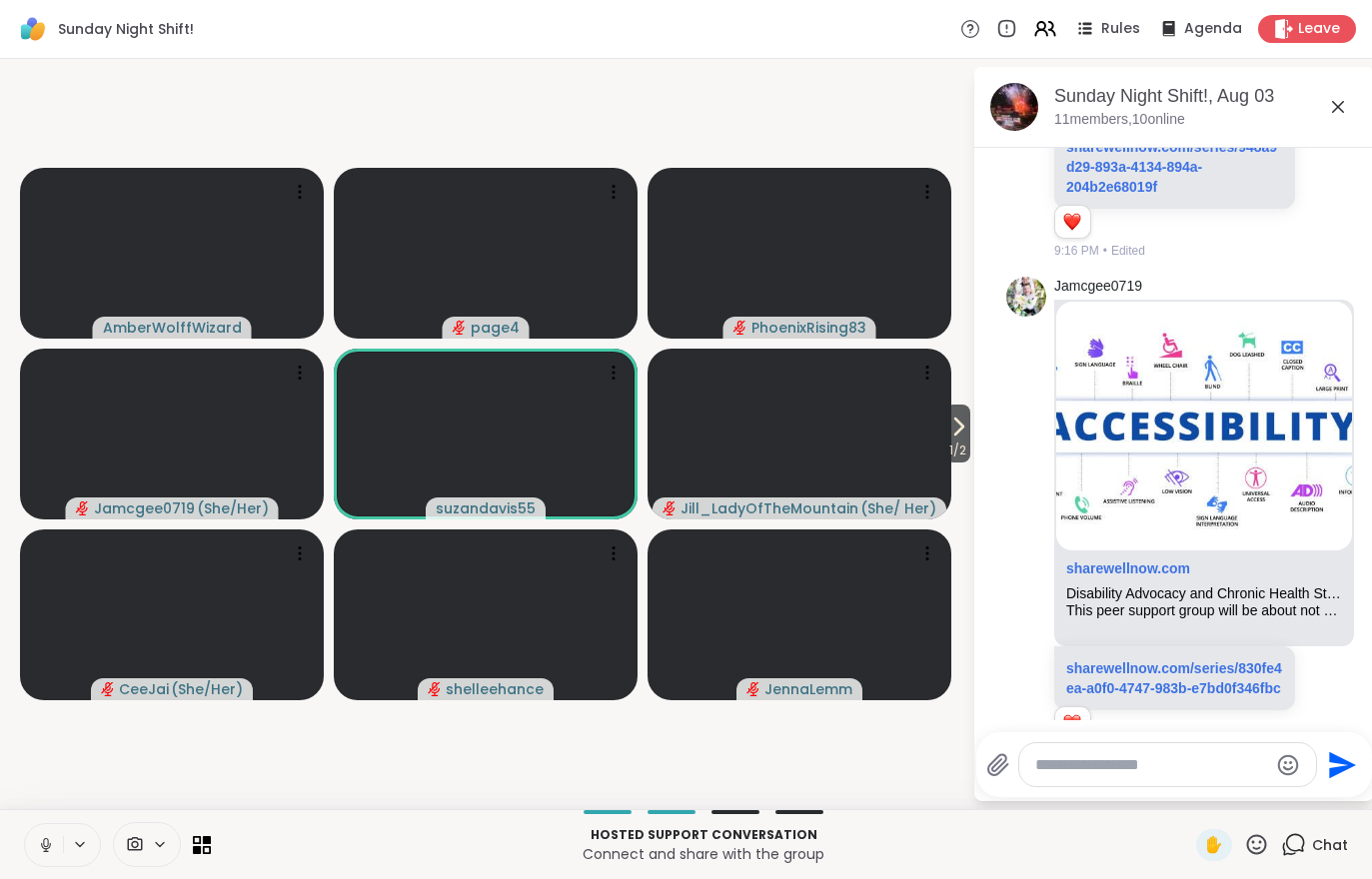 scroll, scrollTop: 4177, scrollLeft: 0, axis: vertical 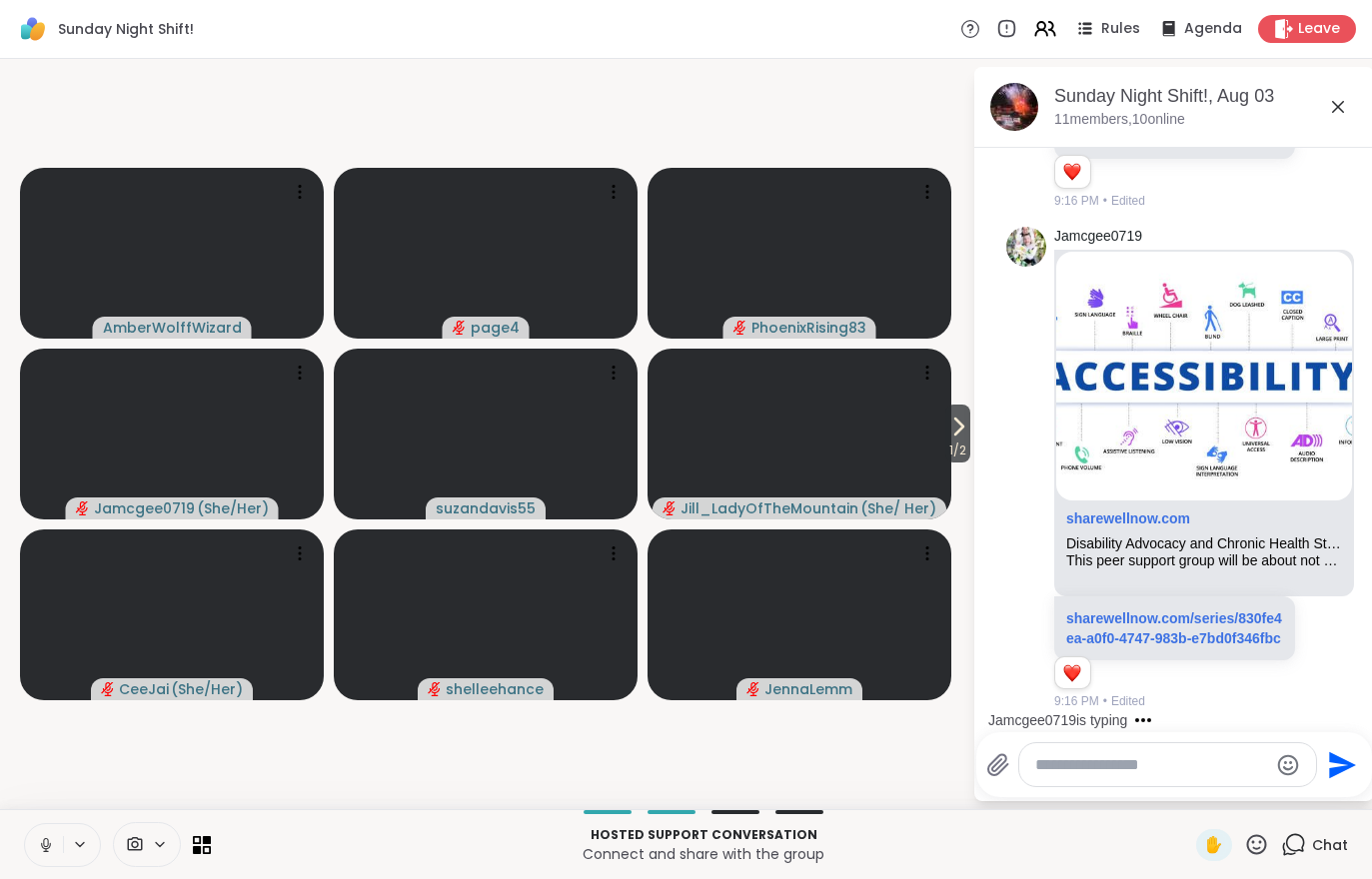 click on "1  /  2" at bounding box center [957, 450] 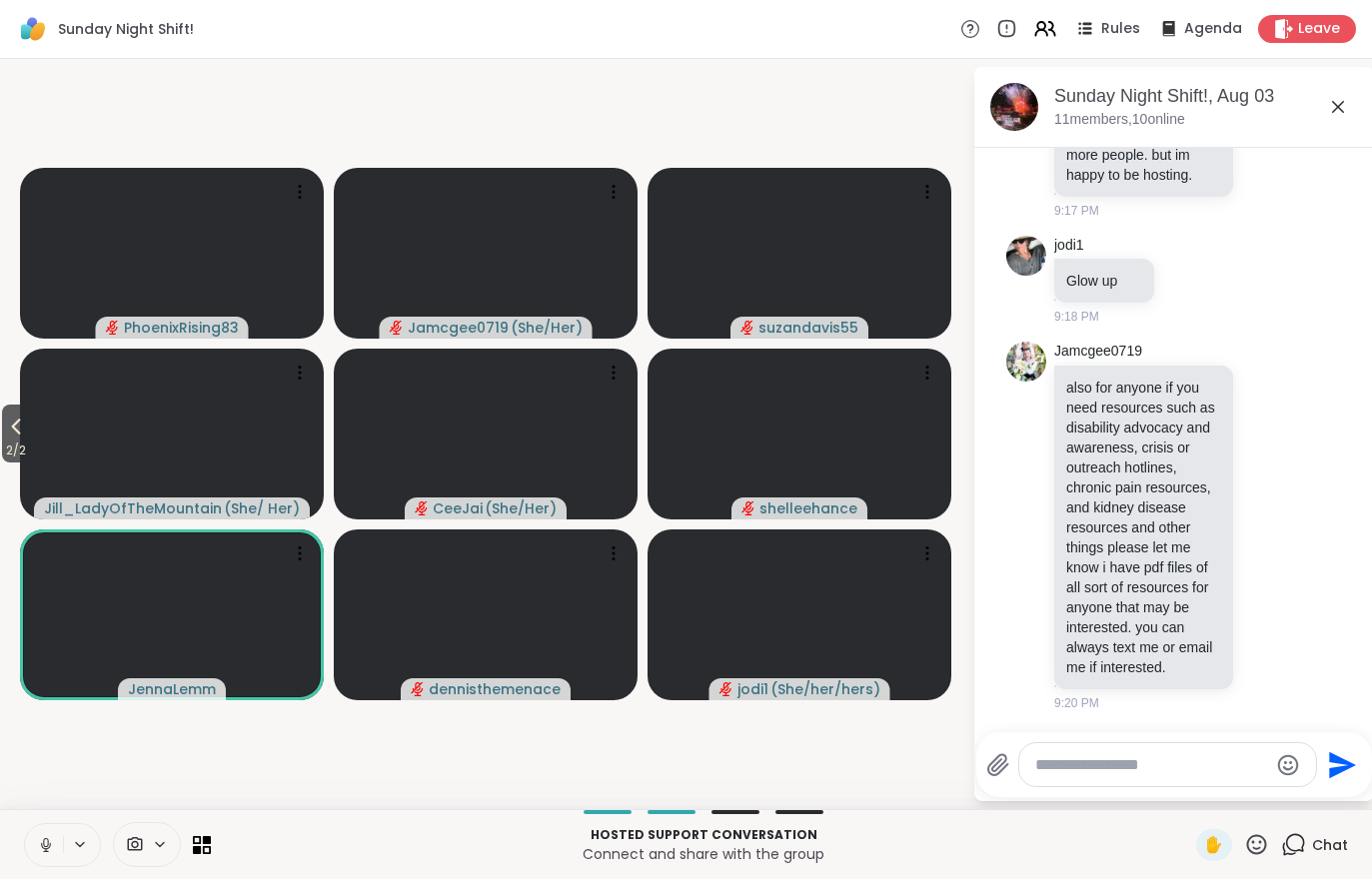 scroll, scrollTop: 5228, scrollLeft: 0, axis: vertical 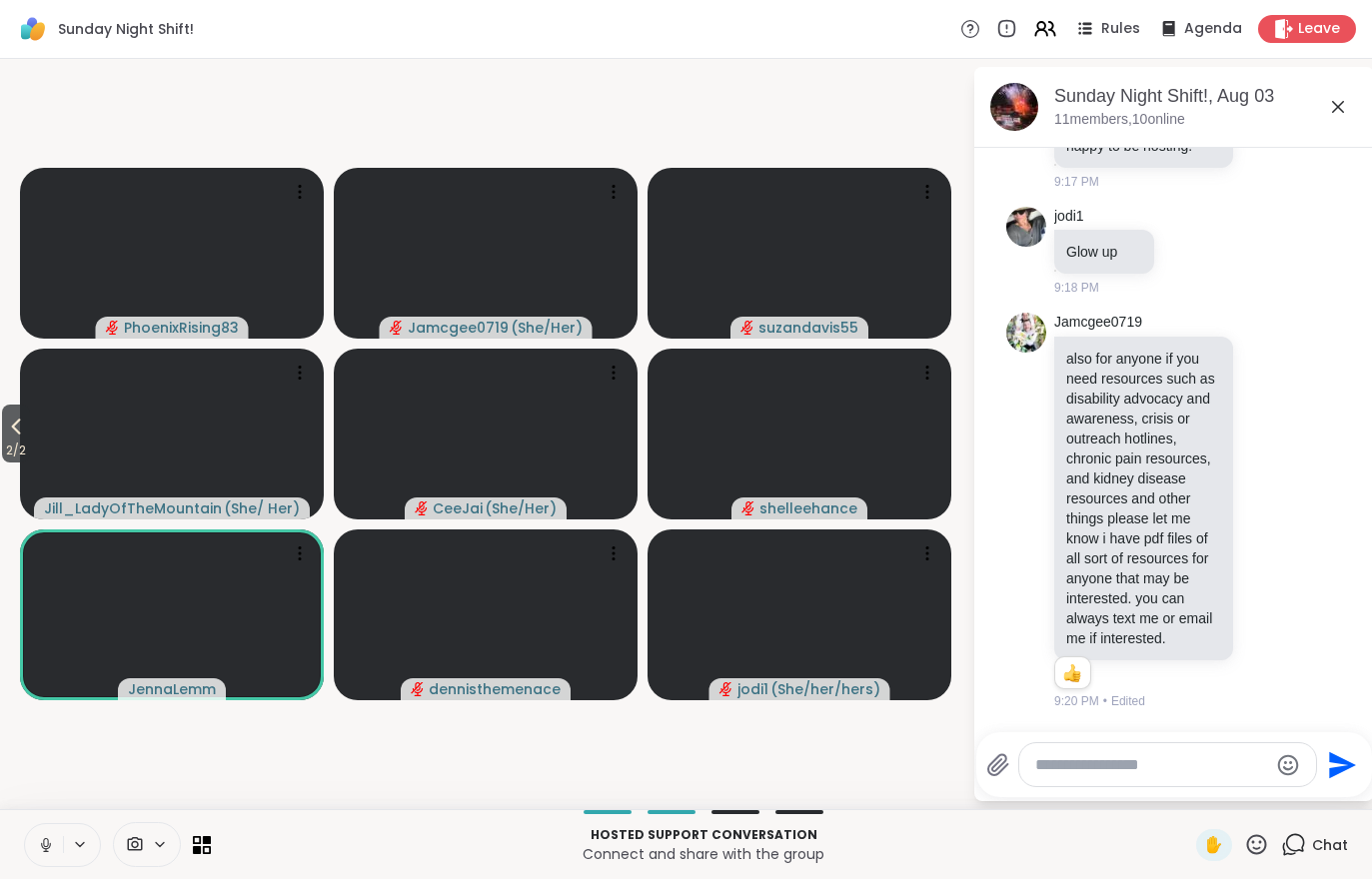 click on "2  /  2" at bounding box center [16, 450] 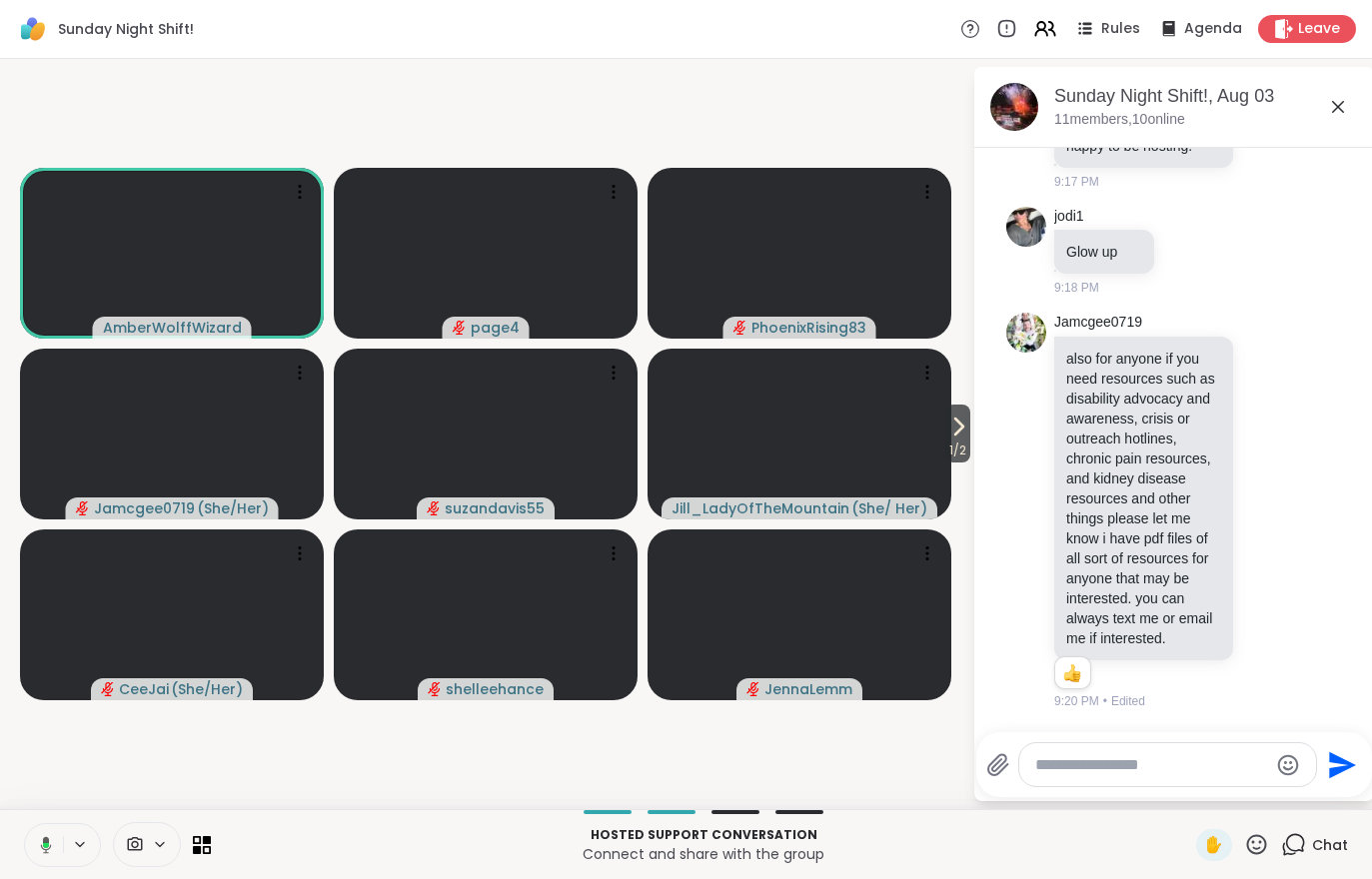 click on "1  /  2" at bounding box center (957, 450) 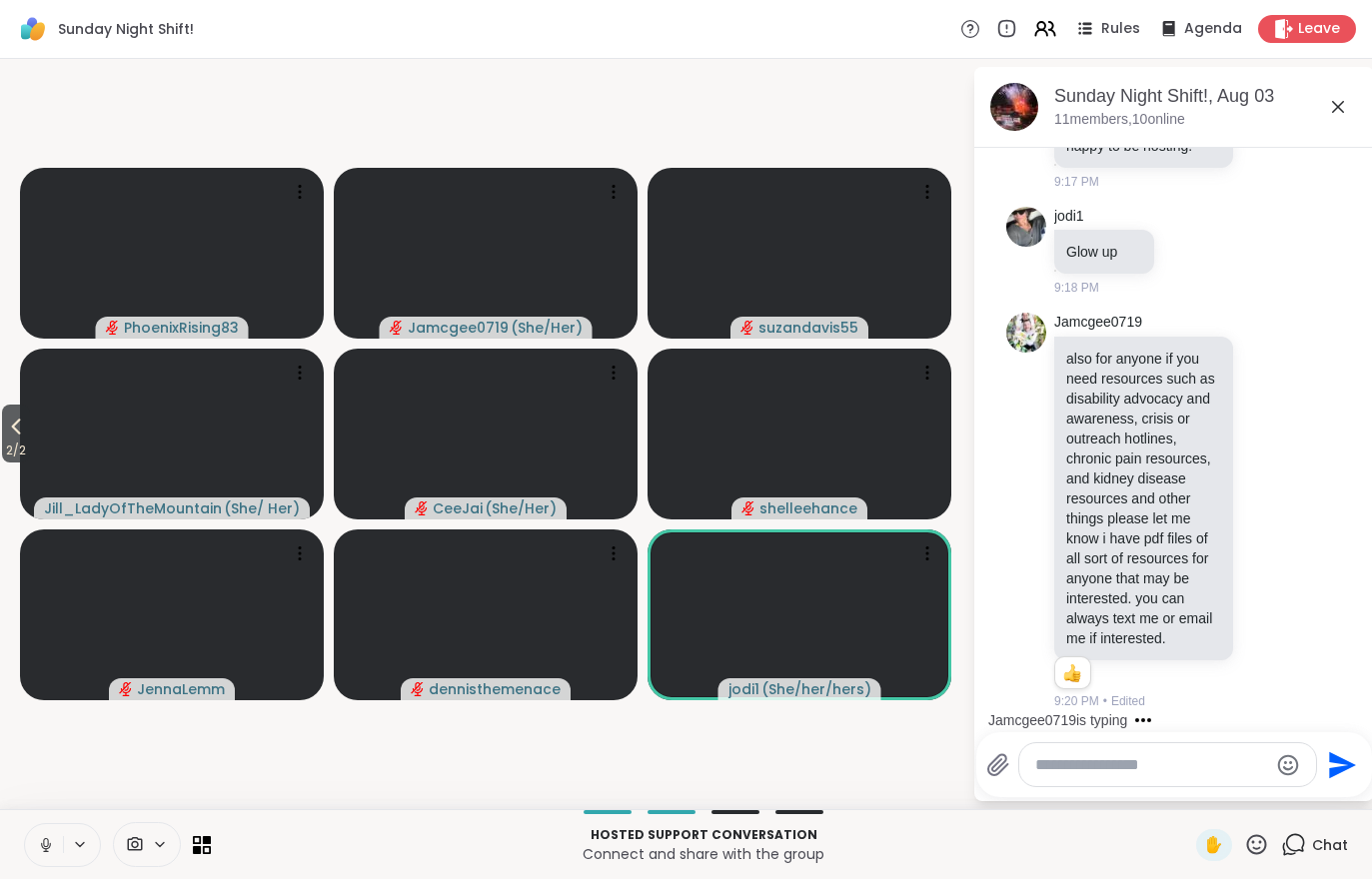 scroll, scrollTop: 5494, scrollLeft: 0, axis: vertical 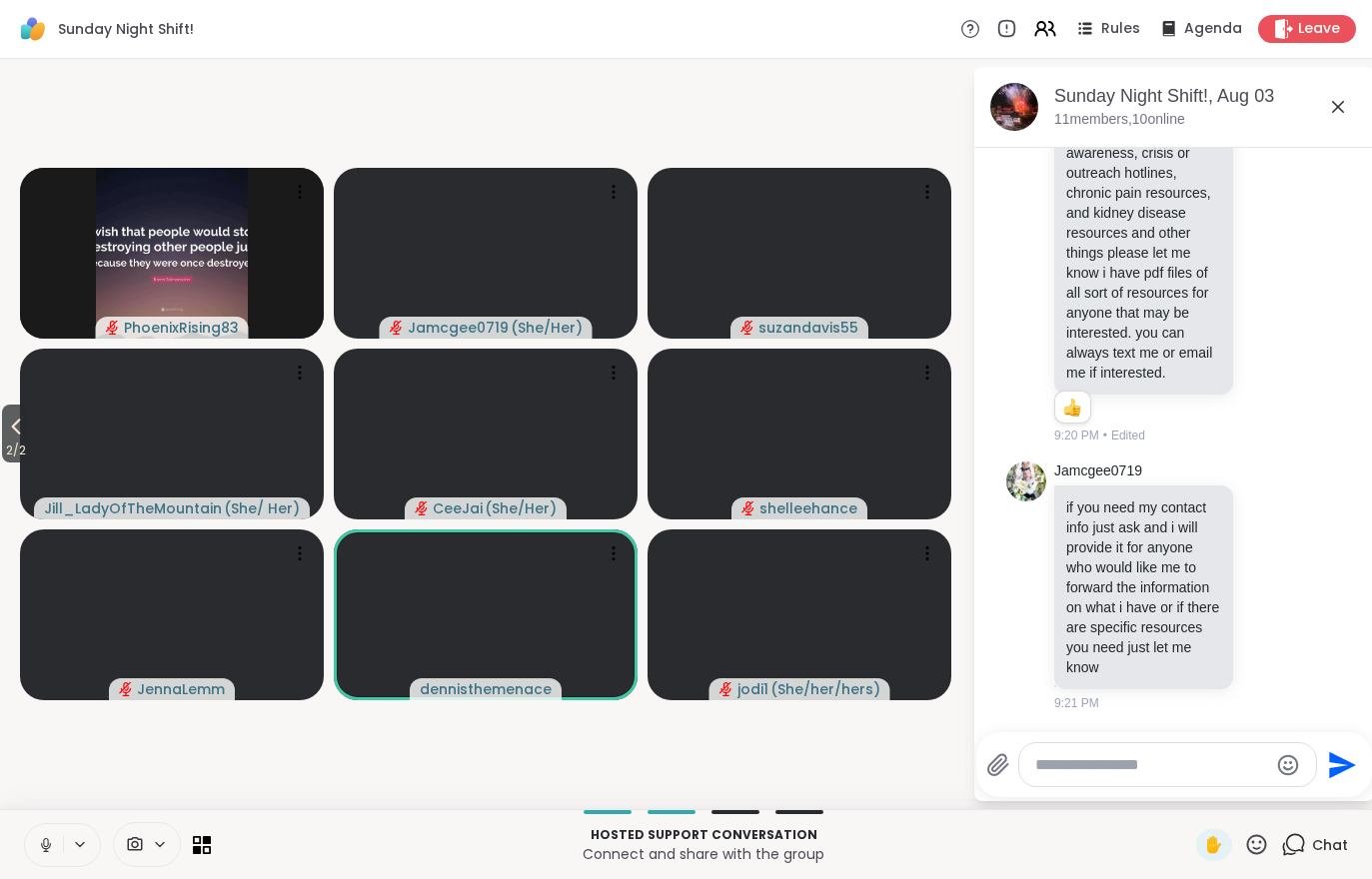 click 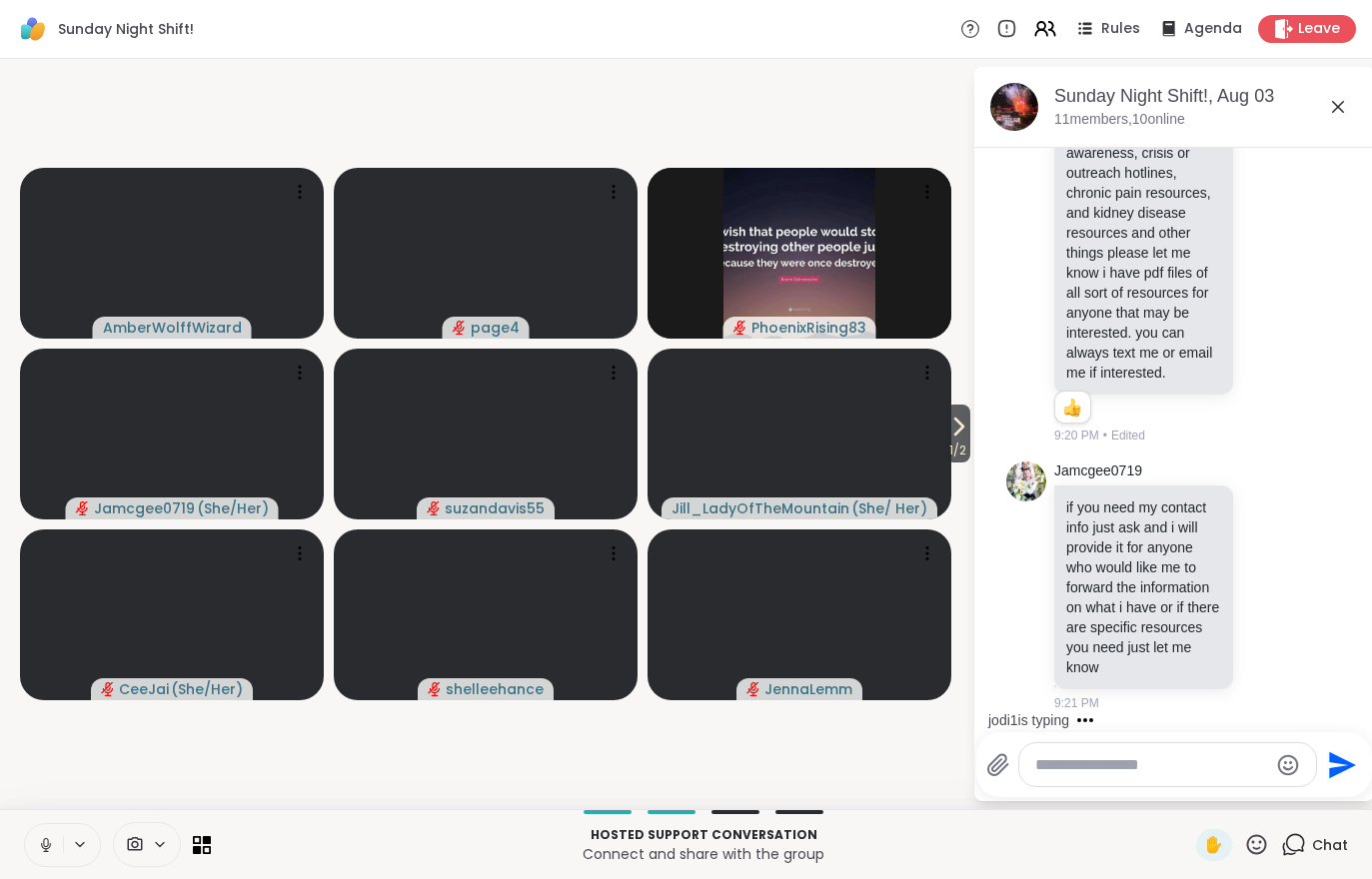 click on "1  /  2" at bounding box center (957, 450) 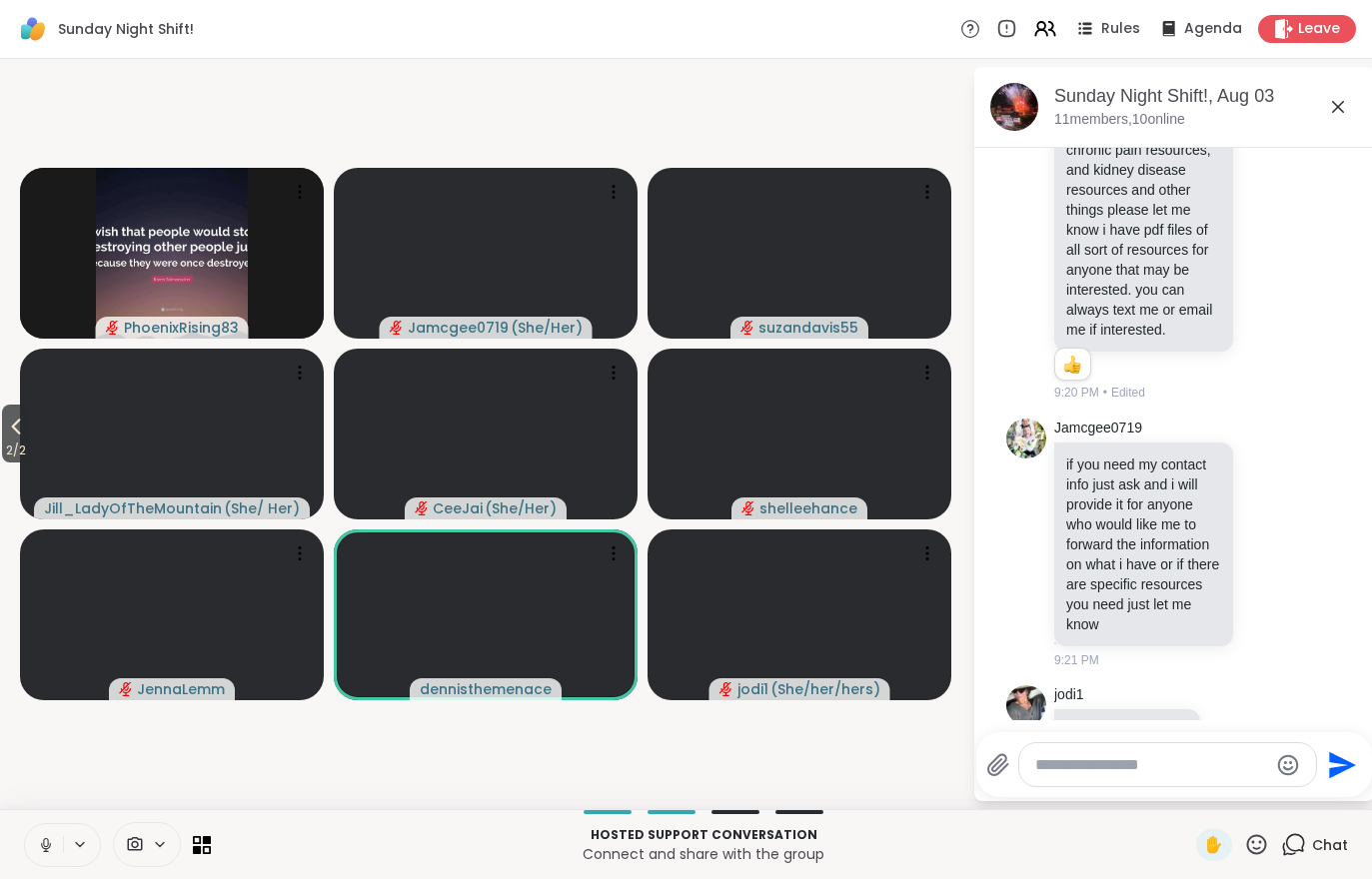 scroll, scrollTop: 5600, scrollLeft: 0, axis: vertical 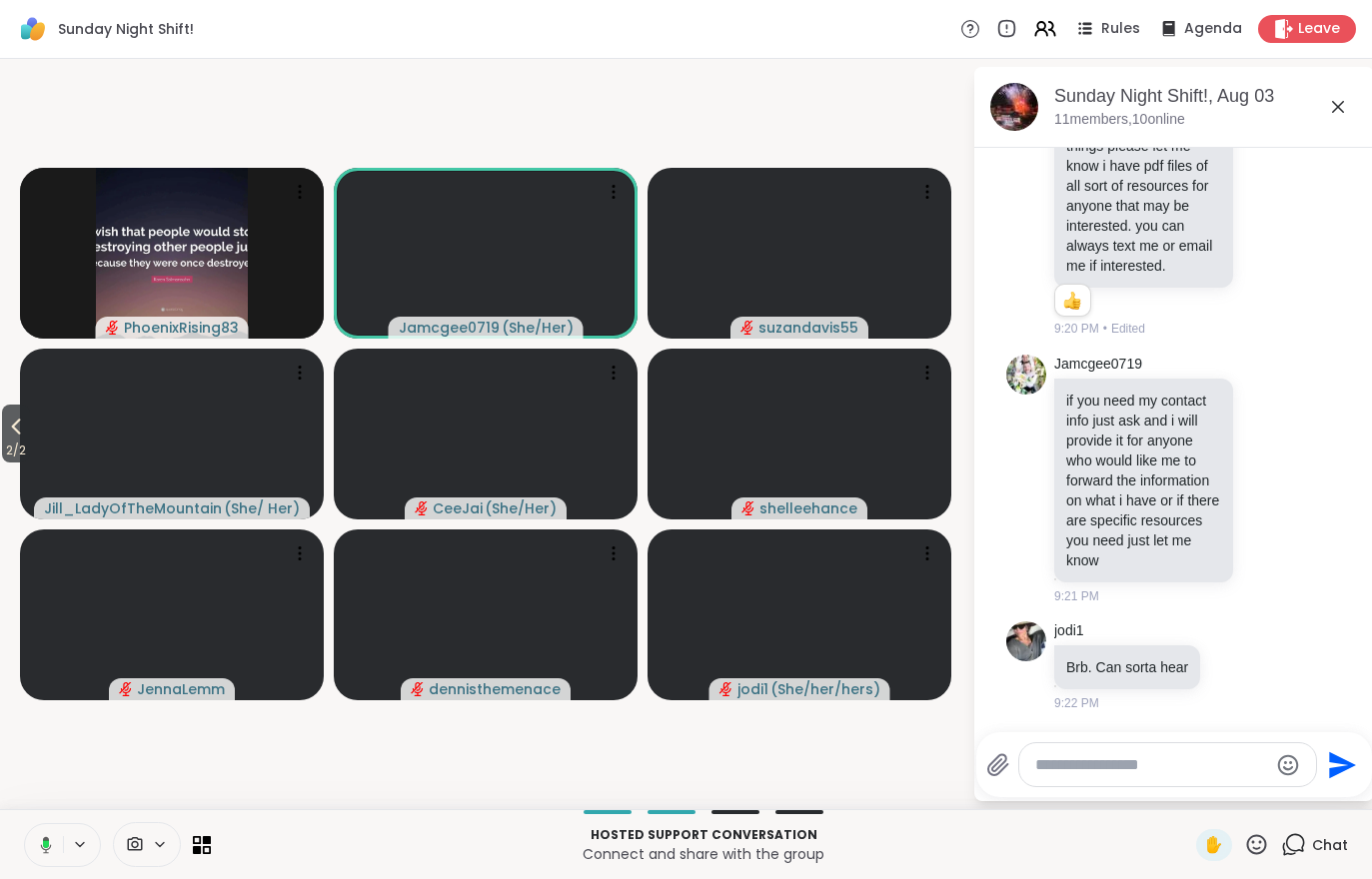 click on "2  /  2" at bounding box center [16, 450] 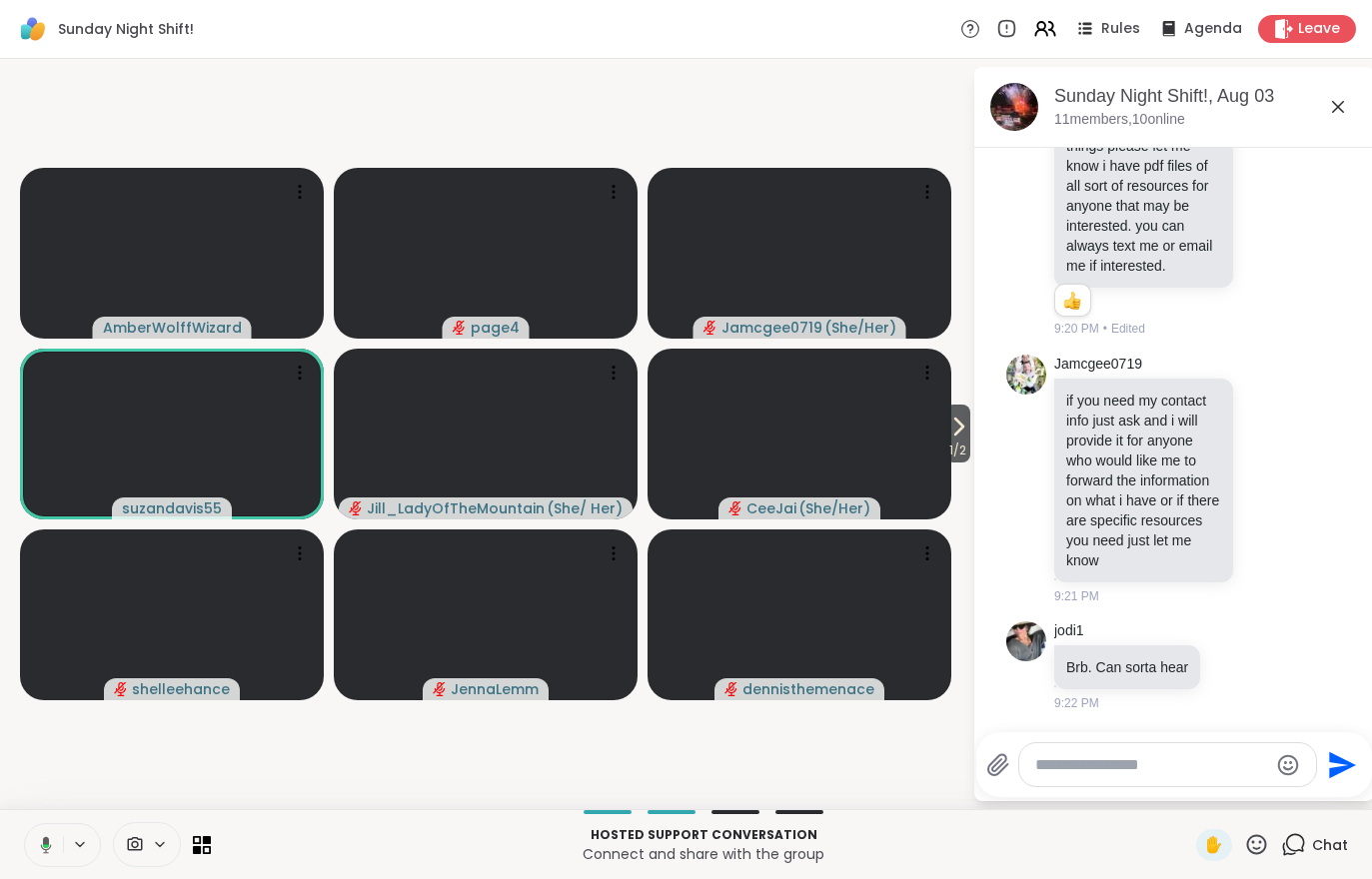 click on "1  /  2" at bounding box center [957, 450] 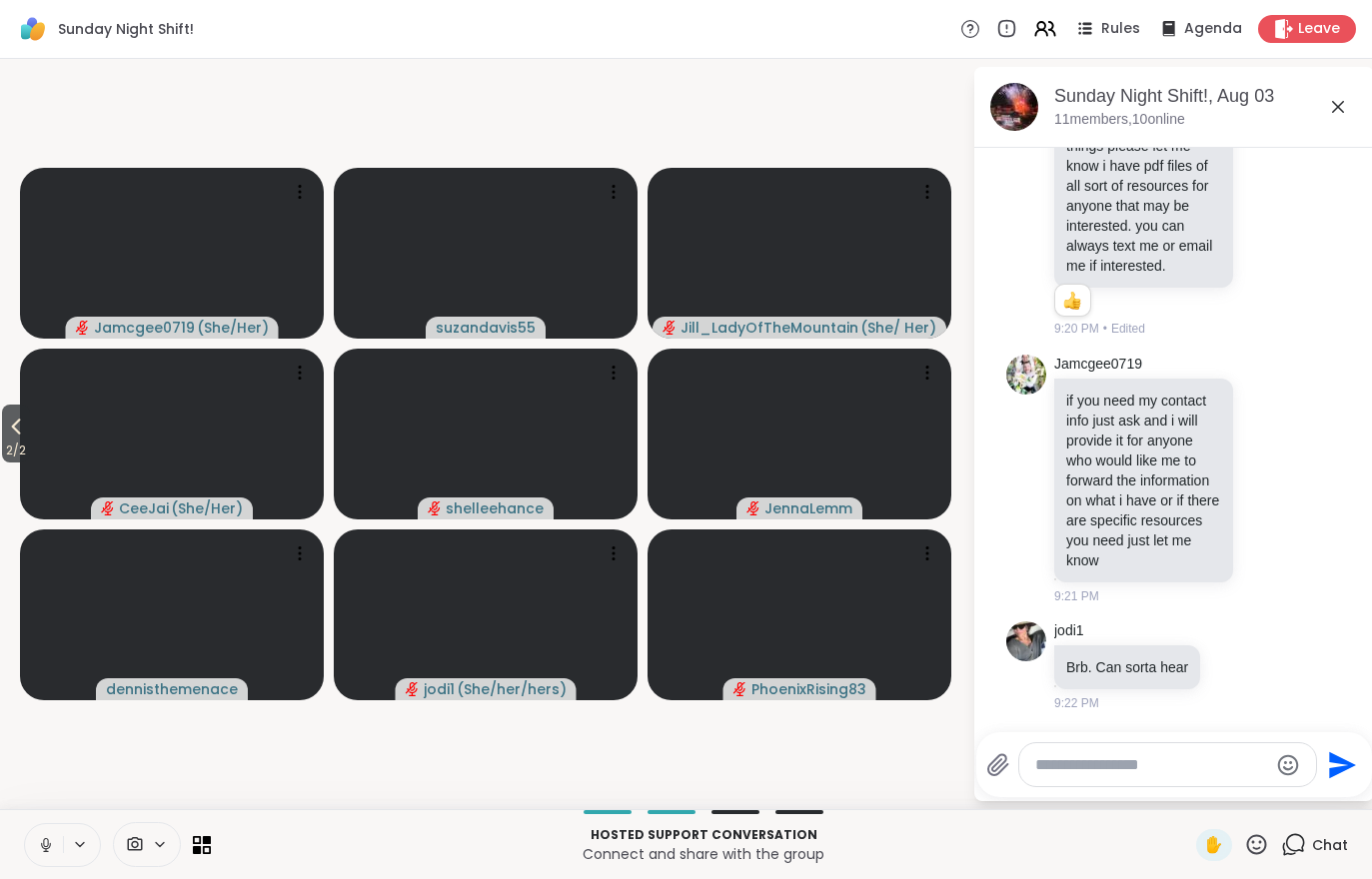 click on "2  /  2" at bounding box center (16, 450) 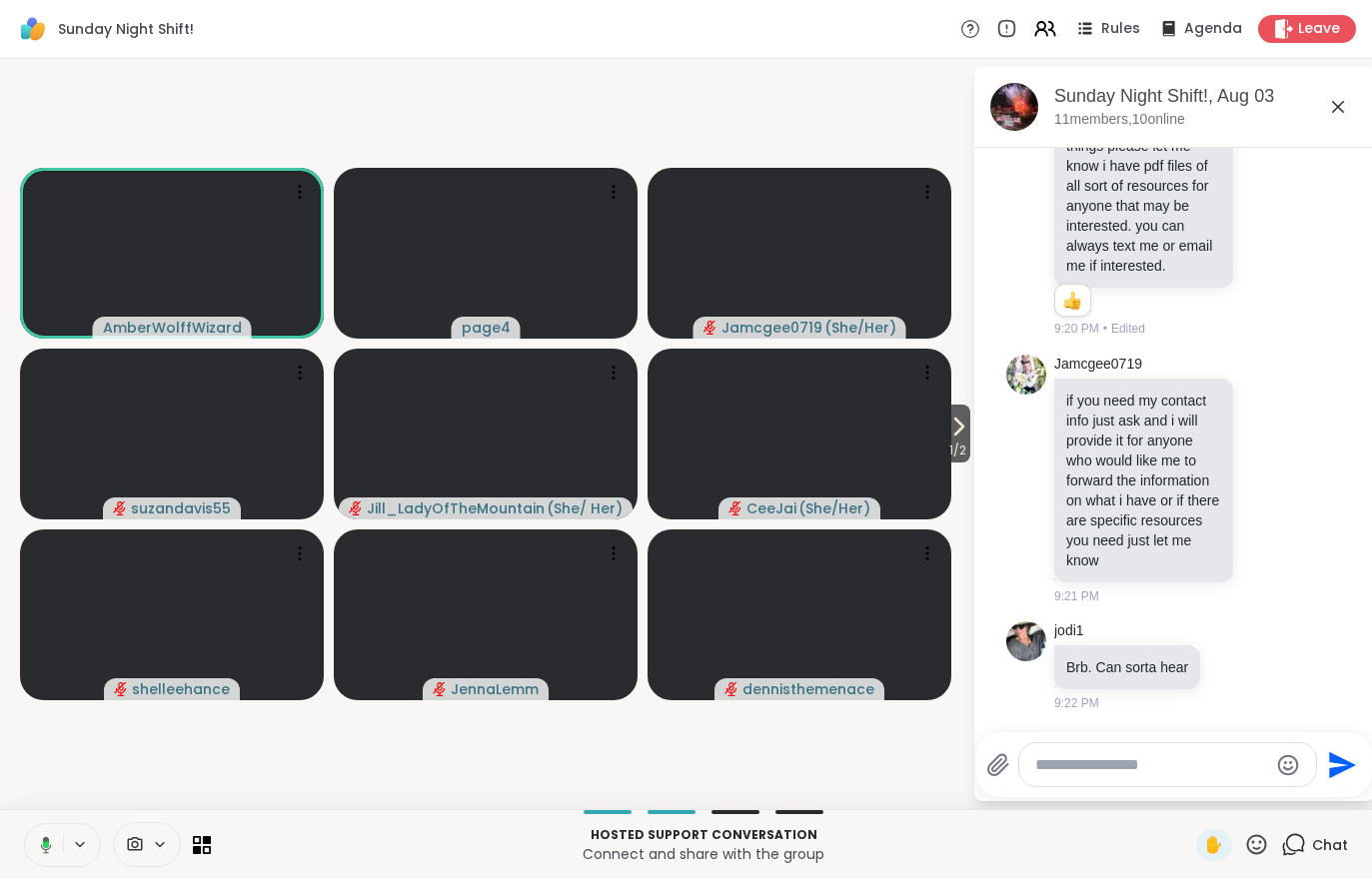 click on "1  /  2" at bounding box center (957, 450) 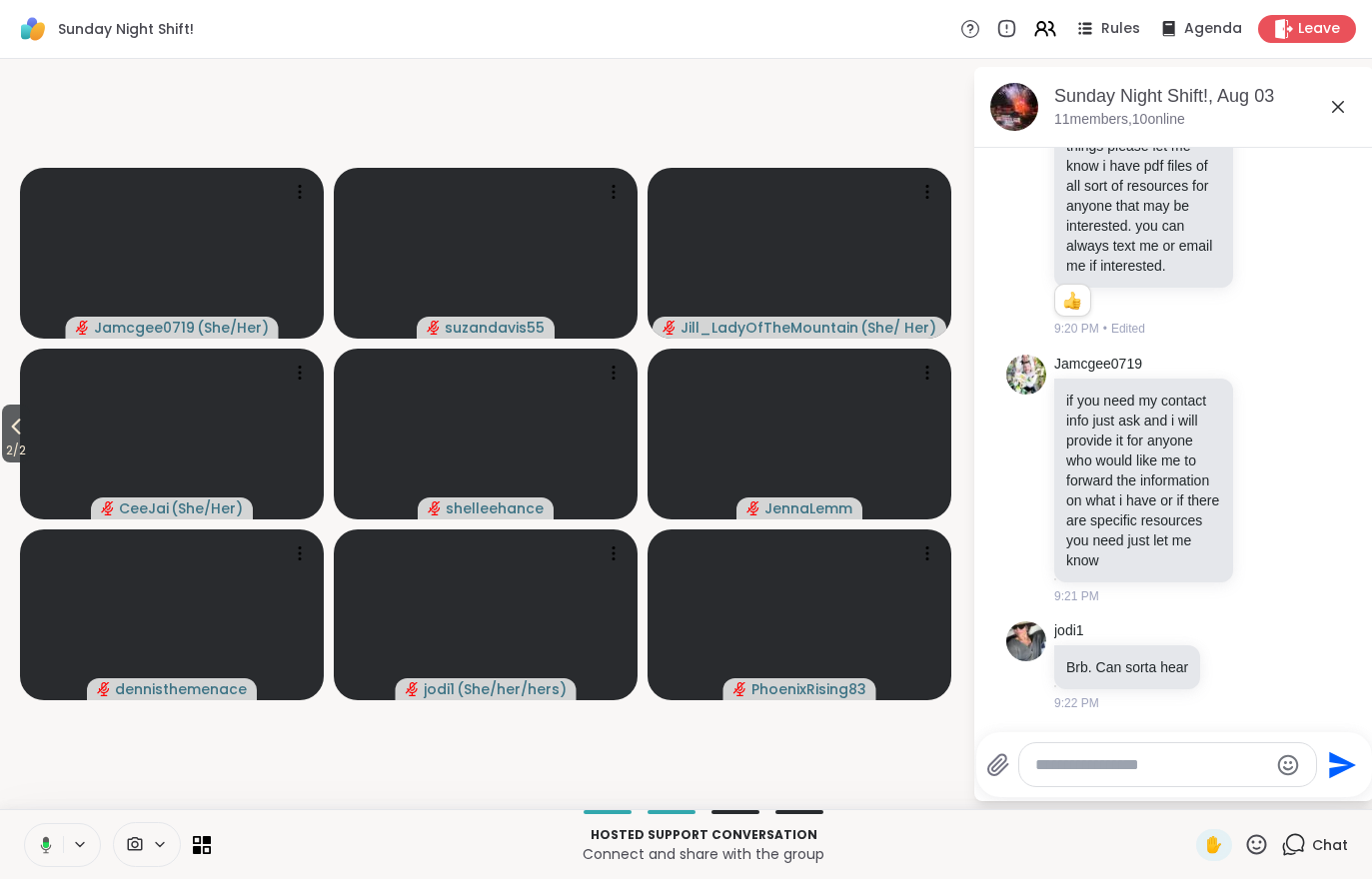 click on "2  /  2" at bounding box center (16, 450) 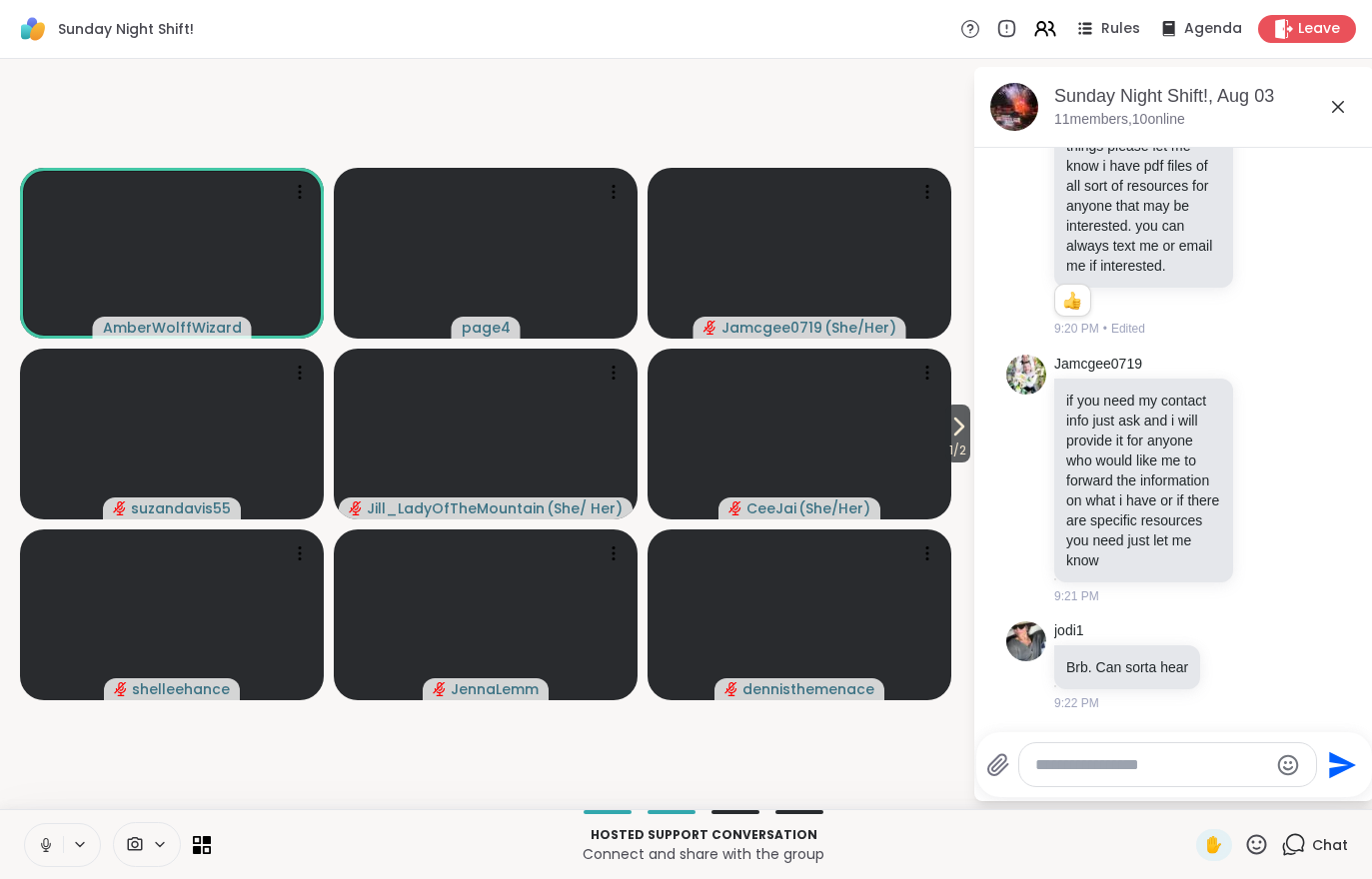 click on "Today jodi1 Yea you are Page! 9:08 PM Jamcgee0719 brb and then i will do mine 9:10 PM Jill_LadyOfTheMountain i'm getting tea - brb 9:11 PM jodi1 Sir Dennis! You made it! Woohoo! 9:11 PM Jamcgee0719 ;im back   2 2 2 9:15 PM • Edited d dennisthemenace @jodi1  Thank you   1 1 9:13 PM • Edited Jamcgee0719 i host on sharewell as well i have four different groups so make sure if anyone is interested that you check them out   3 3 3 9:15 PM • Edited Jamcgee0719 this is my 22nd session that ive taken part in   2 2 2 9:15 PM • Edited Jamcgee0719 its nice to see you again  @CeeJai   1 1 9:13 PM • Edited Jill_LadyOfTheMountain Jamcgee0719 i host on sharewell as well i have four different groups so make sure if anyone is interested that you check them out i host on sharewell as well i have four different groups so make sure if anyone is interested that you check them out That's great!  Thank you for hosting   2 2 2 9:15 PM • Edited jodi1 Jessica is my favorite name ever!   2 2 2 9:15 PM • Edited aww !" at bounding box center (1174, -2345) 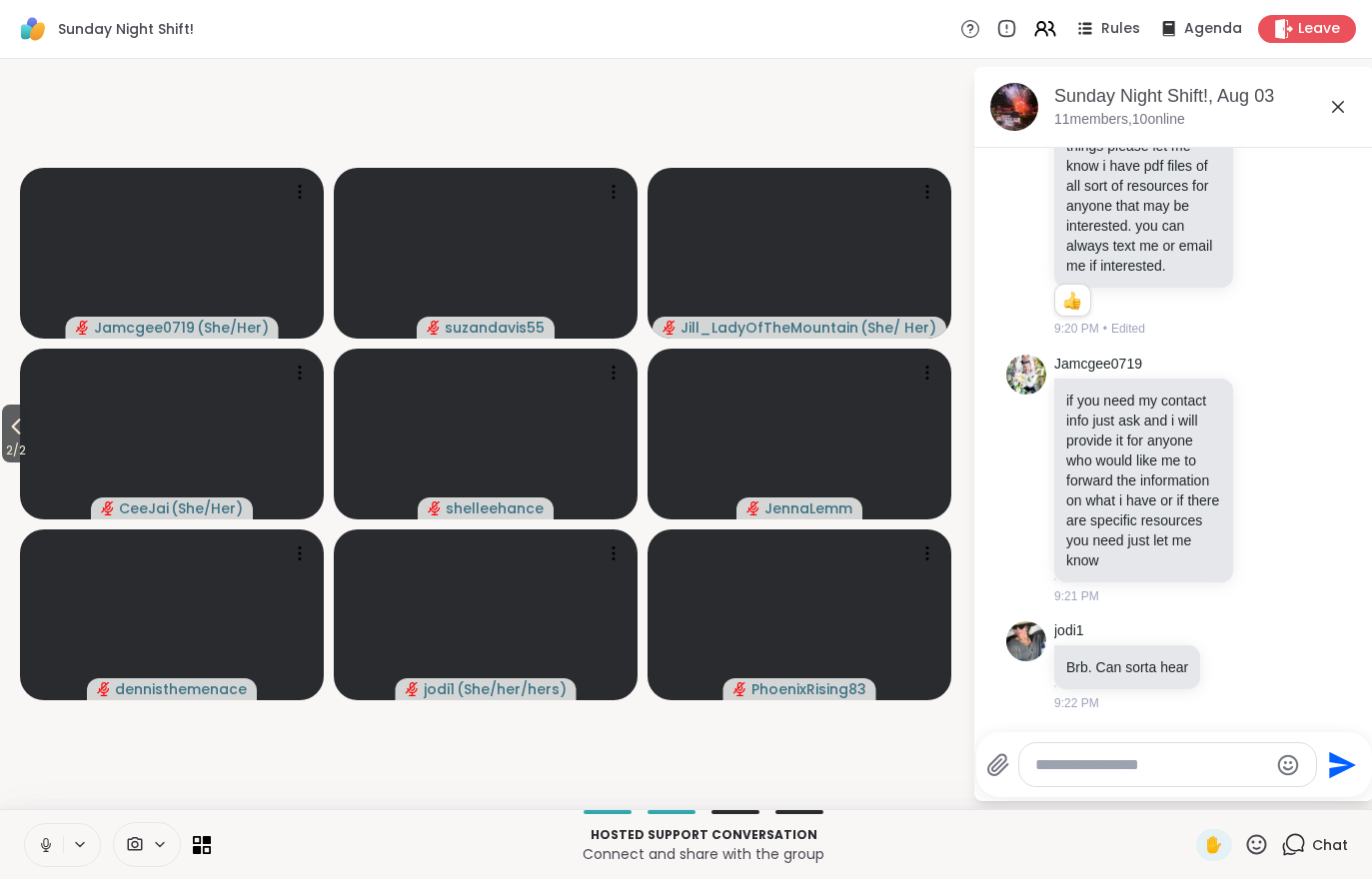 click 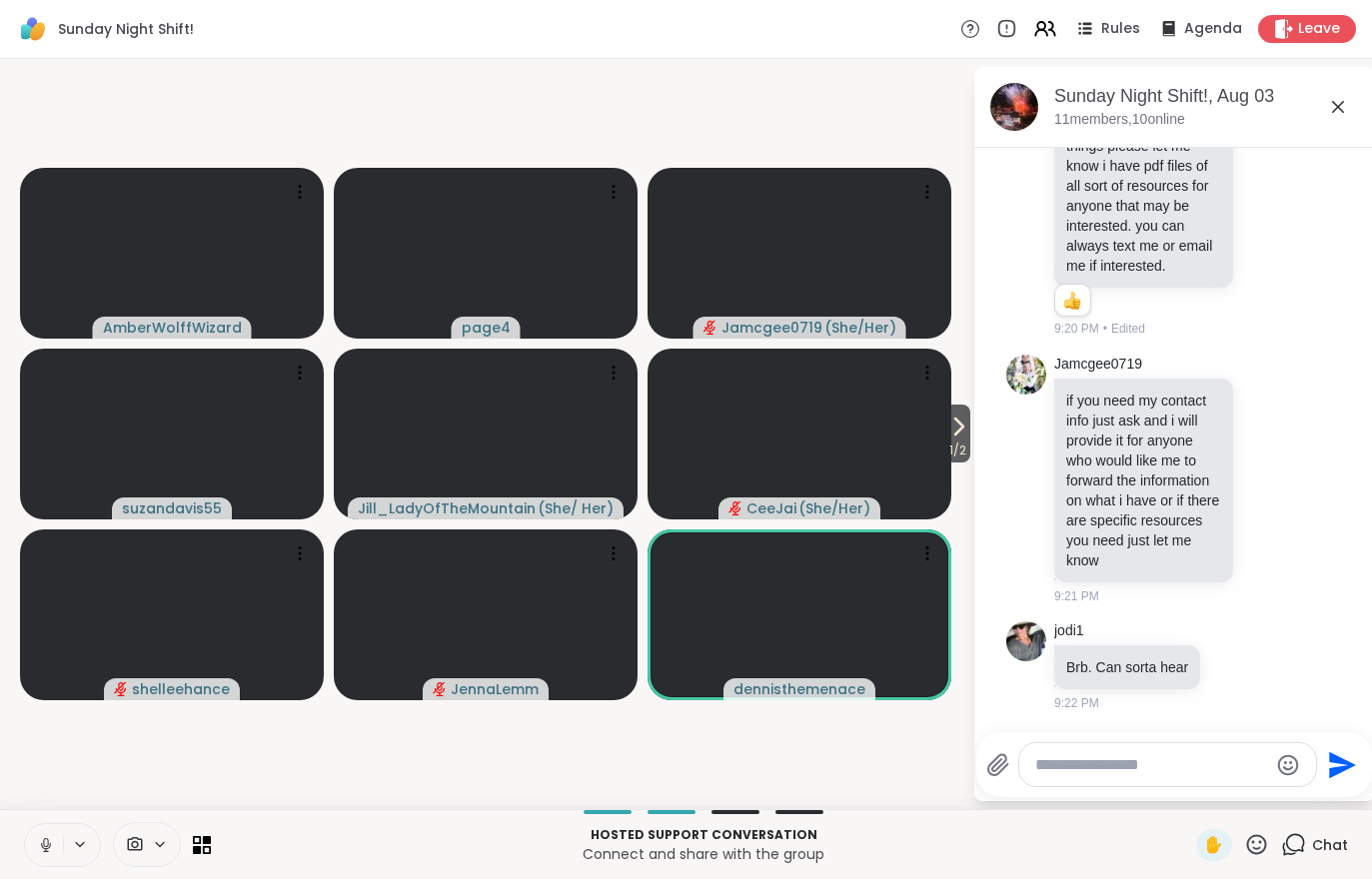 click 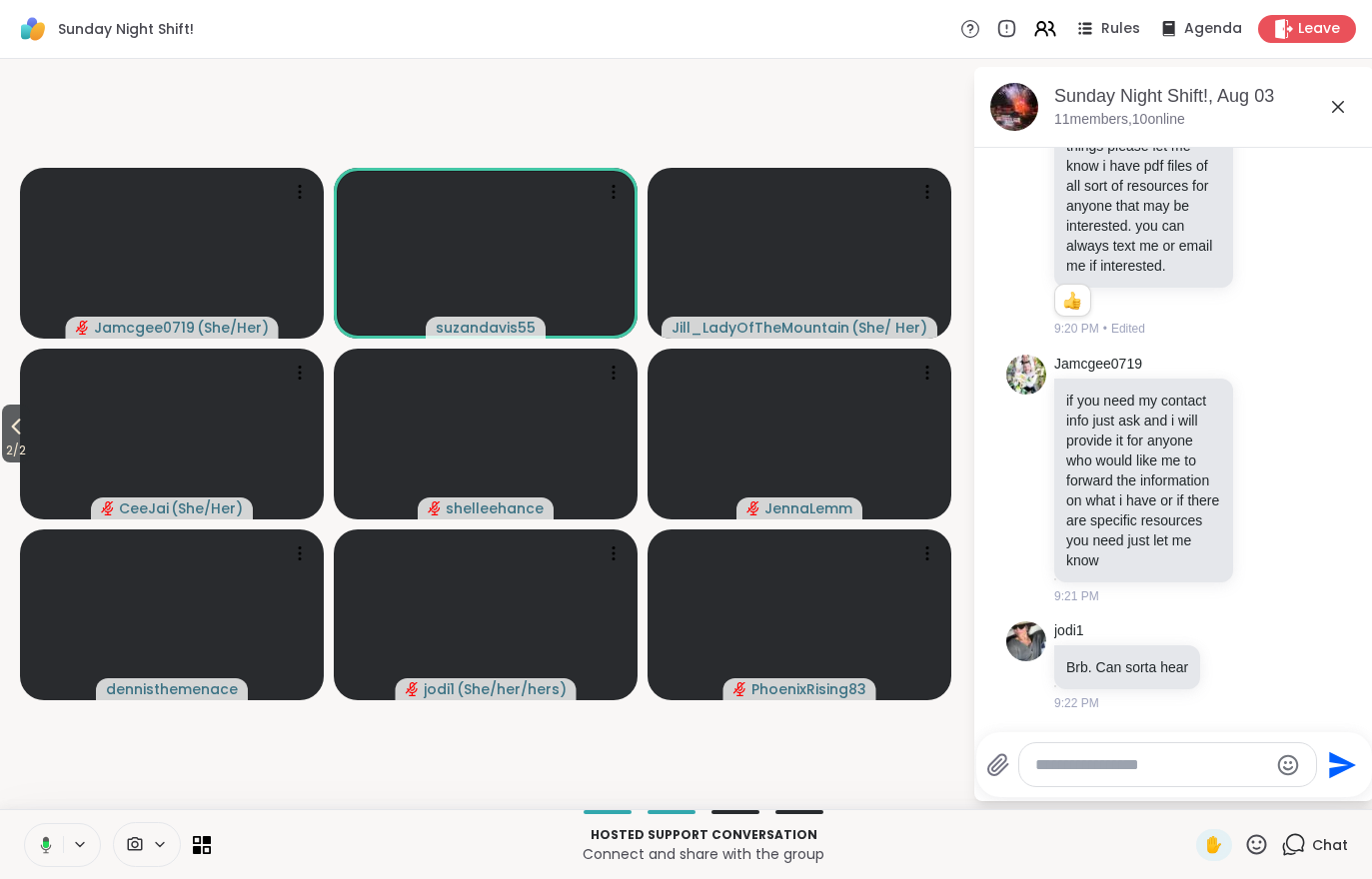 click on "2  /  2" at bounding box center (16, 450) 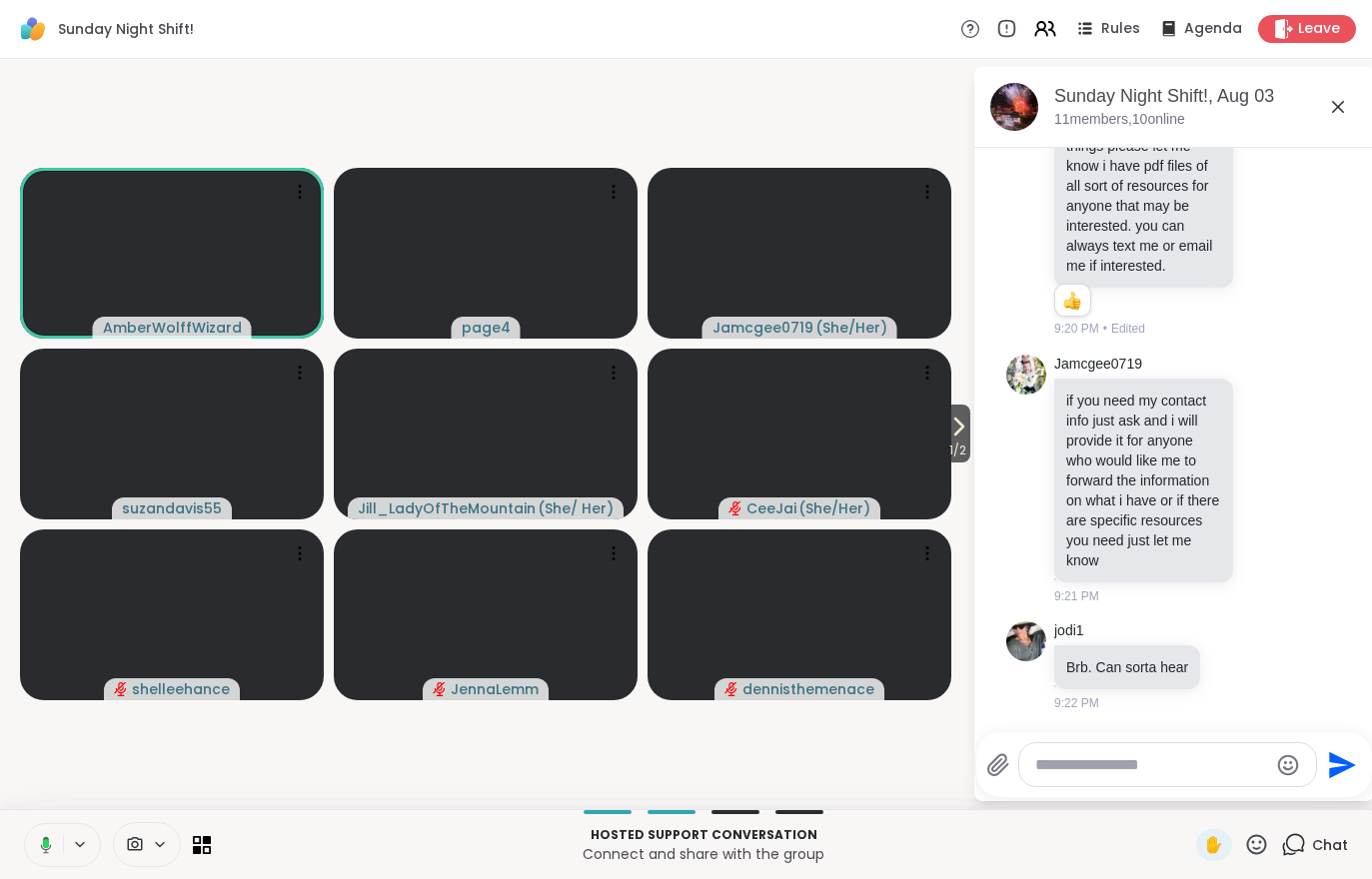 click at bounding box center (172, 614) 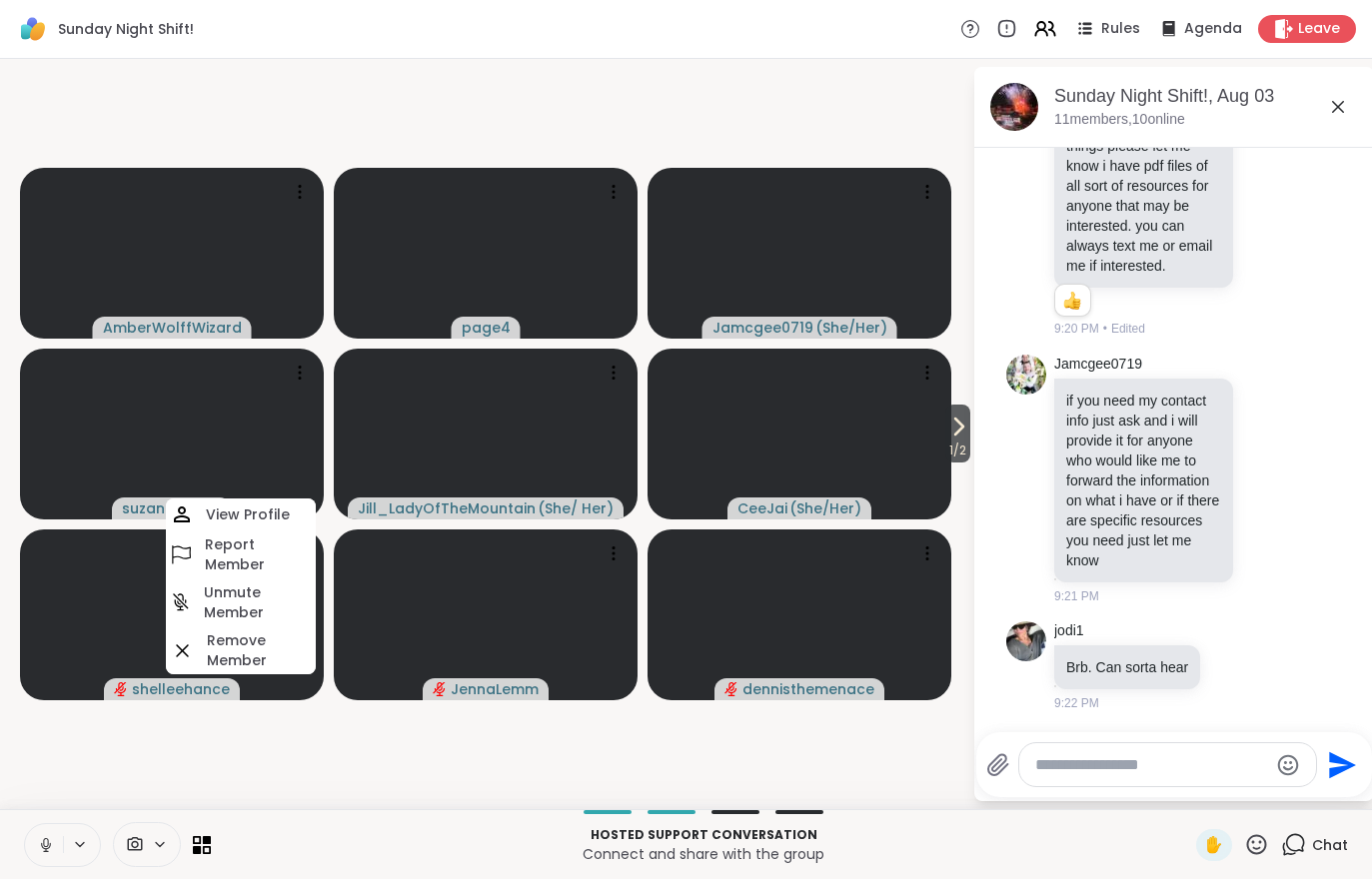 click on "1  /  2" at bounding box center [957, 450] 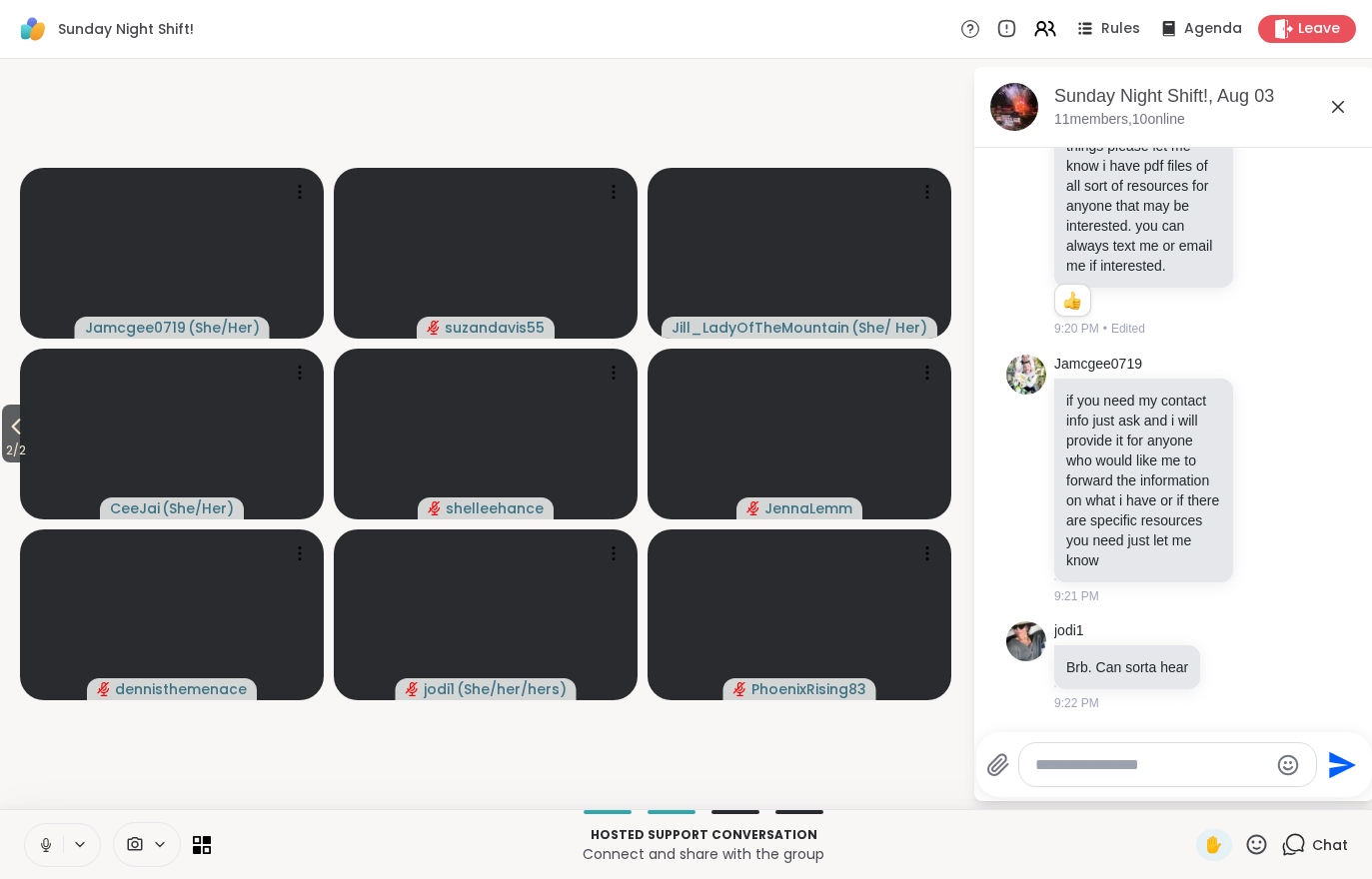 click on "2  /  2" at bounding box center [16, 450] 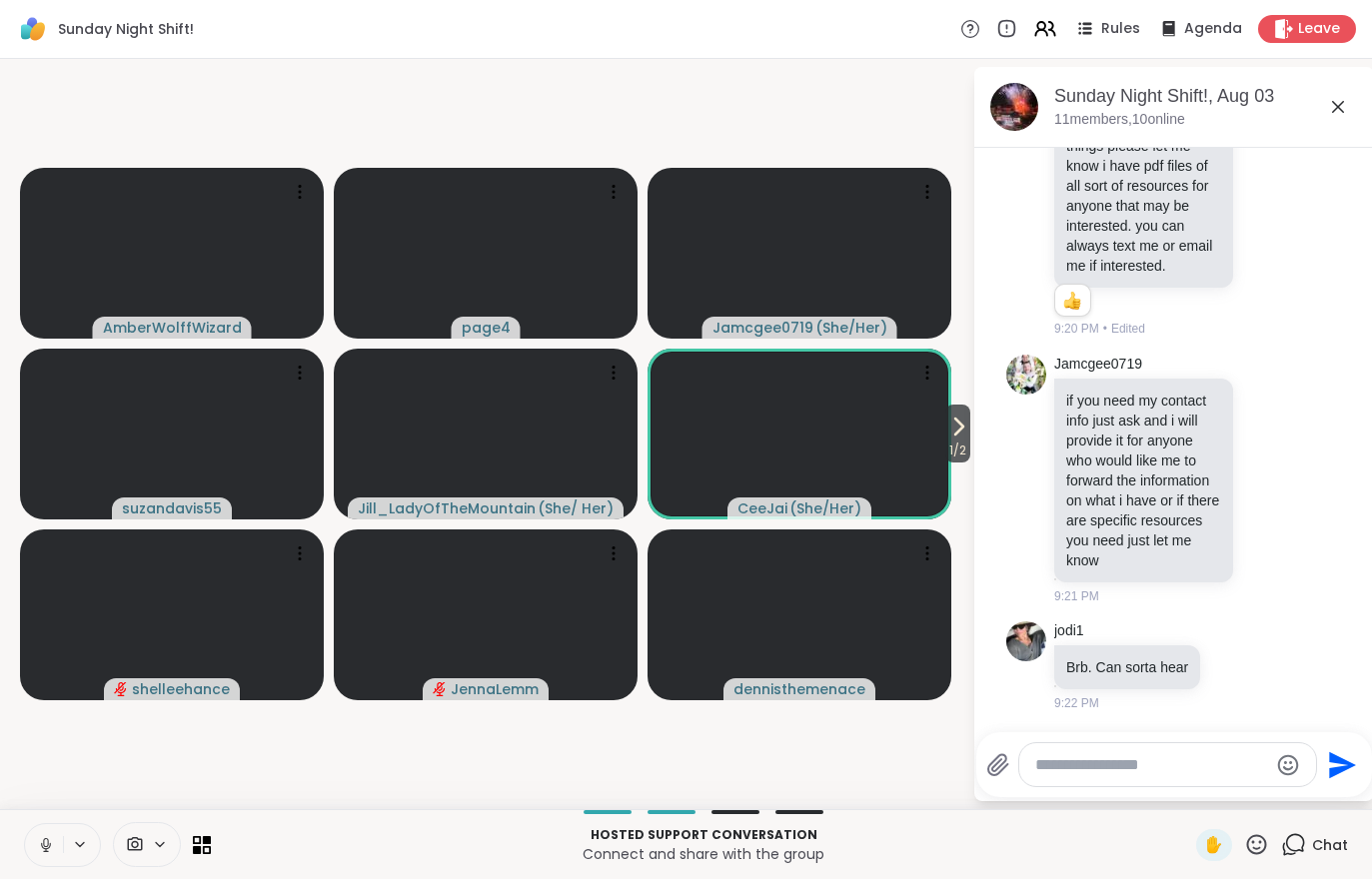 click on "1  /  2" at bounding box center (957, 434) 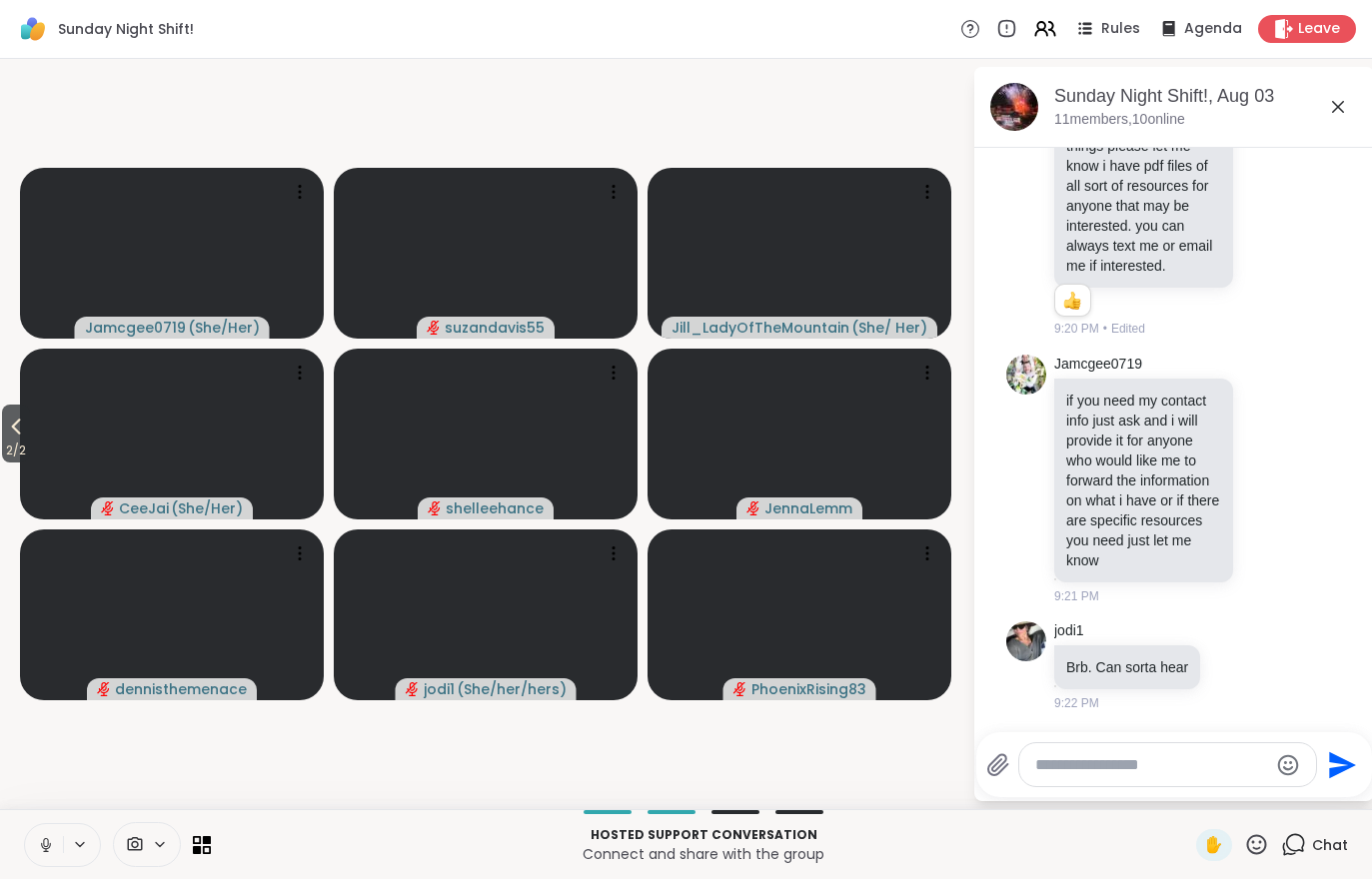 click on "2  /  2" at bounding box center [16, 434] 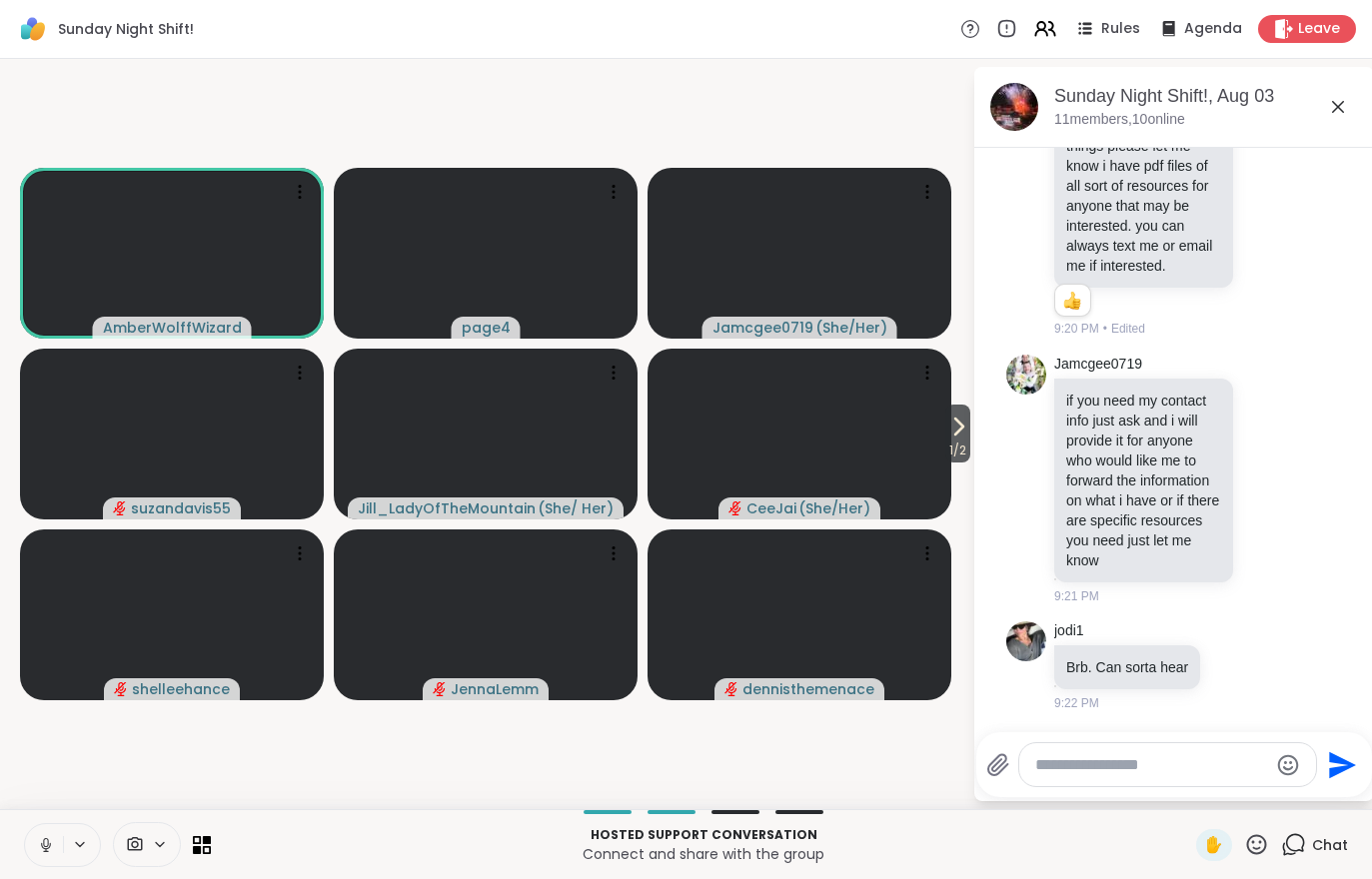 click on "1  /  2" at bounding box center (957, 450) 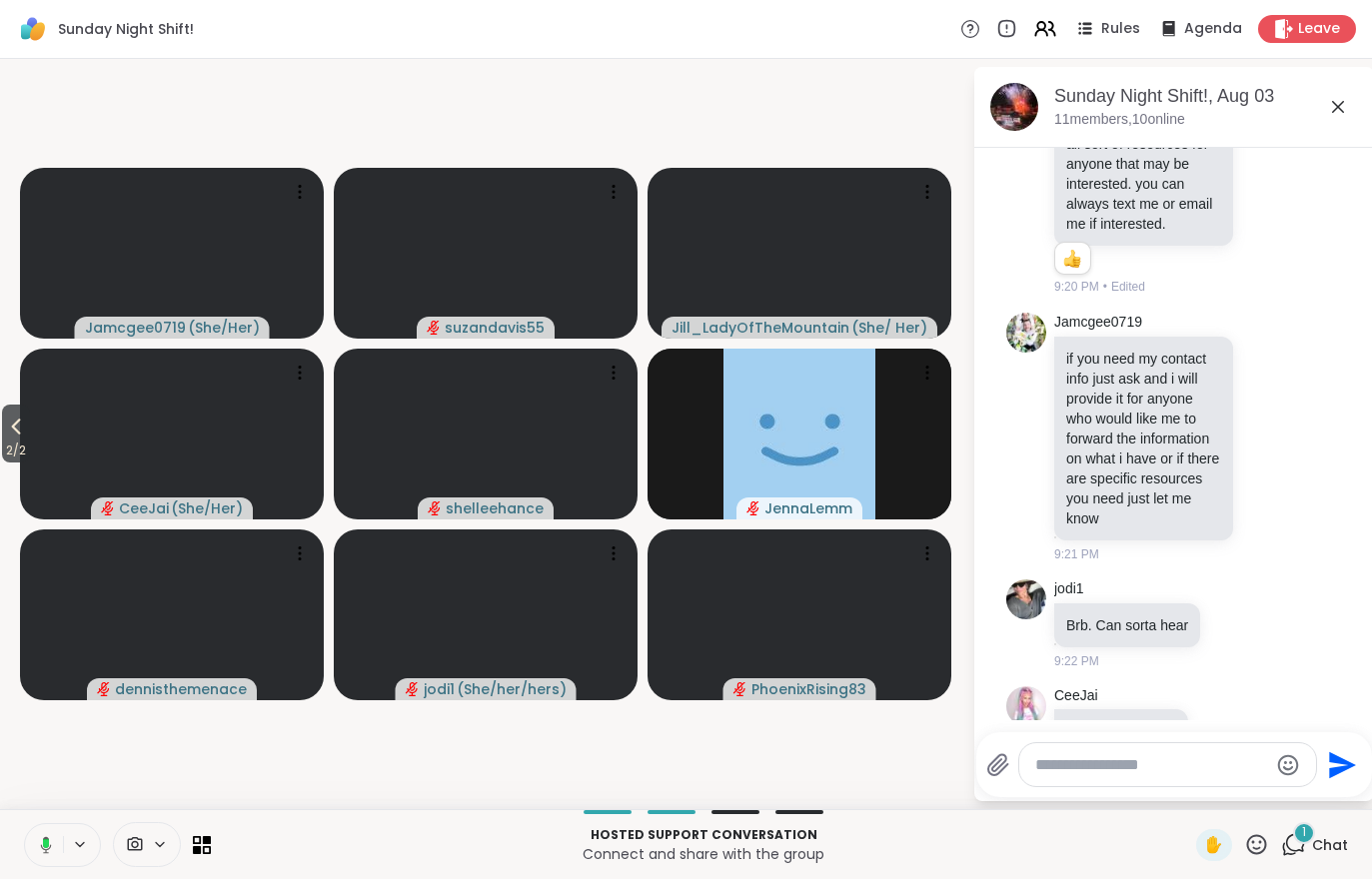 scroll, scrollTop: 5706, scrollLeft: 0, axis: vertical 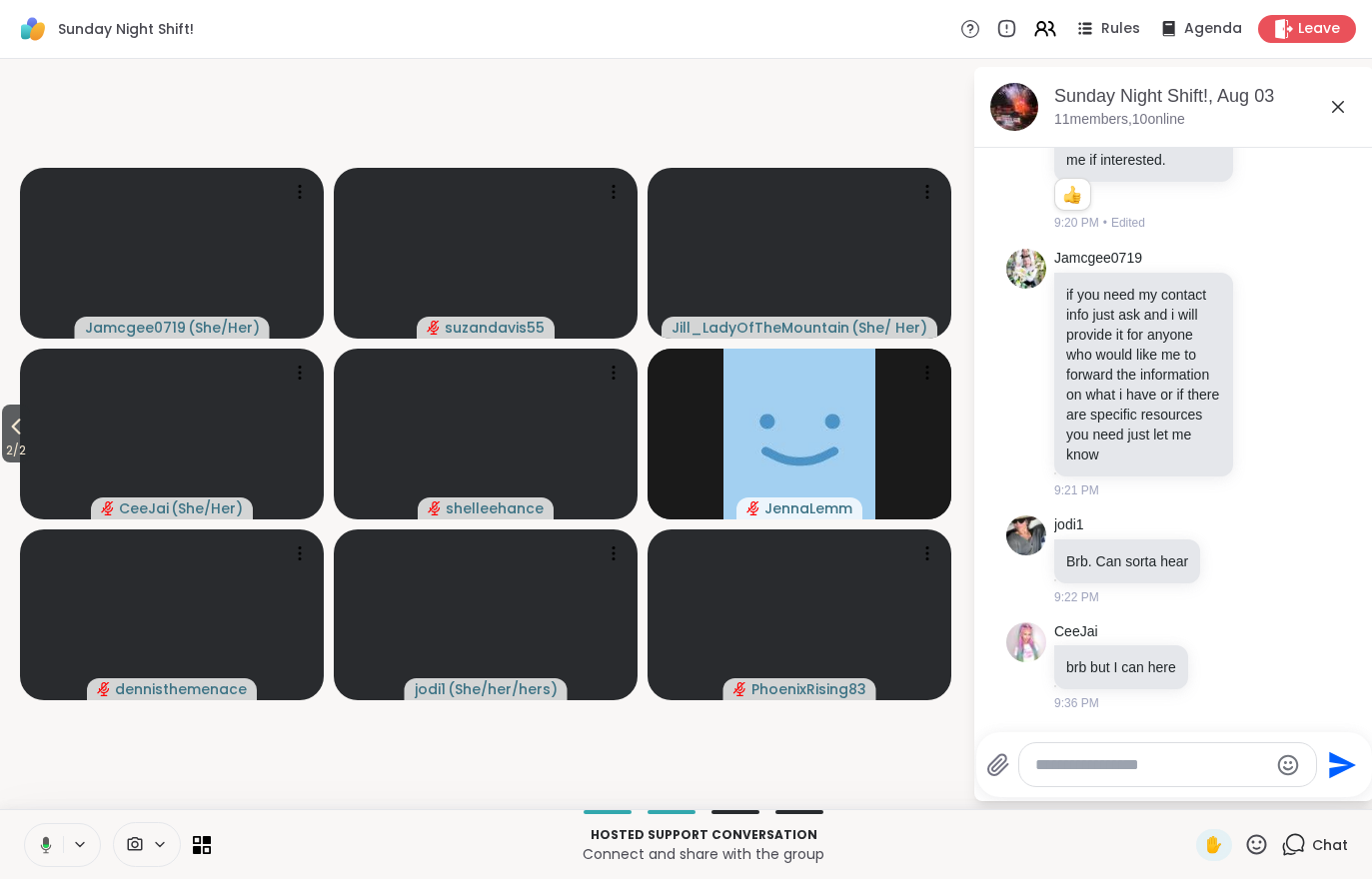 click on "2  /  2" at bounding box center [16, 434] 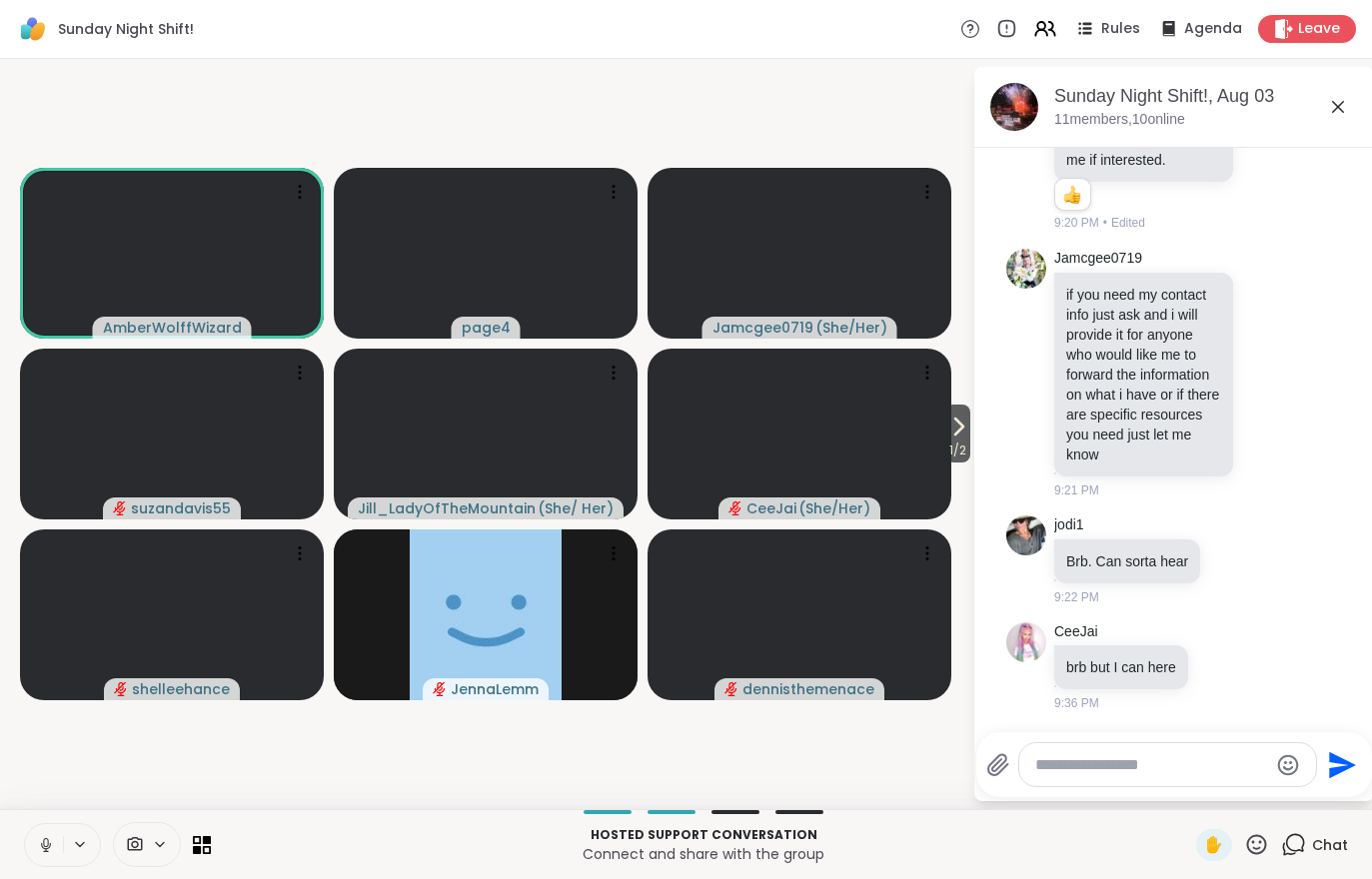 click on "Today jodi1 Yea you are Page! 9:08 PM Jamcgee0719 brb and then i will do mine 9:10 PM Jill_LadyOfTheMountain i'm getting tea - brb 9:11 PM jodi1 Sir Dennis! You made it! Woohoo! 9:11 PM Jamcgee0719 ;im back   2 2 2 9:15 PM • Edited d dennisthemenace @jodi1  Thank you   1 1 9:13 PM • Edited Jamcgee0719 i host on sharewell as well i have four different groups so make sure if anyone is interested that you check them out   3 3 3 9:15 PM • Edited Jamcgee0719 this is my 22nd session that ive taken part in   2 2 2 9:15 PM • Edited Jamcgee0719 its nice to see you again  @CeeJai   1 1 9:13 PM • Edited Jill_LadyOfTheMountain Jamcgee0719 i host on sharewell as well i have four different groups so make sure if anyone is interested that you check them out i host on sharewell as well i have four different groups so make sure if anyone is interested that you check them out That's great!  Thank you for hosting   2 2 2 9:15 PM • Edited jodi1 Jessica is my favorite name ever!   2 2 2 9:15 PM • Edited aww !" at bounding box center [1174, -2398] 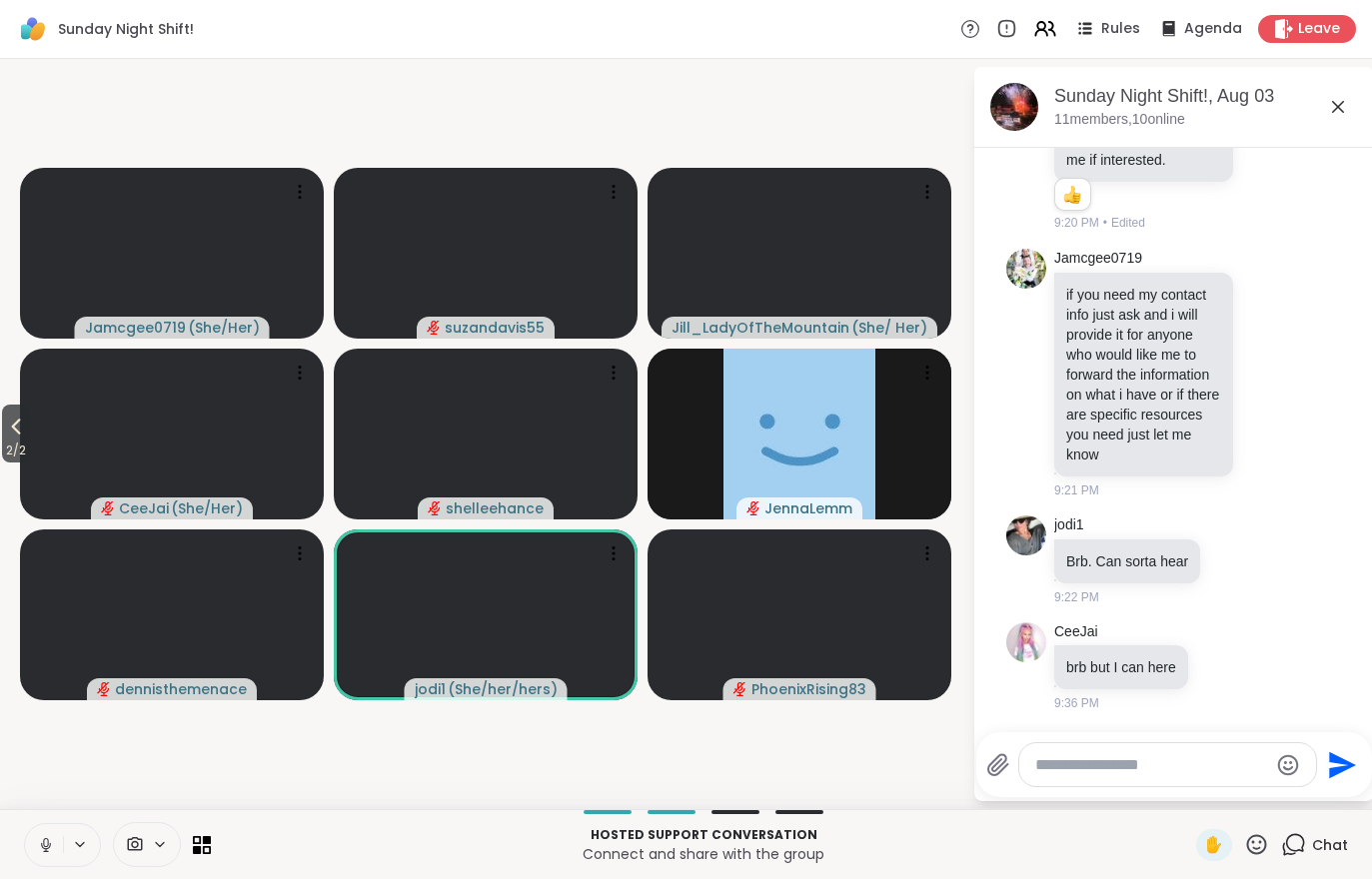 click on "2  /  2 Jamcgee0719 ( She/Her ) suzandavis55 Jill_LadyOfTheMountain ( She/ Her ) CeeJai ( She/Her ) shelleehance JennaLemm dennisthemenace jodi1 ( She/her/hers ) PhoenixRising83 Sunday Night Shift!, Aug 03 11  members,  10  online Today jodi1 Yea you are Page! 9:08 PM Jamcgee0719 brb and then i will do mine 9:10 PM Jill_LadyOfTheMountain i'm getting tea - brb 9:11 PM jodi1 Sir Dennis! You made it! Woohoo! 9:11 PM Jamcgee0719 ;im back   2 2 2 9:15 PM • Edited d dennisthemenace @jodi1  Thank you   1 1 9:13 PM • Edited Jamcgee0719 i host on sharewell as well i have four different groups so make sure if anyone is interested that you check them out   3 3 3 9:15 PM • Edited Jamcgee0719 this is my 22nd session that ive taken part in   2 2 2 9:15 PM • Edited Jamcgee0719 its nice to see you again  @CeeJai   1 1 9:13 PM • Edited Jill_LadyOfTheMountain Jamcgee0719 i host on sharewell as well i have four different groups so make sure if anyone is interested that you check them out   2 2 2 9:15 PM •   2" at bounding box center (686, 434) 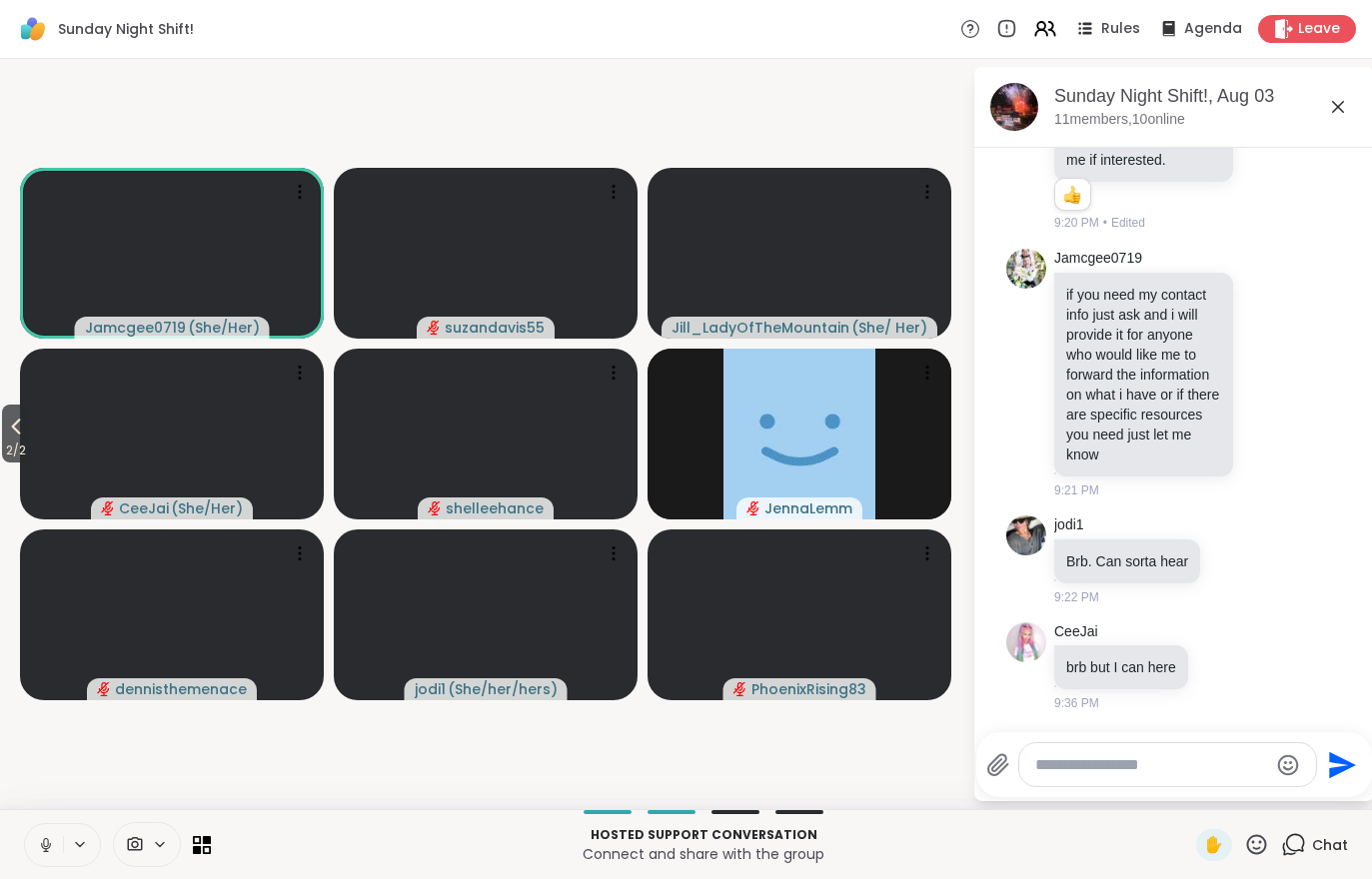 click on "2  /  2" at bounding box center [16, 450] 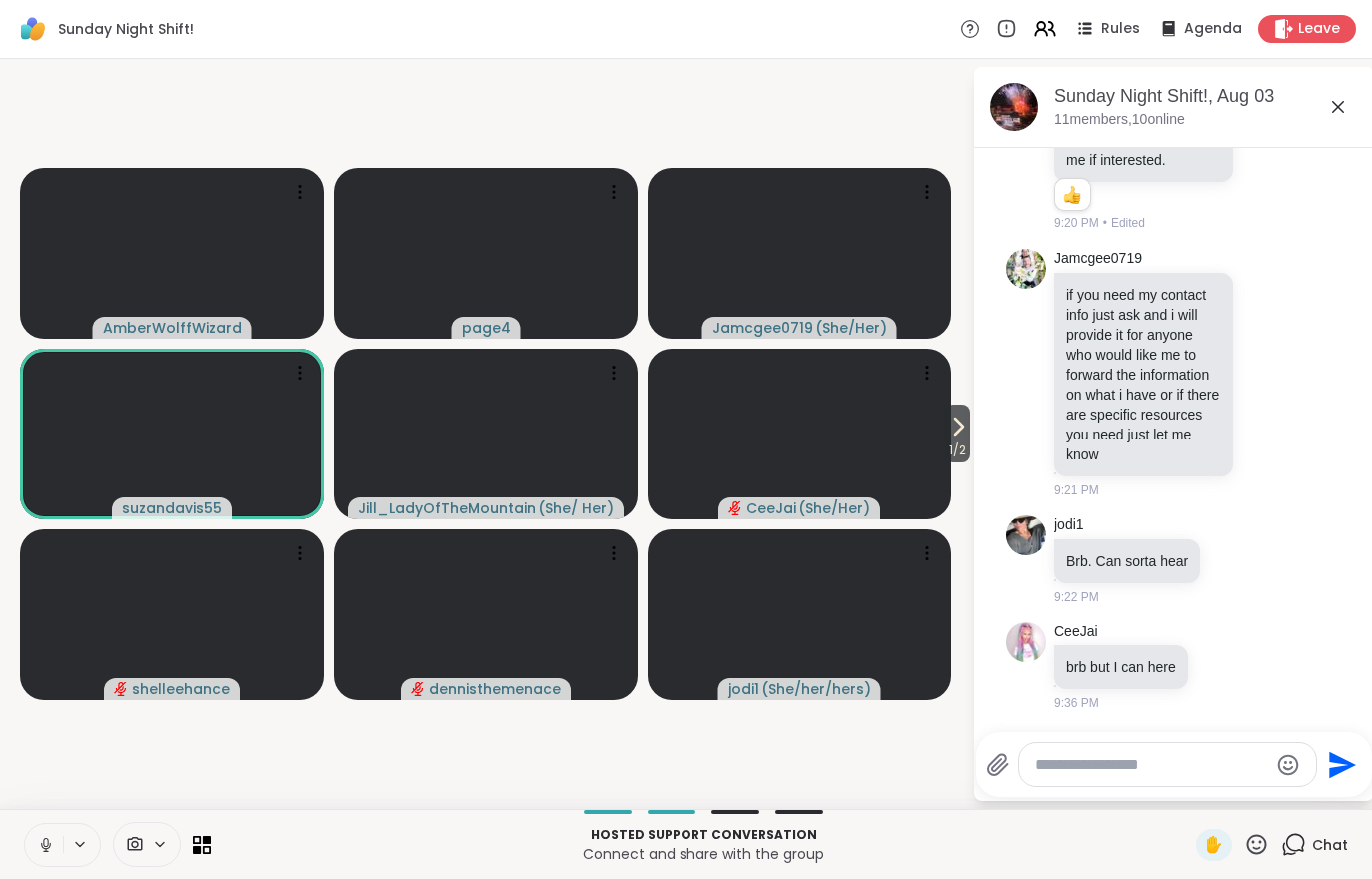 click 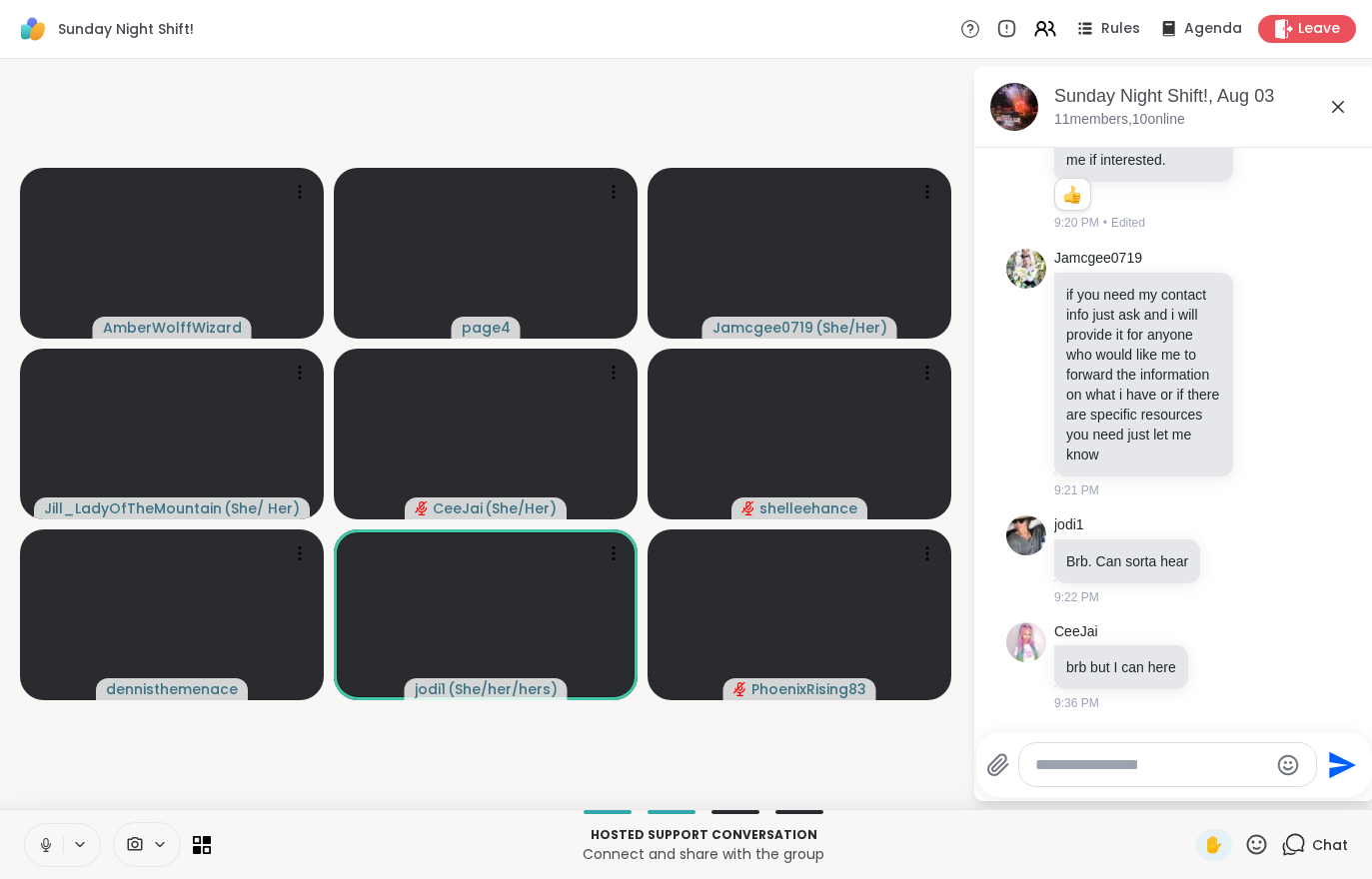 scroll, scrollTop: 5811, scrollLeft: 0, axis: vertical 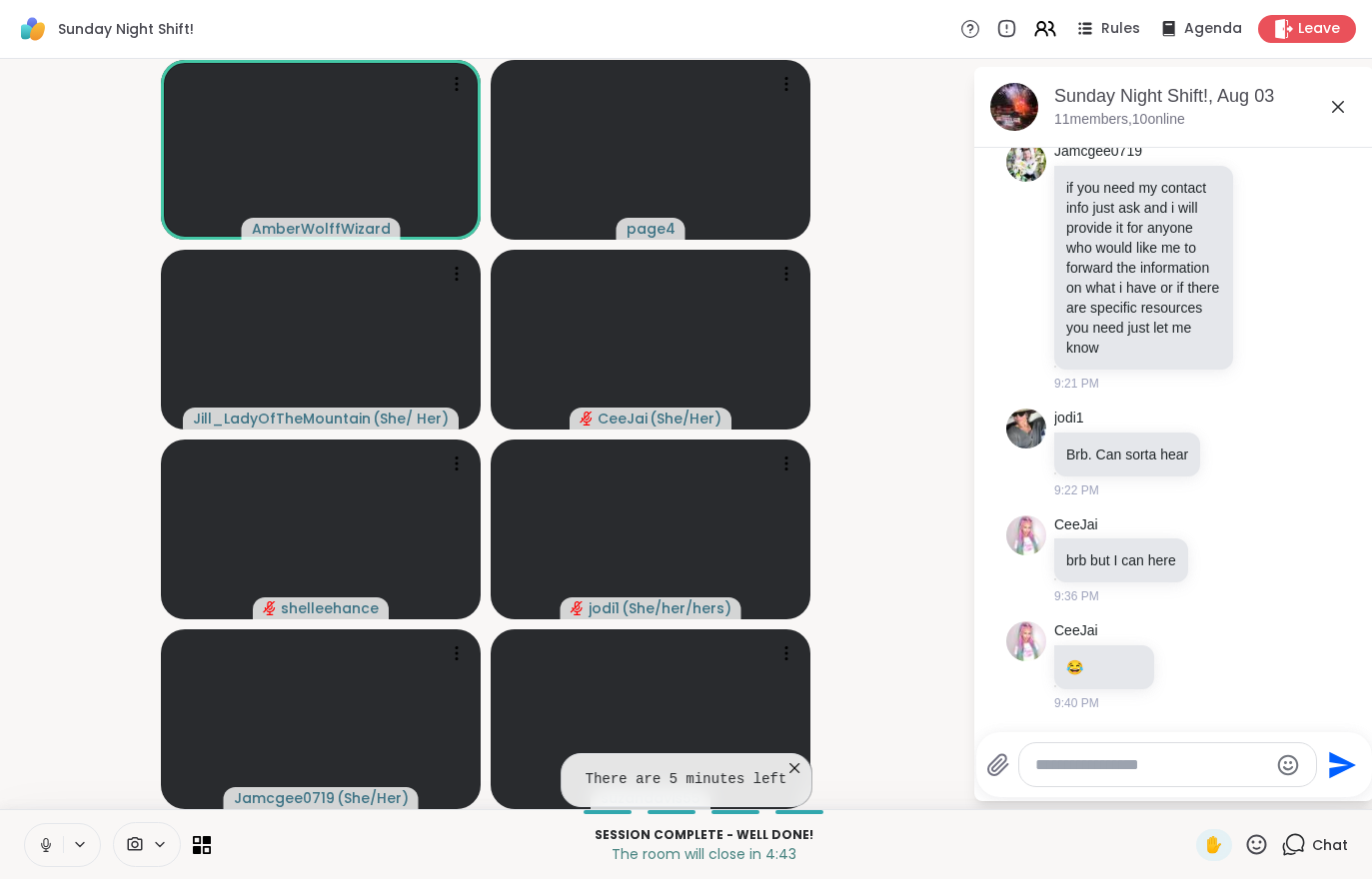 click at bounding box center [651, 719] 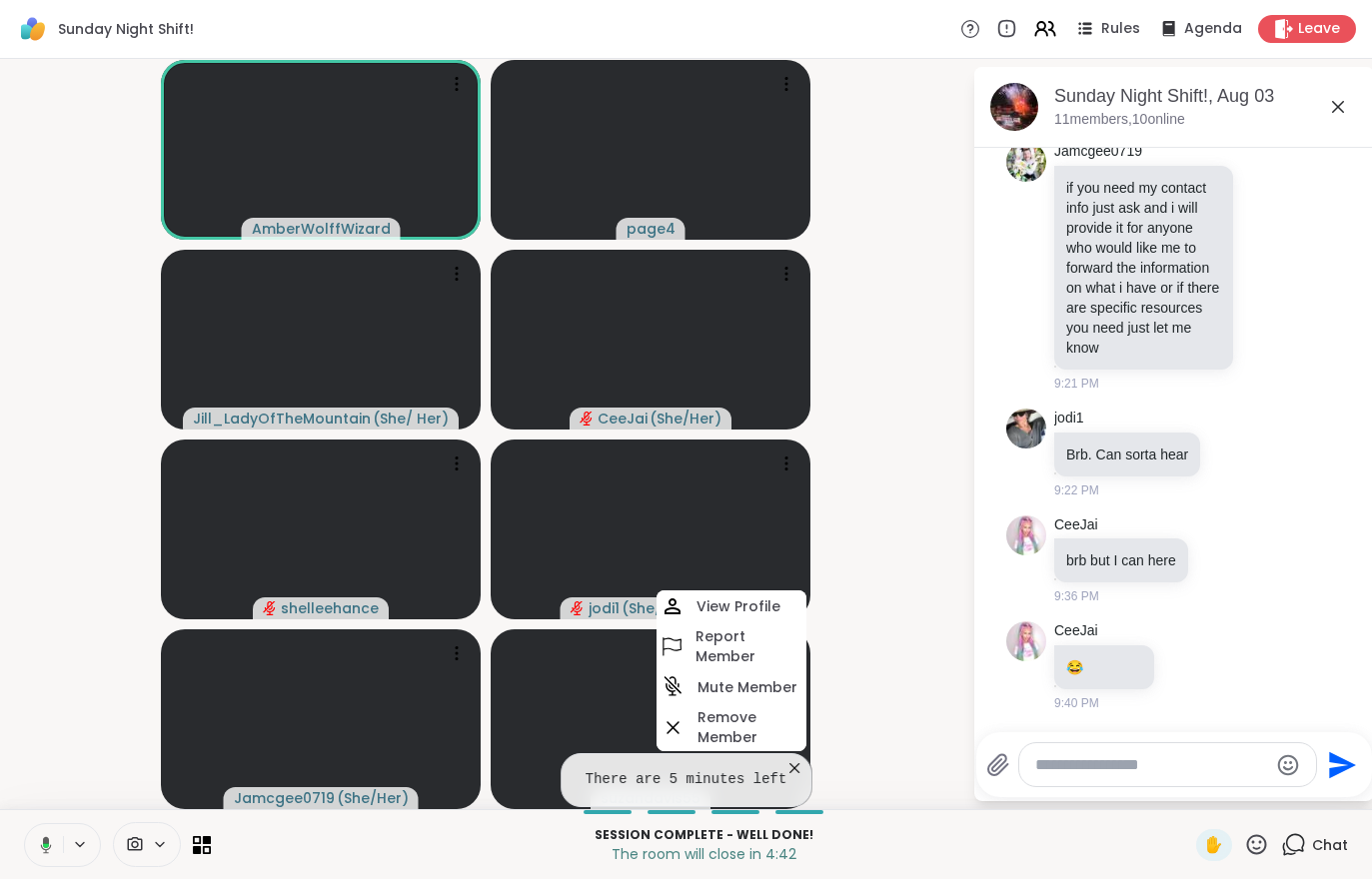 click on "AmberWolffWizard page4 Jill_LadyOfTheMountain ( She/ Her ) CeeJai ( She/Her ) shelleehance jodi1 ( She/her/hers ) Jamcgee0719 ( She/Her ) suzandavis55 View Profile Report Member Mute Member Remove Member" at bounding box center [486, 434] 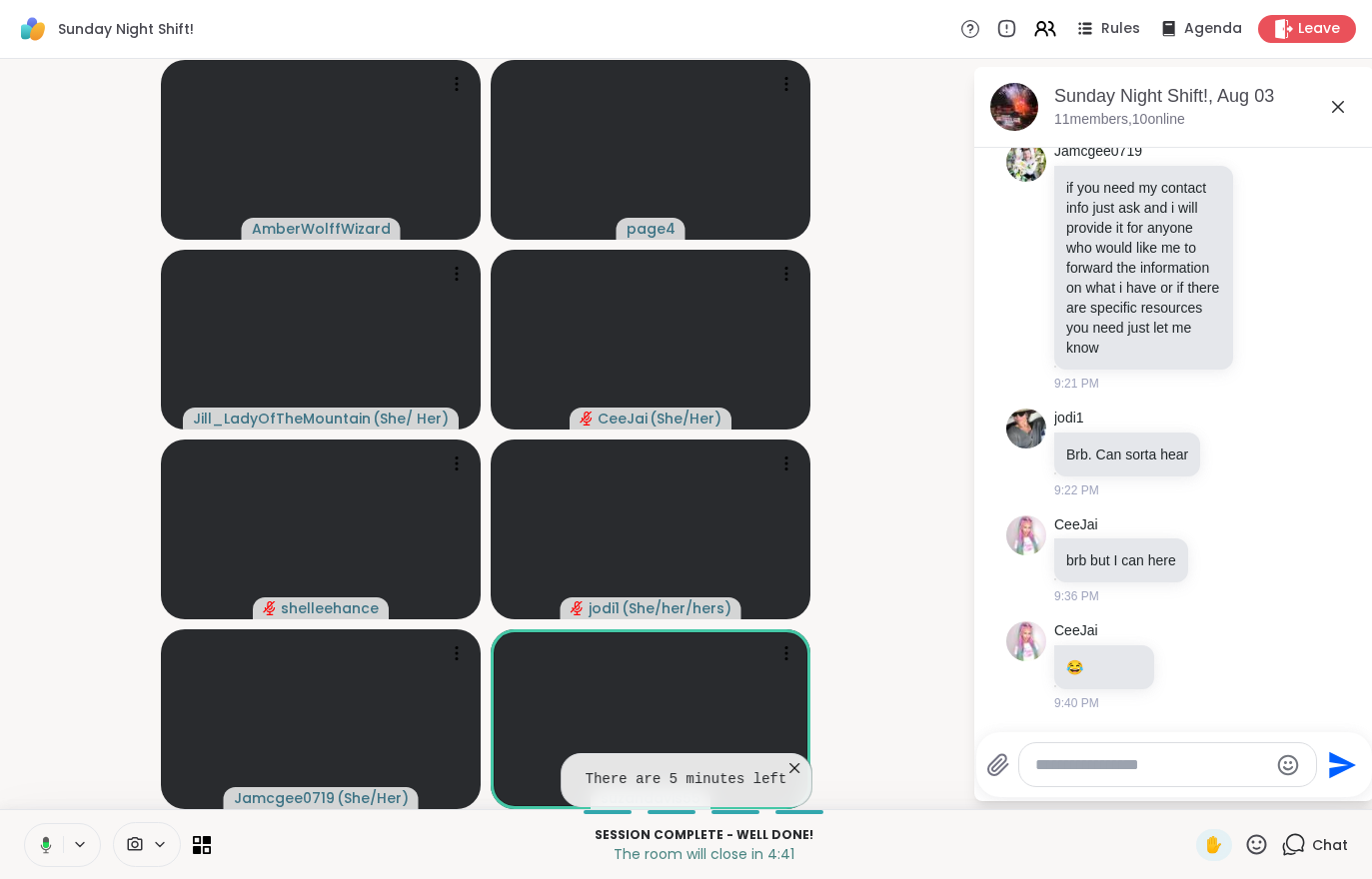 click on "AmberWolffWizard page4 Jill_LadyOfTheMountain ( She/ Her ) CeeJai ( She/Her ) shelleehance jodi1 ( She/her/hers ) Jamcgee0719 ( She/Her ) suzandavis55" at bounding box center [486, 434] 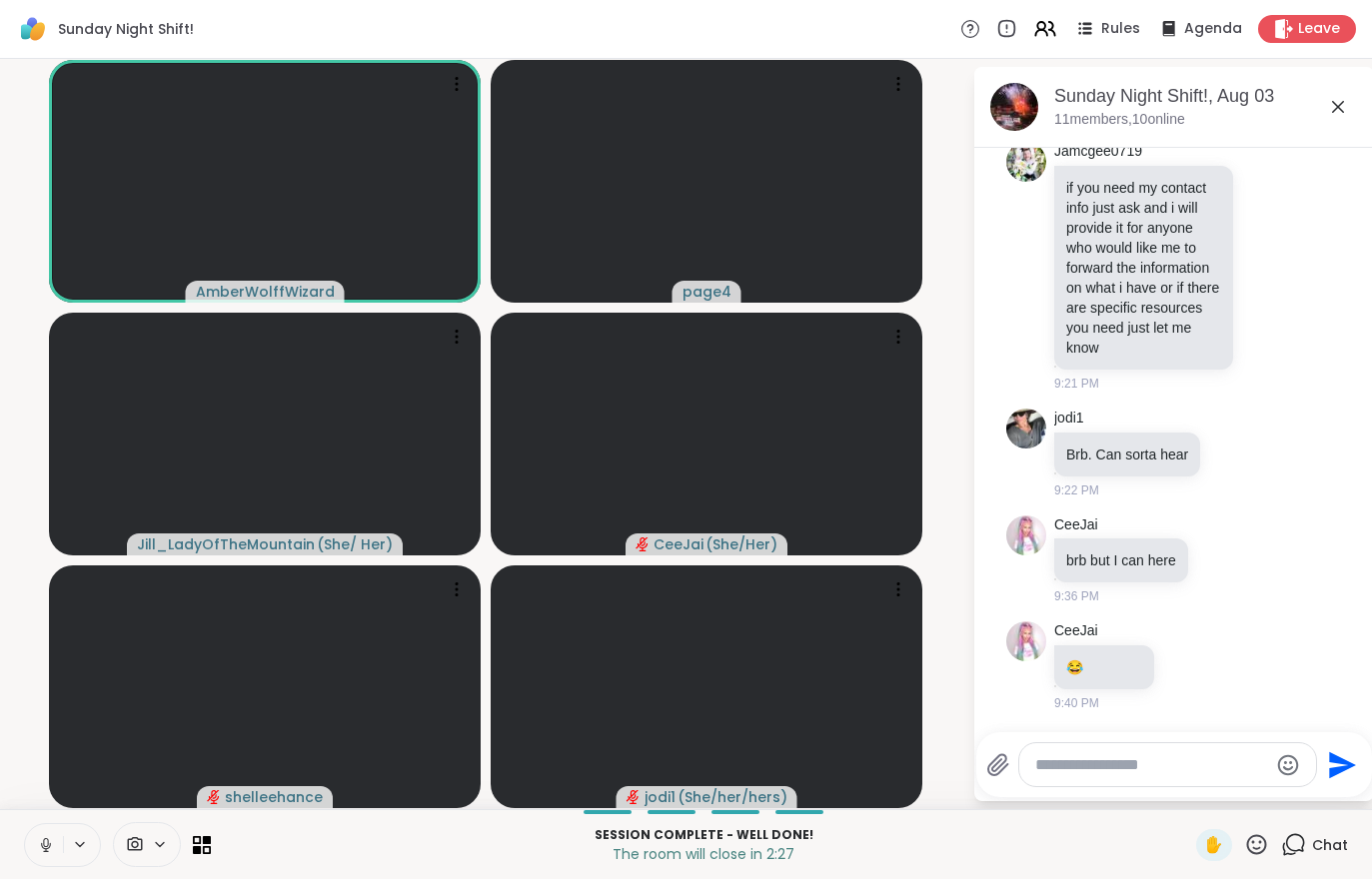 click 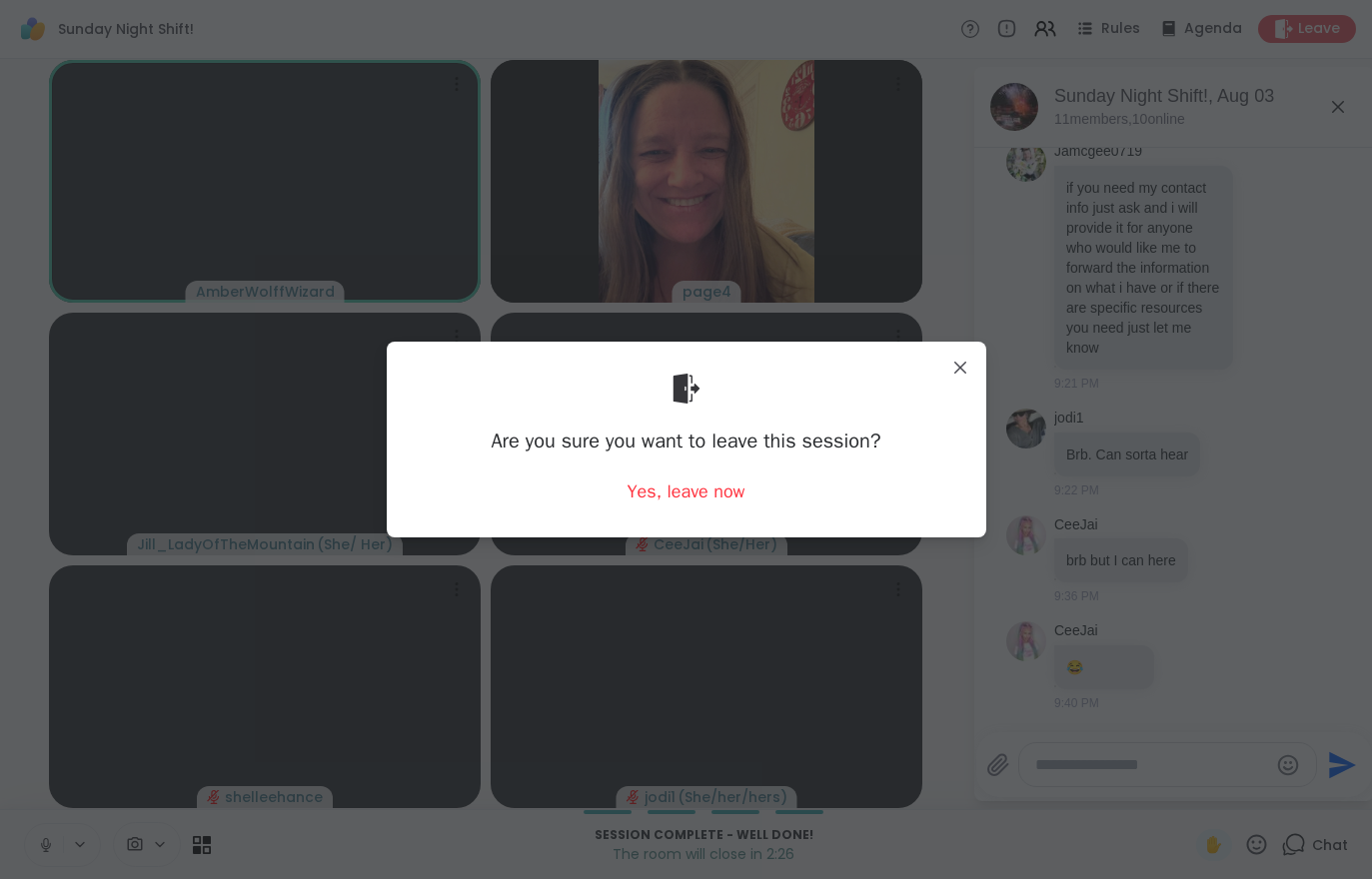 click on "Yes, leave now" at bounding box center (686, 491) 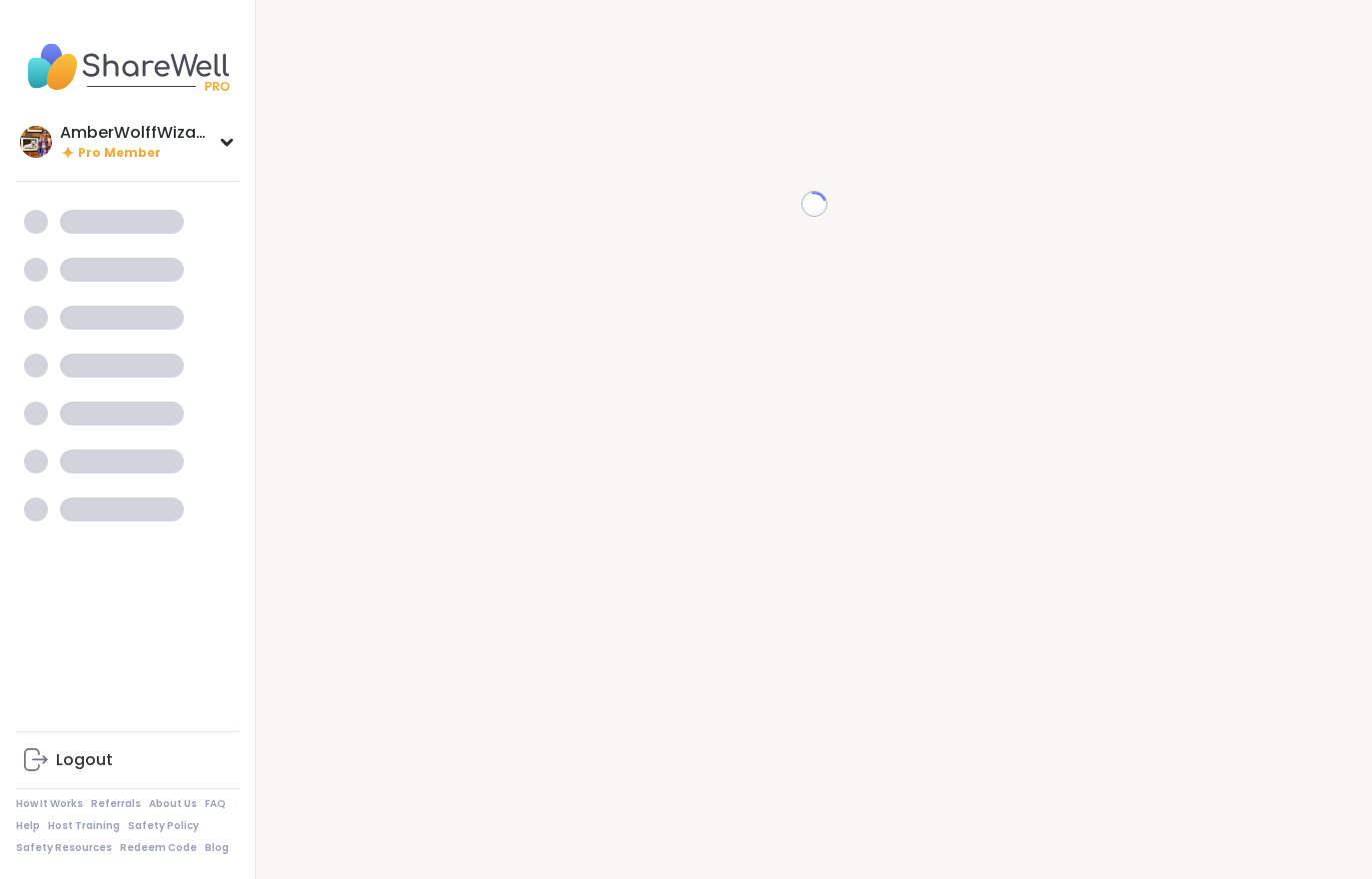 scroll, scrollTop: 0, scrollLeft: 0, axis: both 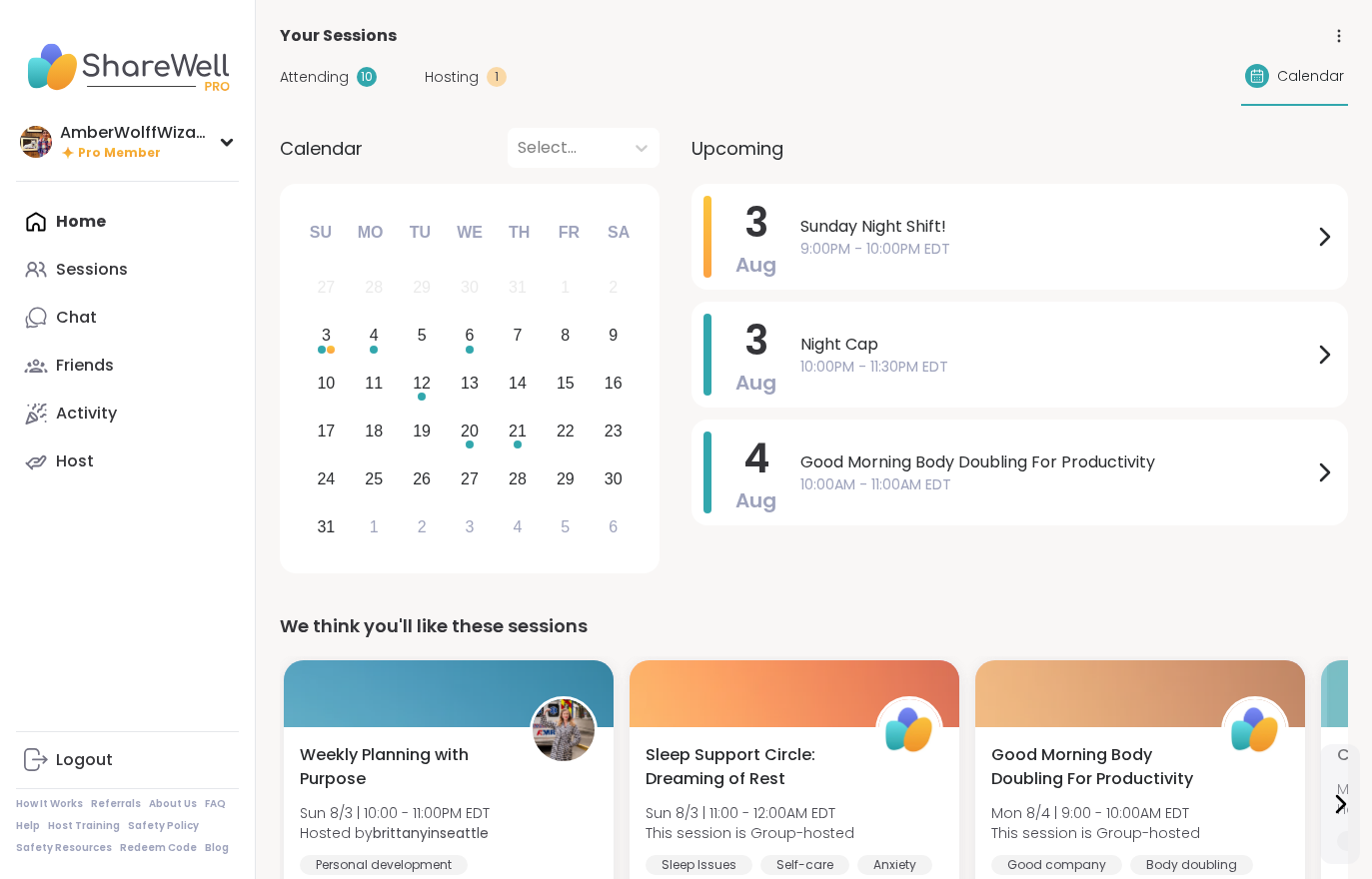click on "Attending 10 Hosting 1 Calendar" at bounding box center (813, 77) 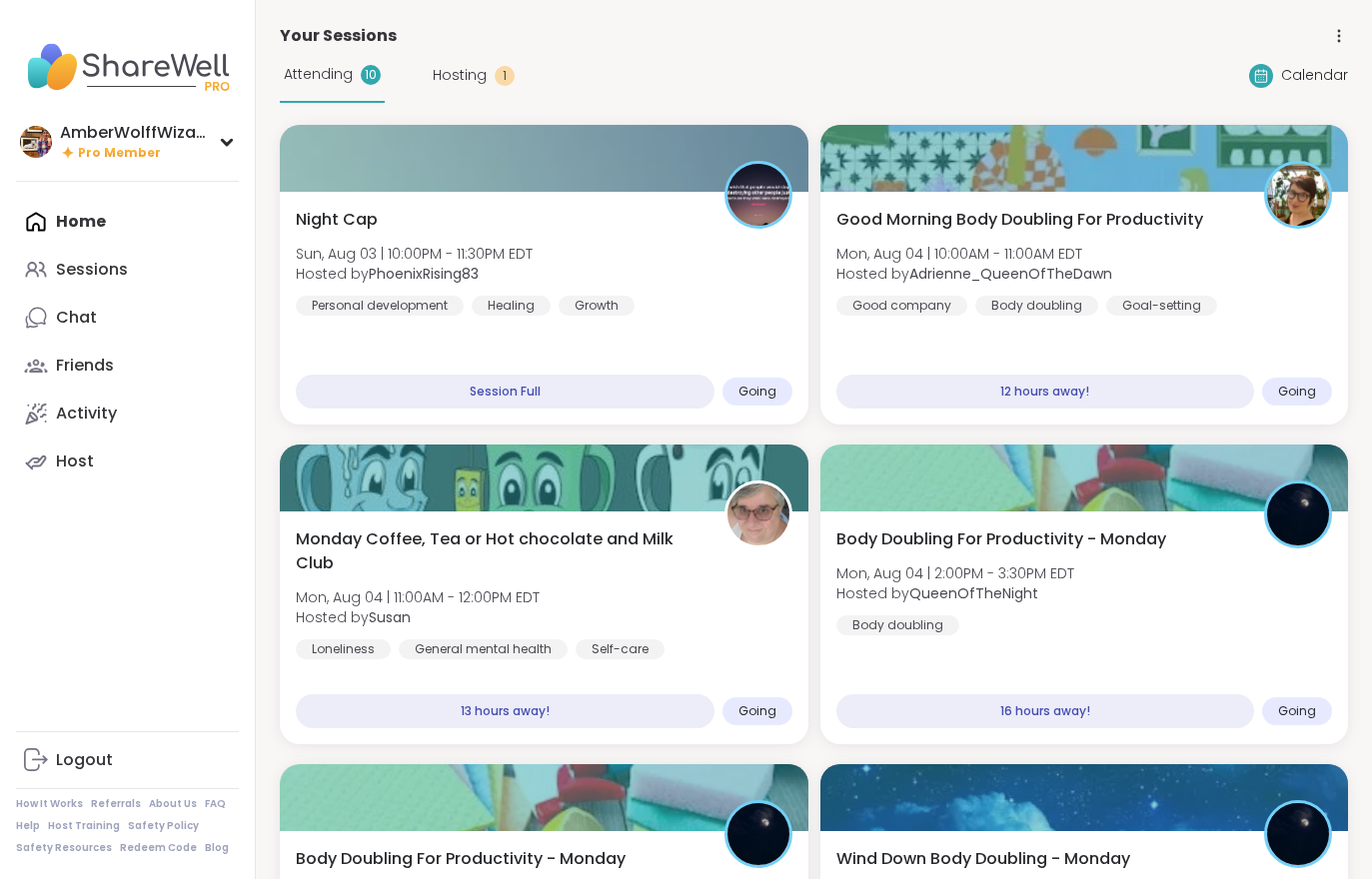 click on "Night Cap [PERSON], [DATE] | [TIME] - [TIME] [TIMEZONE] Hosted by [PERSON] Personal development Healing Growth Session Full Going" at bounding box center (544, 308) 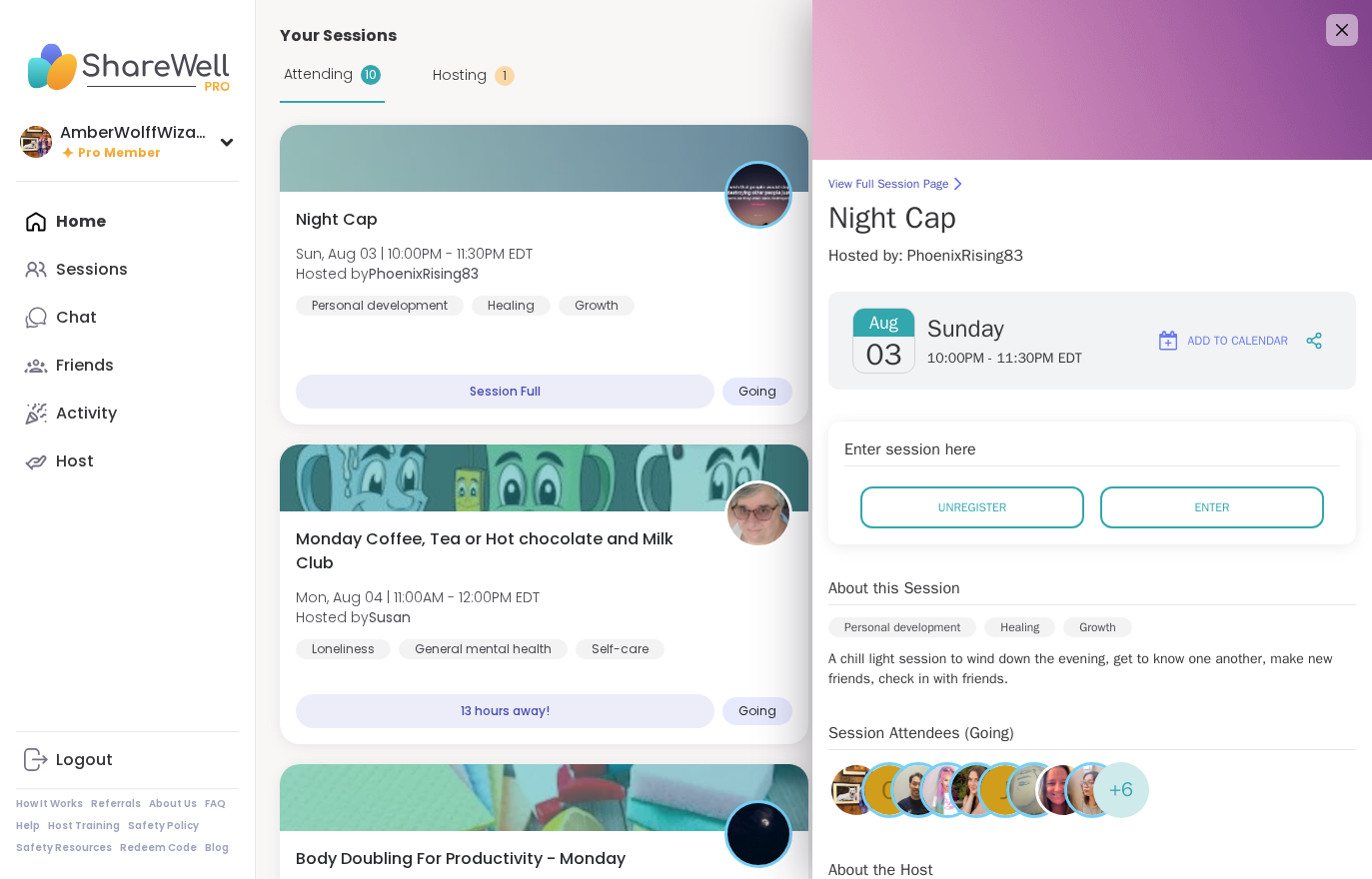 click on "Enter" at bounding box center (1212, 507) 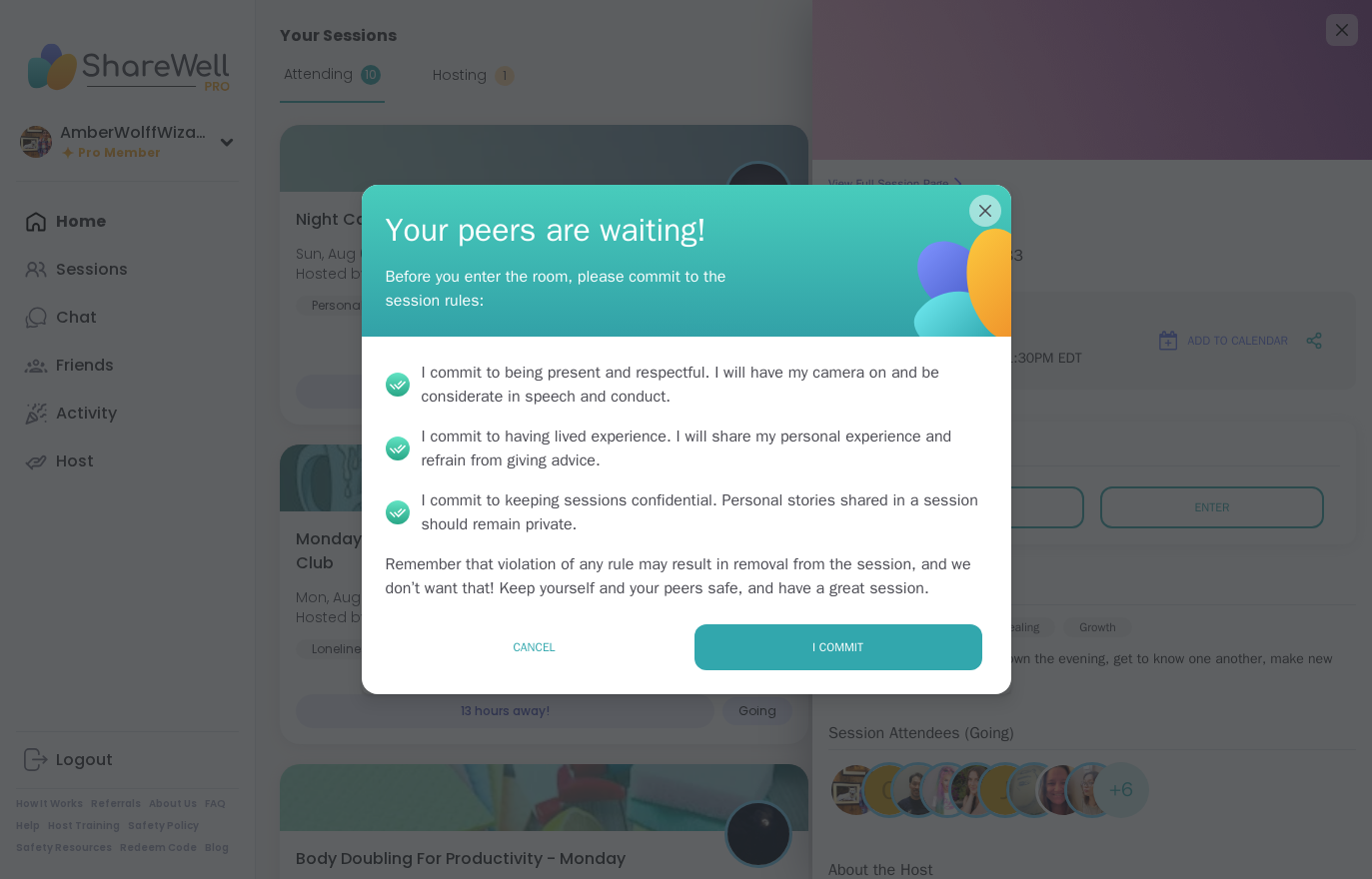 click on "I commit" at bounding box center (838, 647) 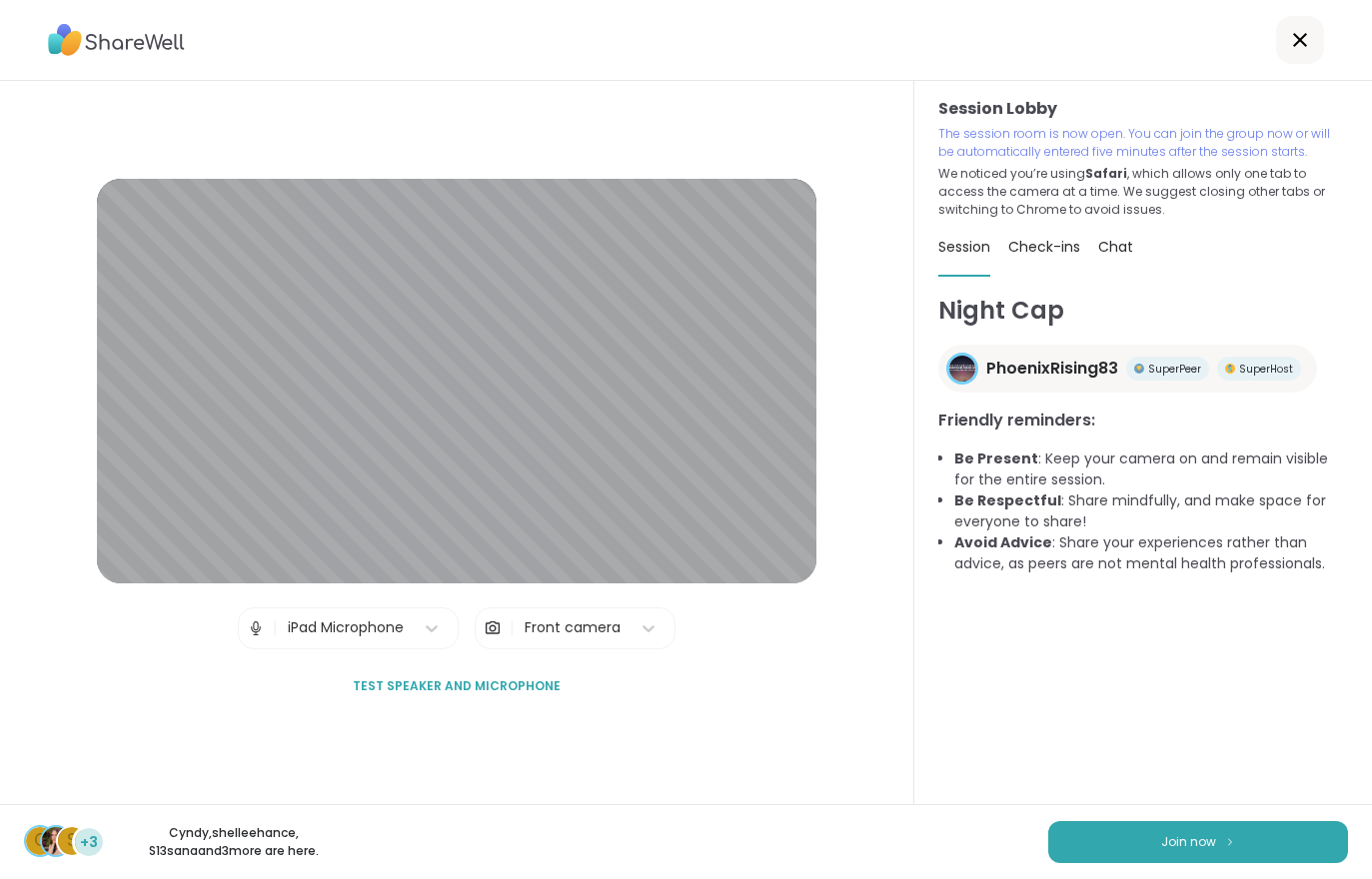click on "Join now" at bounding box center (1198, 842) 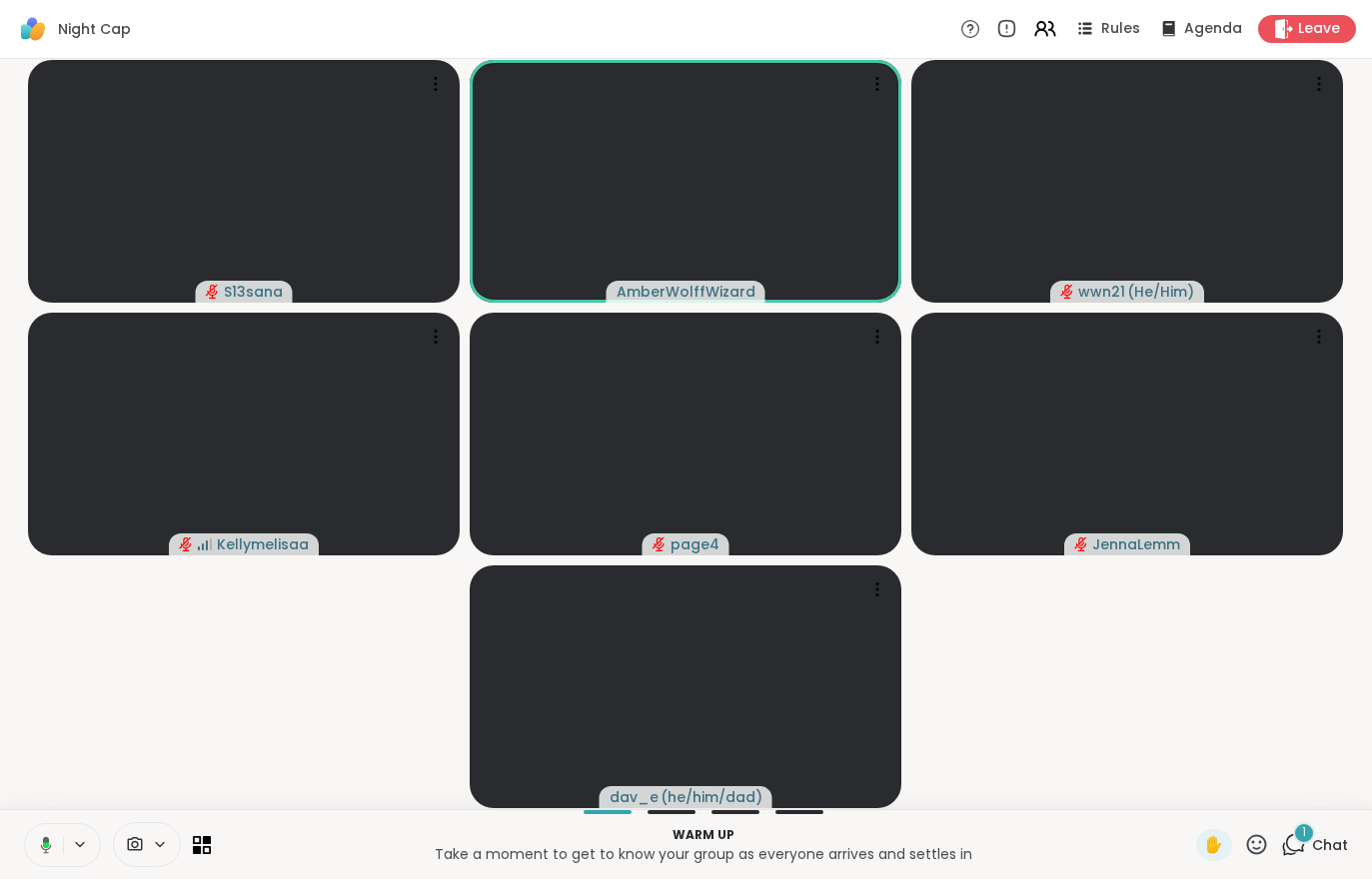 click on "Warm up Take a moment to get to know your group as everyone arrives and settles in ✋ 1 Chat" at bounding box center (686, 844) 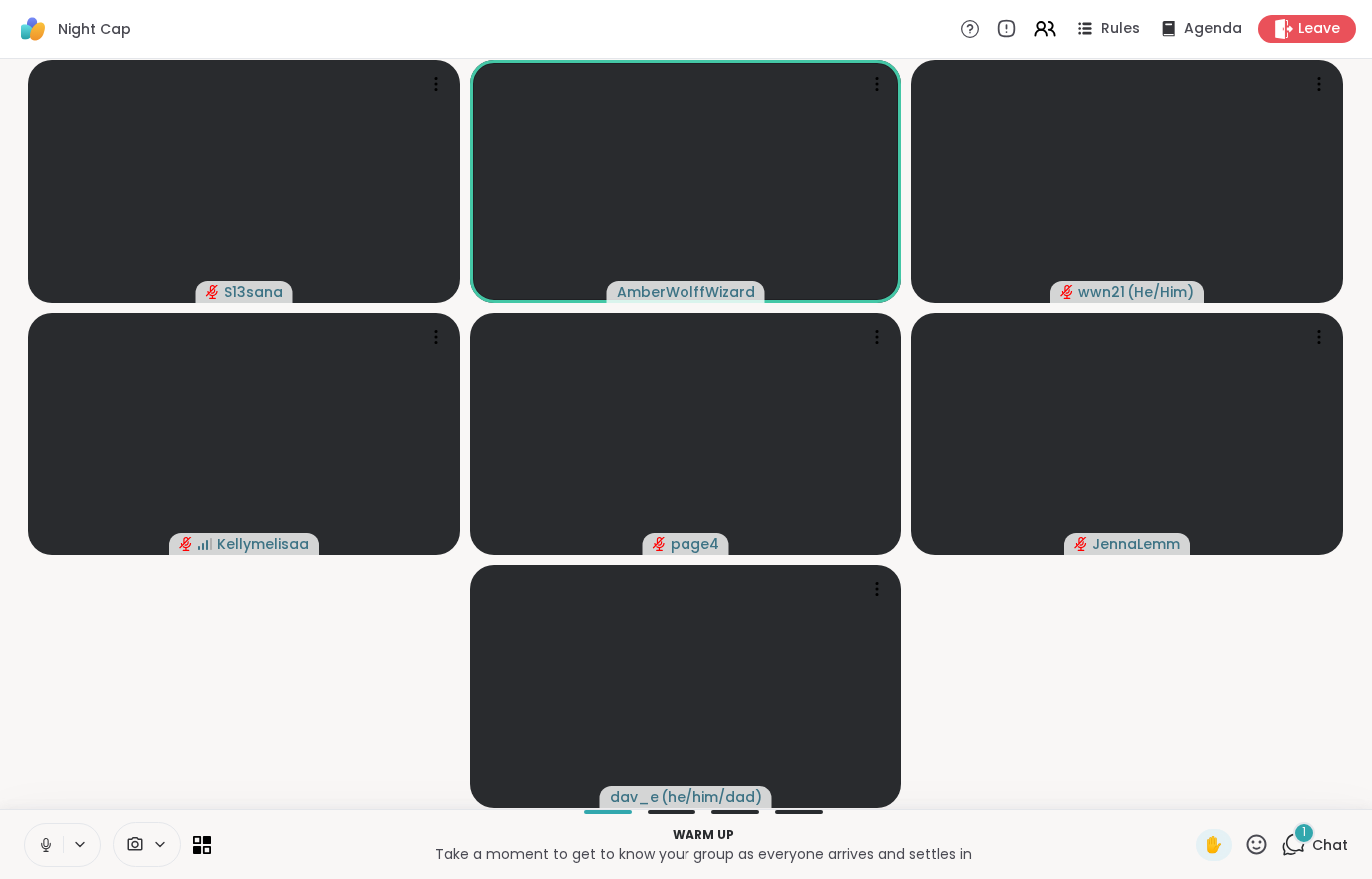 click on "Chat" at bounding box center [1330, 845] 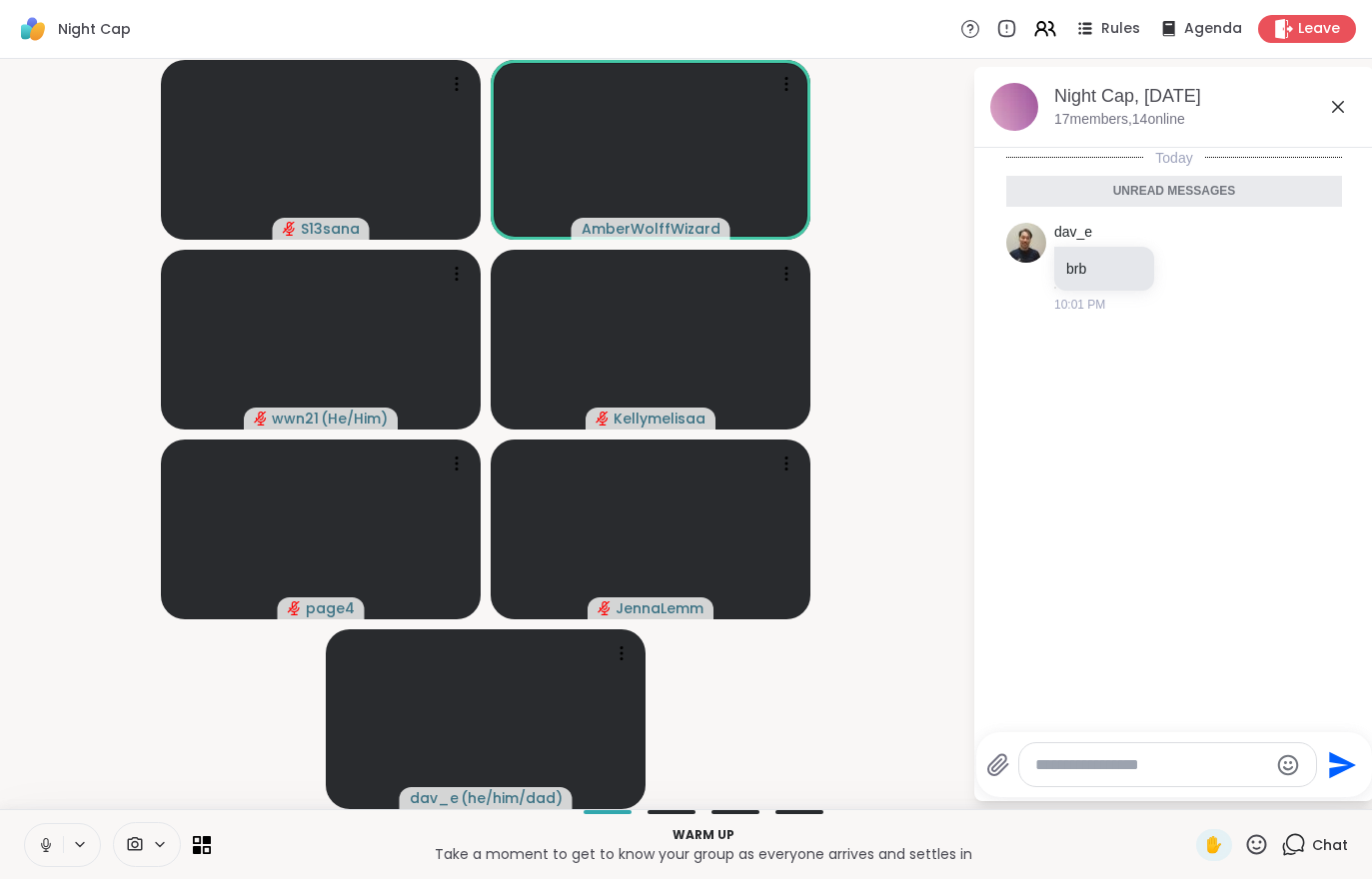 click at bounding box center (44, 845) 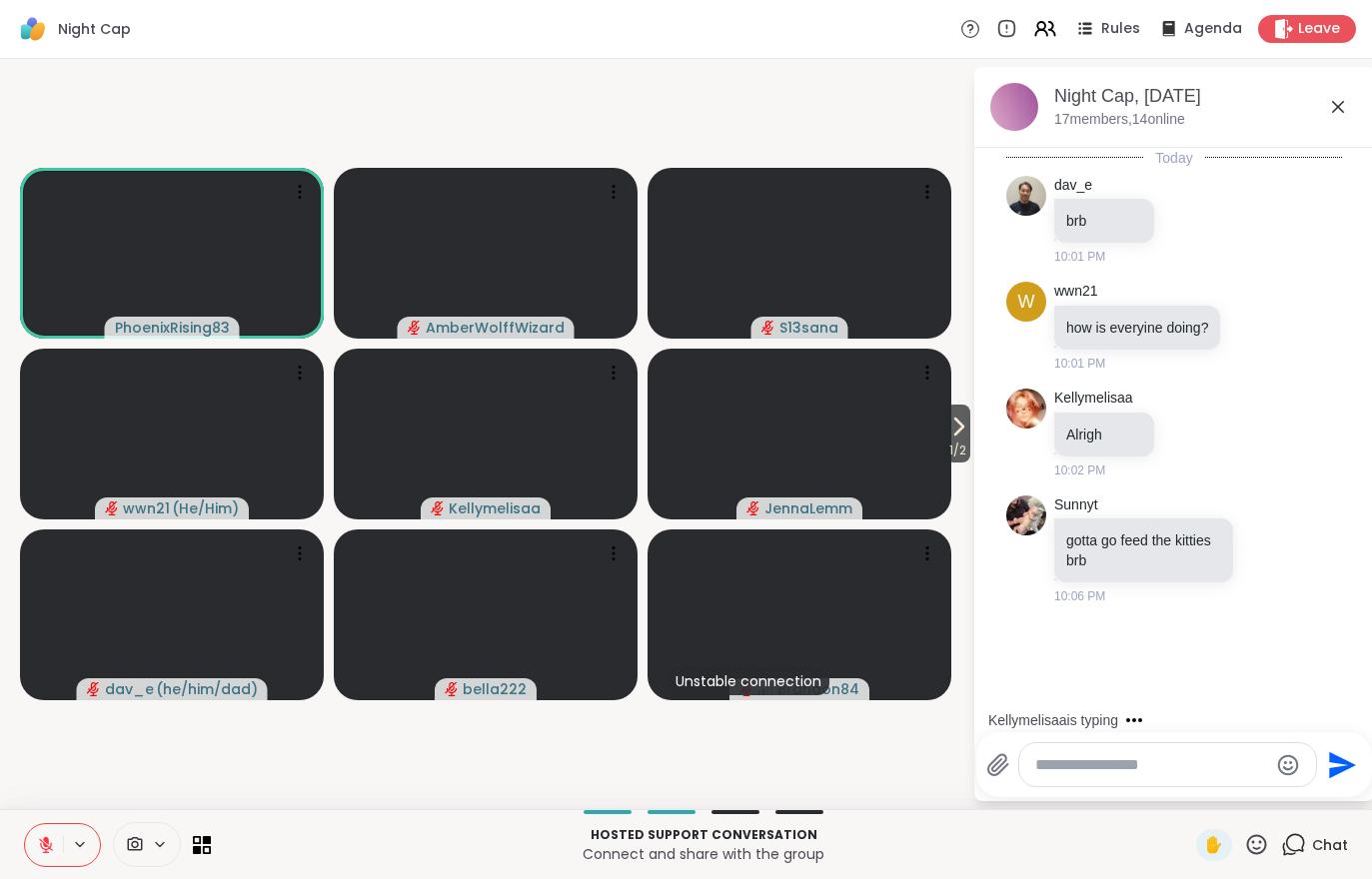 scroll, scrollTop: 37, scrollLeft: 0, axis: vertical 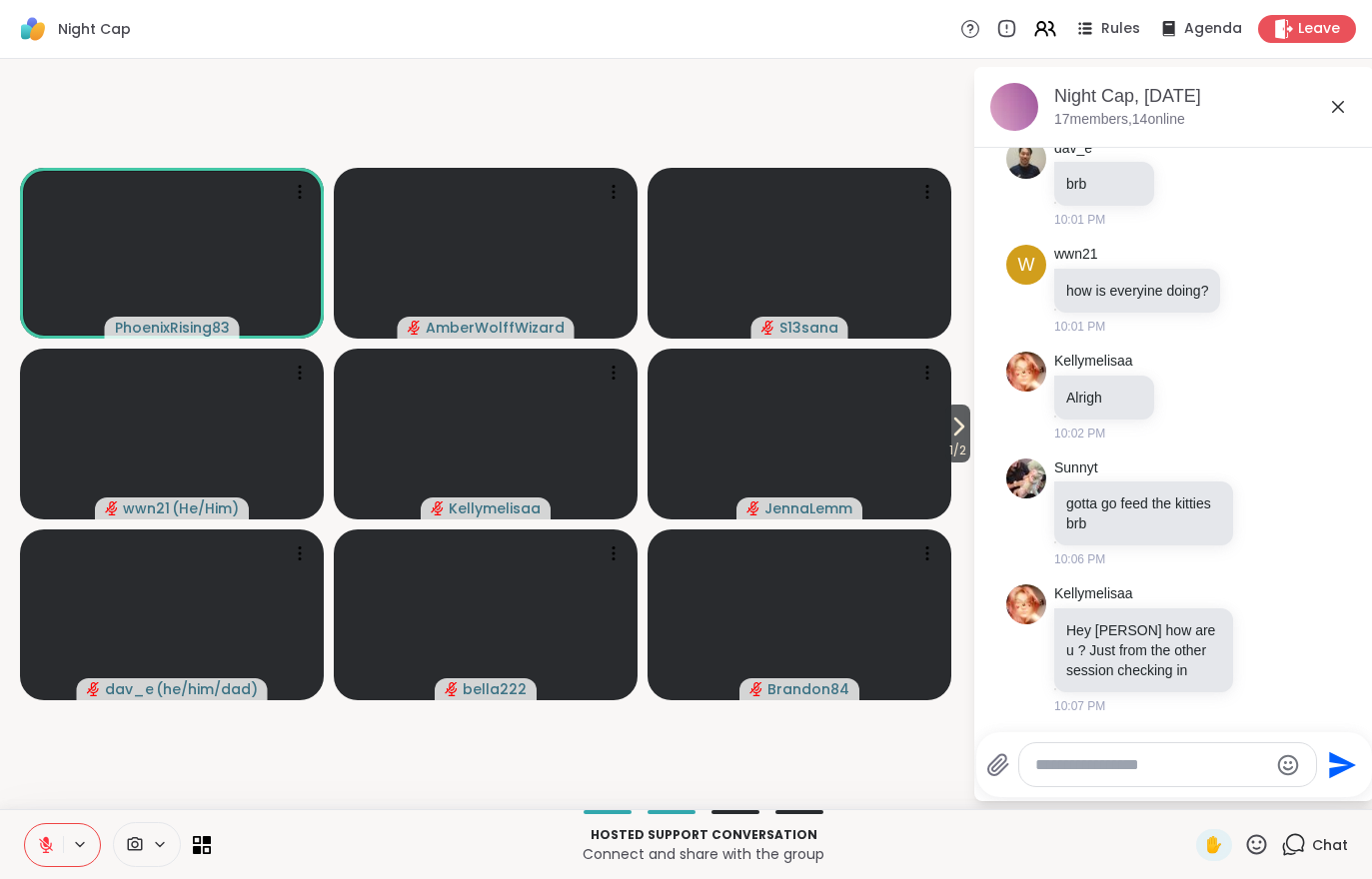click on "1  /  2" at bounding box center (957, 450) 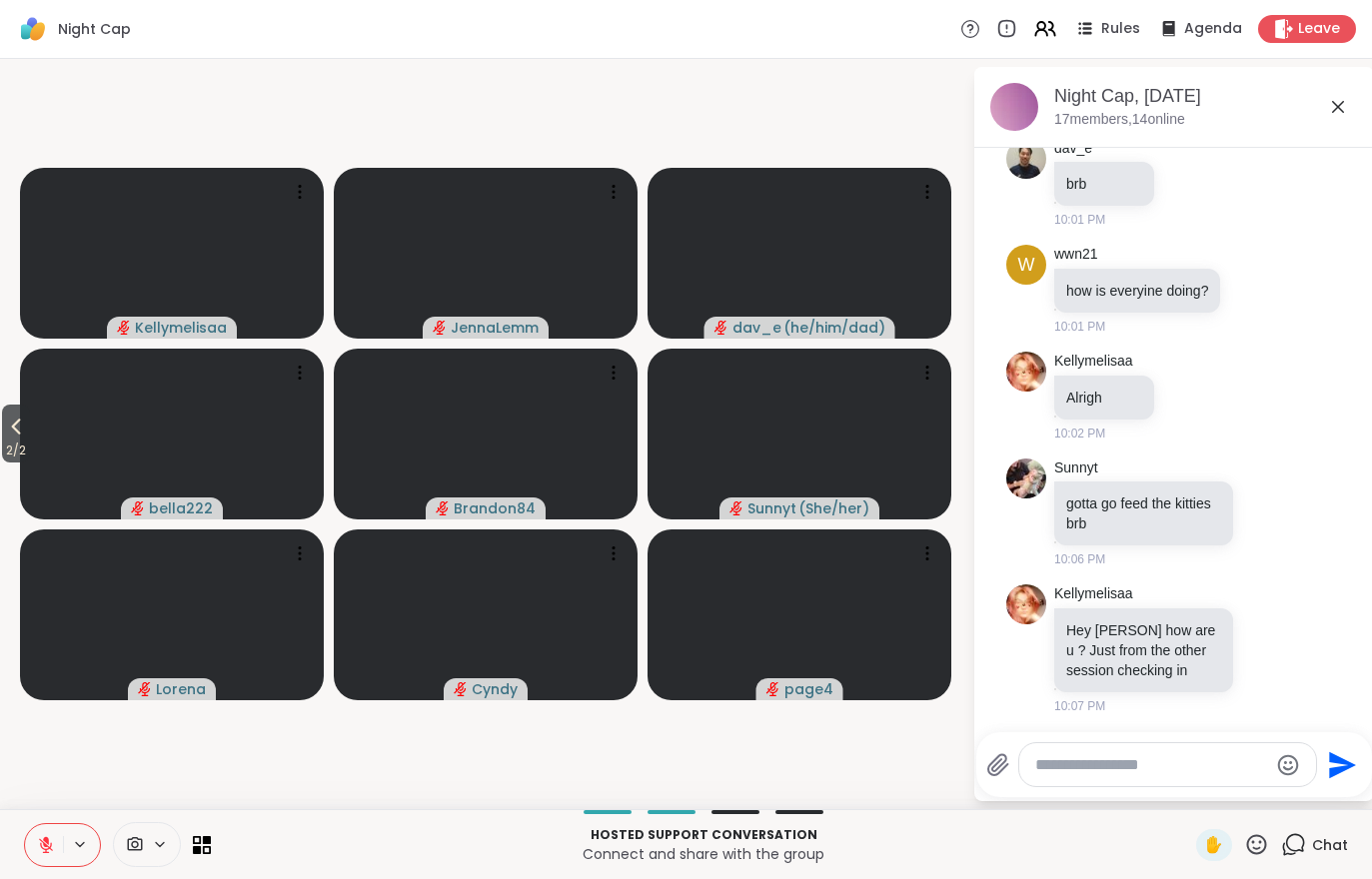 click on "2  /  2" at bounding box center (16, 450) 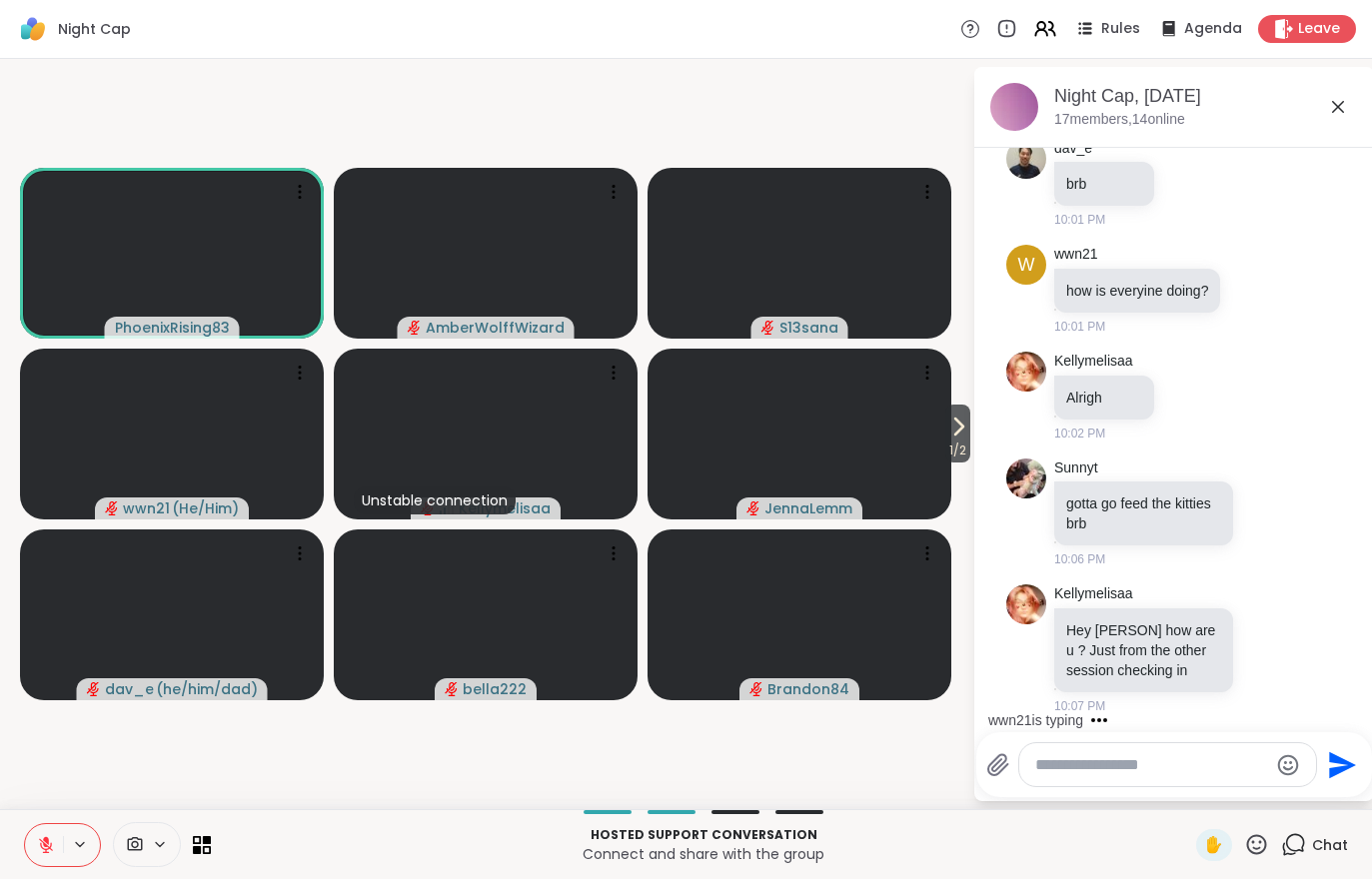 click on "1  /  2" at bounding box center (957, 450) 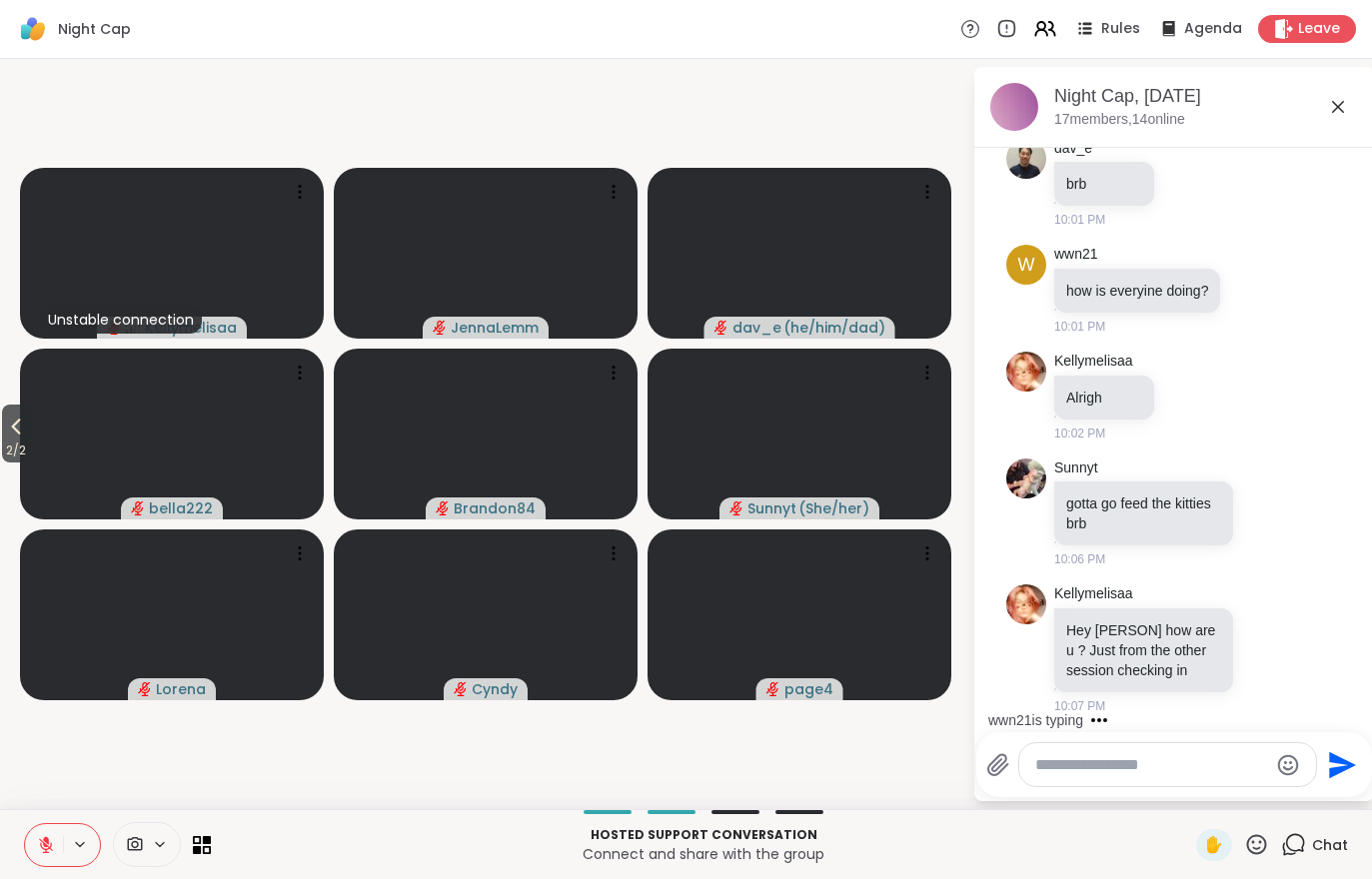 click on "Night Cap, [DATE] [NUMBER] members, [NUMBER] online" at bounding box center (1174, 107) 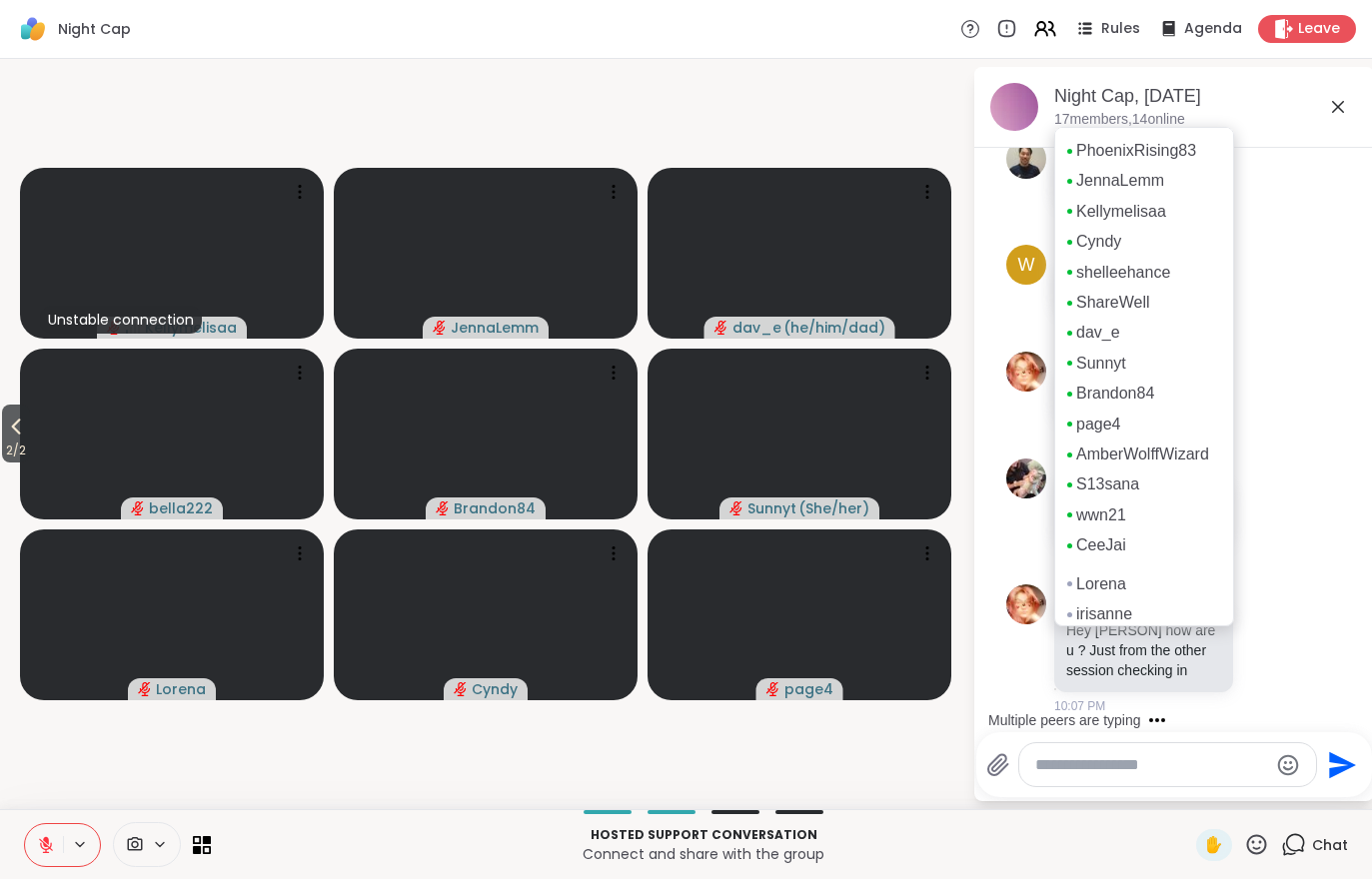 click on "2  /  2" at bounding box center (16, 450) 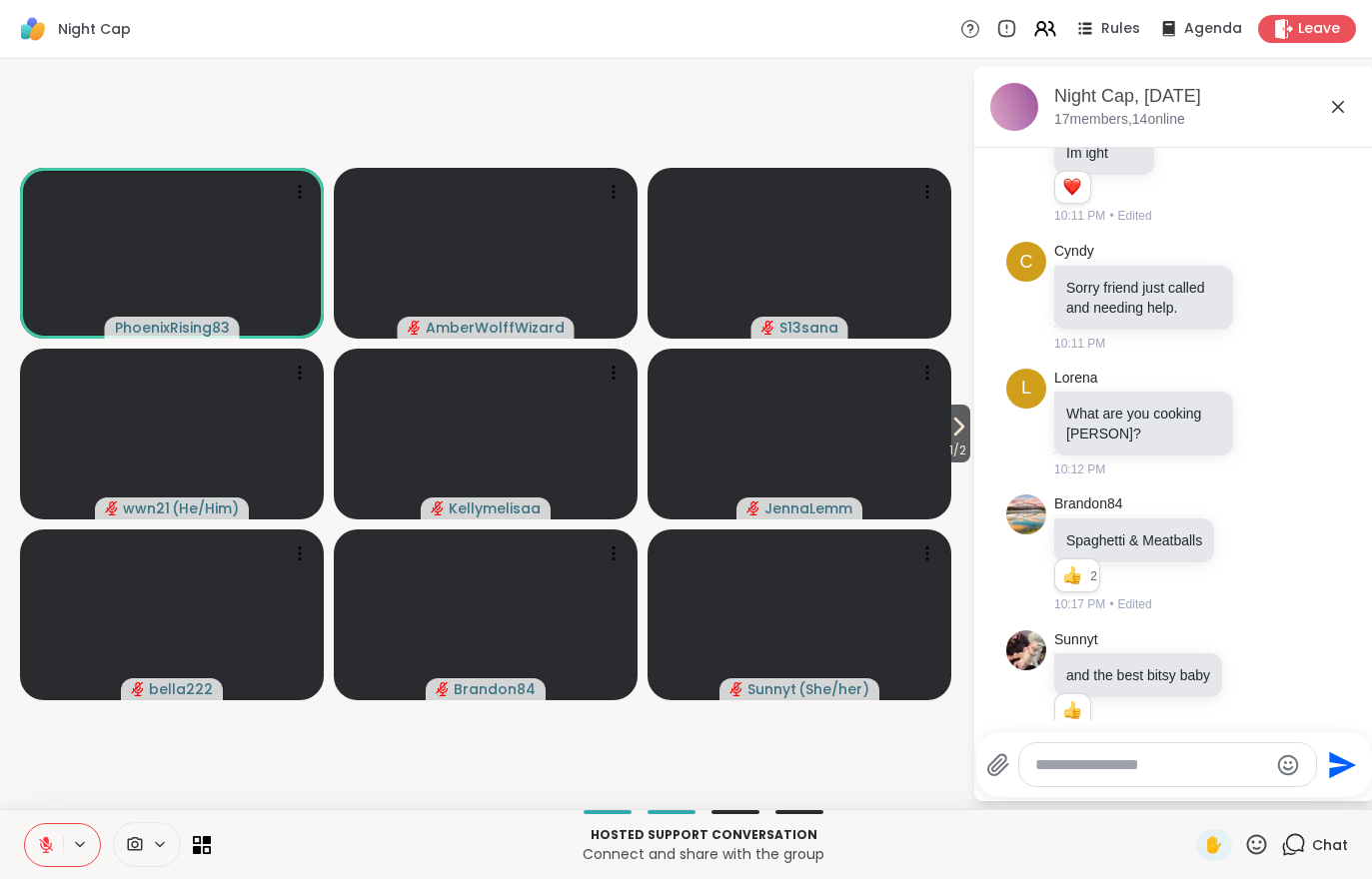 scroll, scrollTop: 1034, scrollLeft: 0, axis: vertical 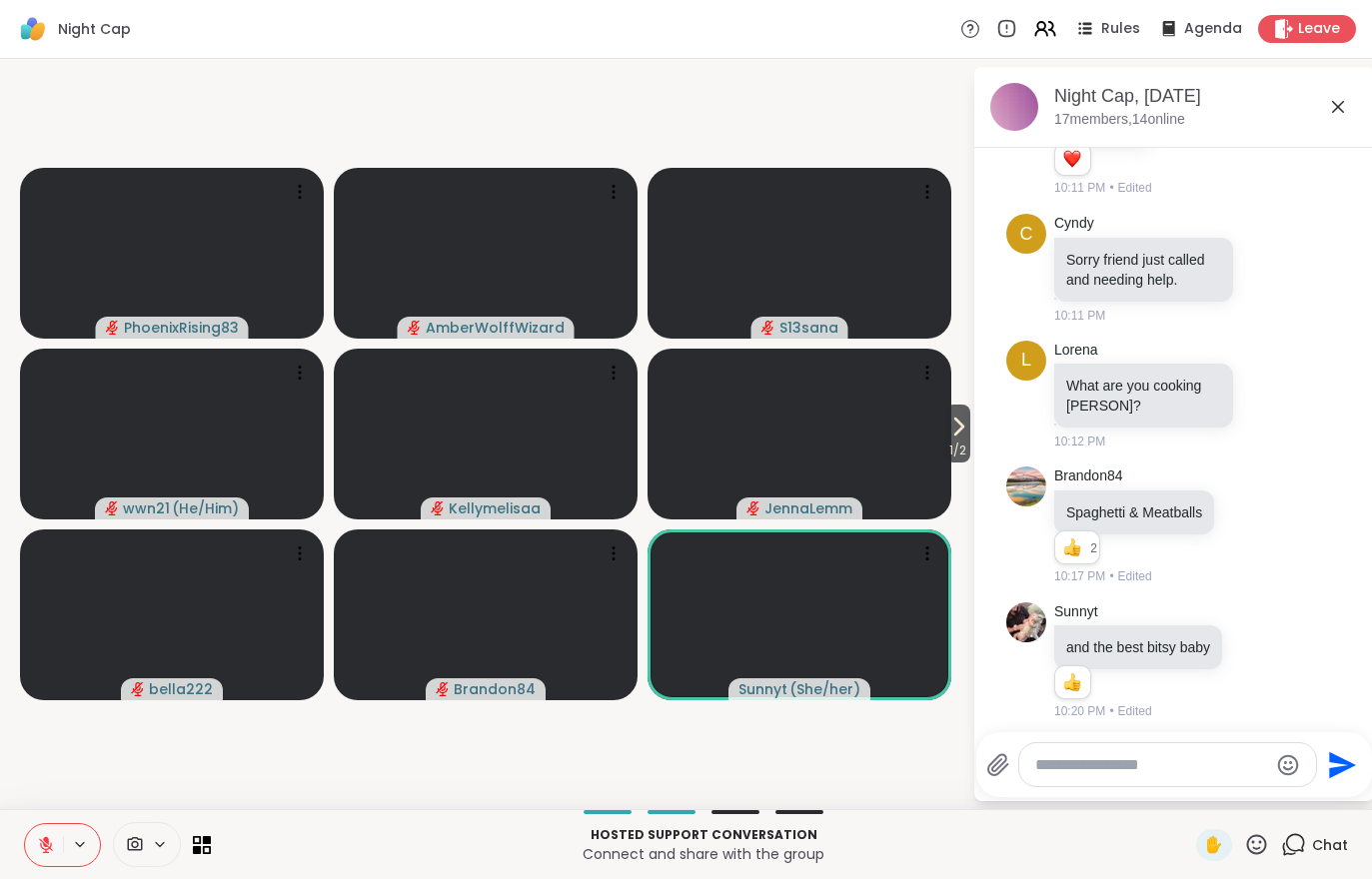 click at bounding box center (44, 845) 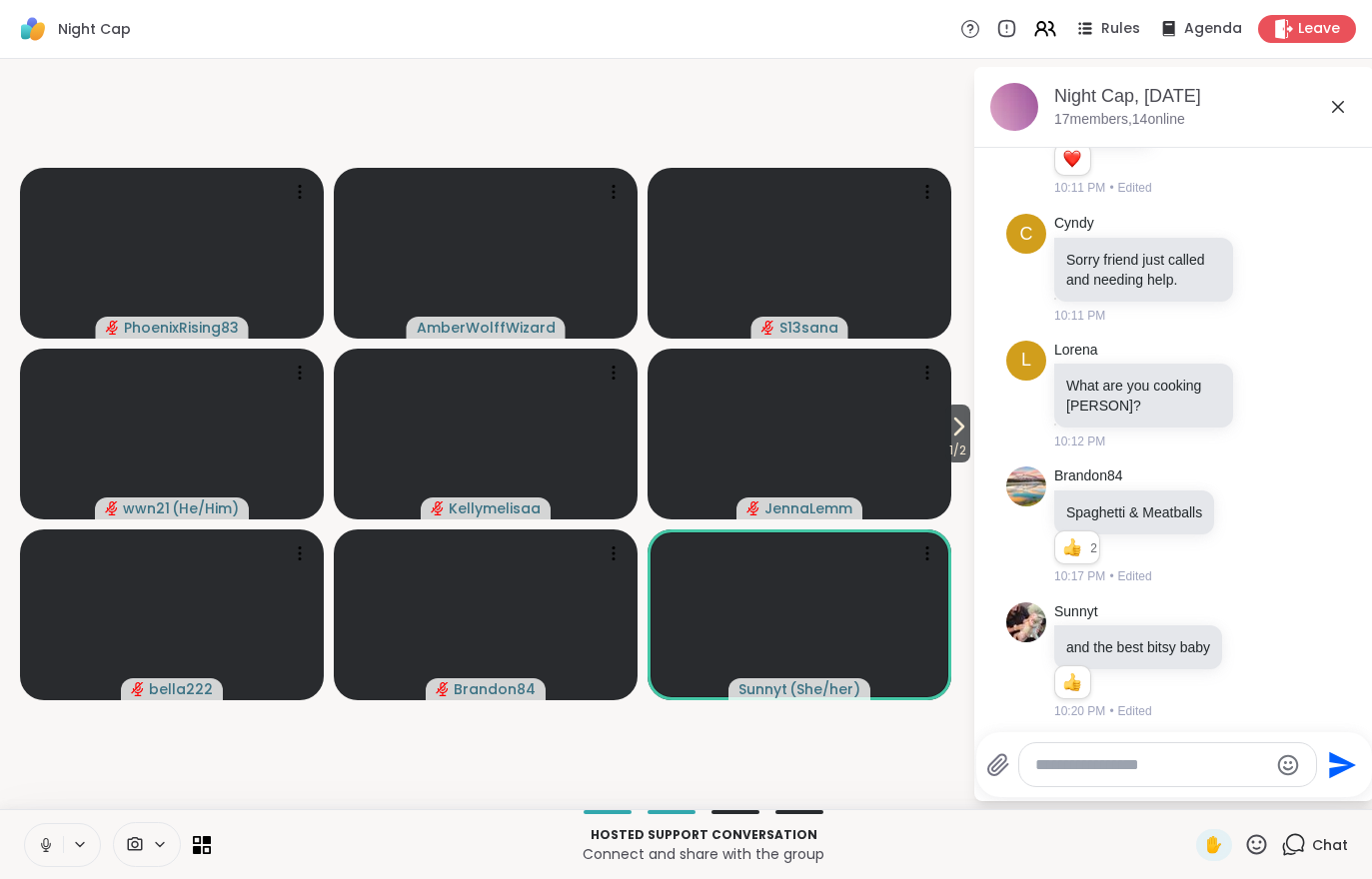 click 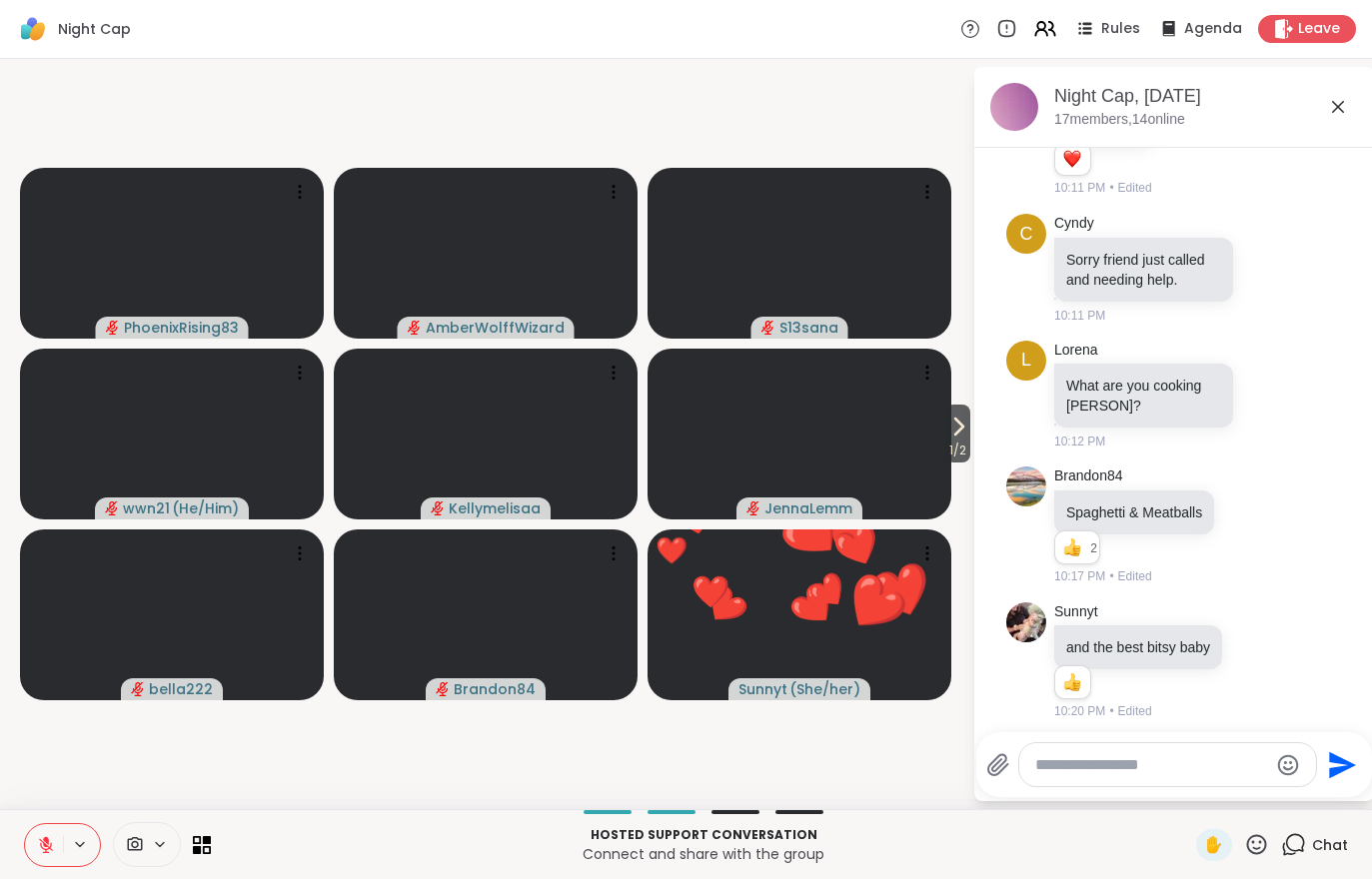 click on "1  /  2" at bounding box center (957, 450) 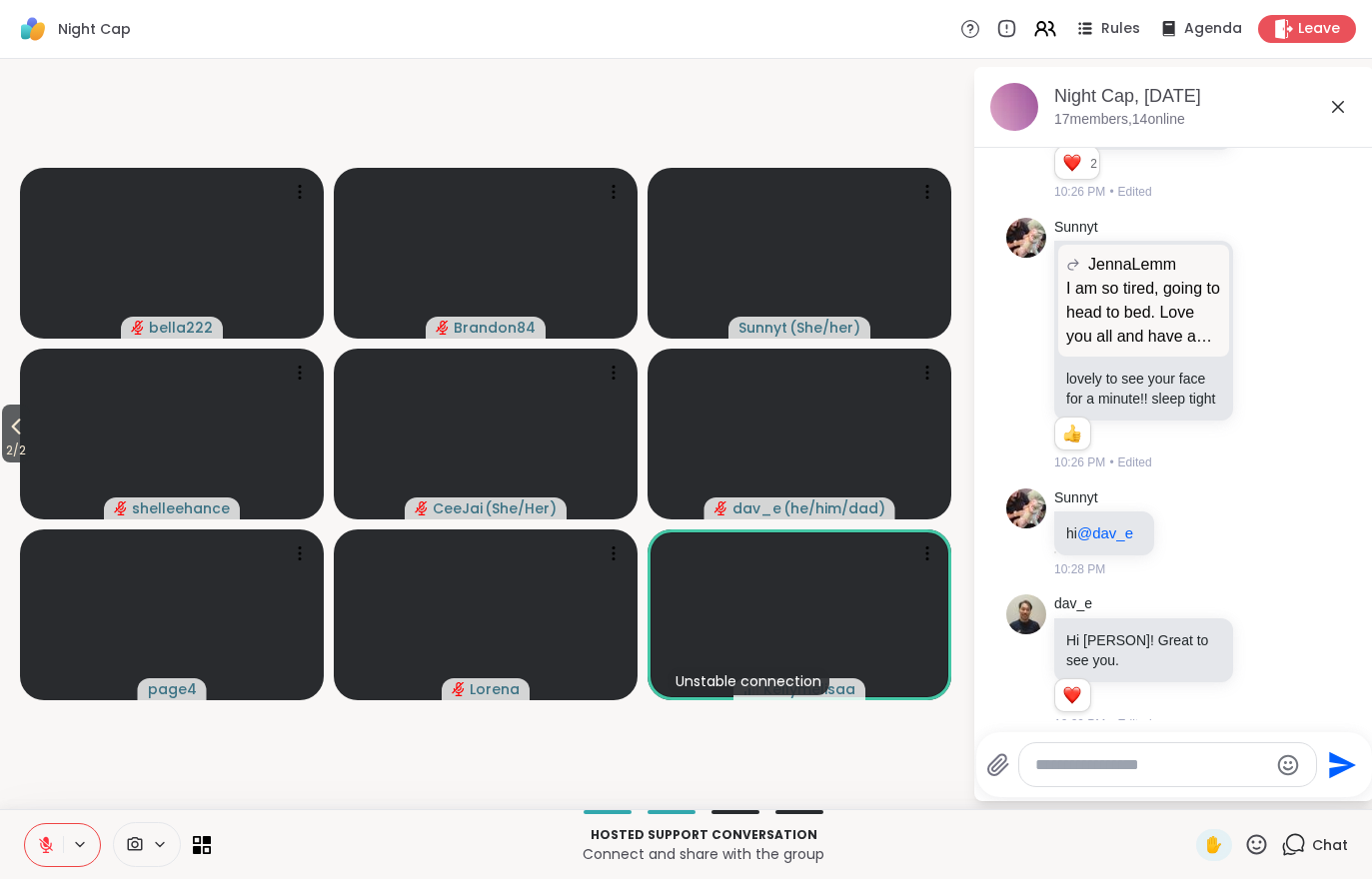 scroll, scrollTop: 1903, scrollLeft: 0, axis: vertical 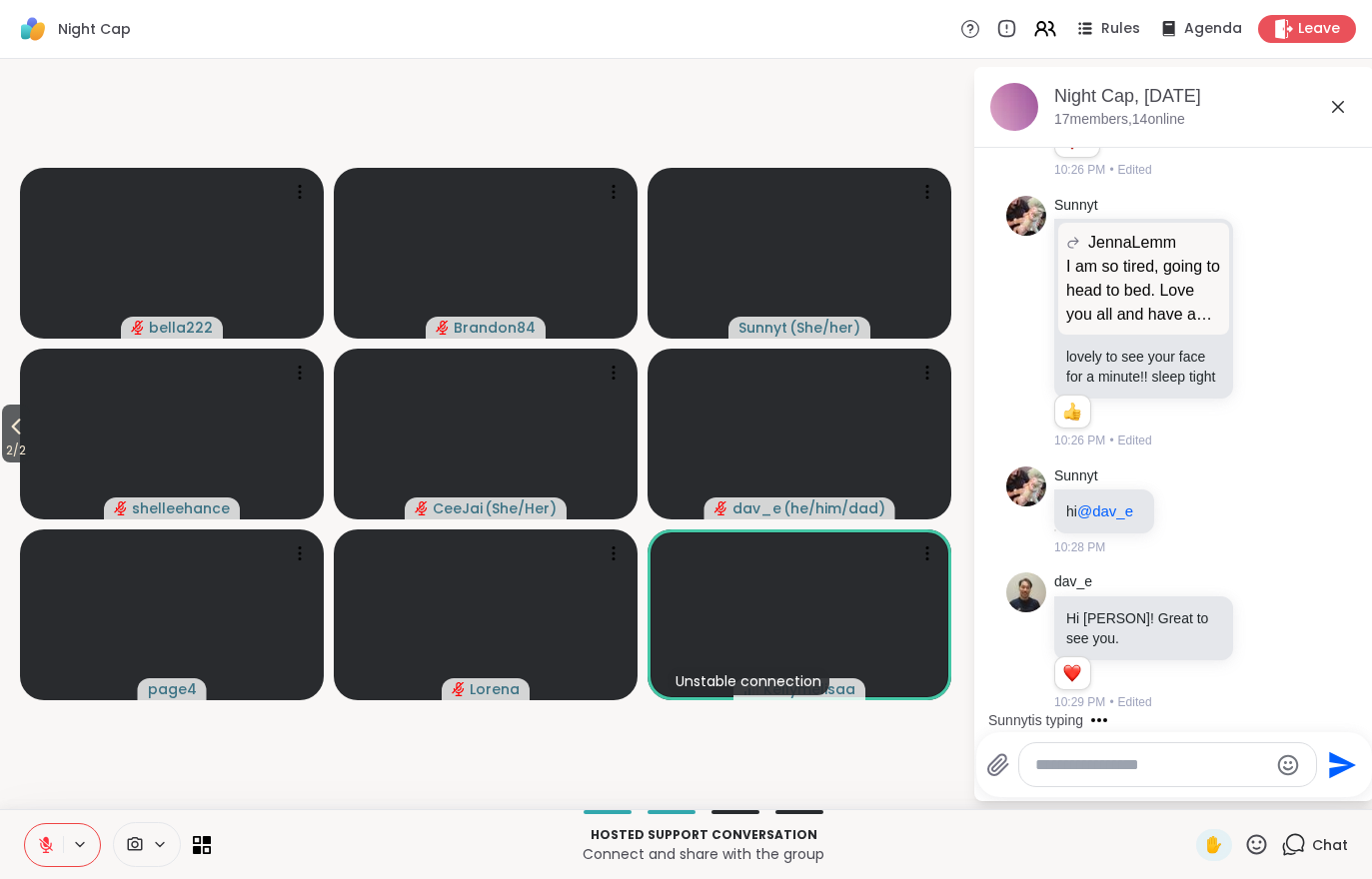 click on "2  /  2" at bounding box center (16, 450) 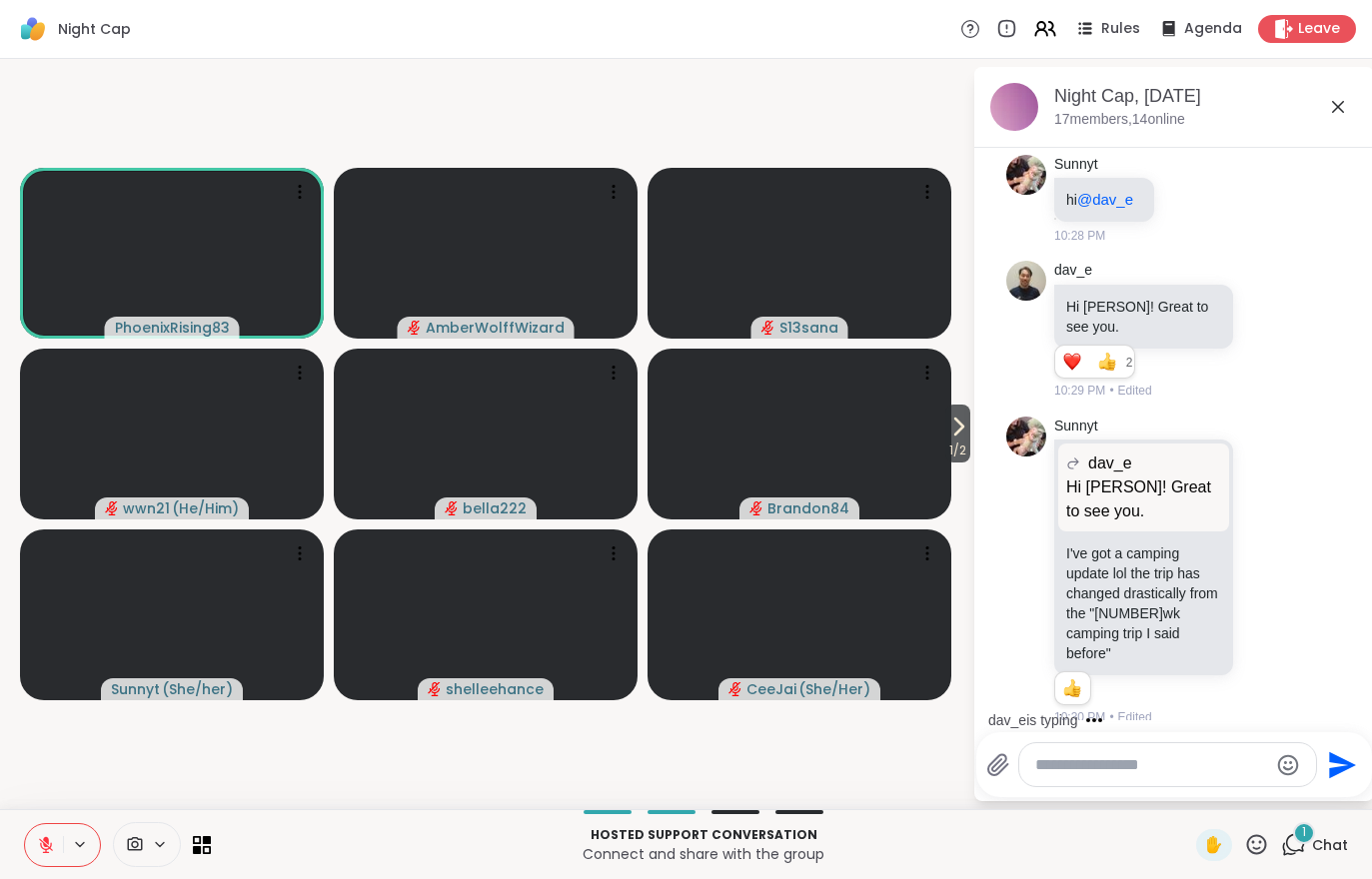 scroll, scrollTop: 2374, scrollLeft: 0, axis: vertical 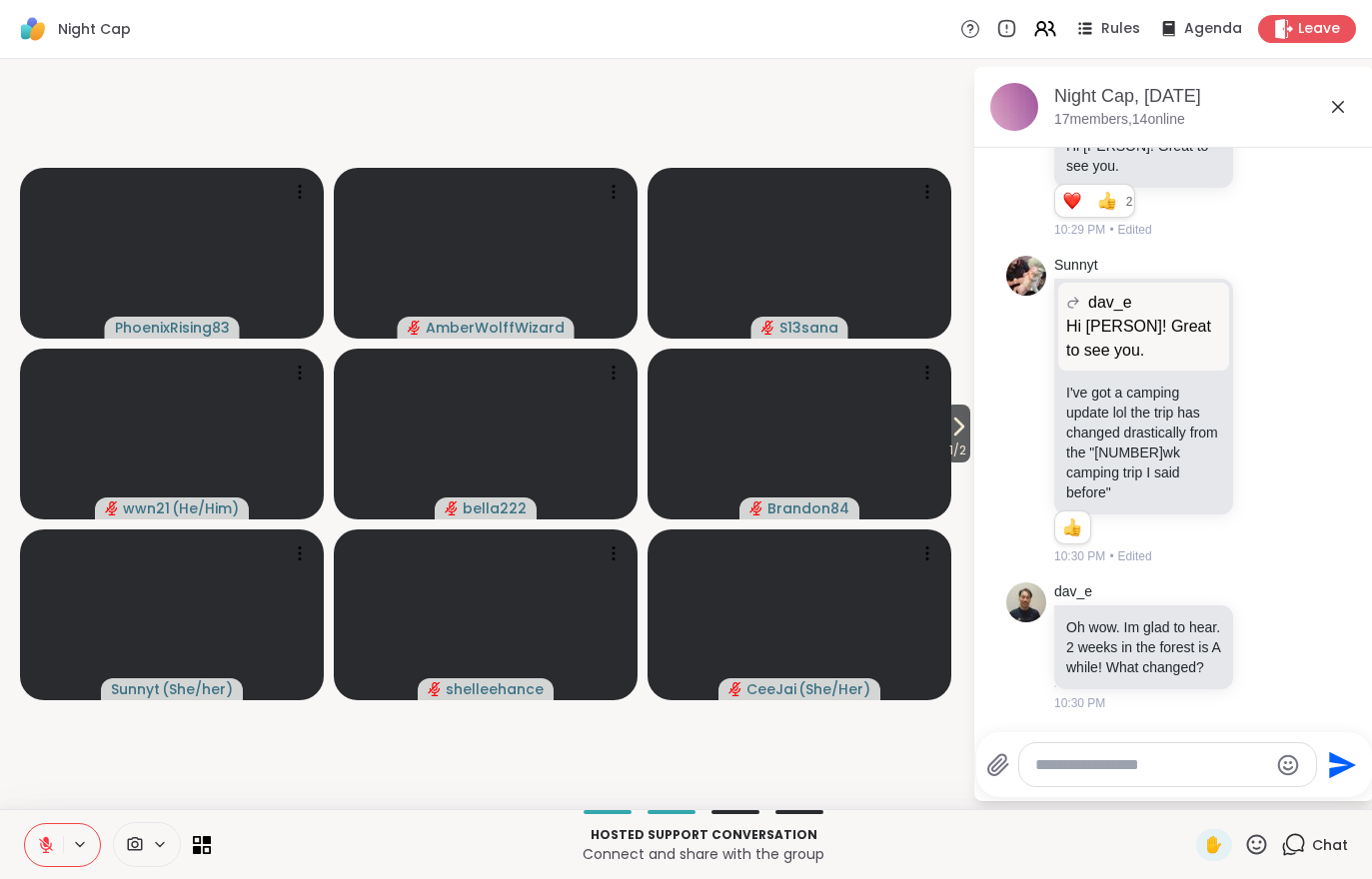 click at bounding box center (799, 434) 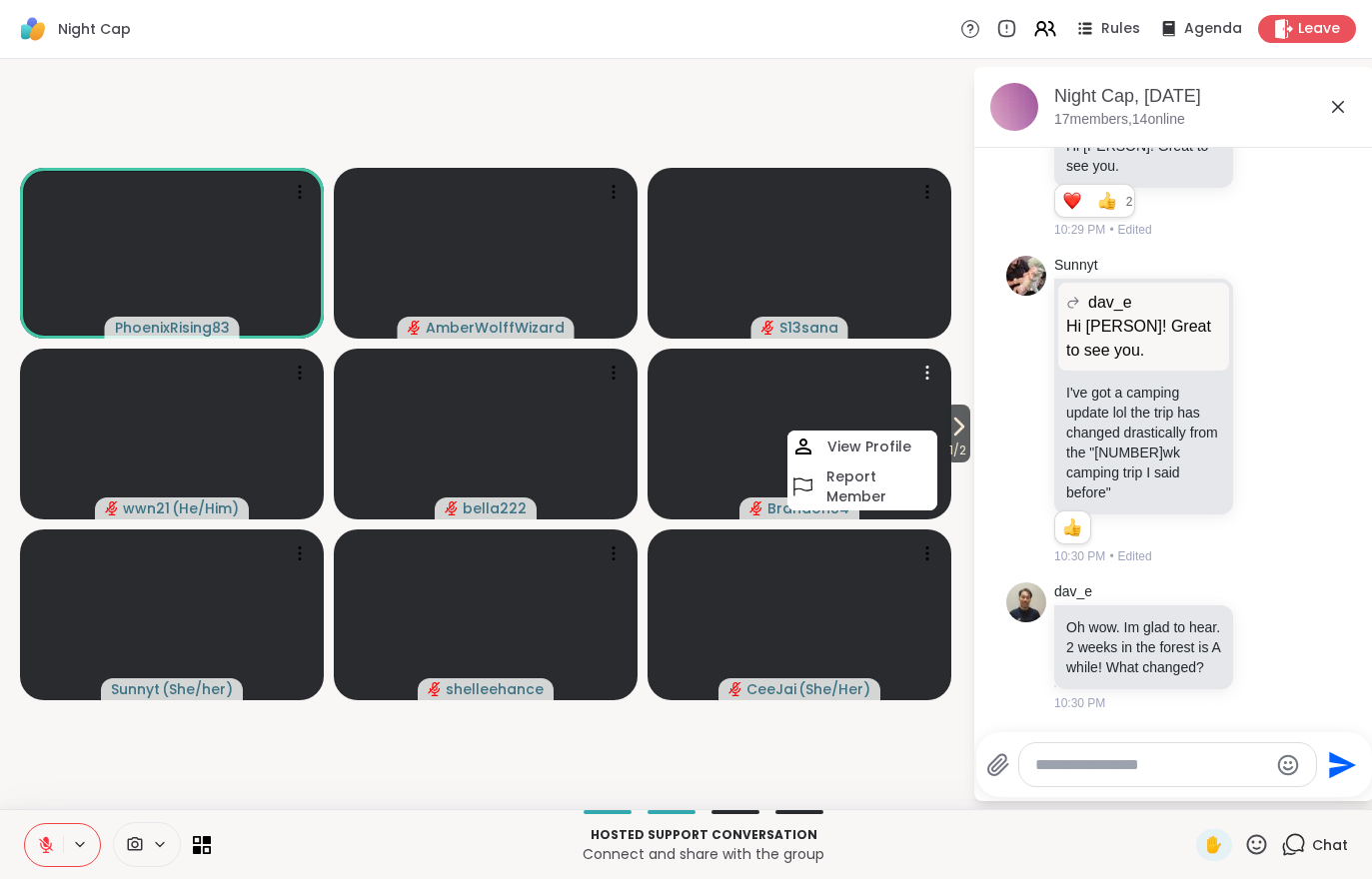 click on "Hosted support conversation" at bounding box center [703, 835] 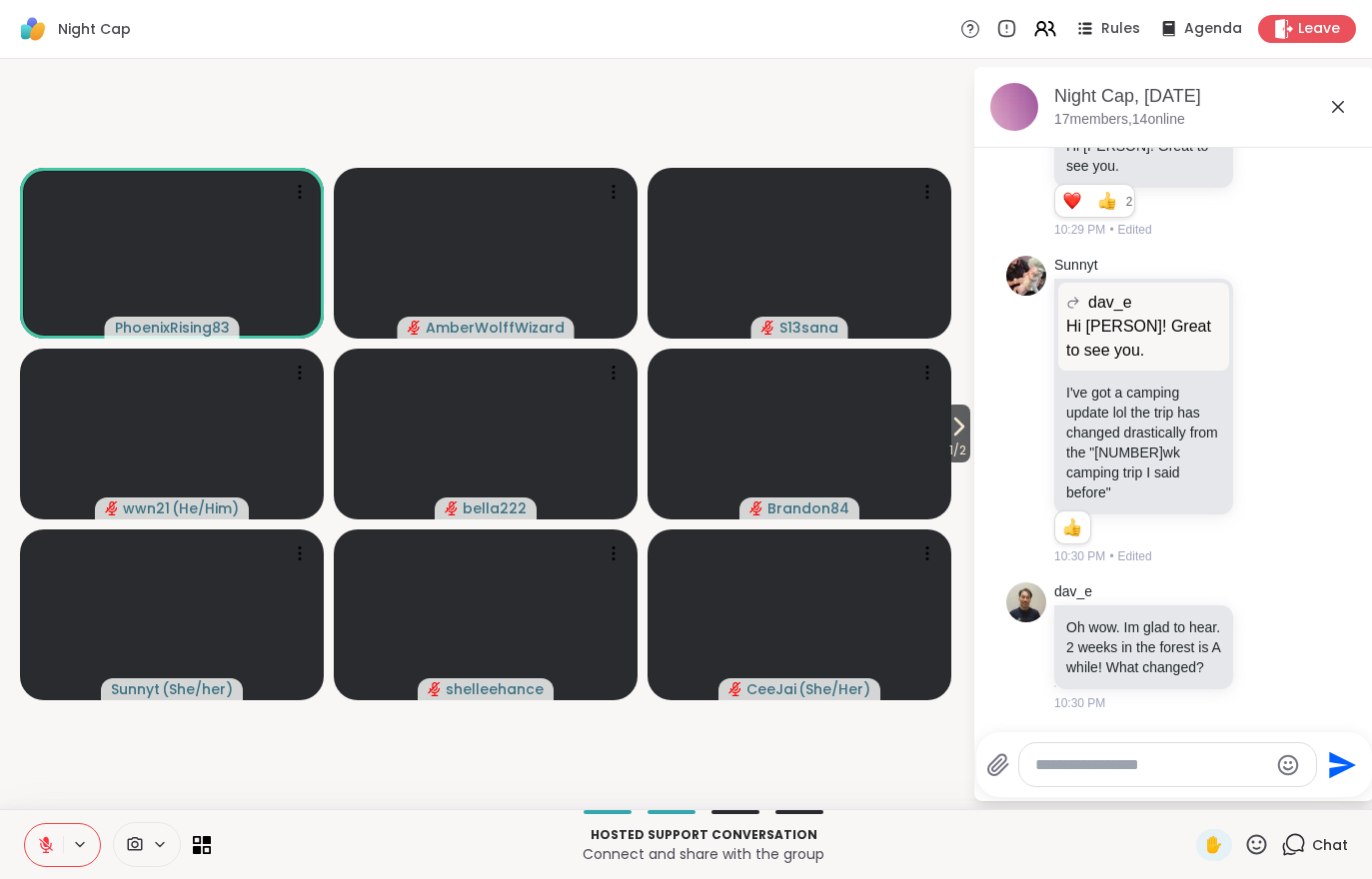 click on "1  /  2" at bounding box center [957, 450] 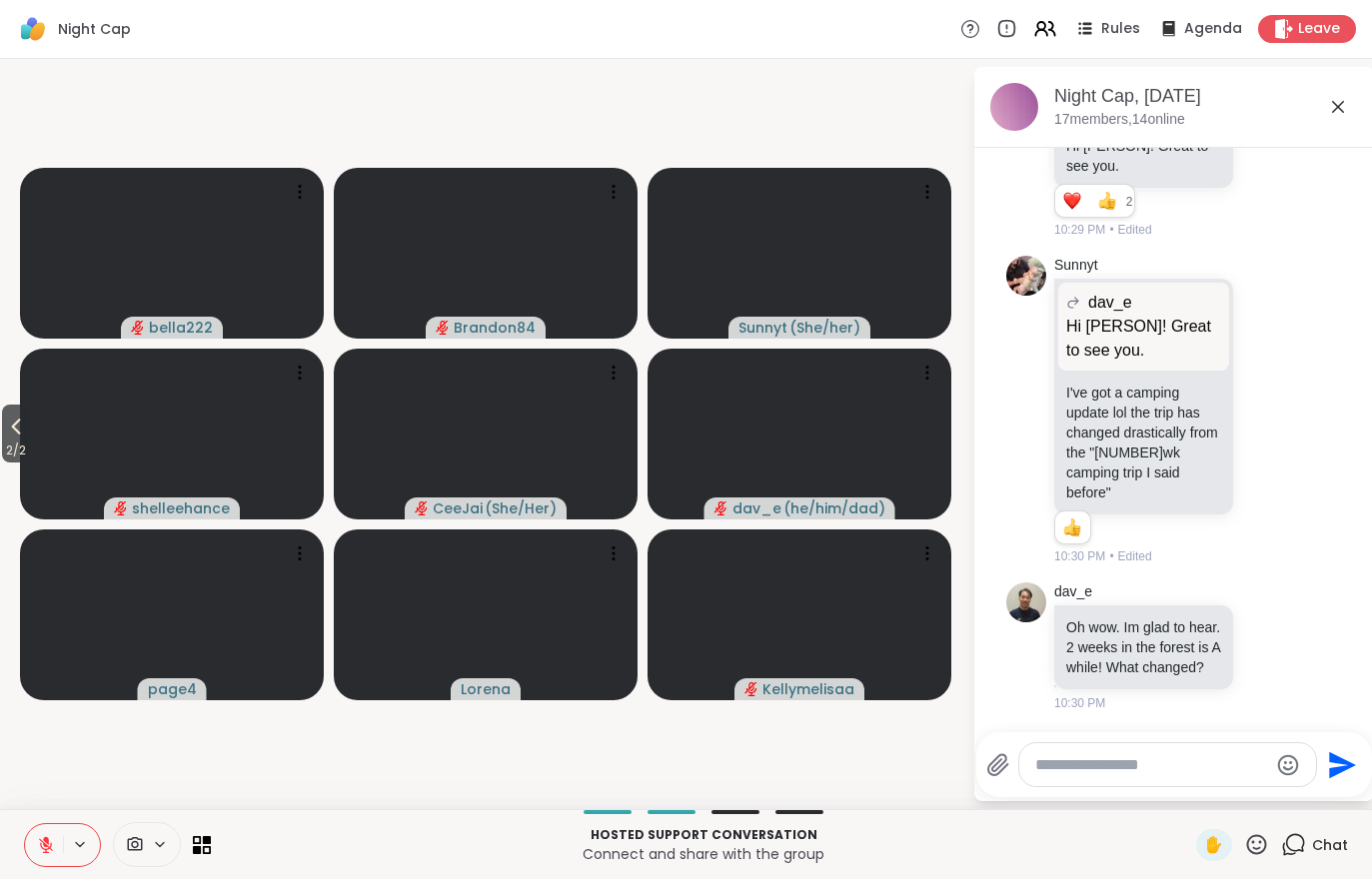click 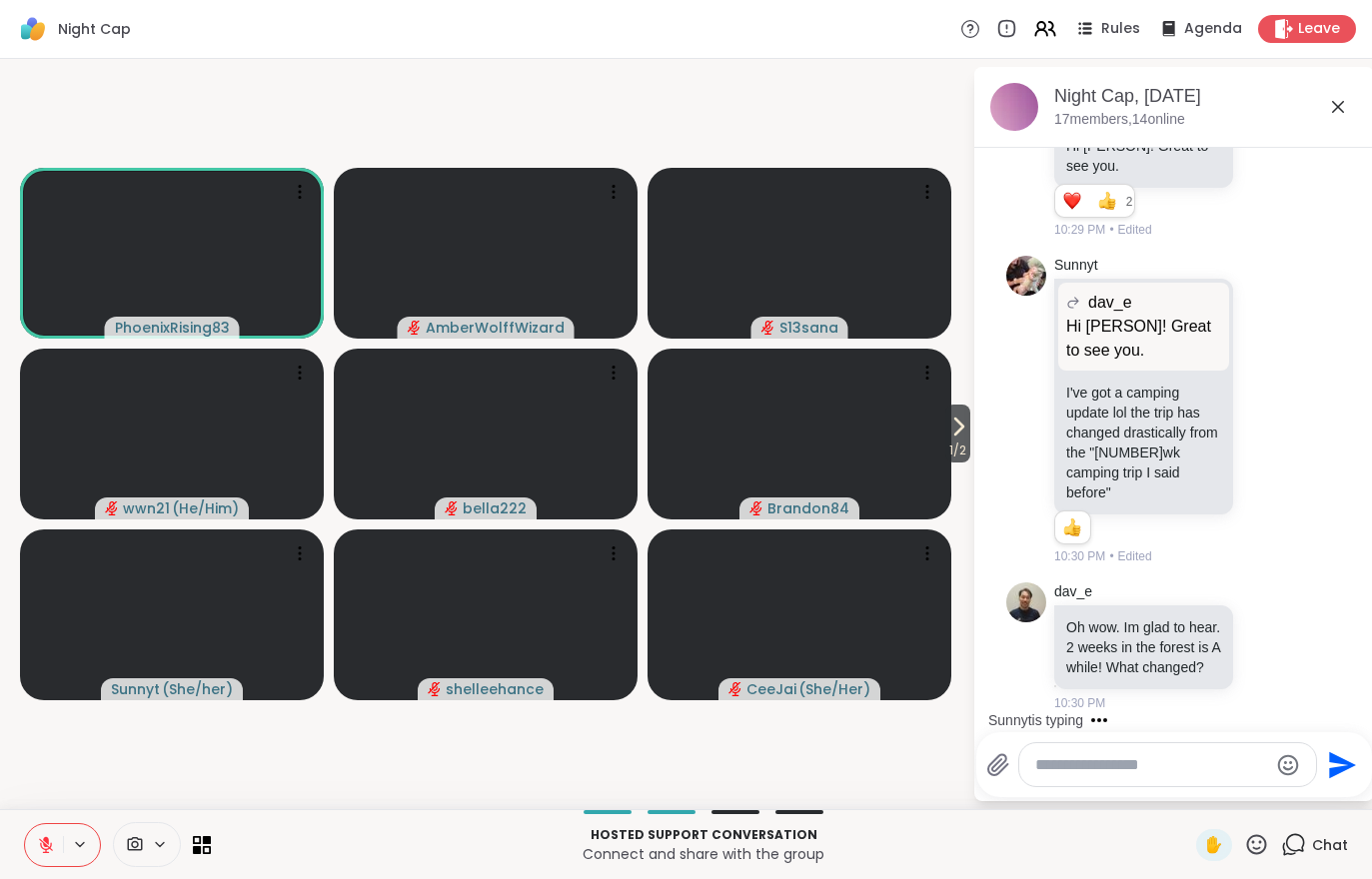 click at bounding box center [44, 845] 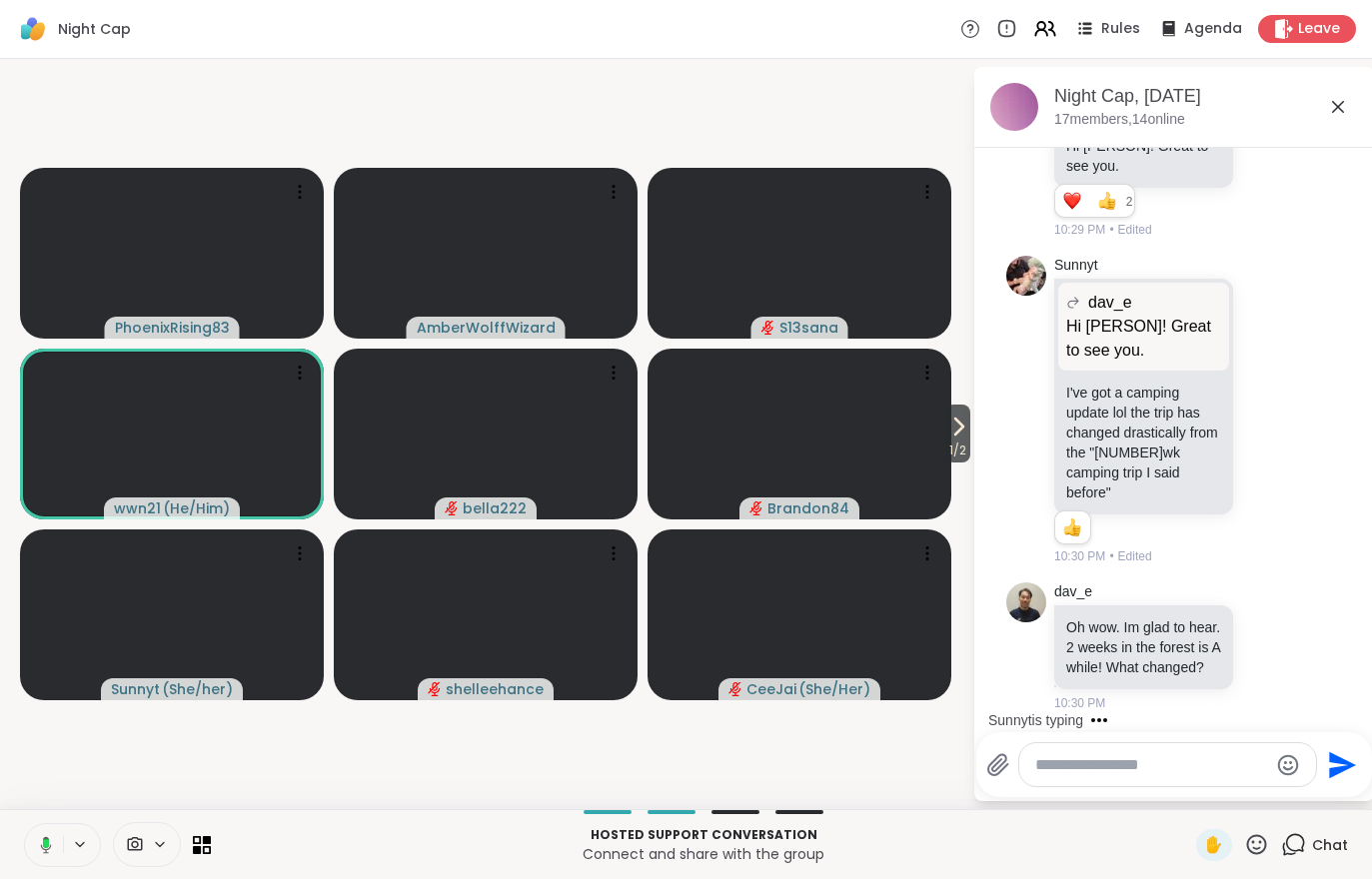 click on "1  /  2" at bounding box center [957, 450] 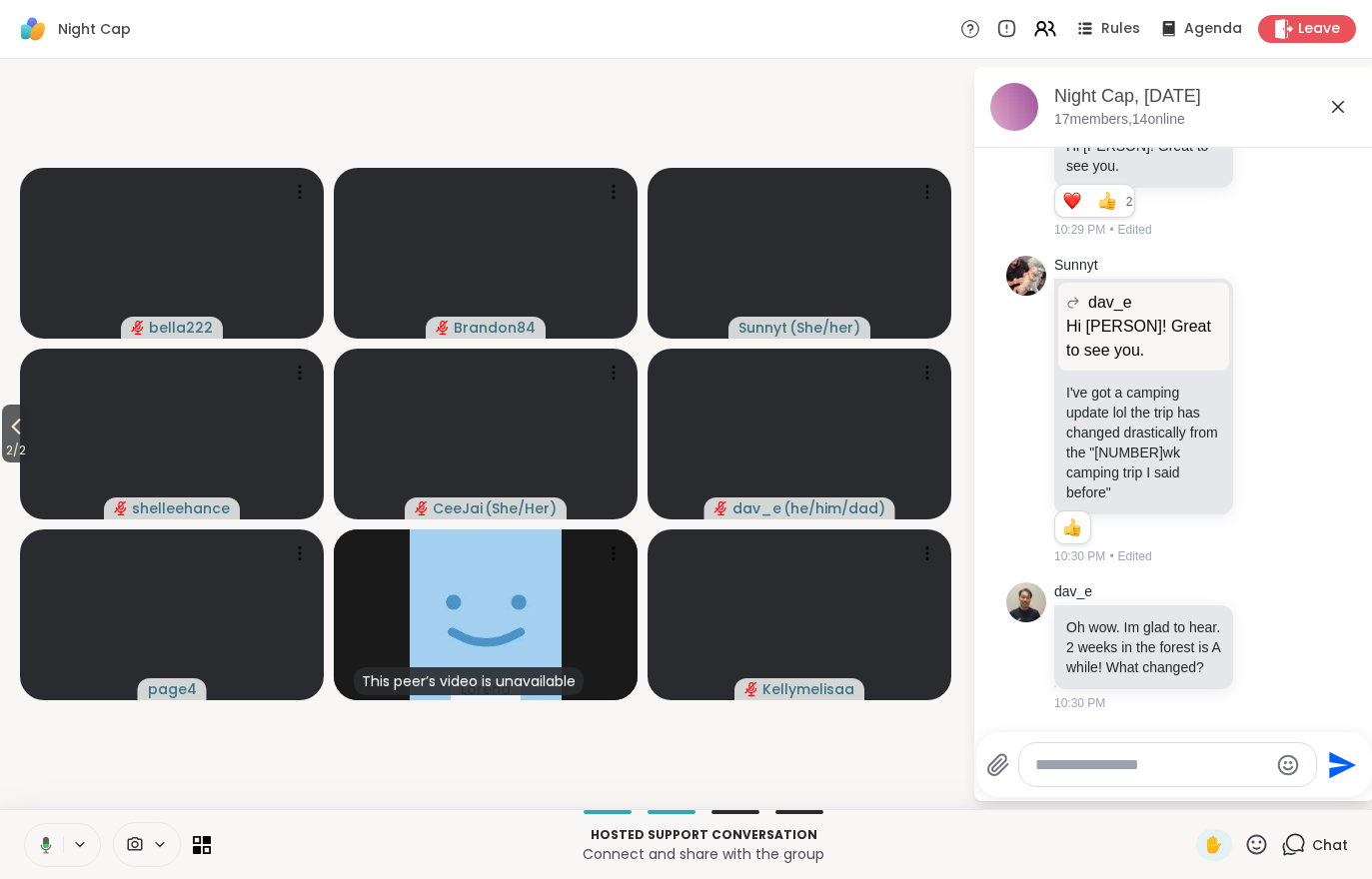 click on "2  /  2" at bounding box center (16, 450) 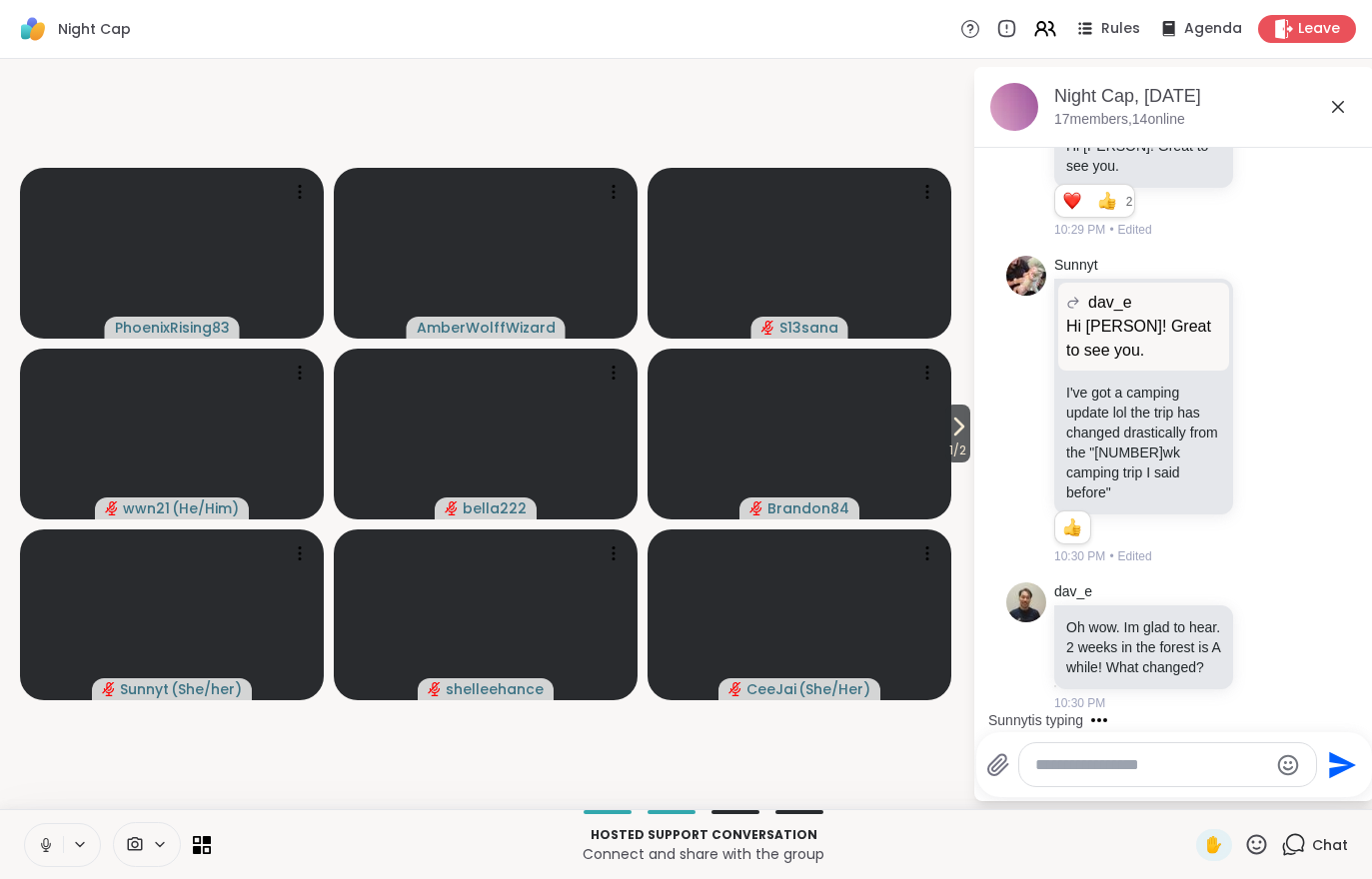 click on "1  /  2" at bounding box center (957, 450) 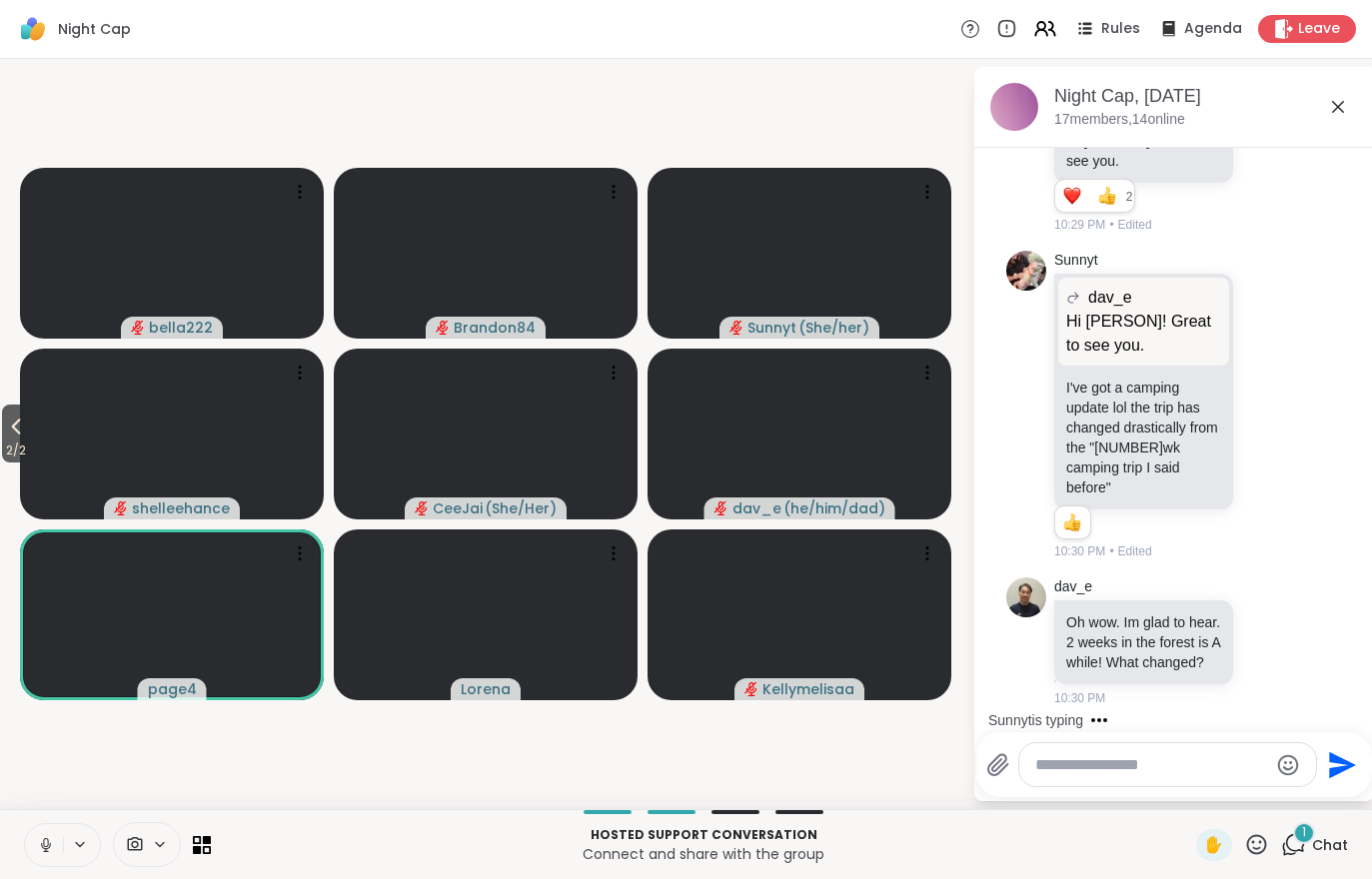 scroll, scrollTop: 2836, scrollLeft: 0, axis: vertical 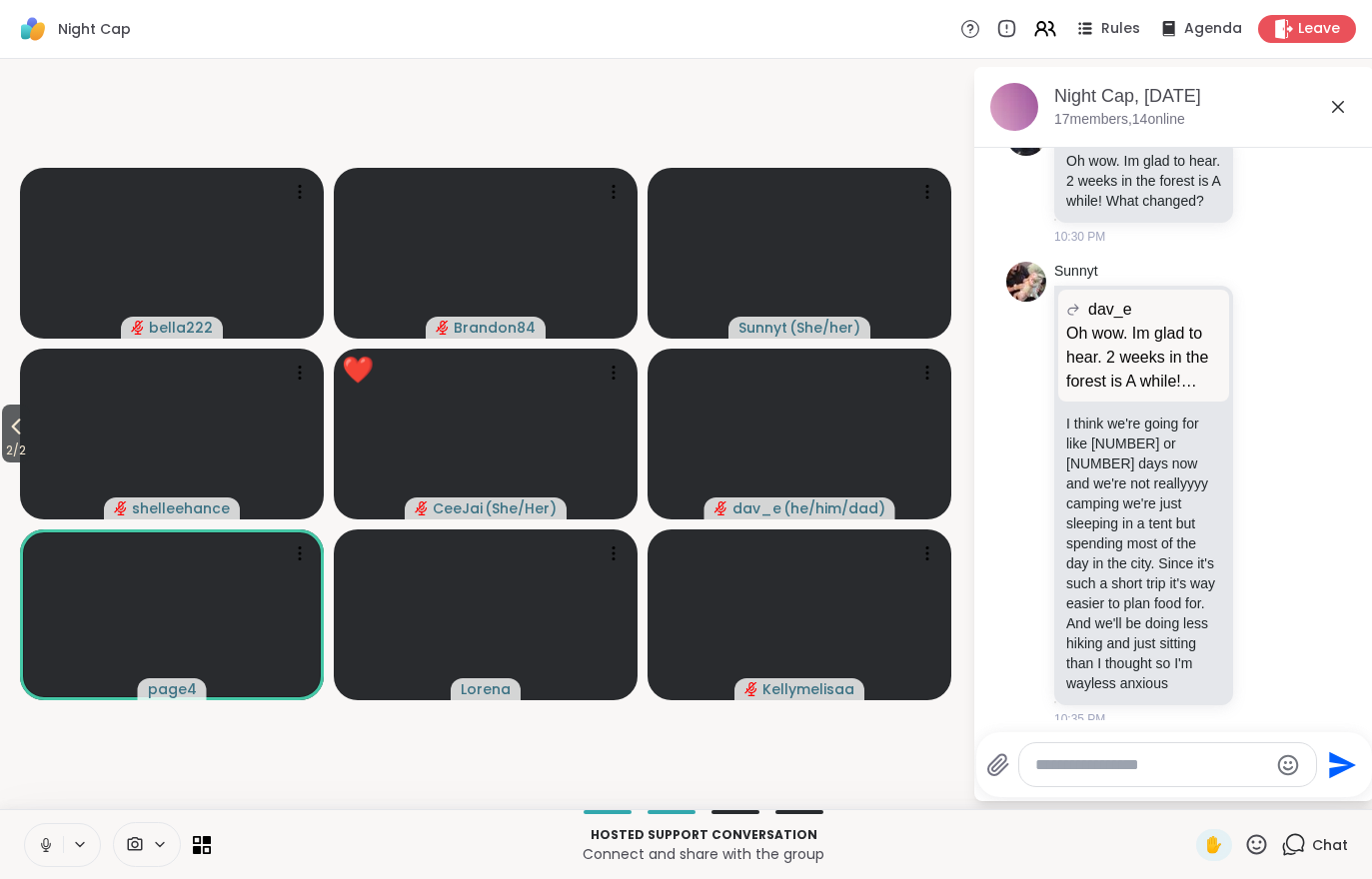 click at bounding box center [44, 845] 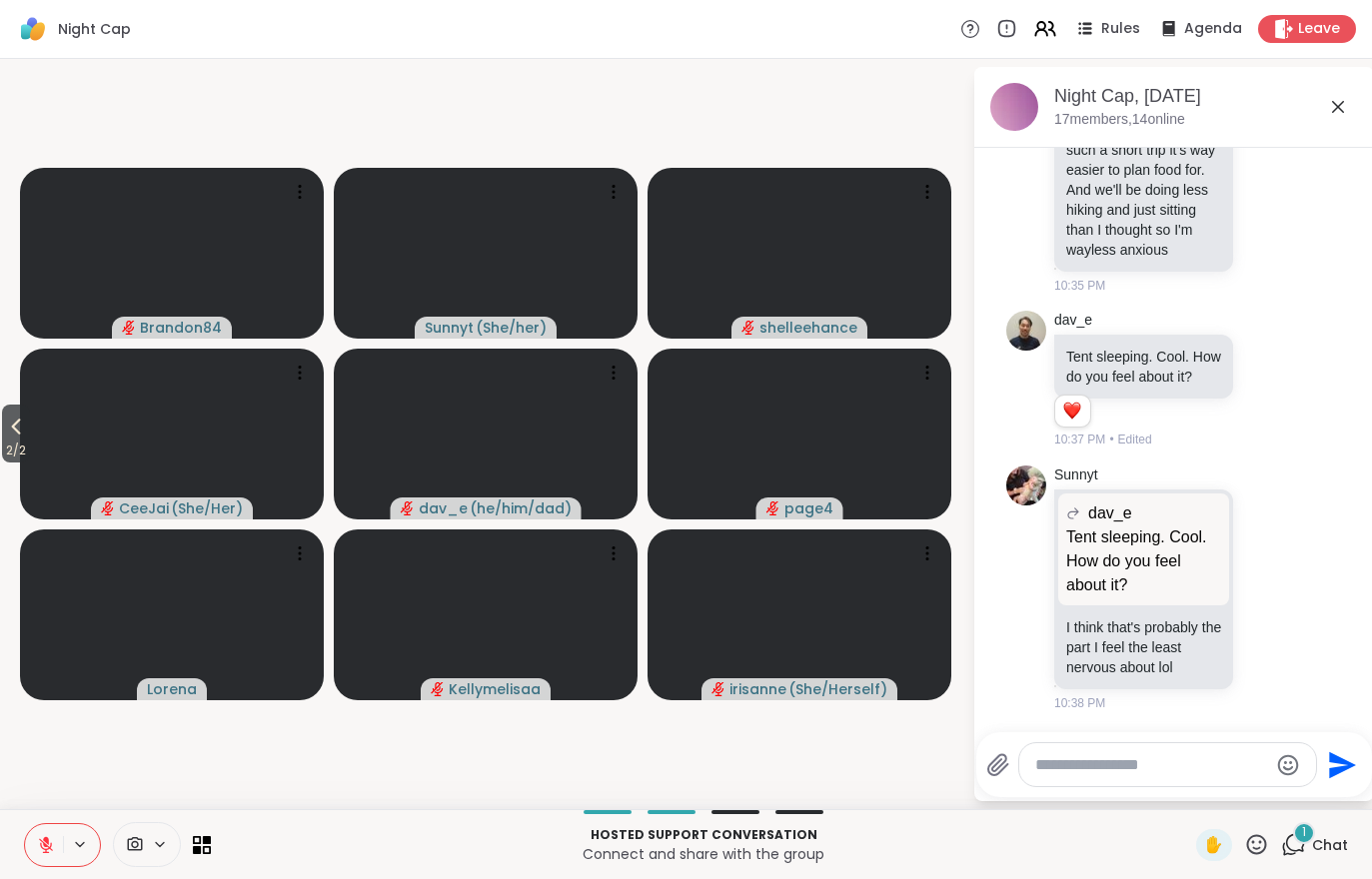 scroll, scrollTop: 3397, scrollLeft: 0, axis: vertical 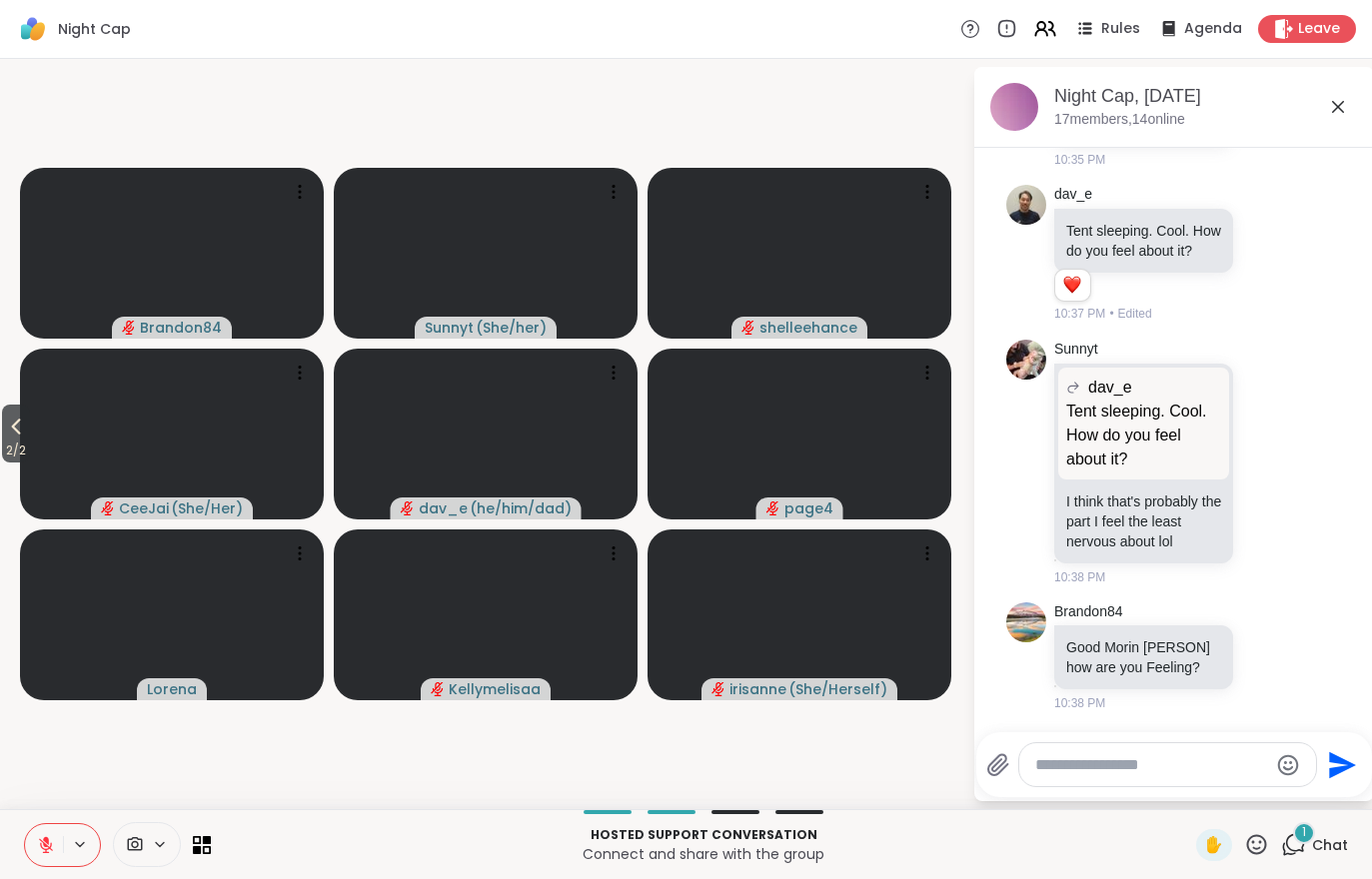 click 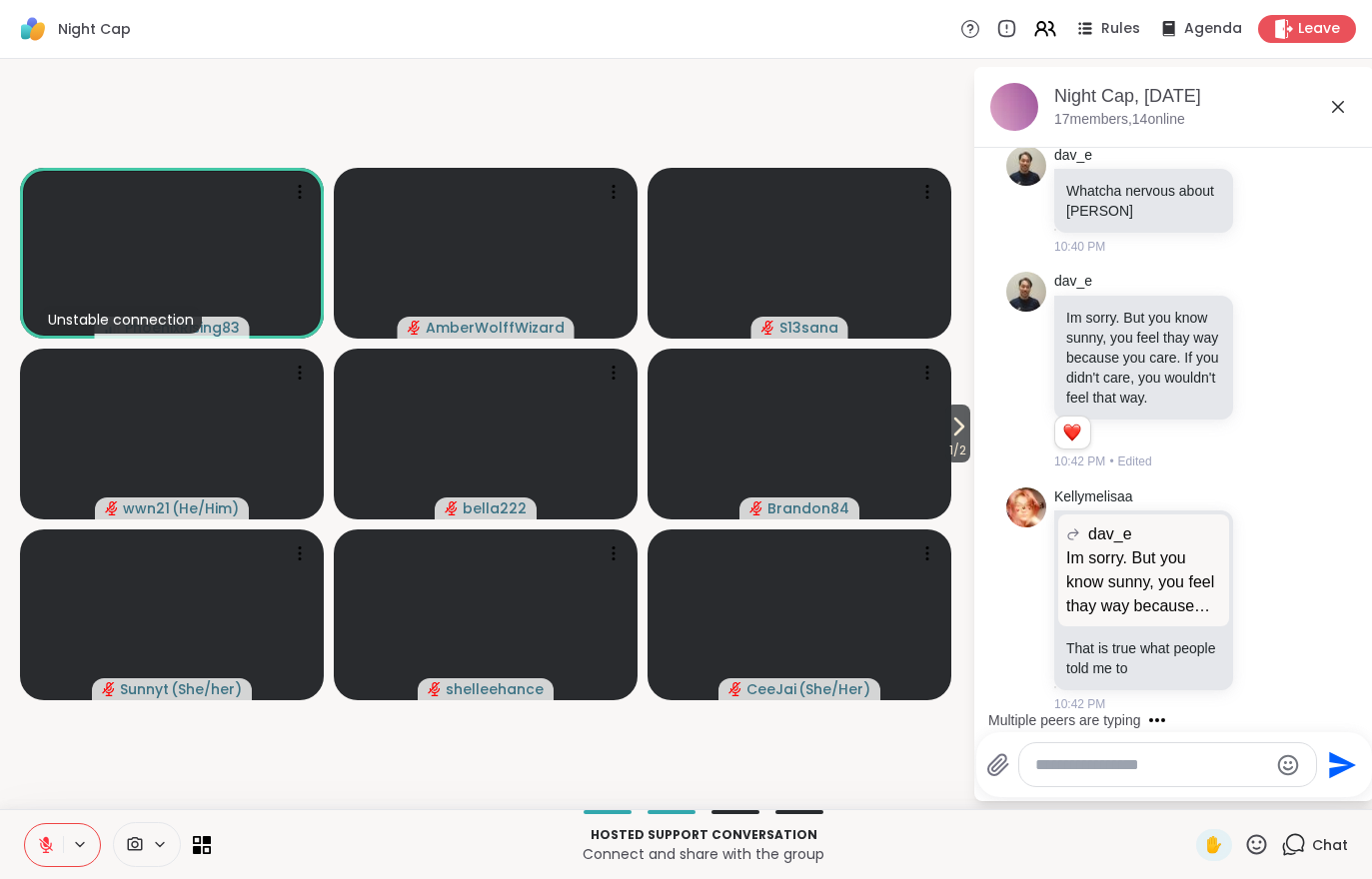 scroll, scrollTop: 4172, scrollLeft: 0, axis: vertical 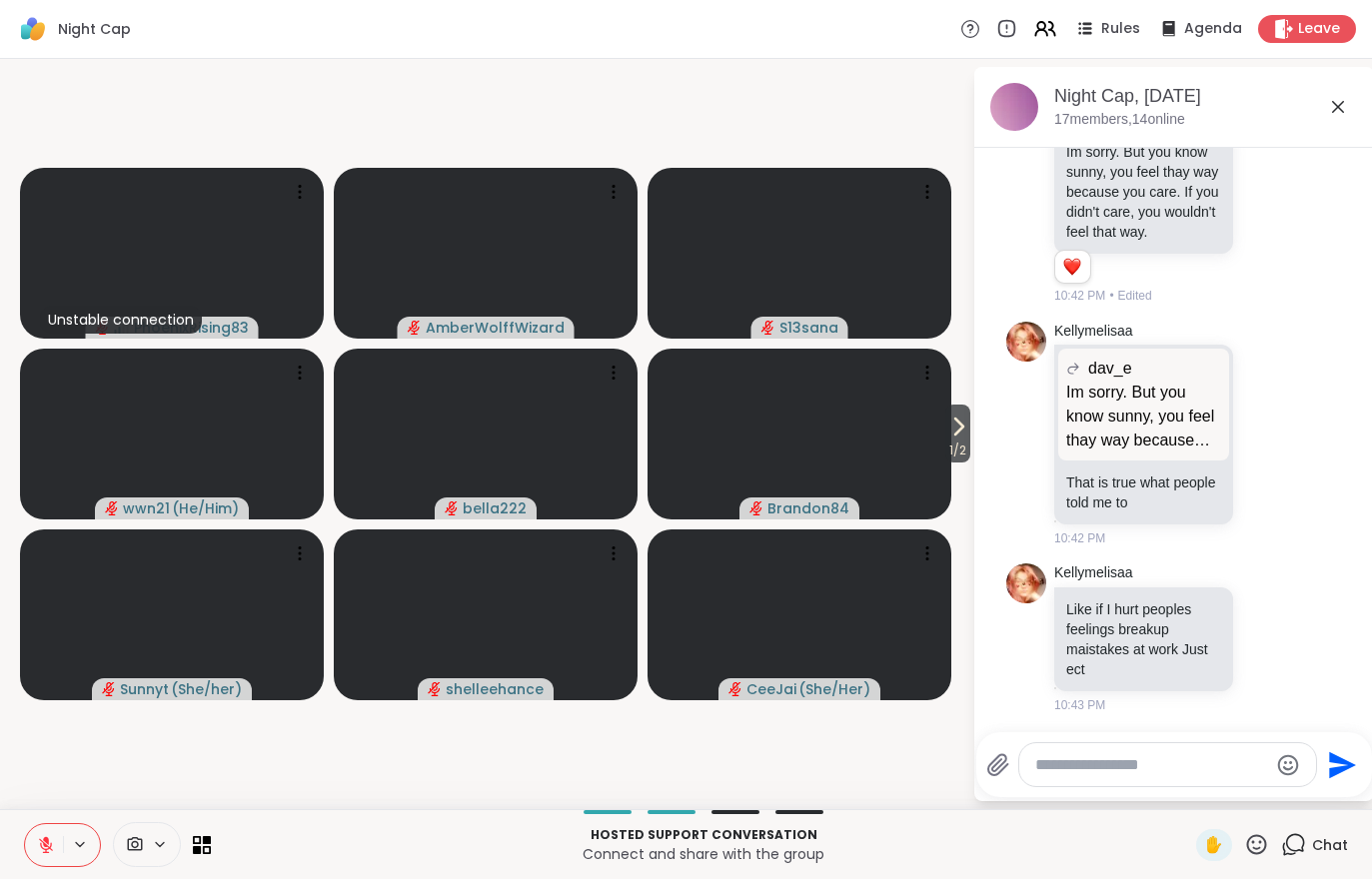 click 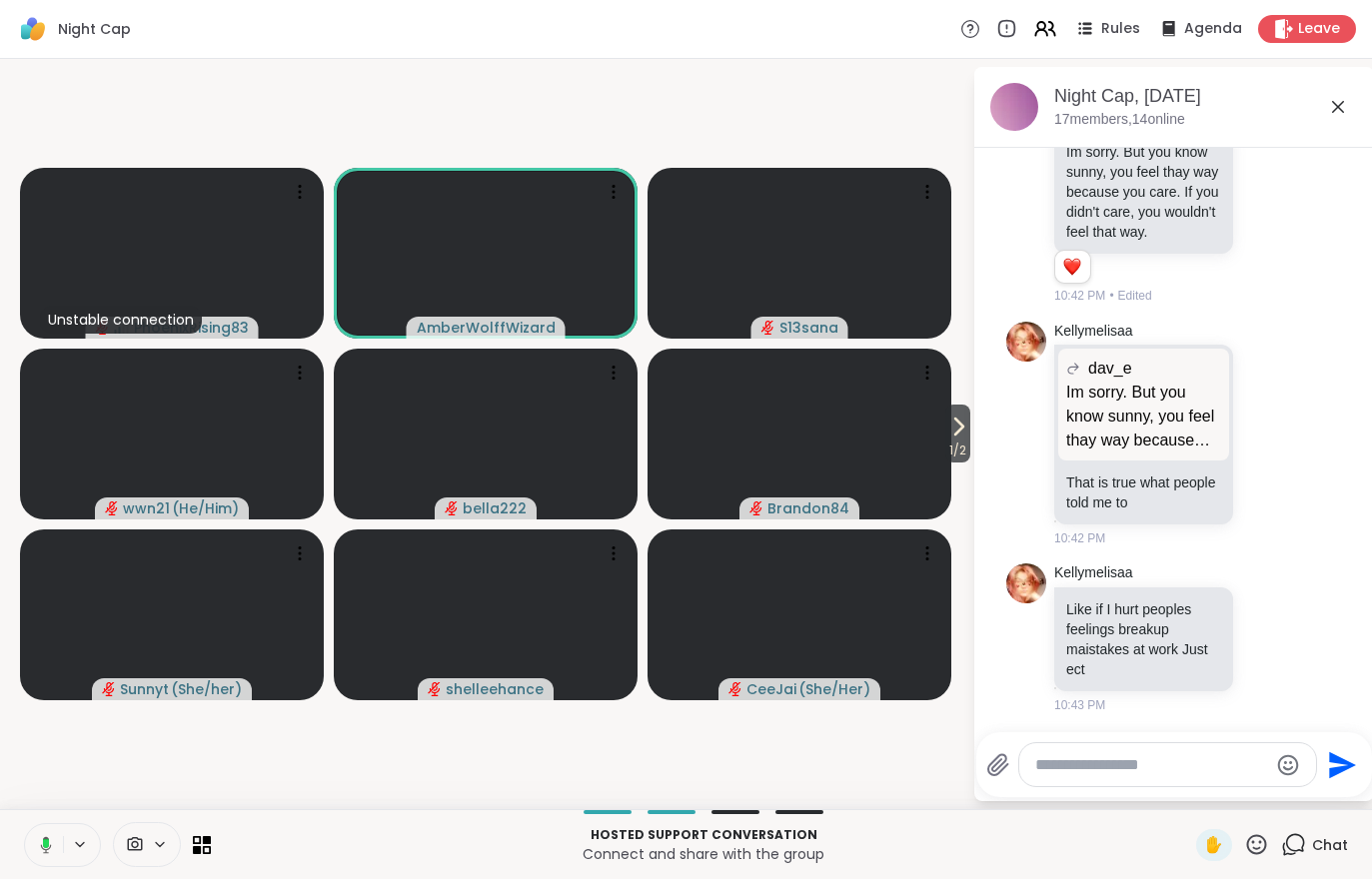 click on "1  /  2" at bounding box center [957, 434] 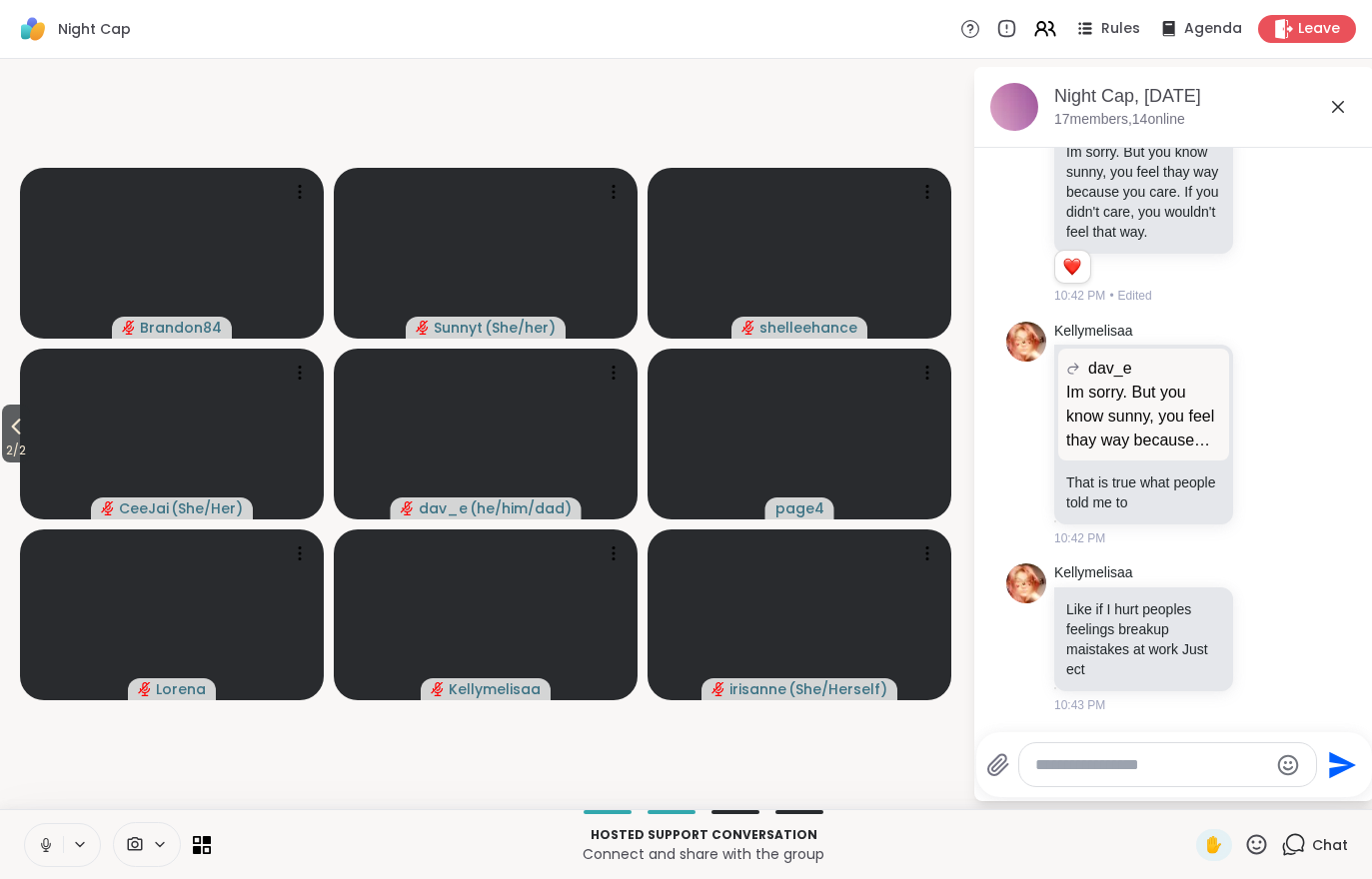 click on "2  /  2" at bounding box center (16, 450) 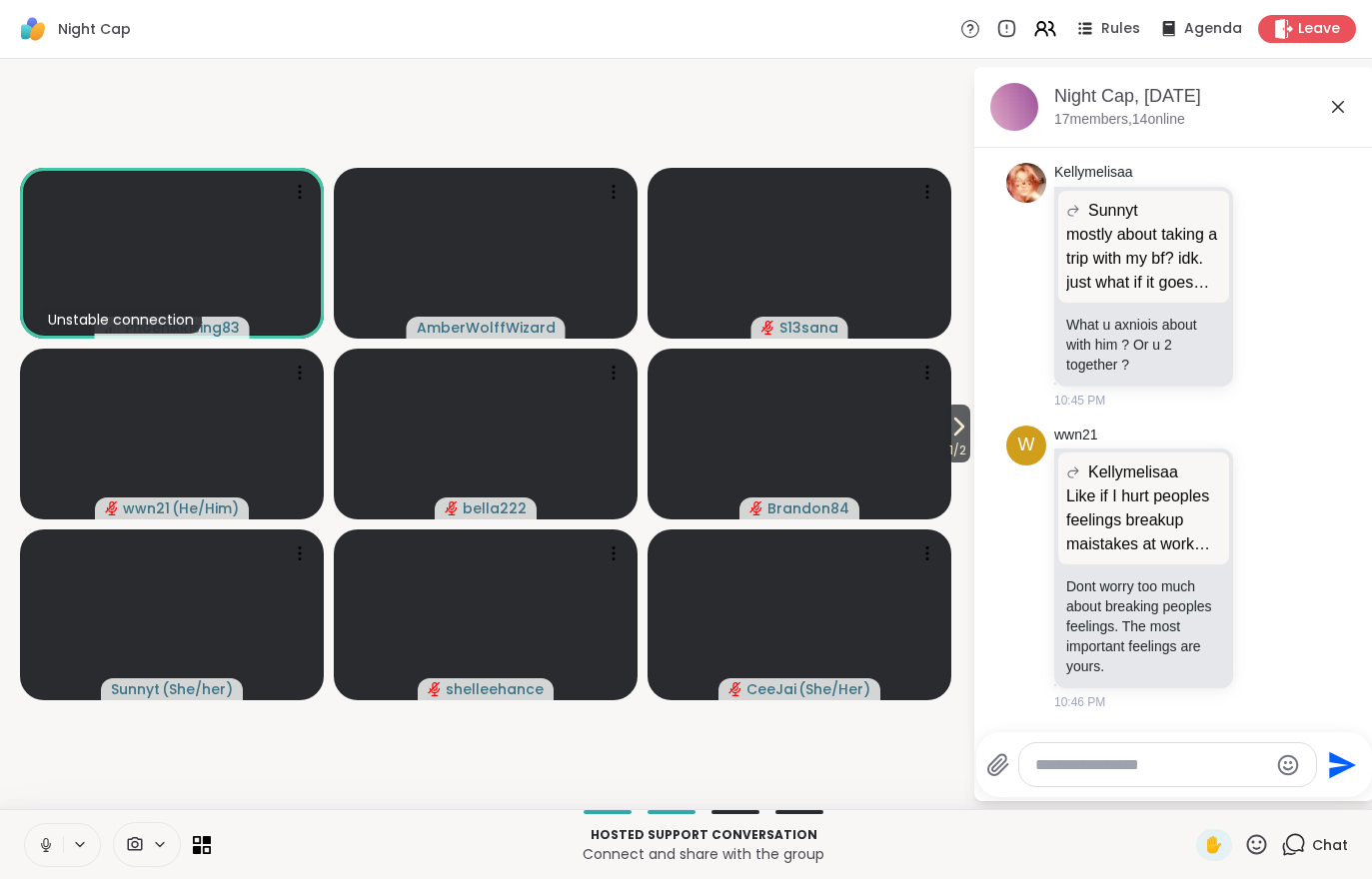 scroll, scrollTop: 5621, scrollLeft: 0, axis: vertical 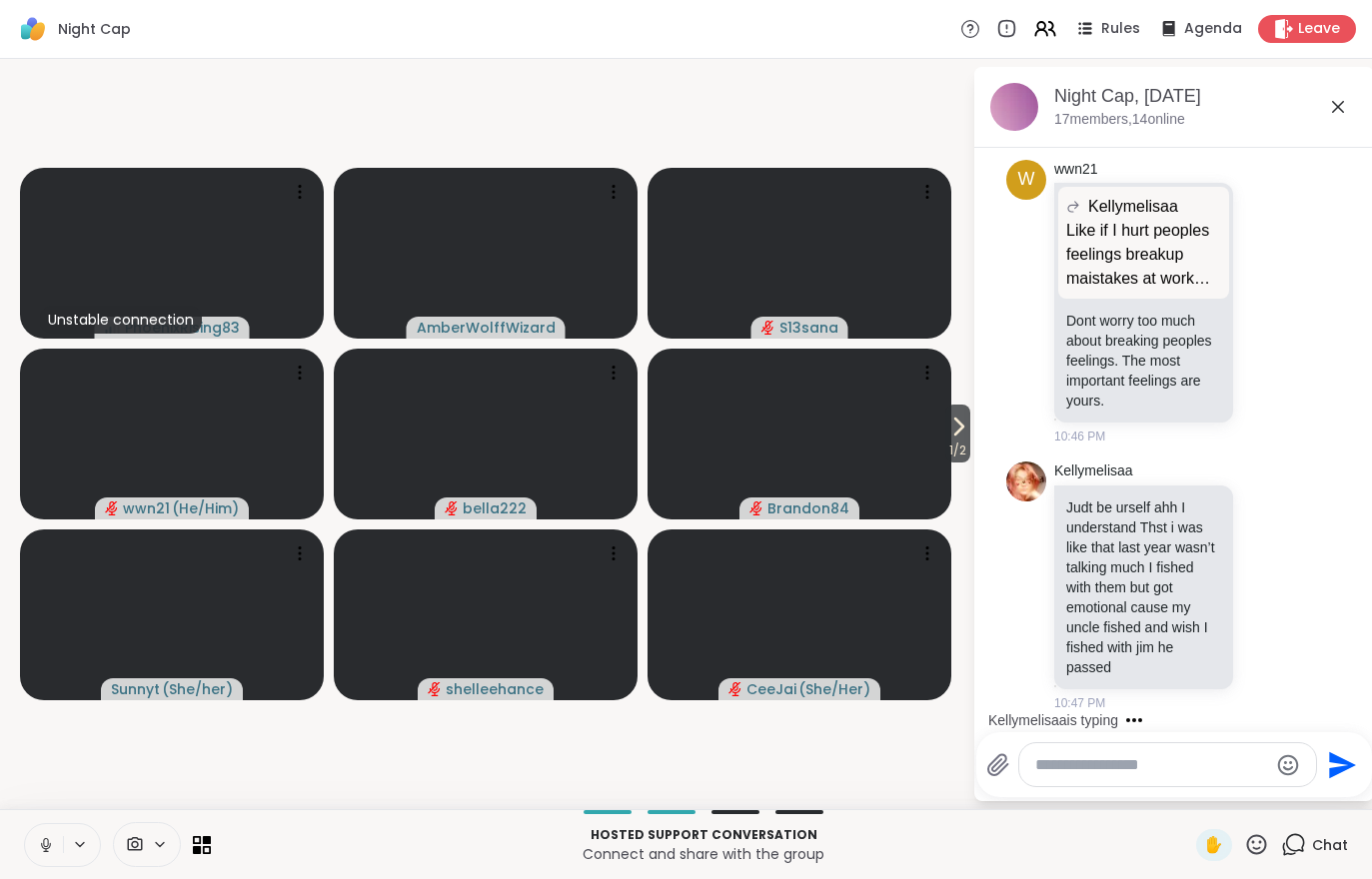 click on "1  /  2" at bounding box center [957, 450] 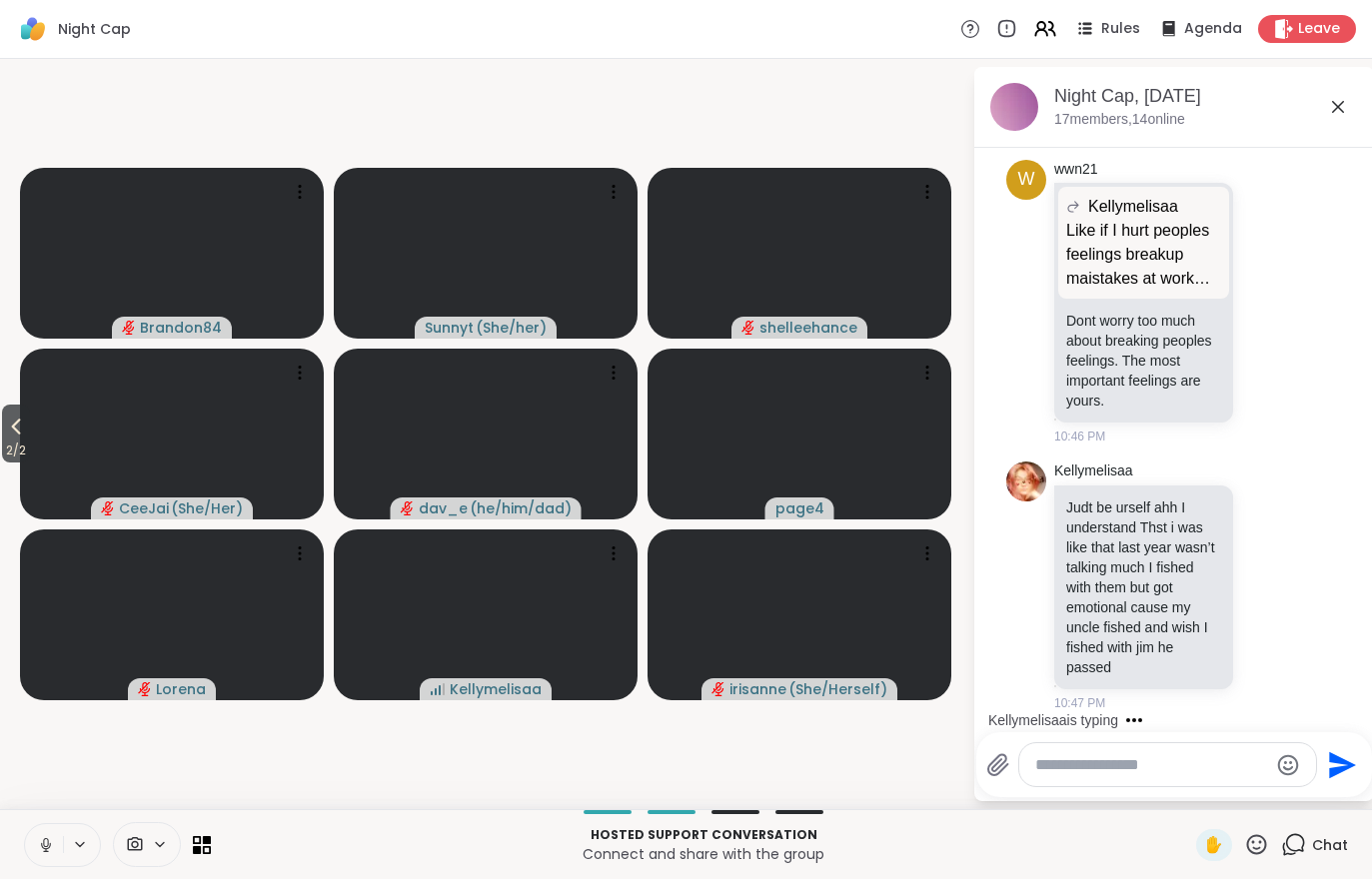 scroll, scrollTop: 5726, scrollLeft: 0, axis: vertical 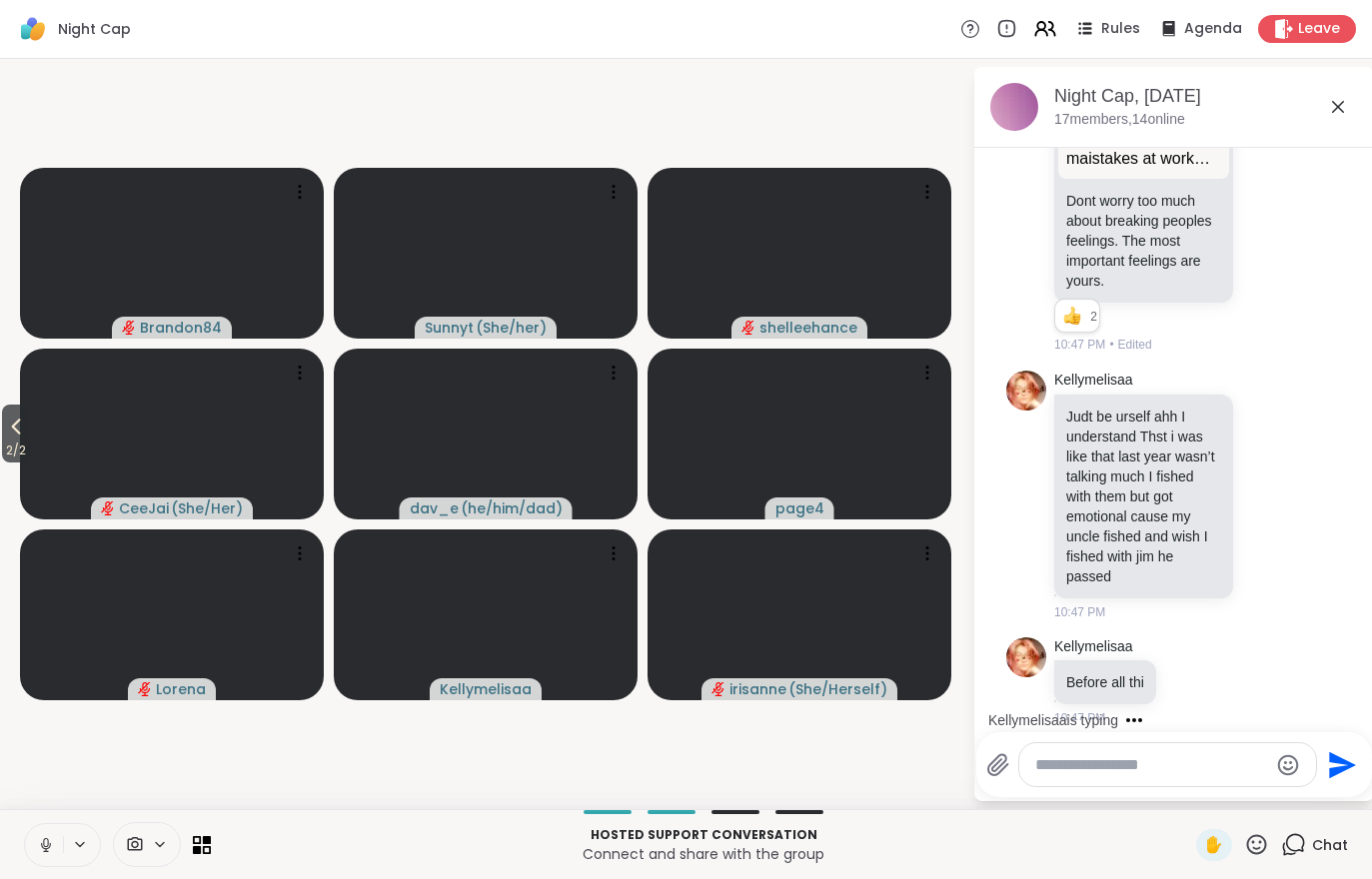 click at bounding box center (44, 845) 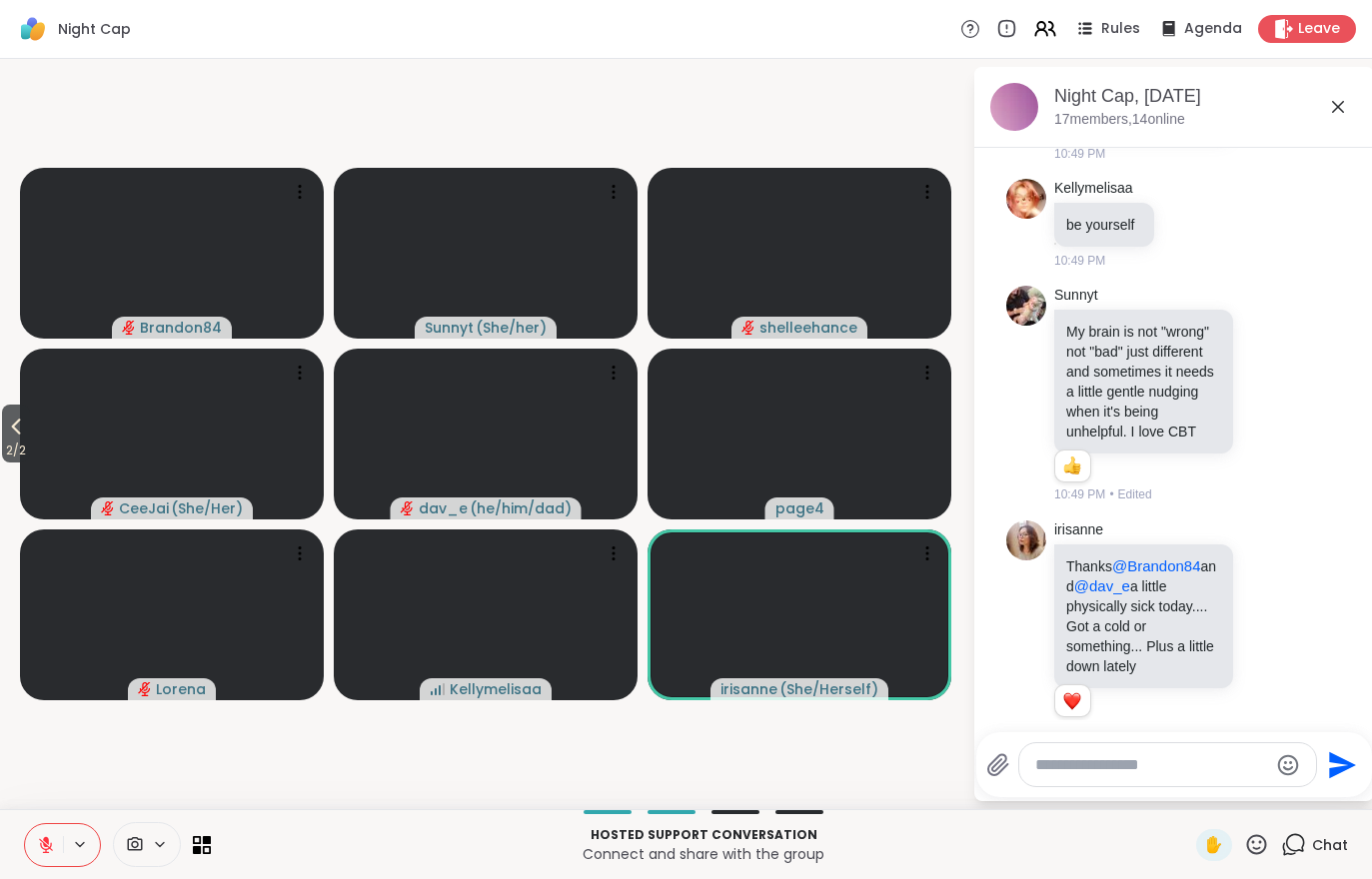 scroll, scrollTop: 6779, scrollLeft: 0, axis: vertical 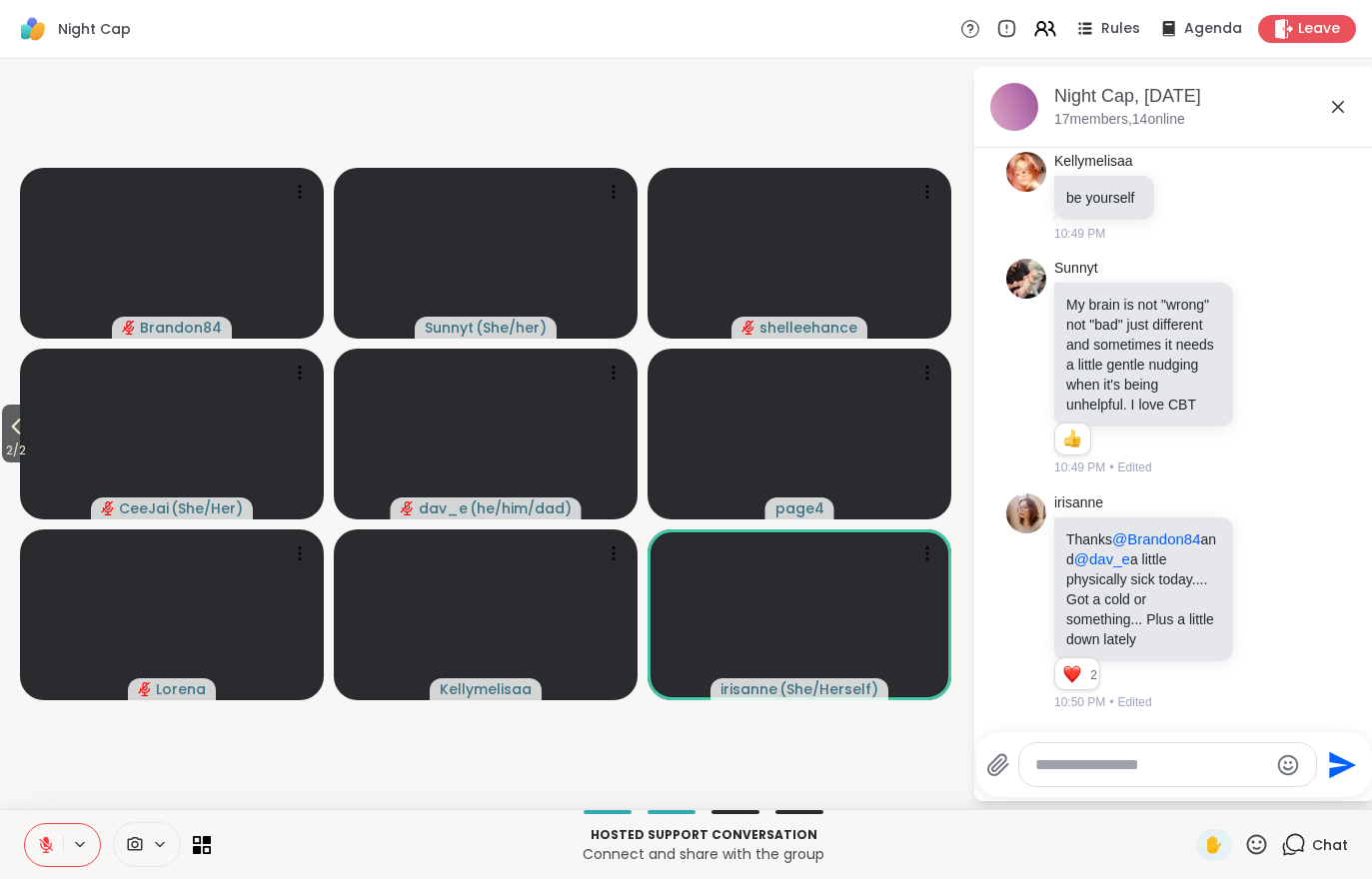click on "2  /  2" at bounding box center (16, 450) 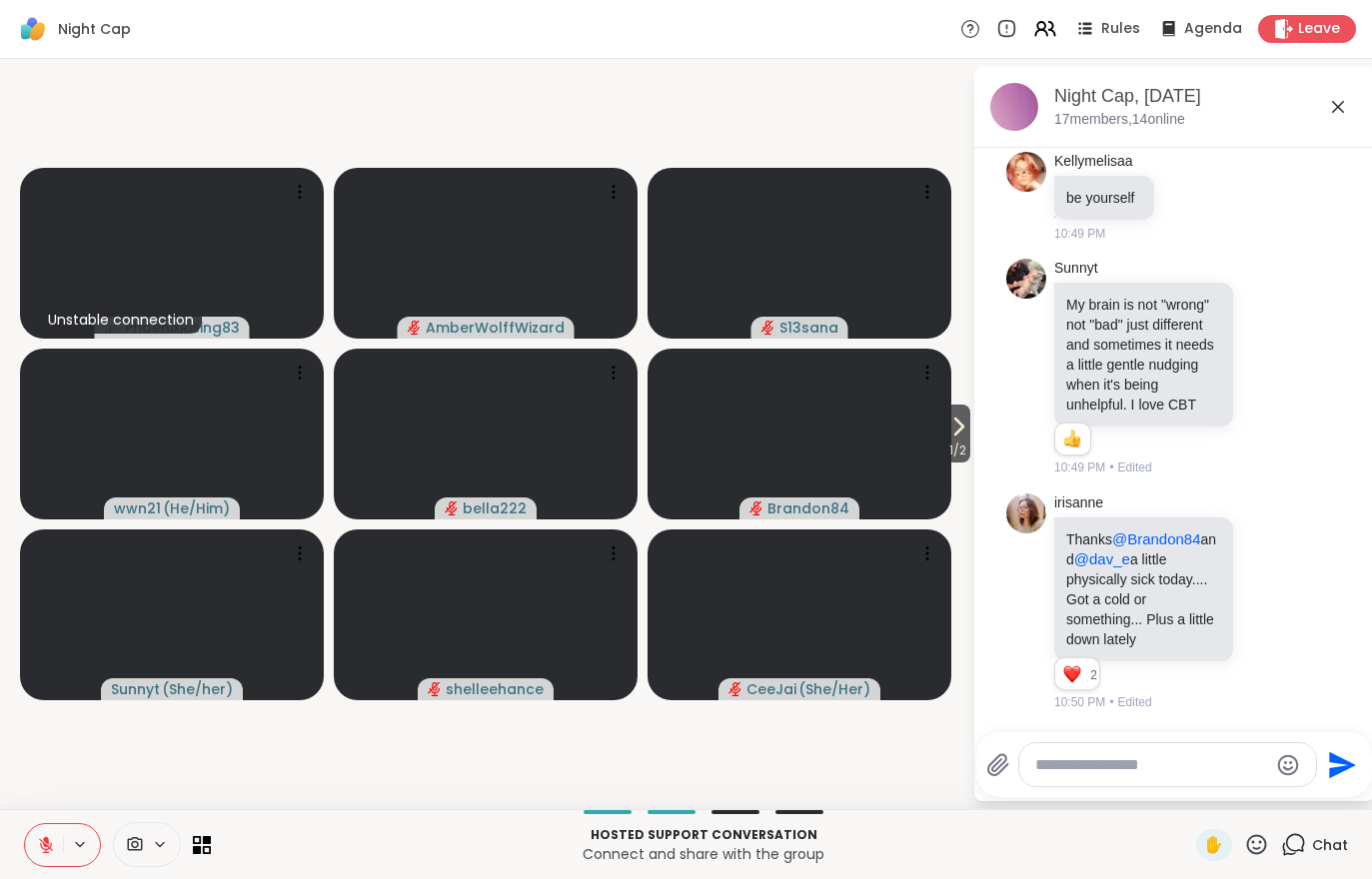 click 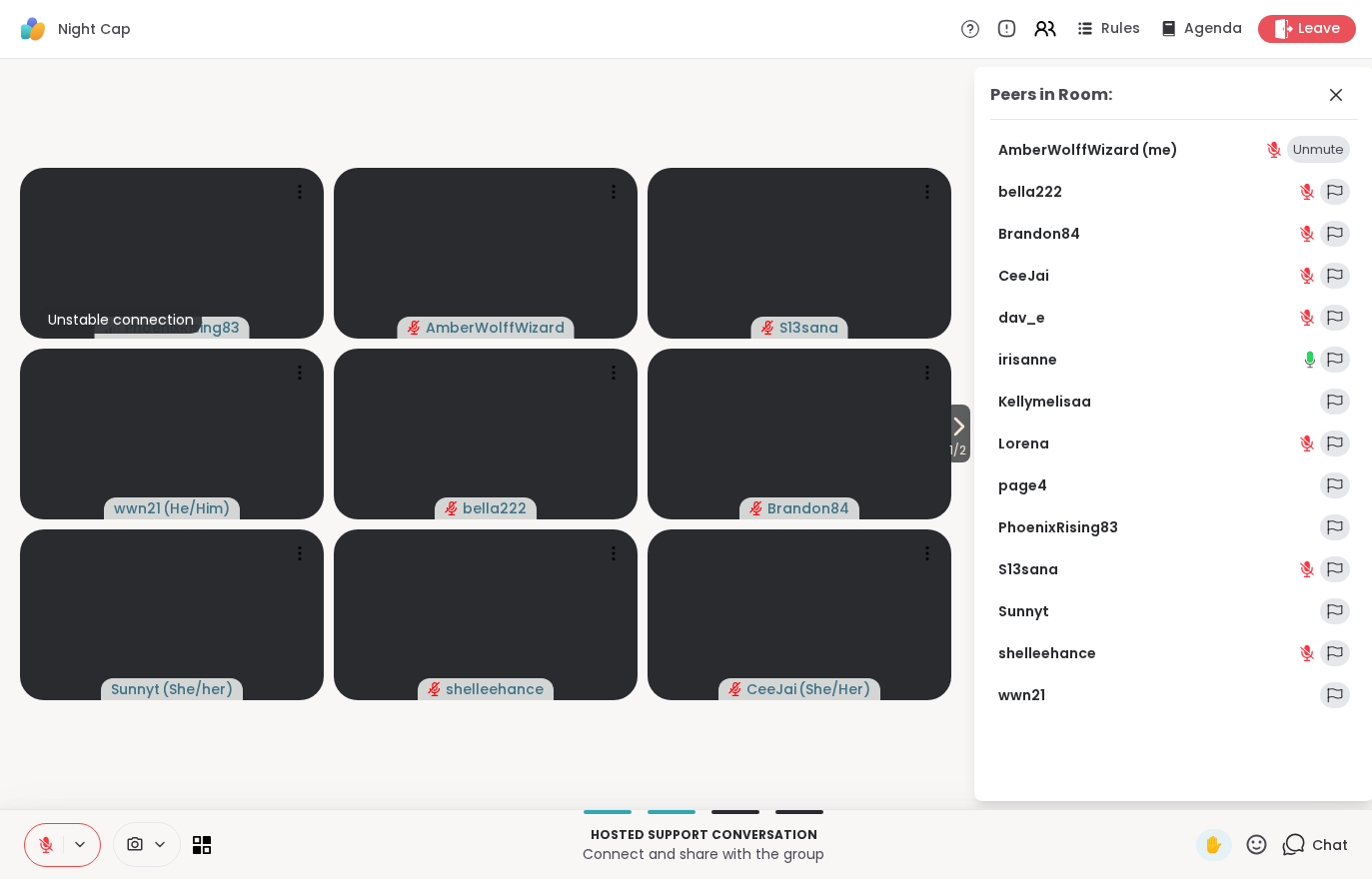 click on "1  /  2" at bounding box center (957, 450) 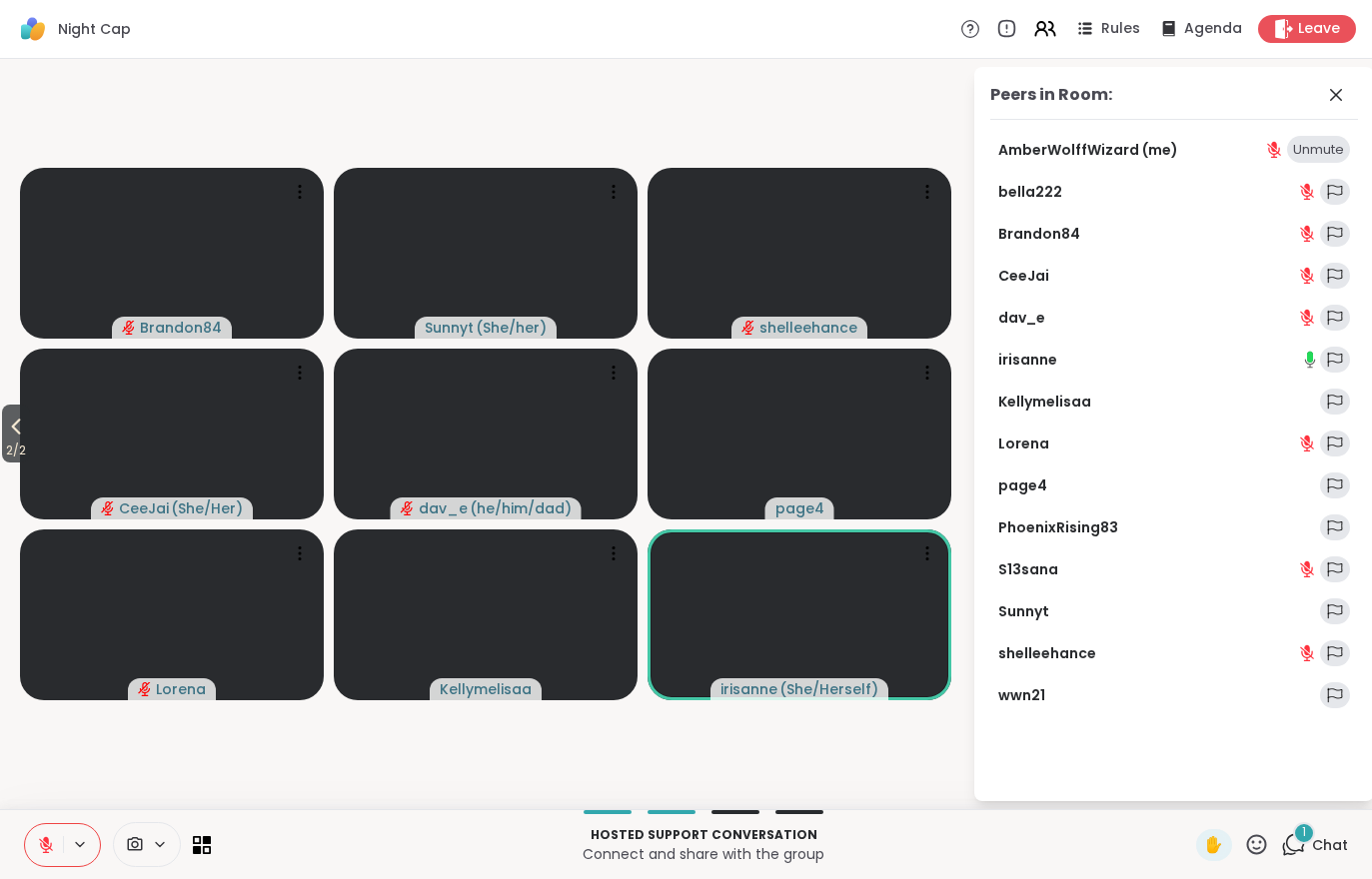 click on "Chat" at bounding box center (1330, 845) 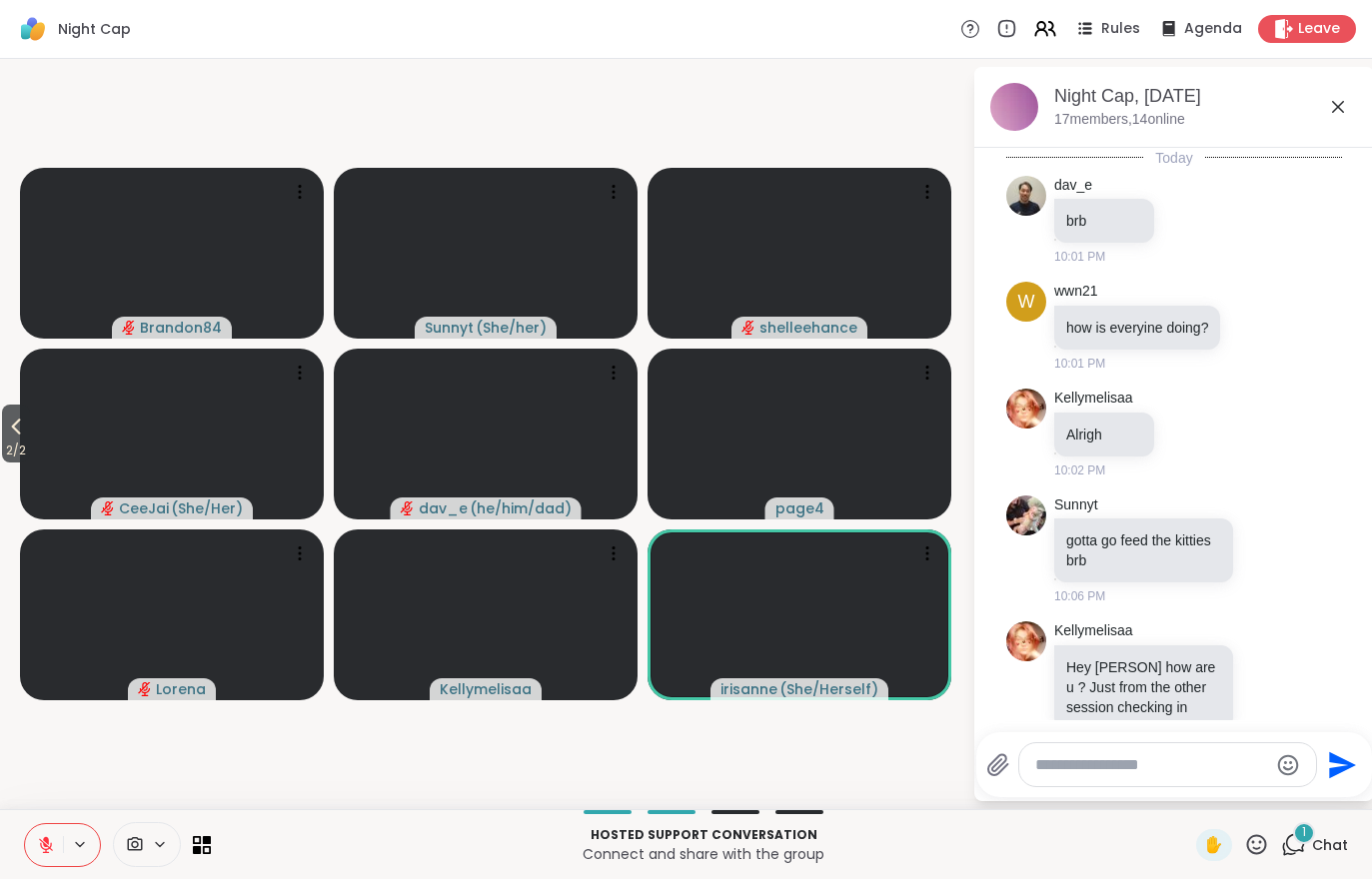 scroll, scrollTop: 6972, scrollLeft: 0, axis: vertical 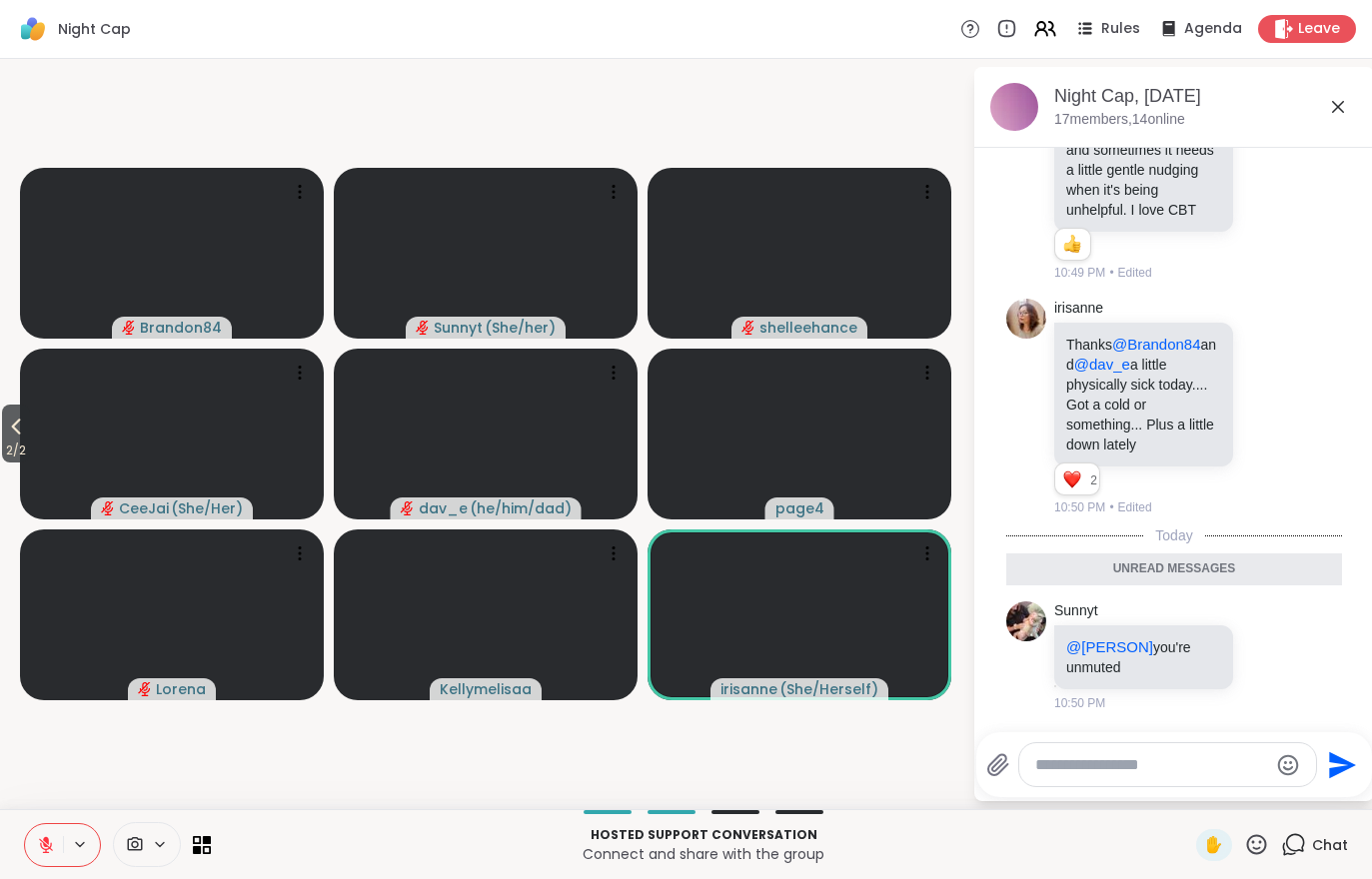 click 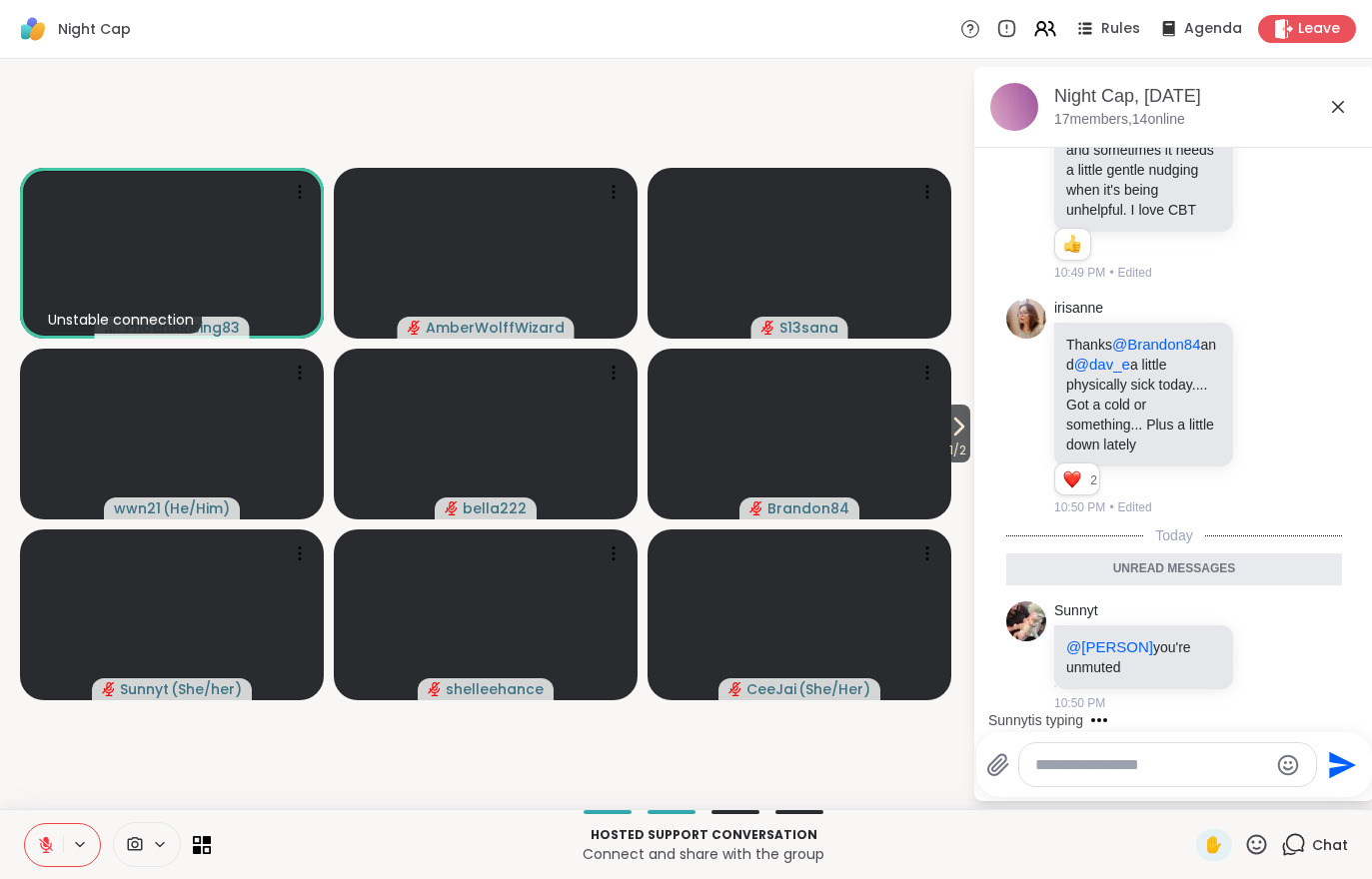 click on "1  /  2" at bounding box center [957, 450] 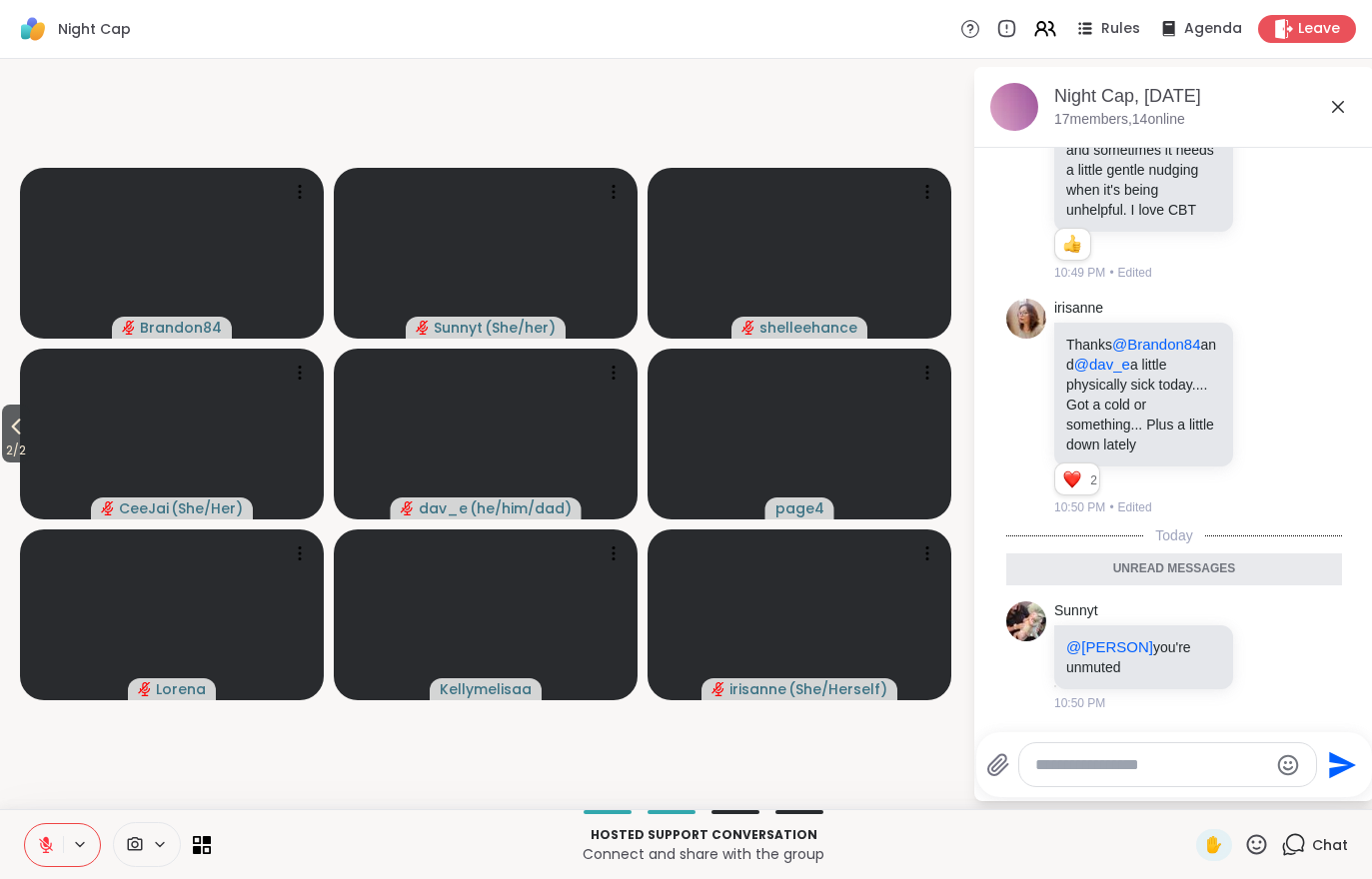 scroll, scrollTop: 7163, scrollLeft: 0, axis: vertical 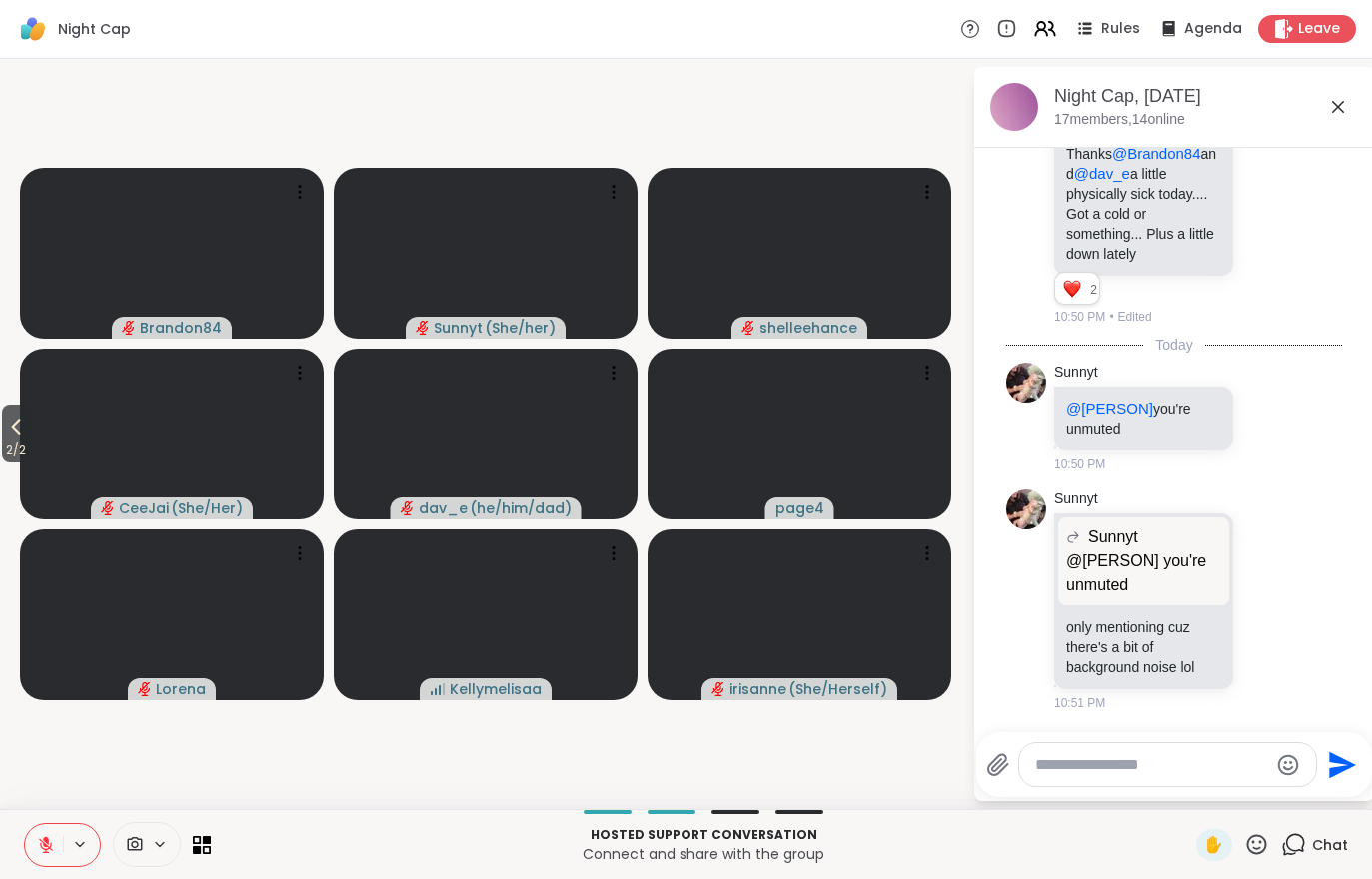click on "2  /  2" at bounding box center (16, 450) 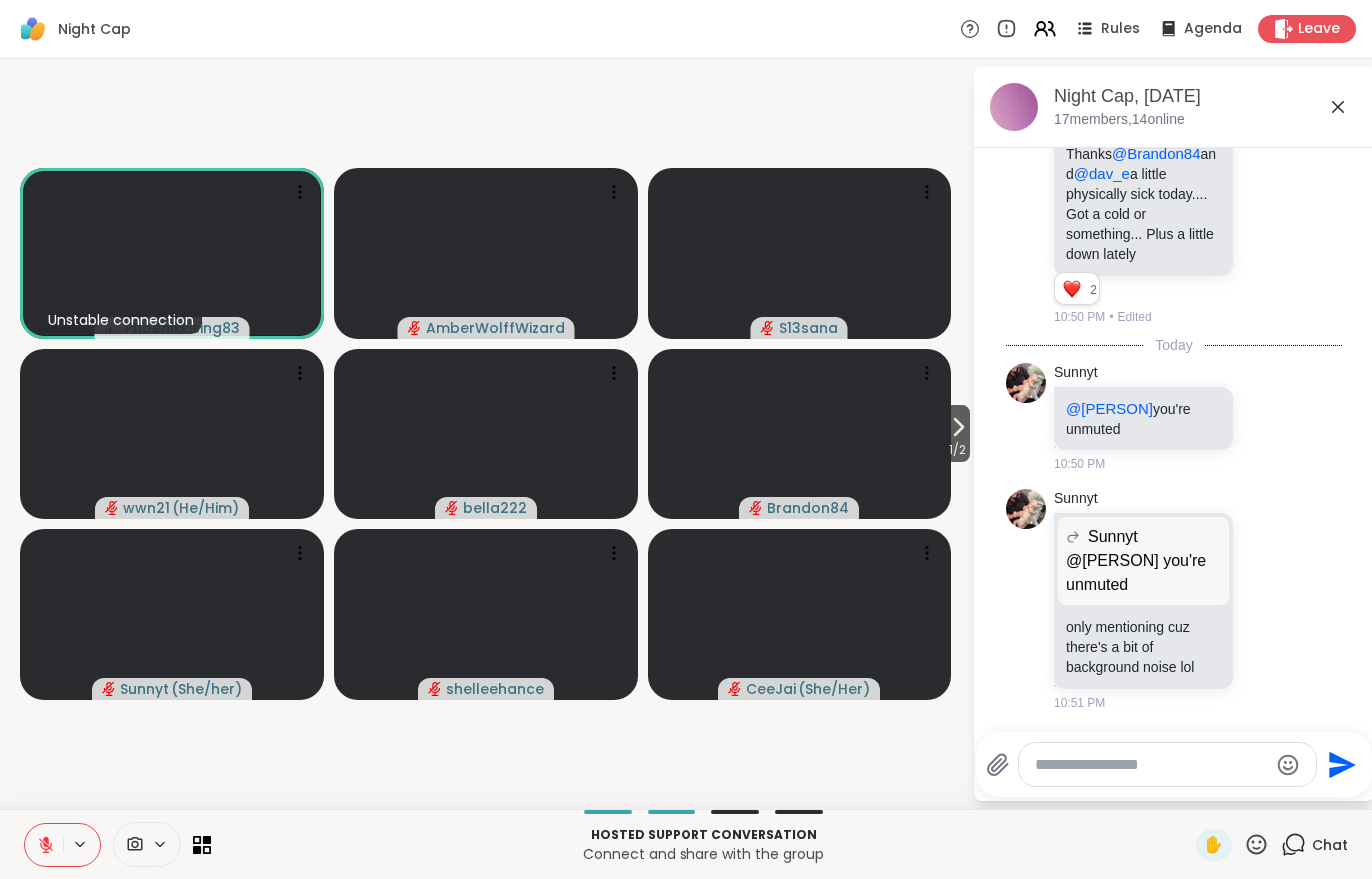 click at bounding box center (44, 845) 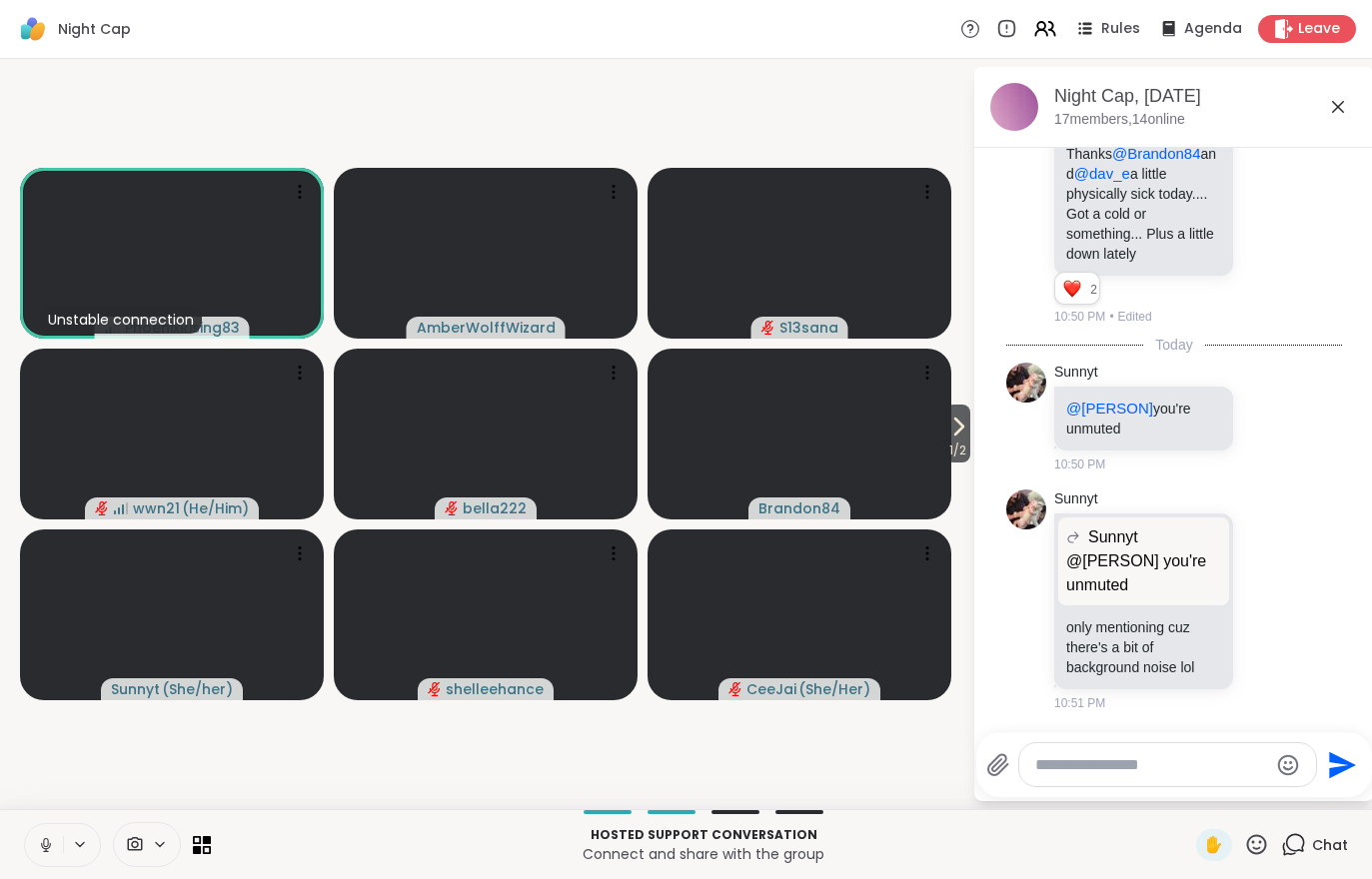 click on "1  /  2" at bounding box center (957, 450) 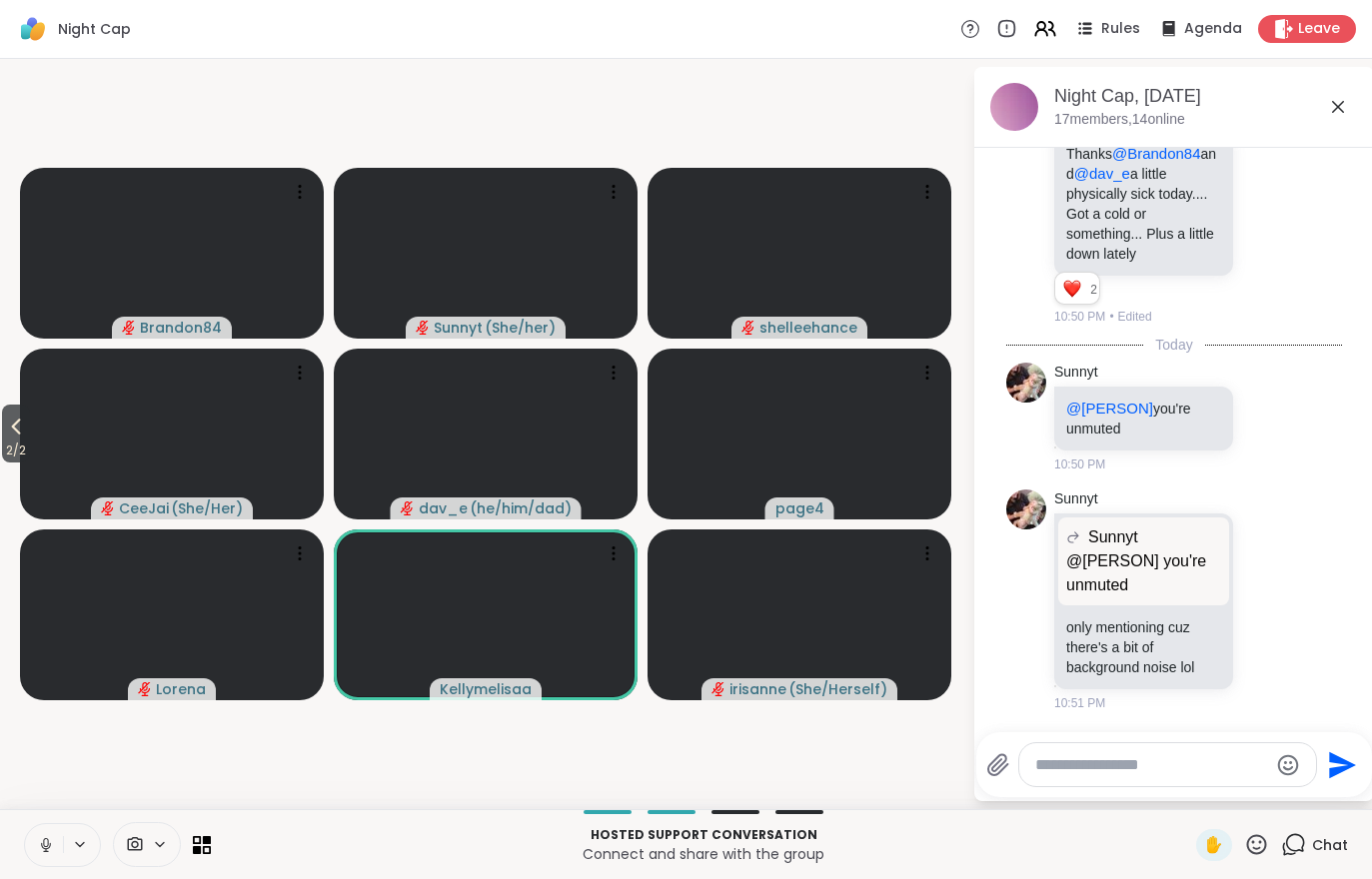 click on "2  /  2" at bounding box center [16, 450] 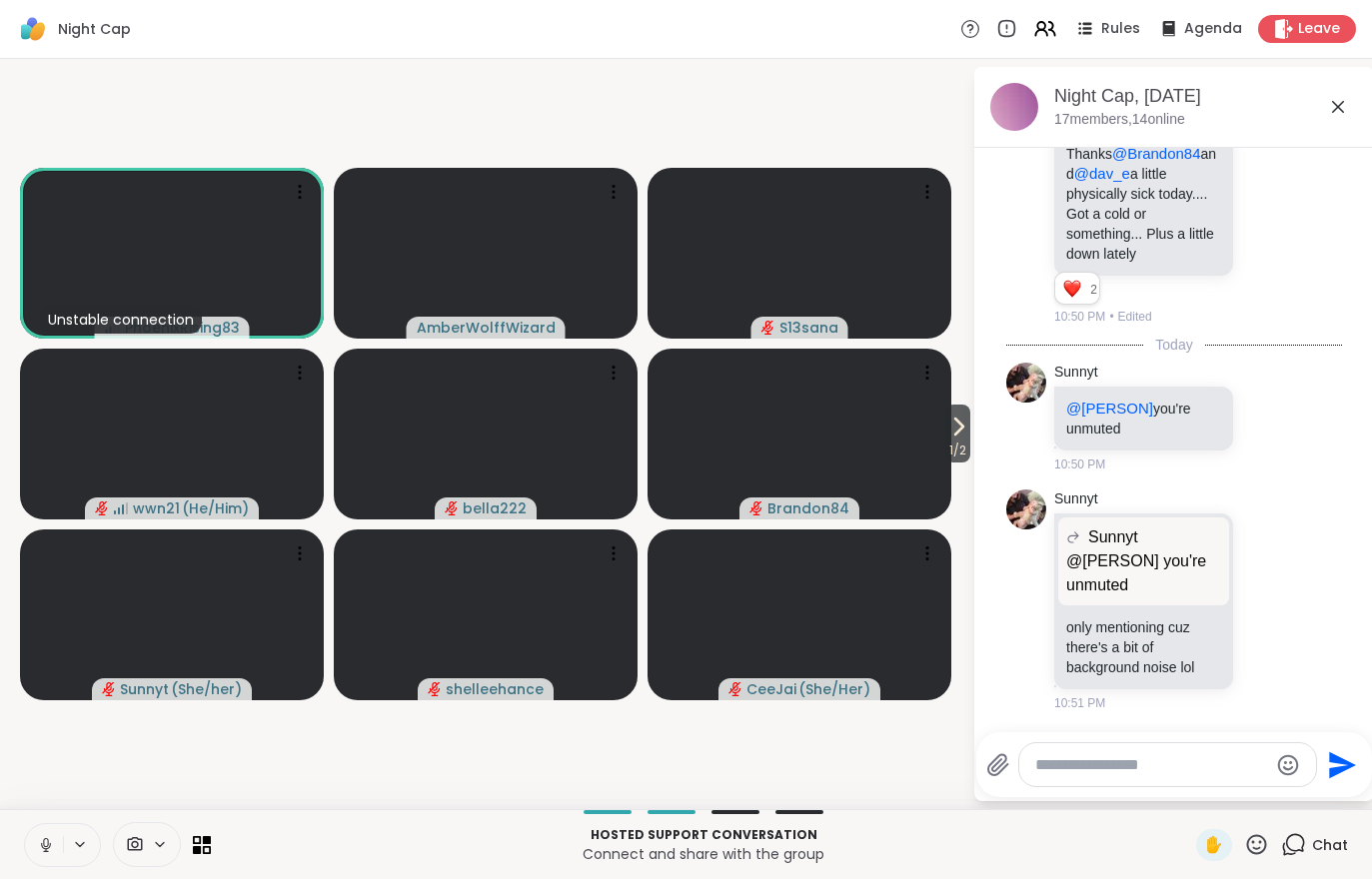 click 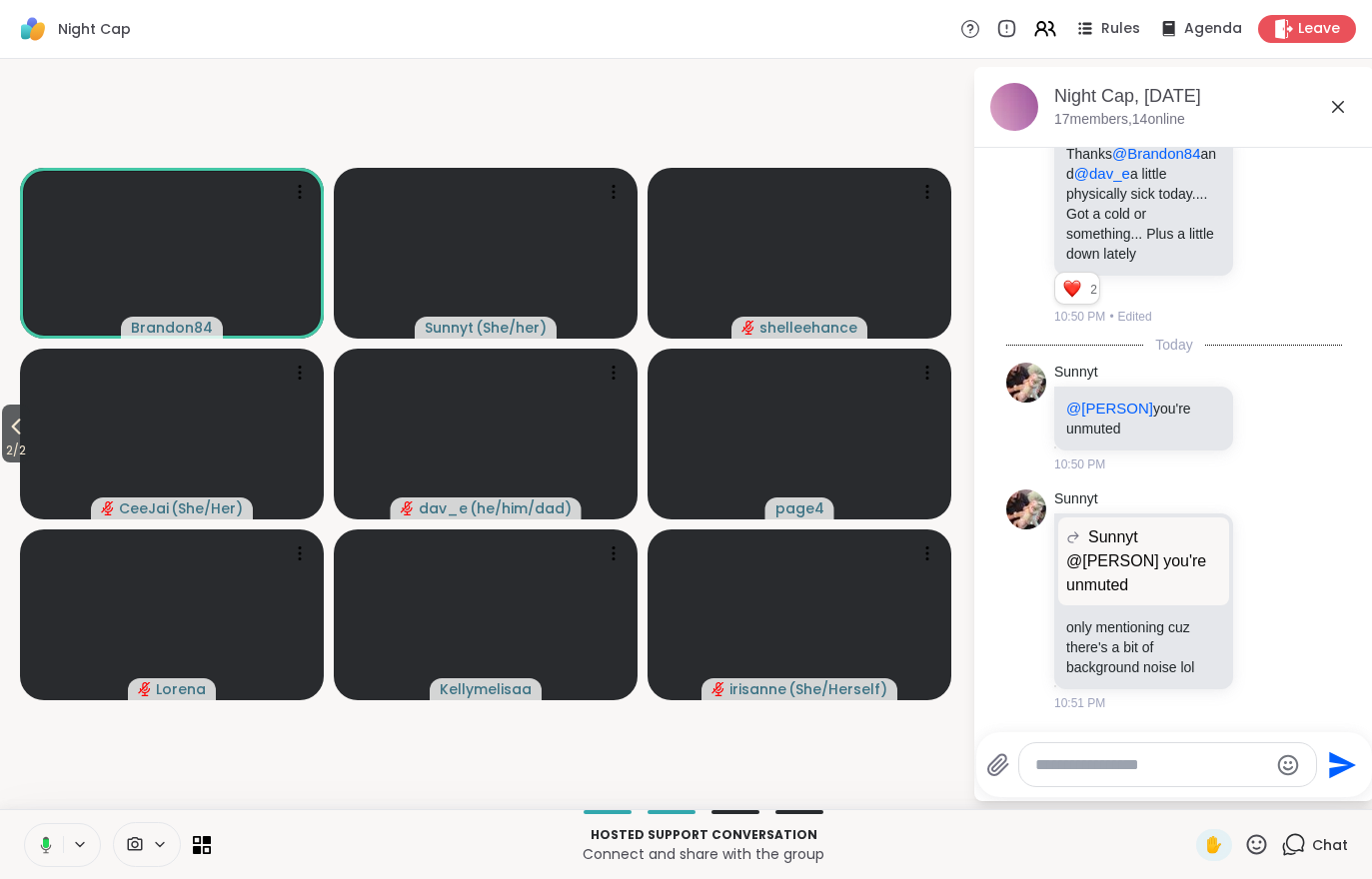 click at bounding box center (42, 845) 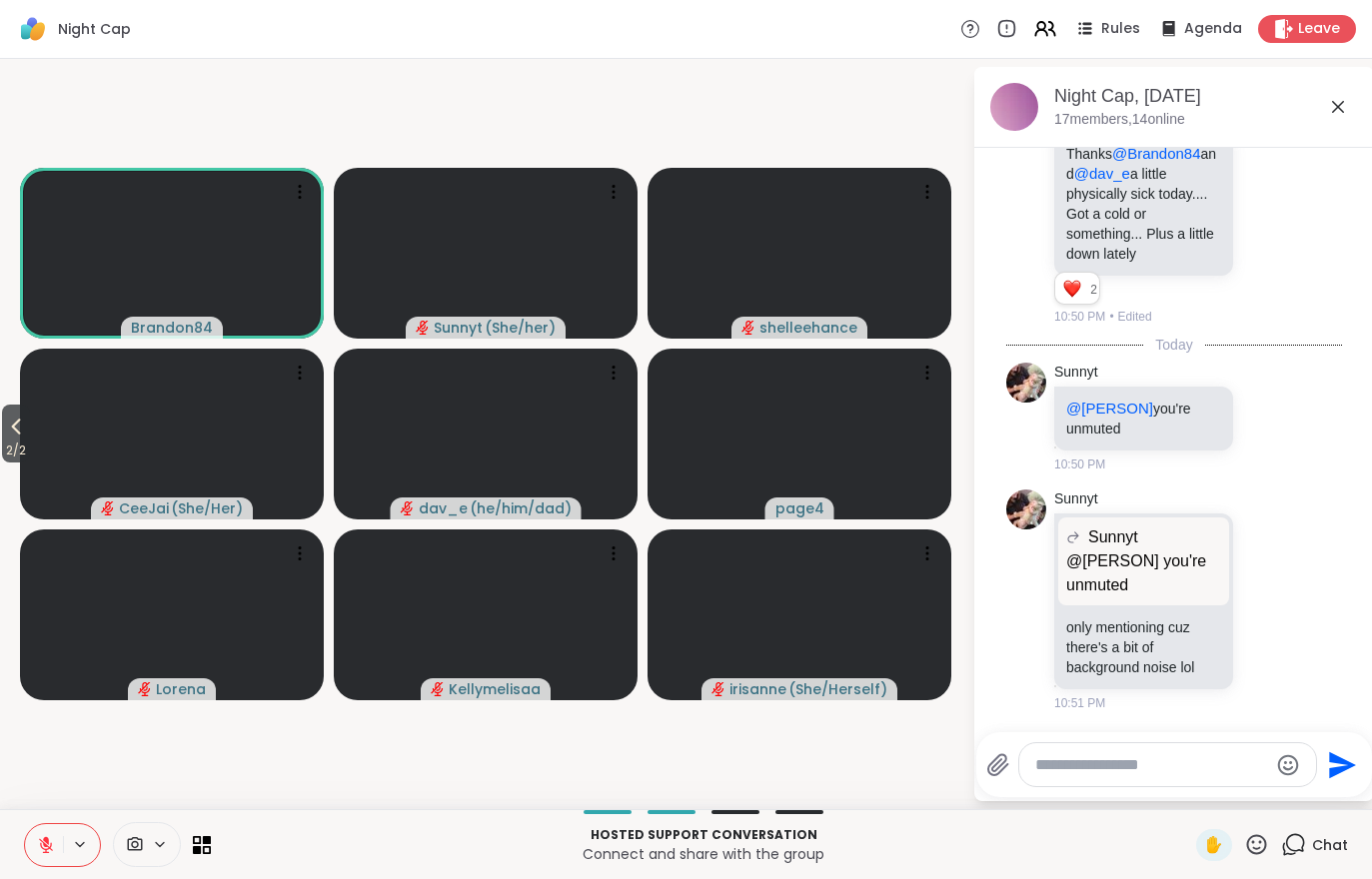 click on "2  /  2" at bounding box center (16, 450) 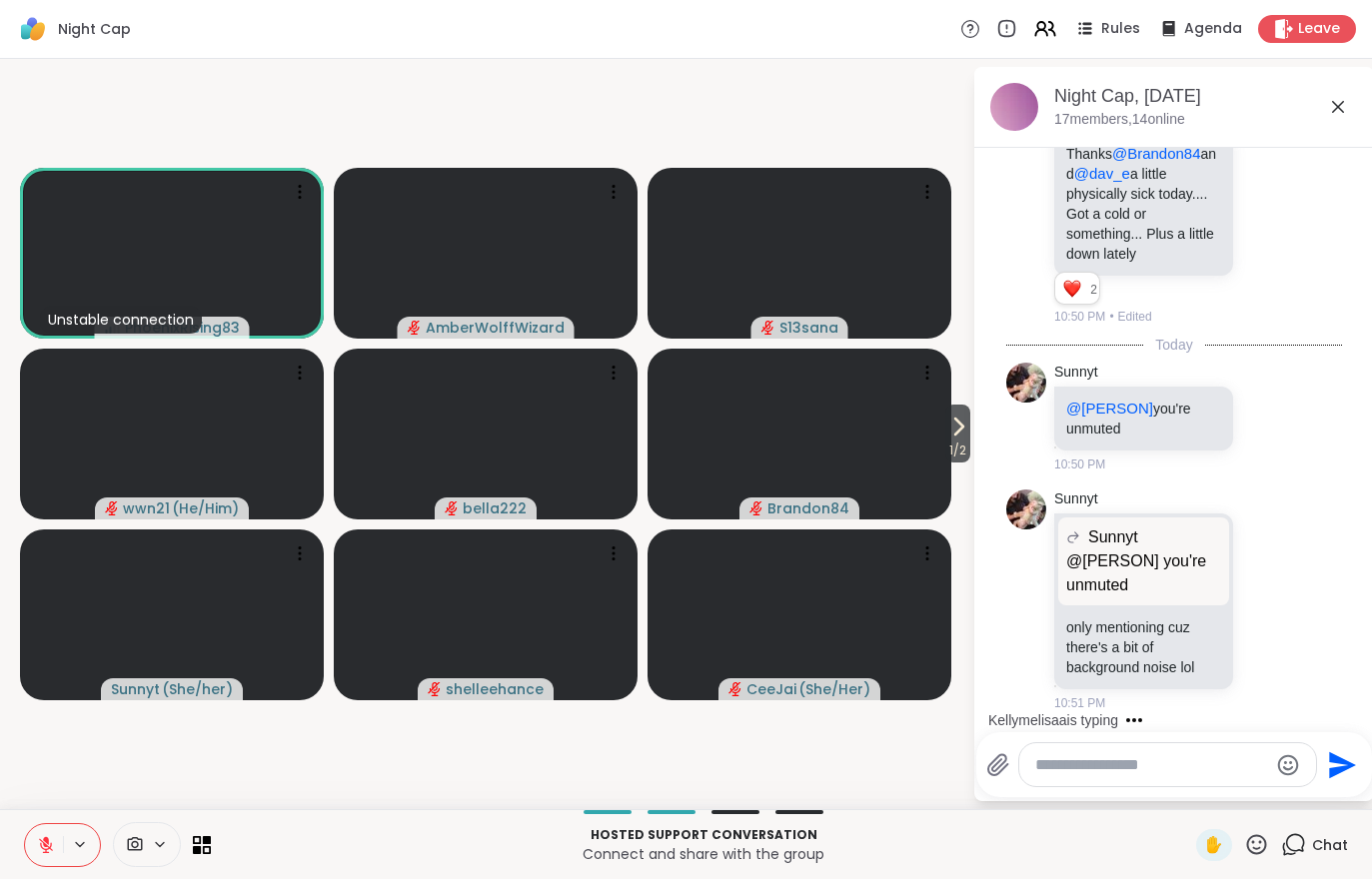 scroll, scrollTop: 7425, scrollLeft: 0, axis: vertical 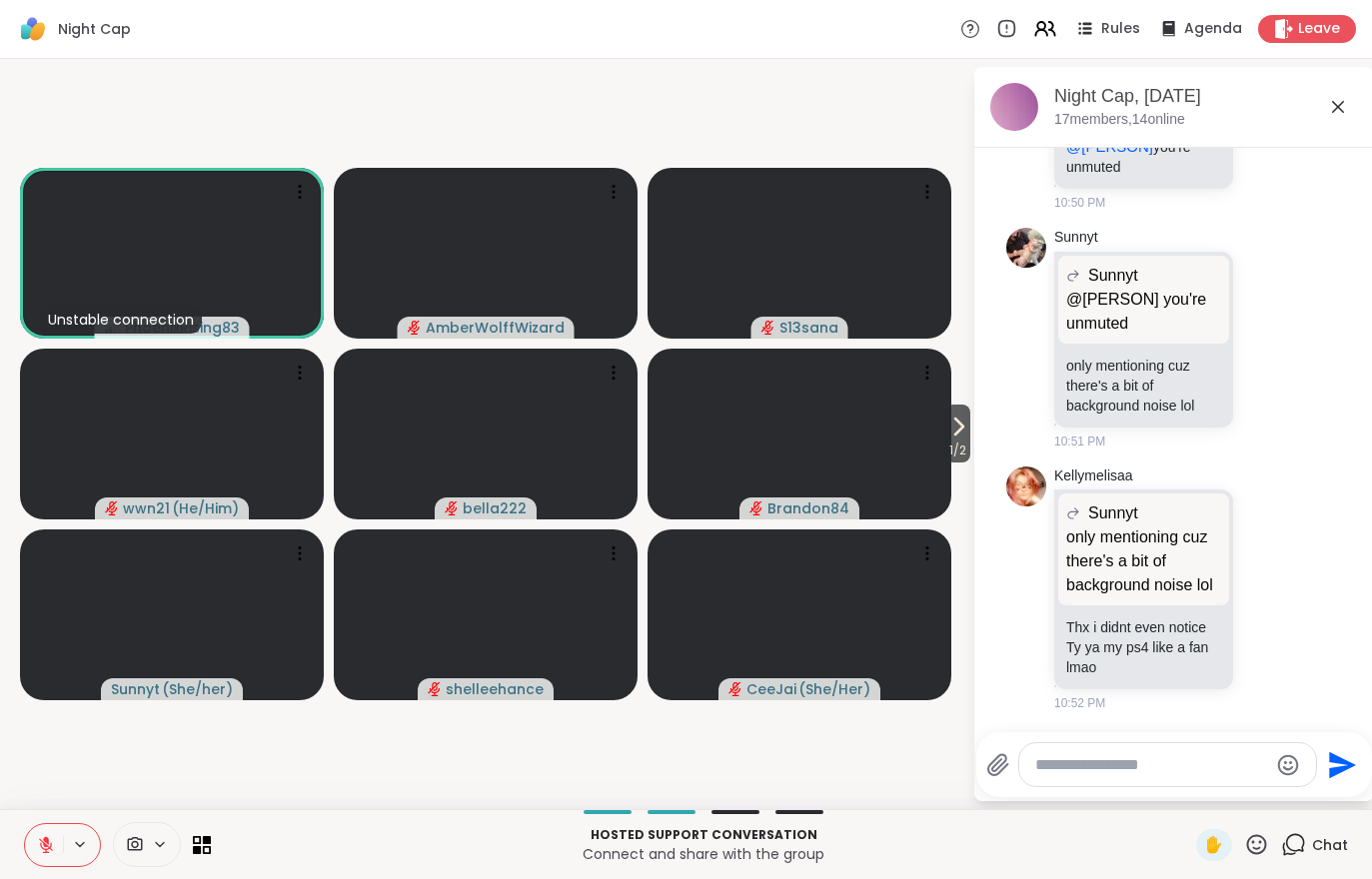 click 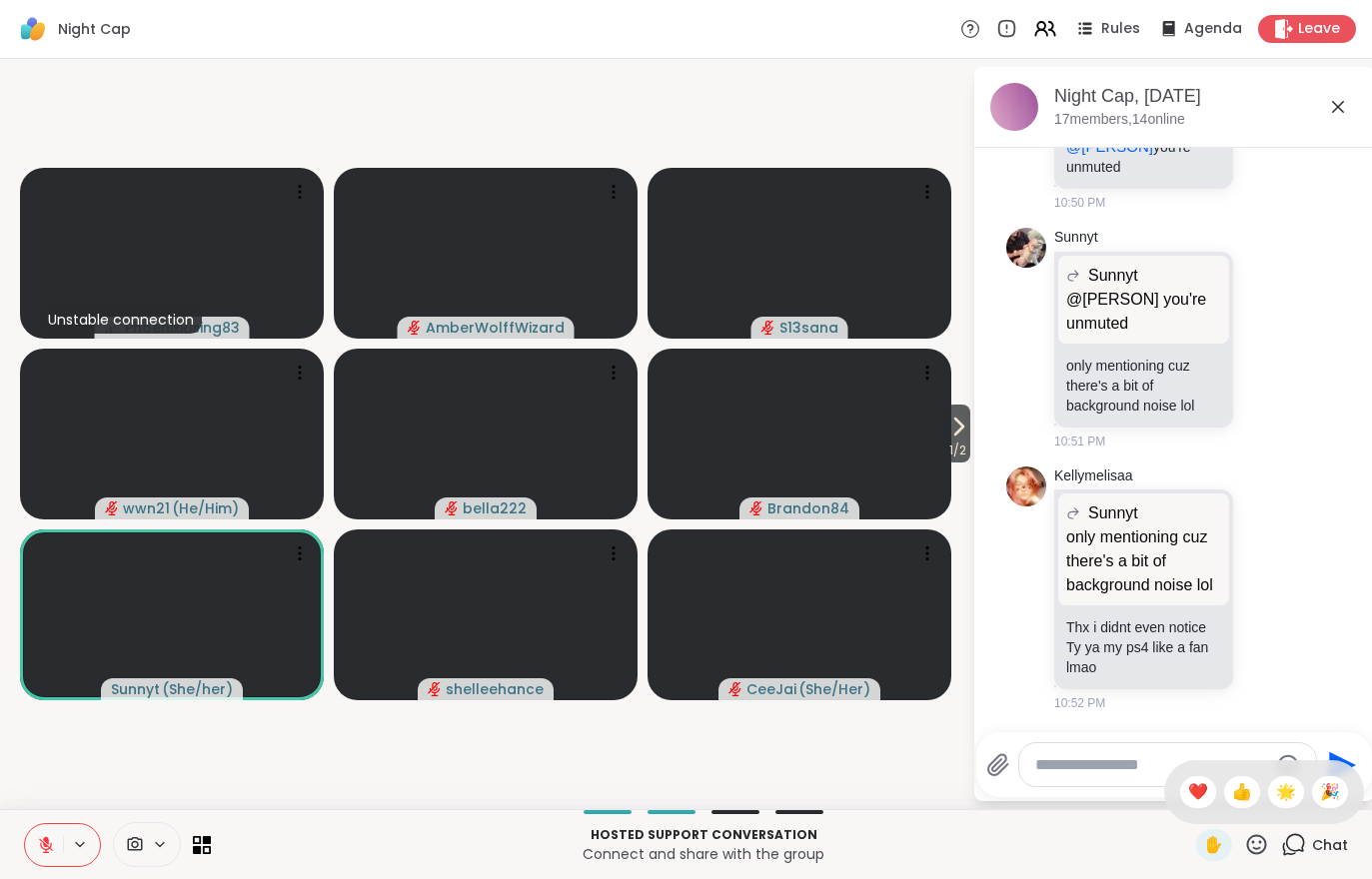 click on "❤️" at bounding box center [1198, 792] 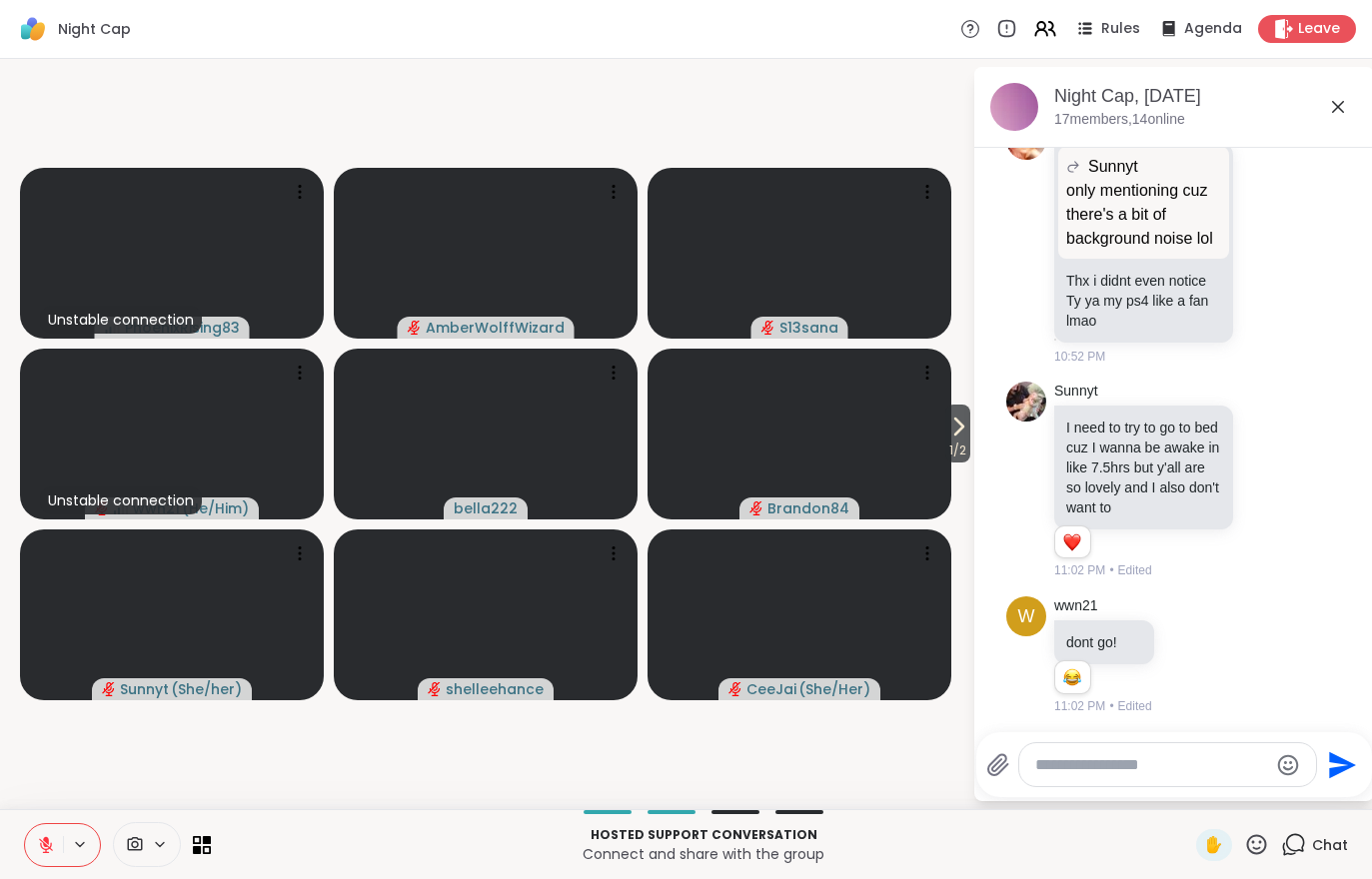 scroll, scrollTop: 7772, scrollLeft: 0, axis: vertical 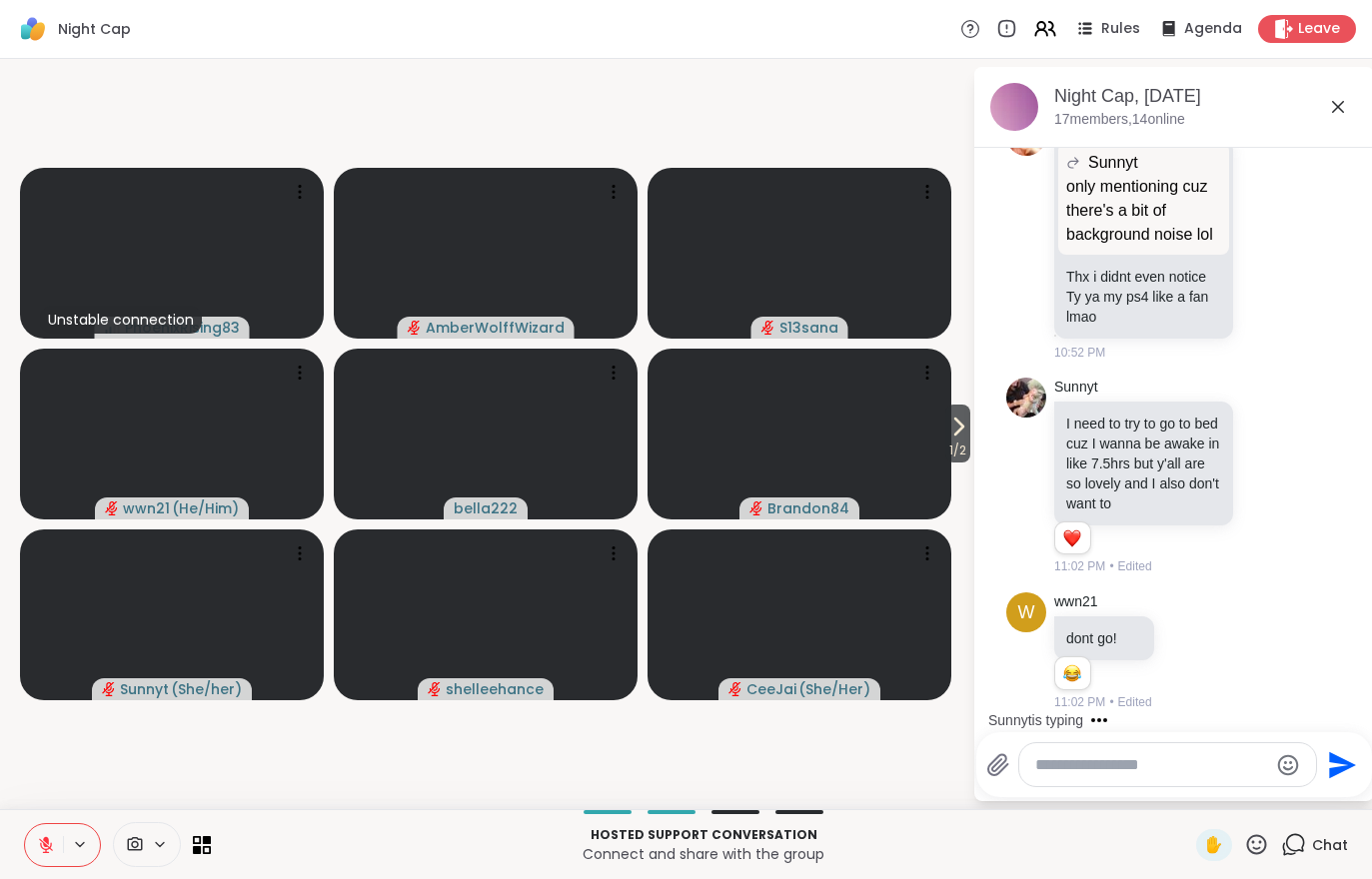 click 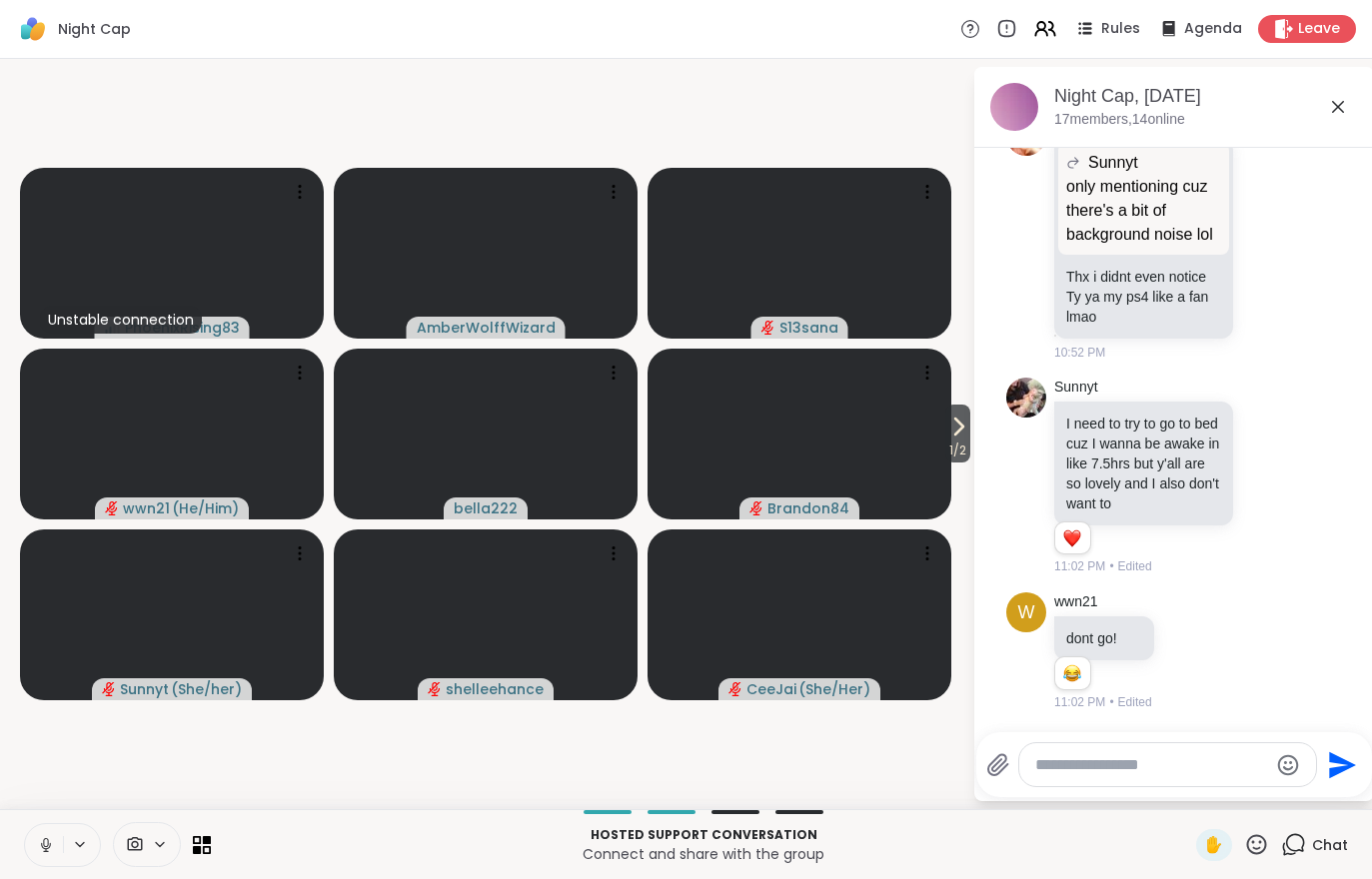 click 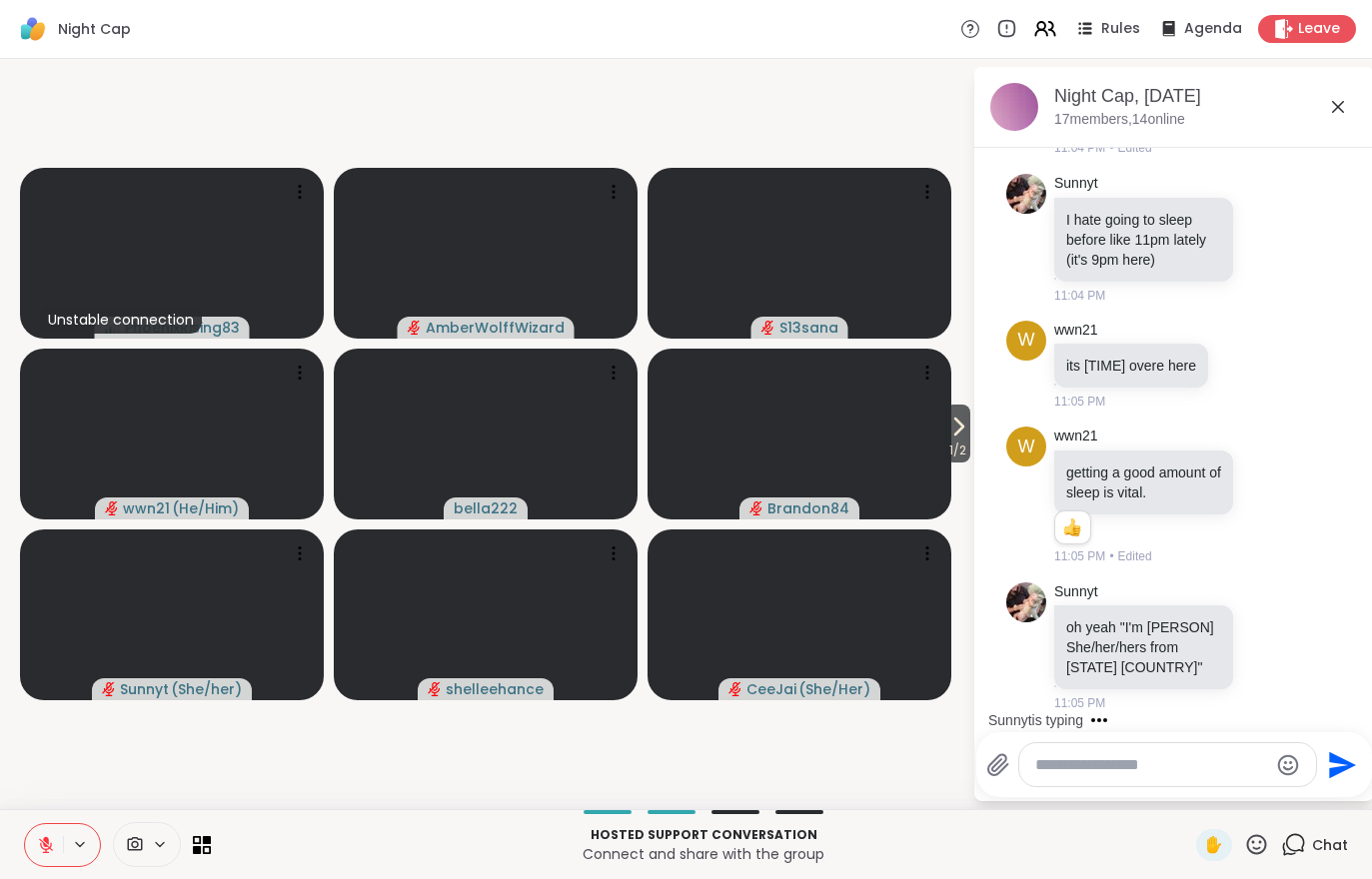 scroll, scrollTop: 8905, scrollLeft: 0, axis: vertical 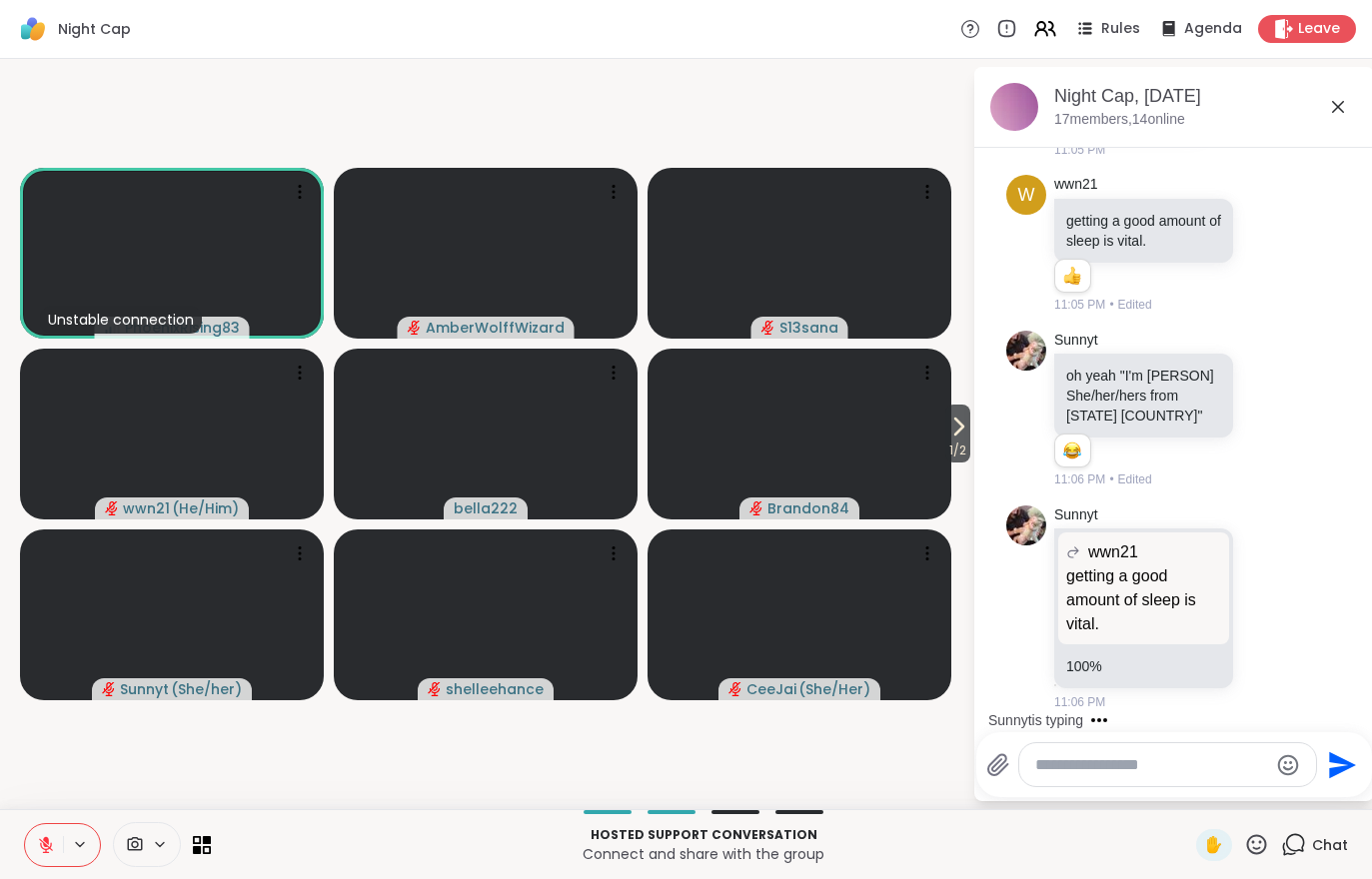 click on "Chat" at bounding box center (1314, 845) 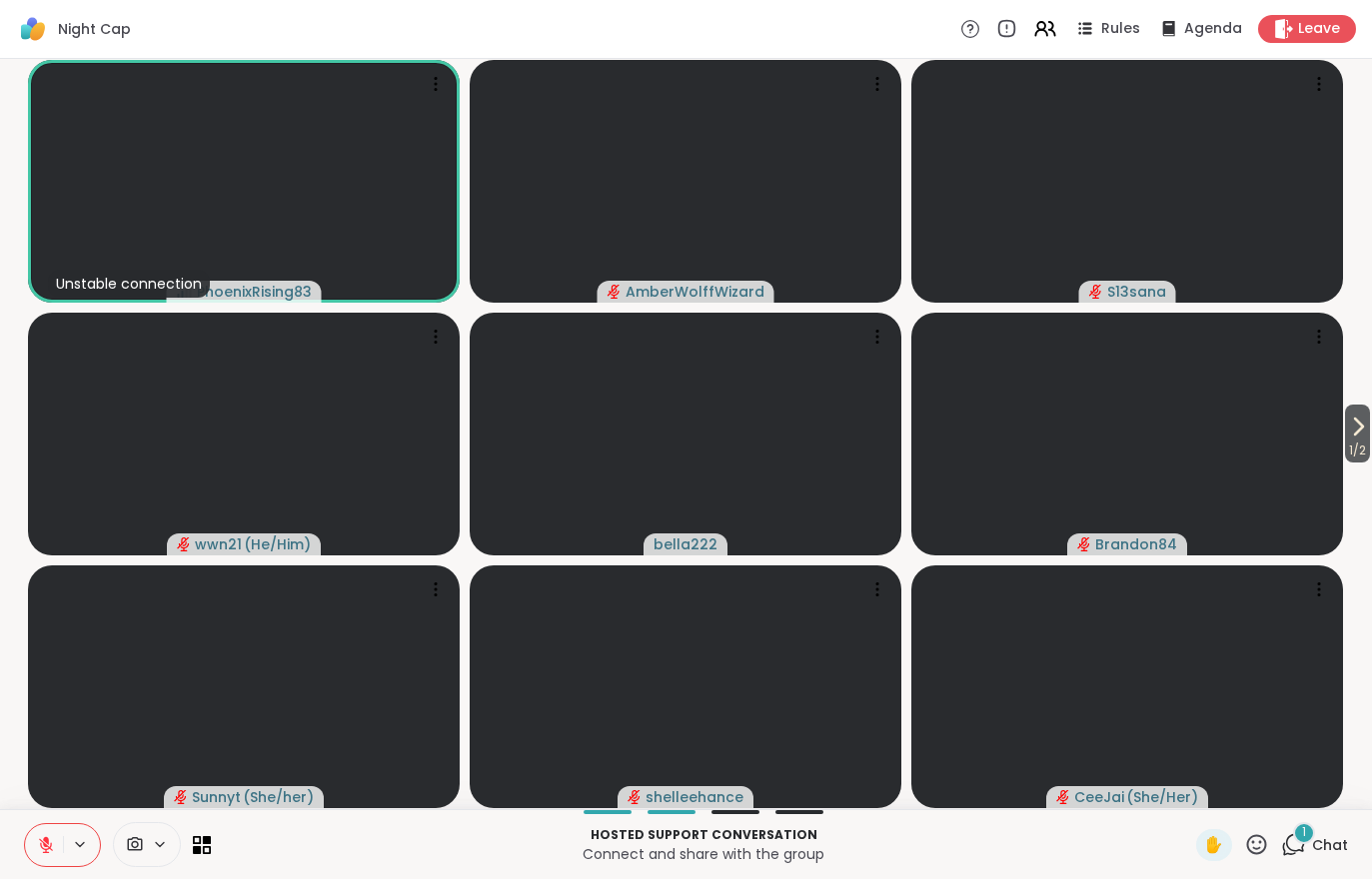 click on "1 Chat" at bounding box center [1314, 845] 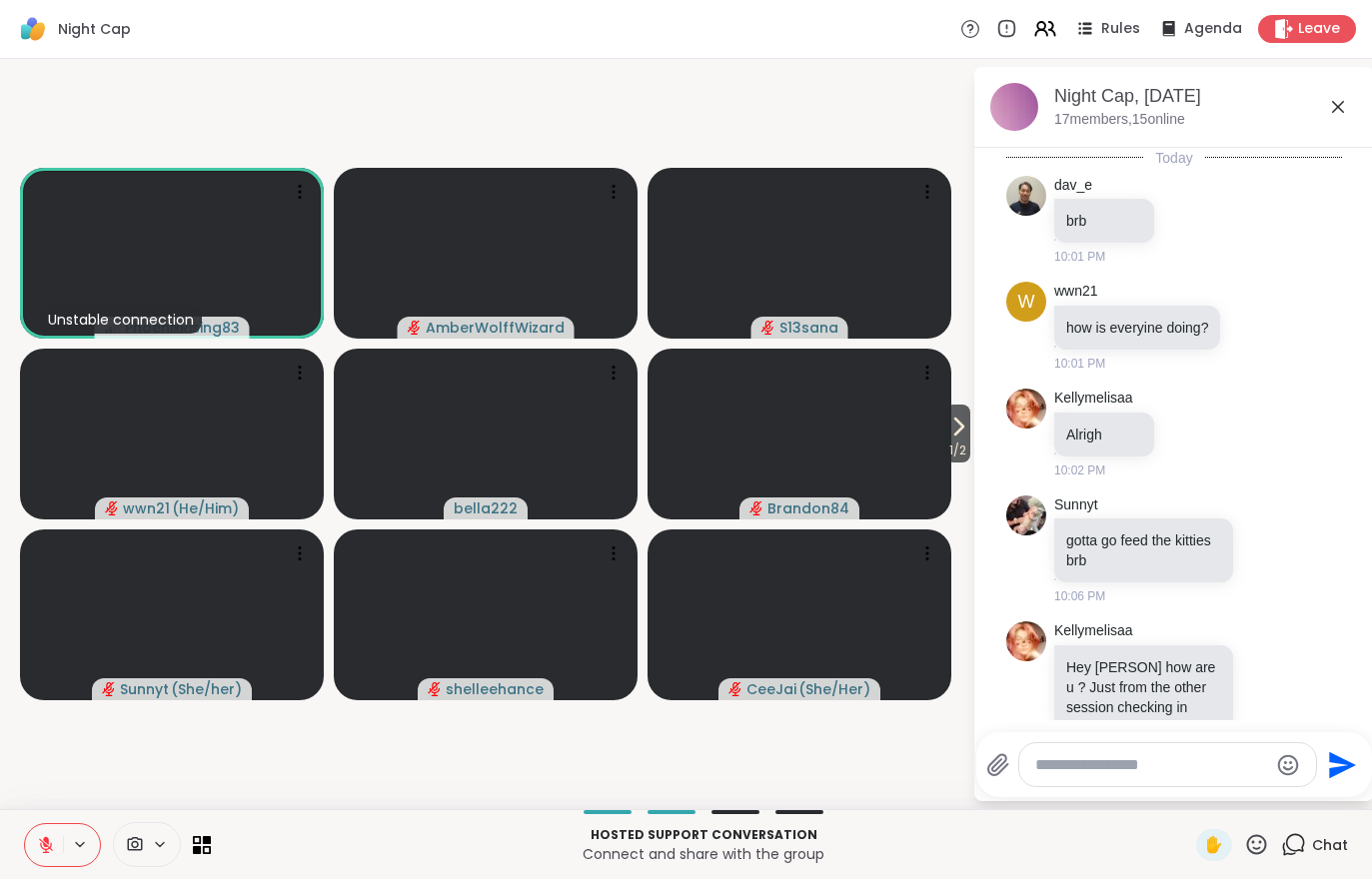 scroll, scrollTop: 9130, scrollLeft: 0, axis: vertical 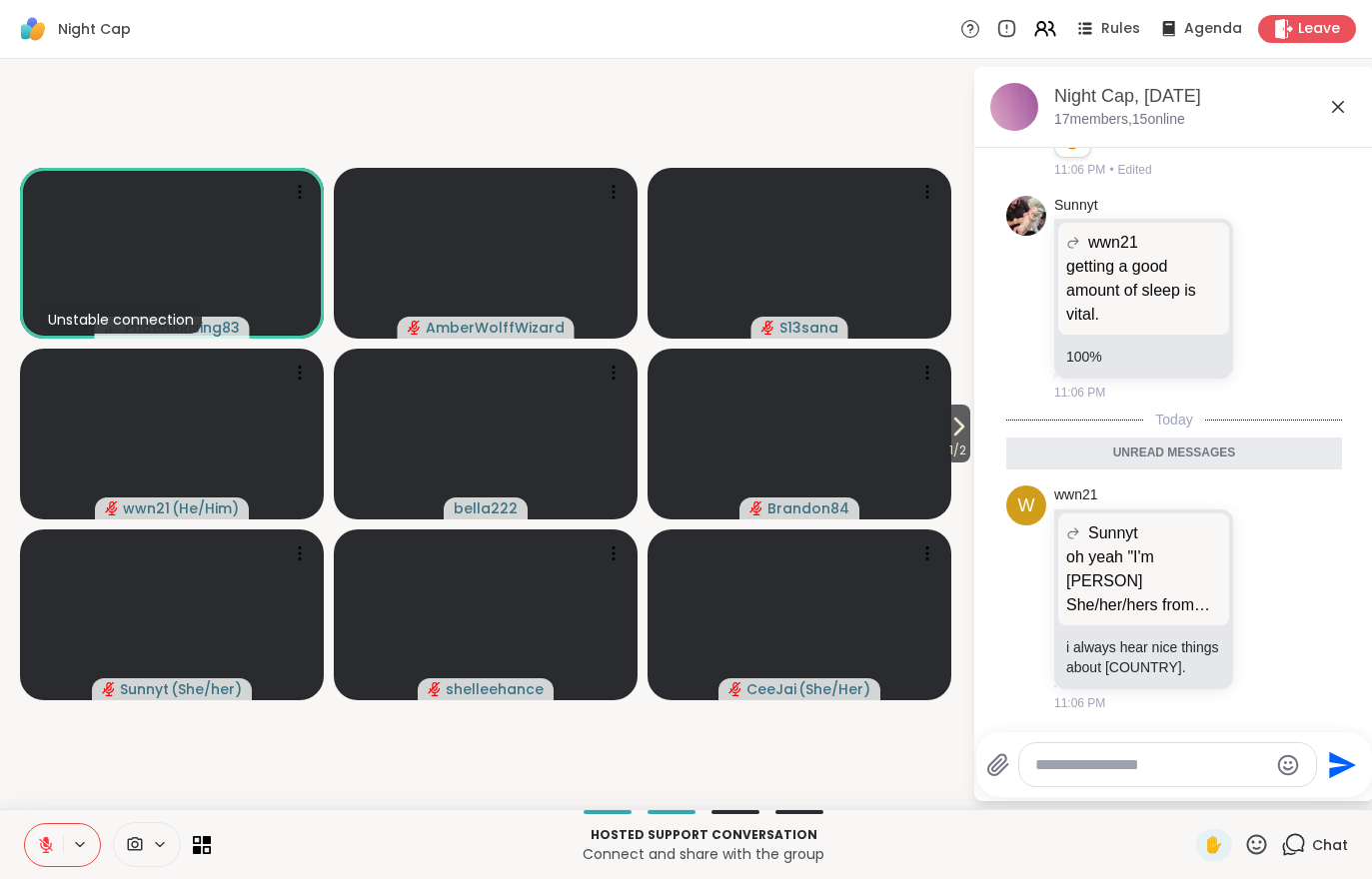 click 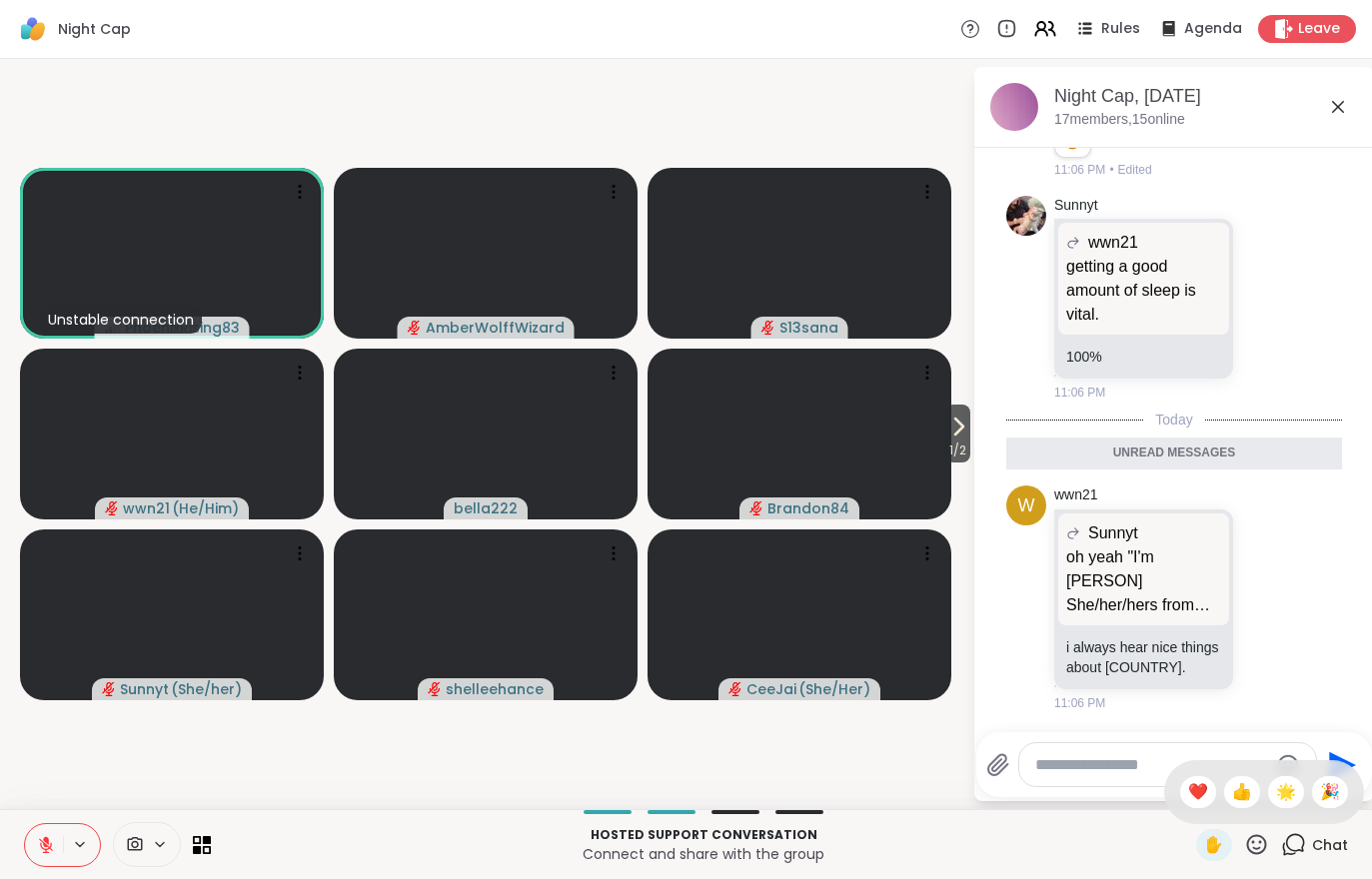click on "❤️" at bounding box center [1198, 792] 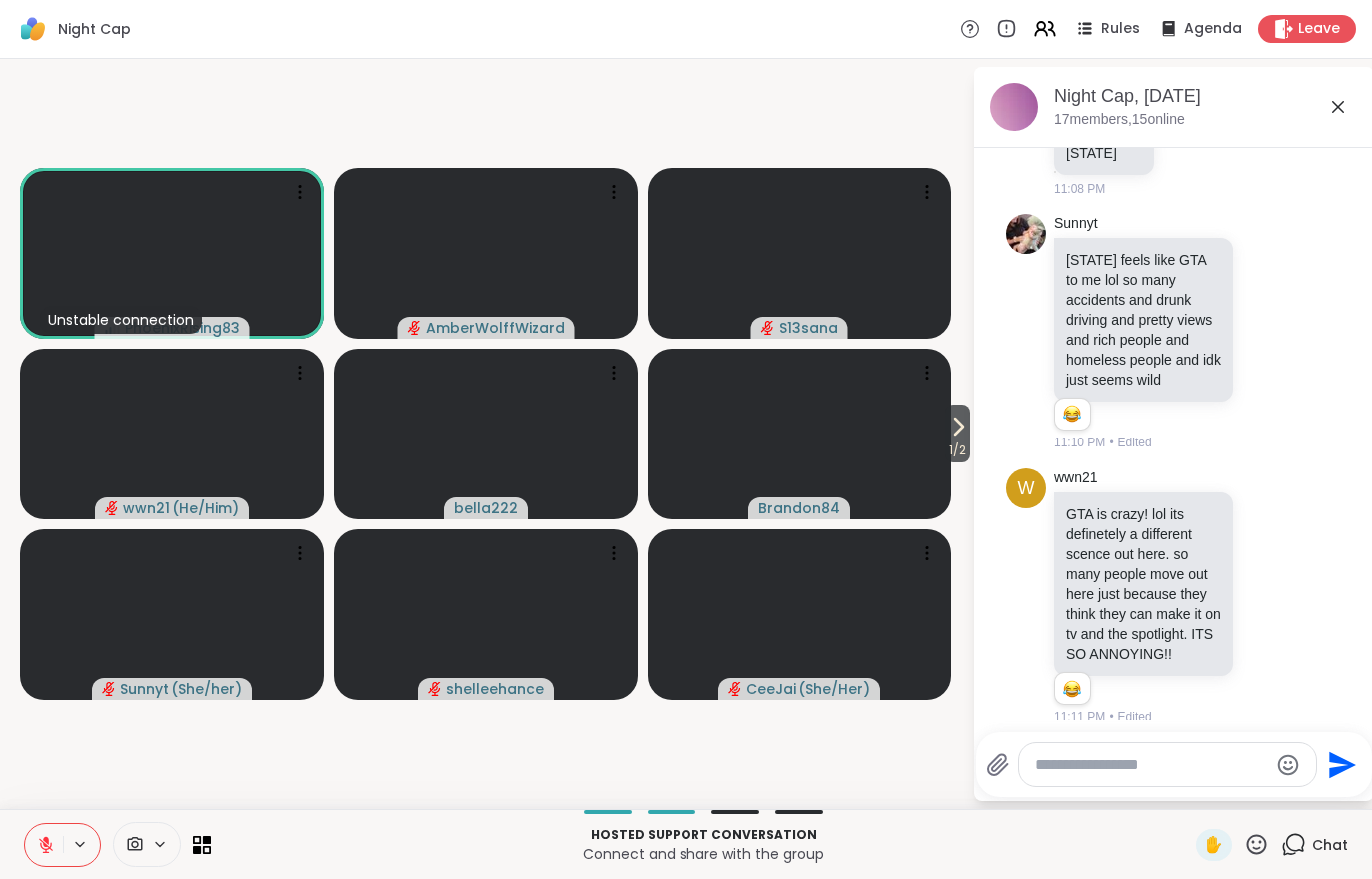 scroll, scrollTop: 10237, scrollLeft: 0, axis: vertical 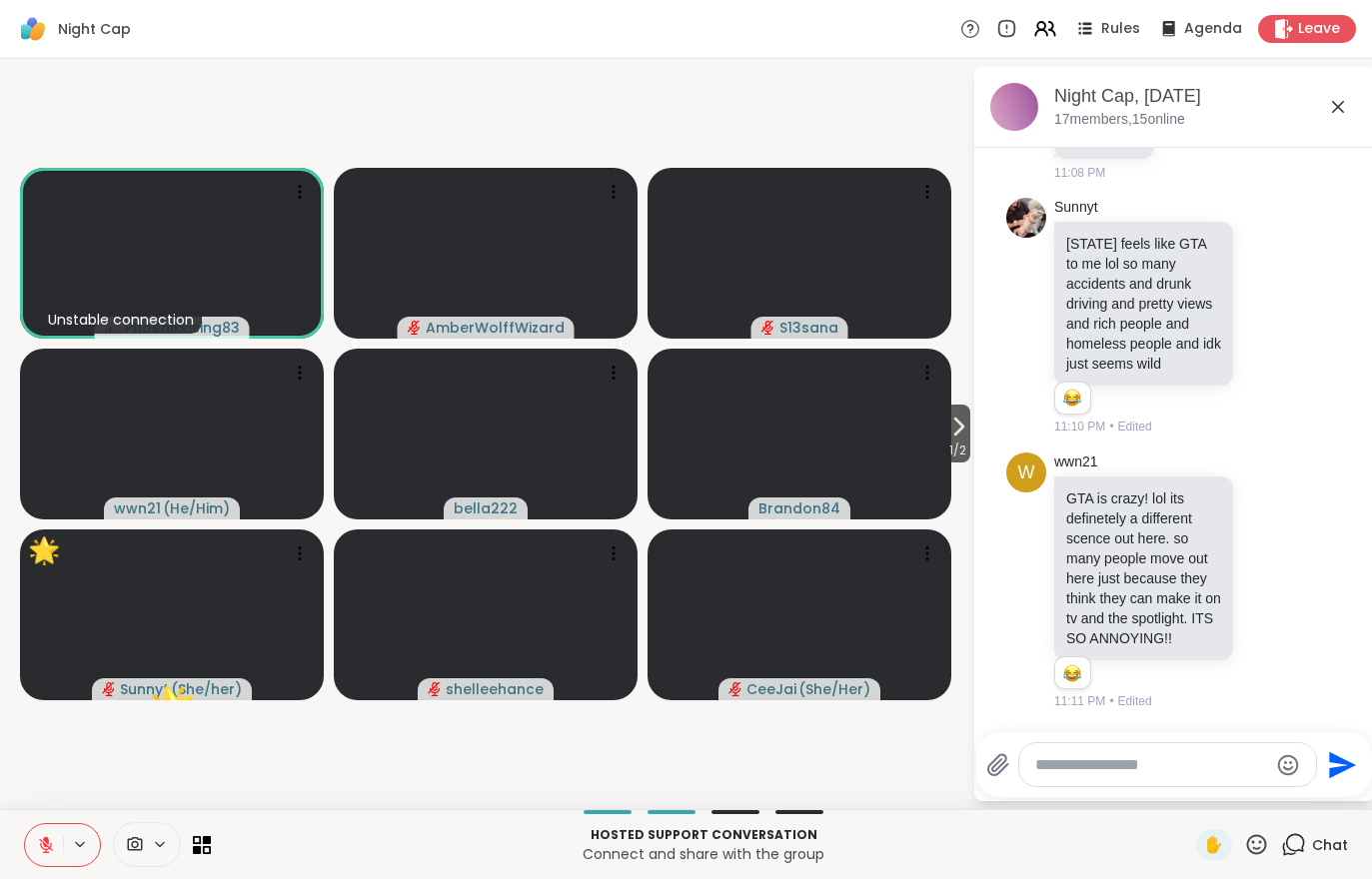 click 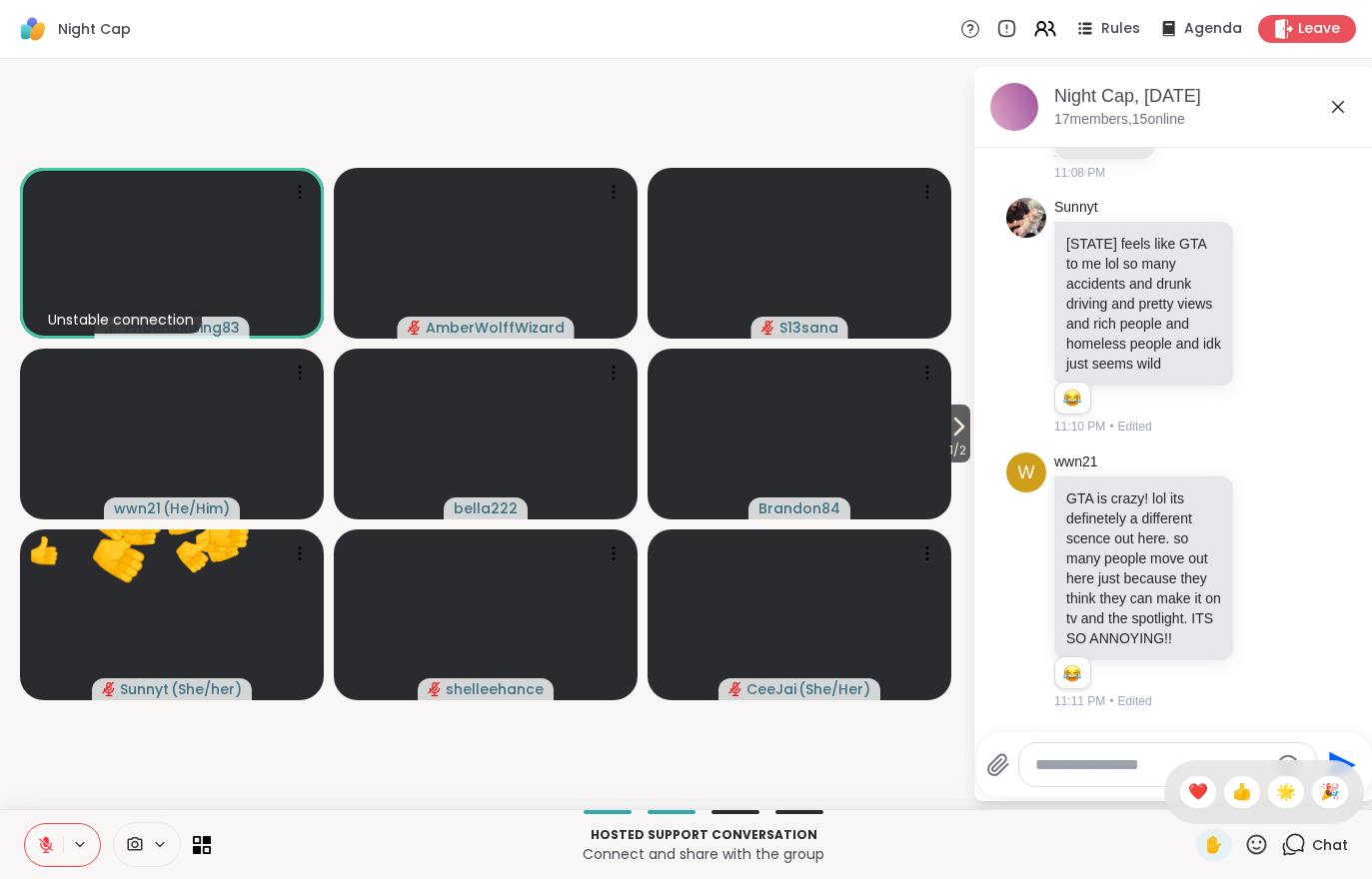 click on "❤️" at bounding box center [1198, 792] 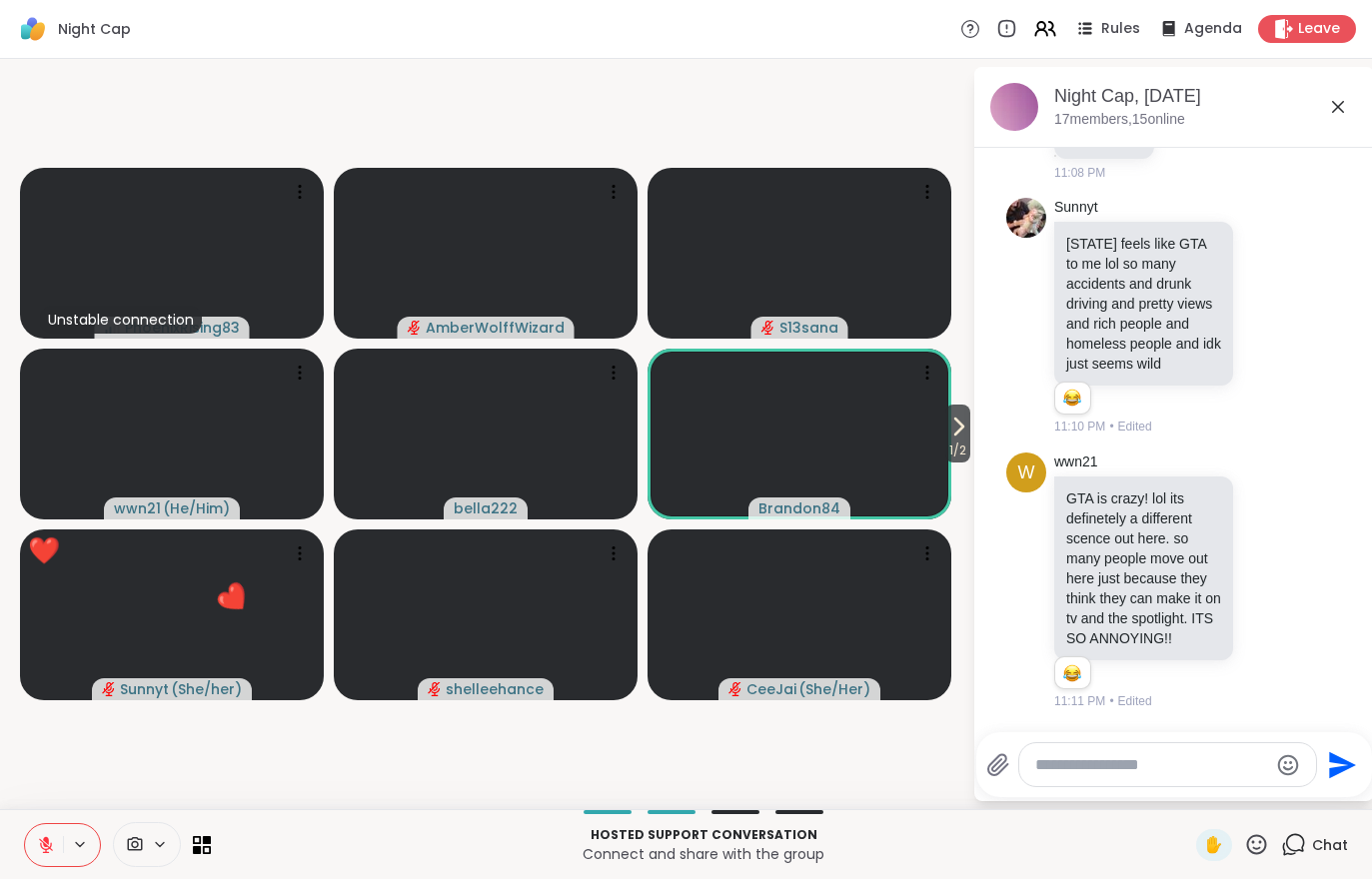 click at bounding box center [44, 845] 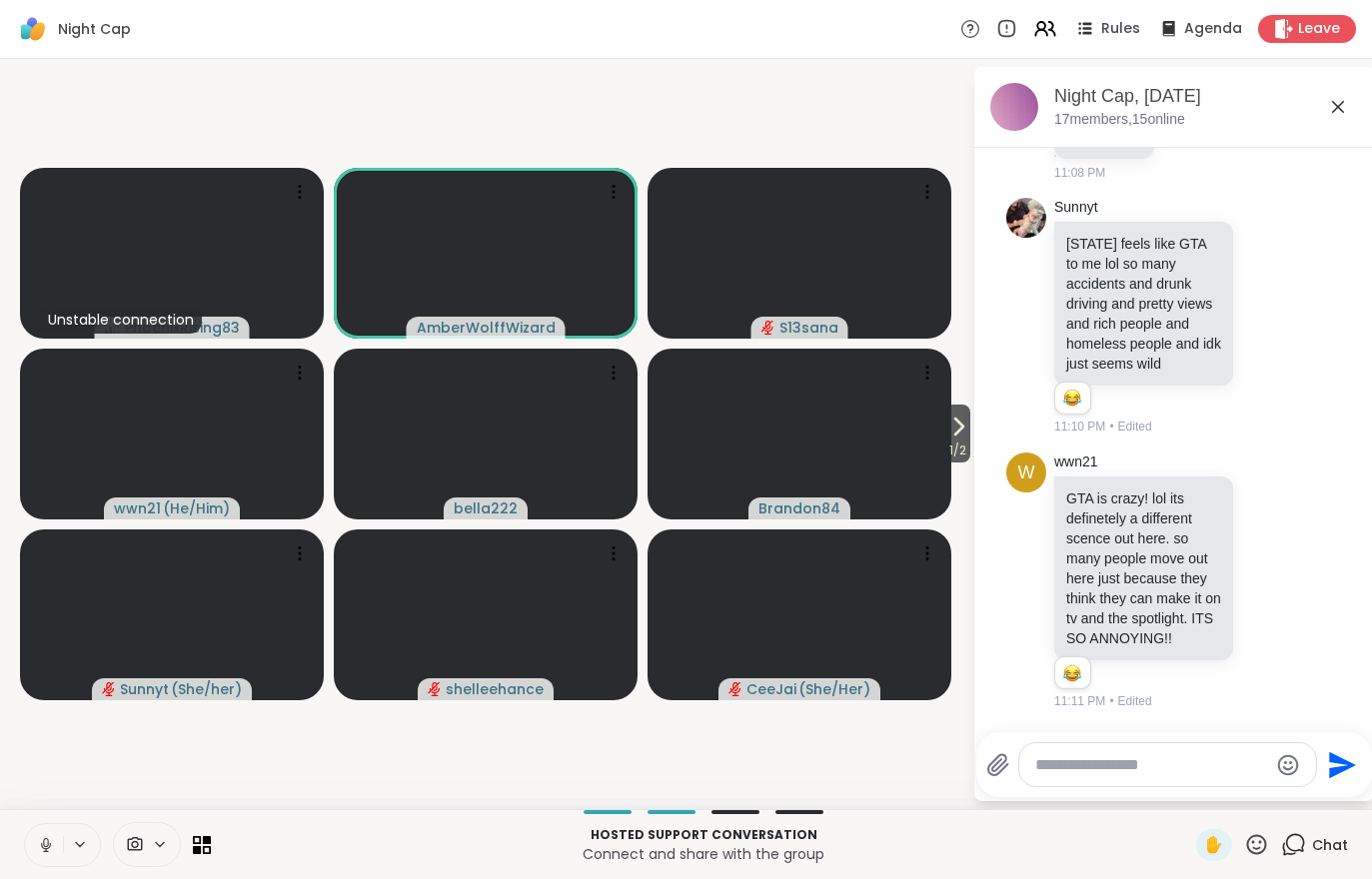 click at bounding box center [44, 845] 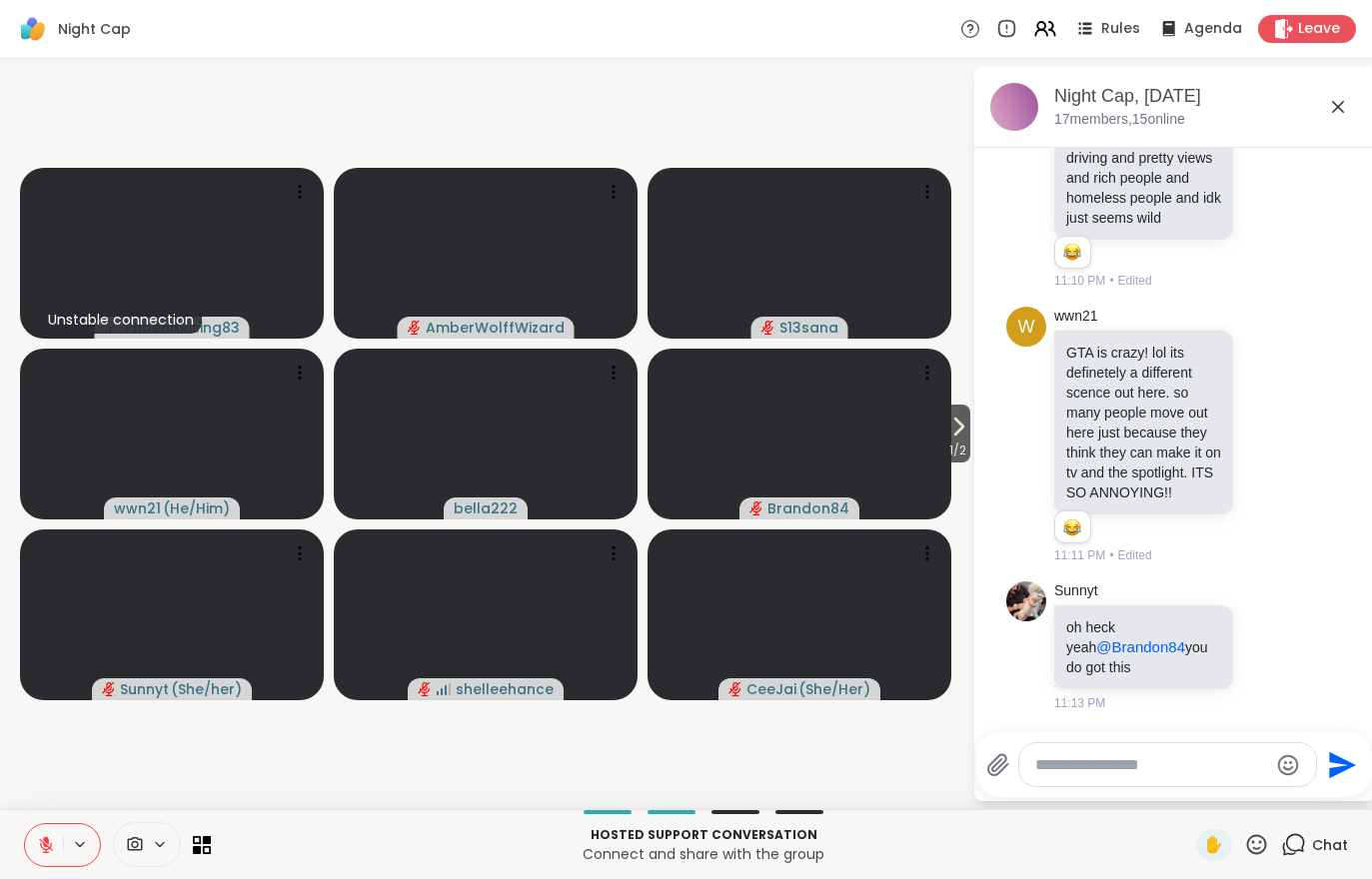 scroll, scrollTop: 10411, scrollLeft: 0, axis: vertical 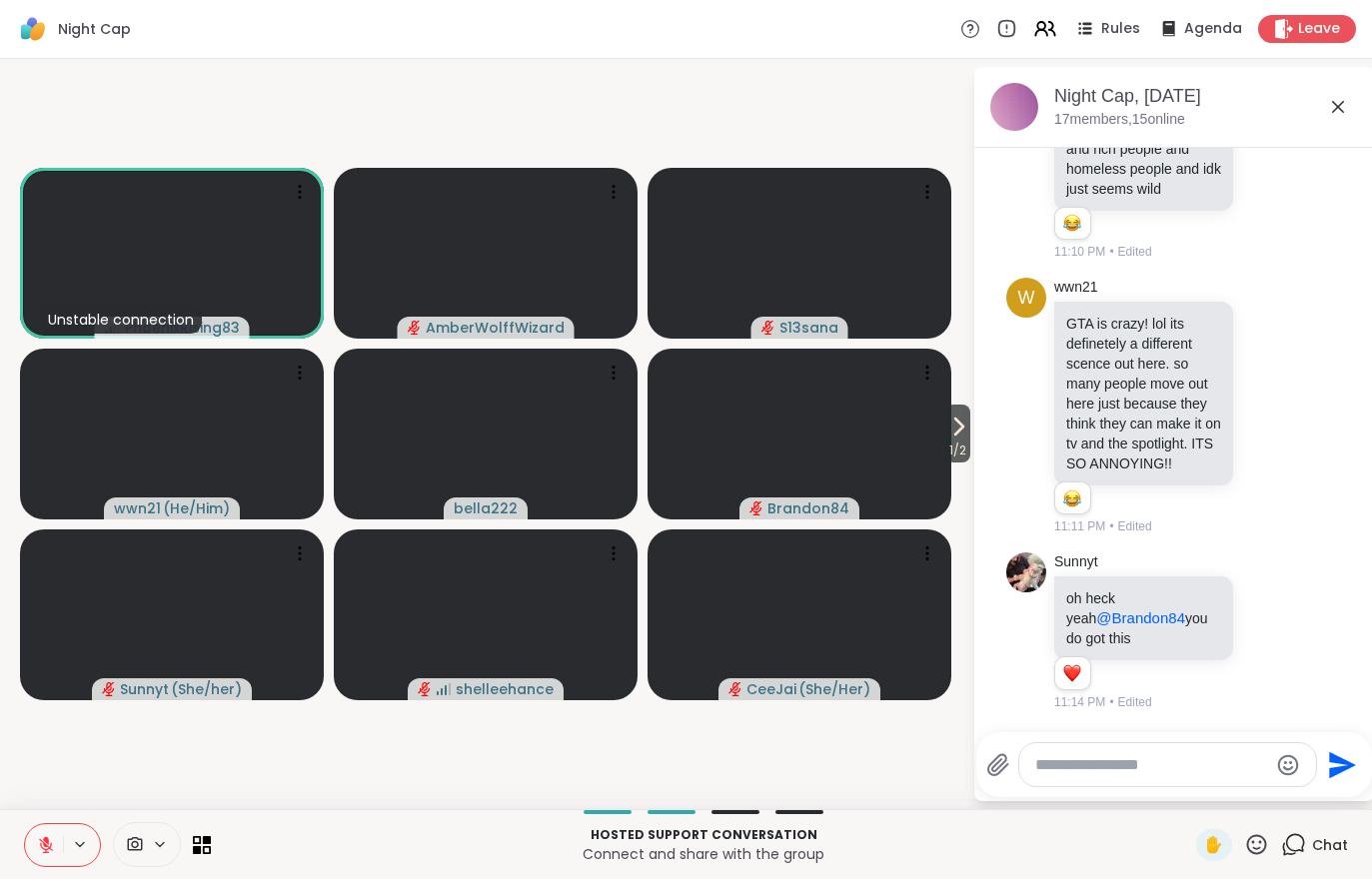 click on "1  /  2" at bounding box center (957, 450) 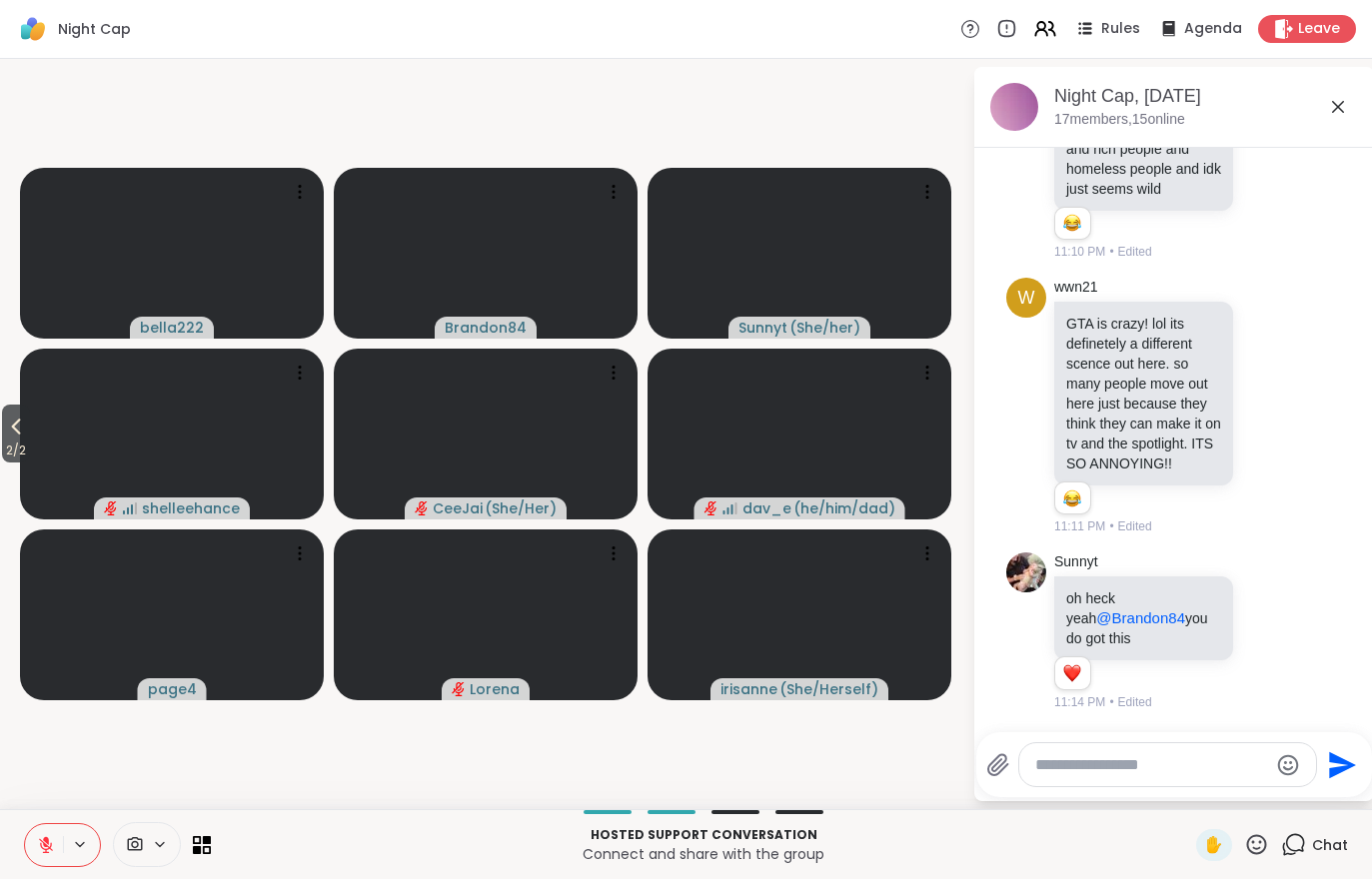 click on "2  /  2" at bounding box center (16, 450) 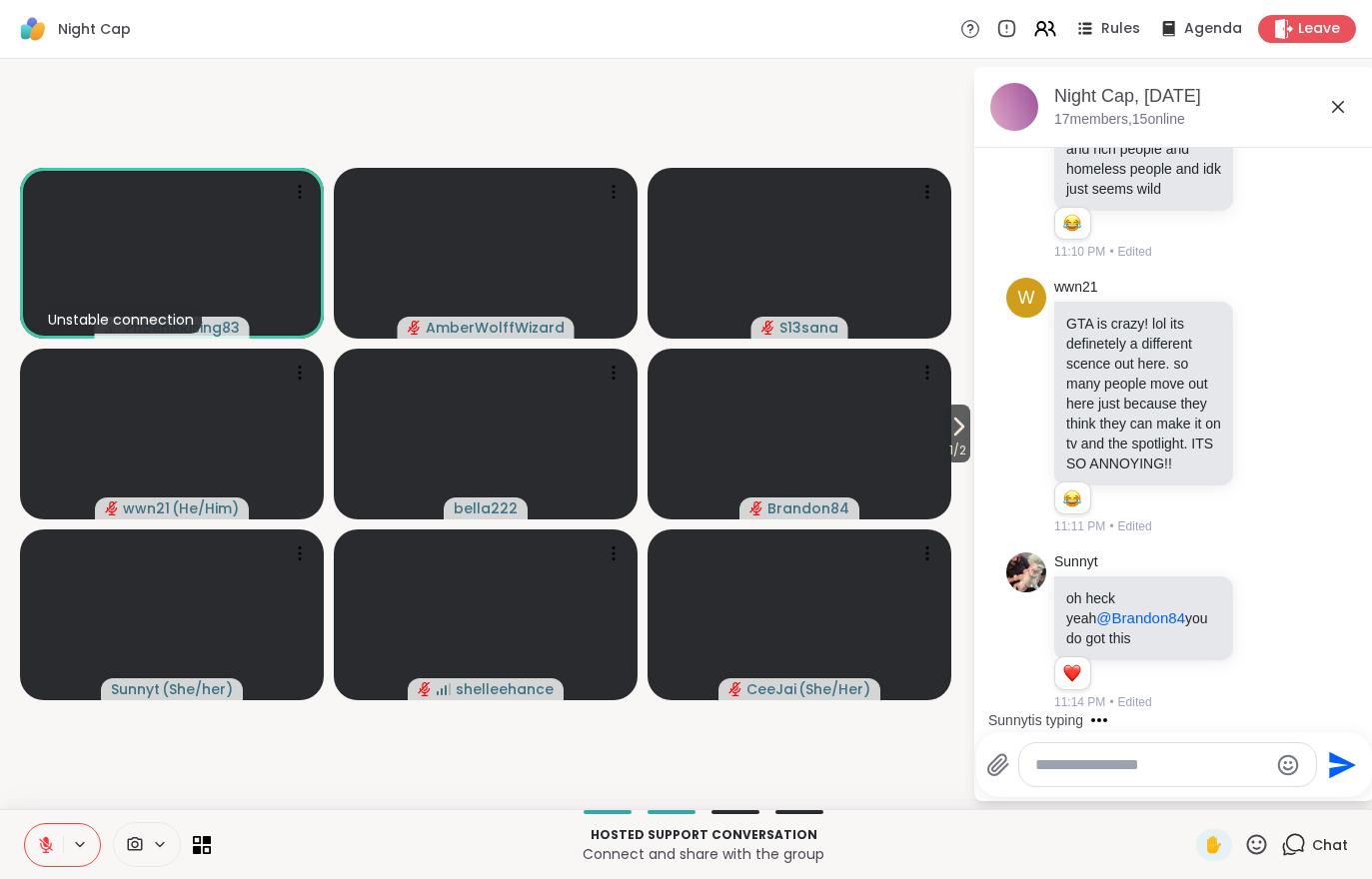 scroll, scrollTop: 10577, scrollLeft: 0, axis: vertical 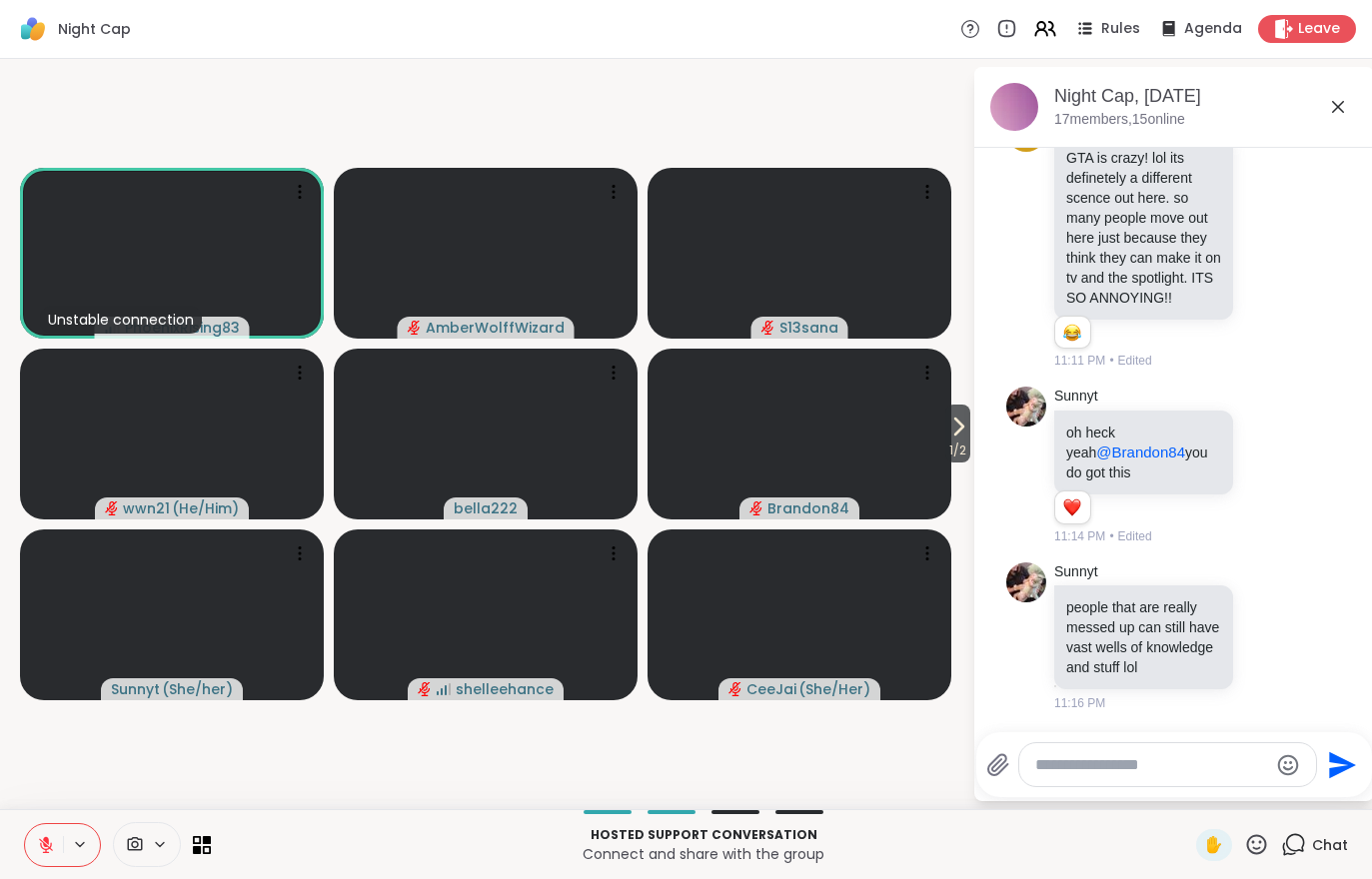 click at bounding box center [44, 845] 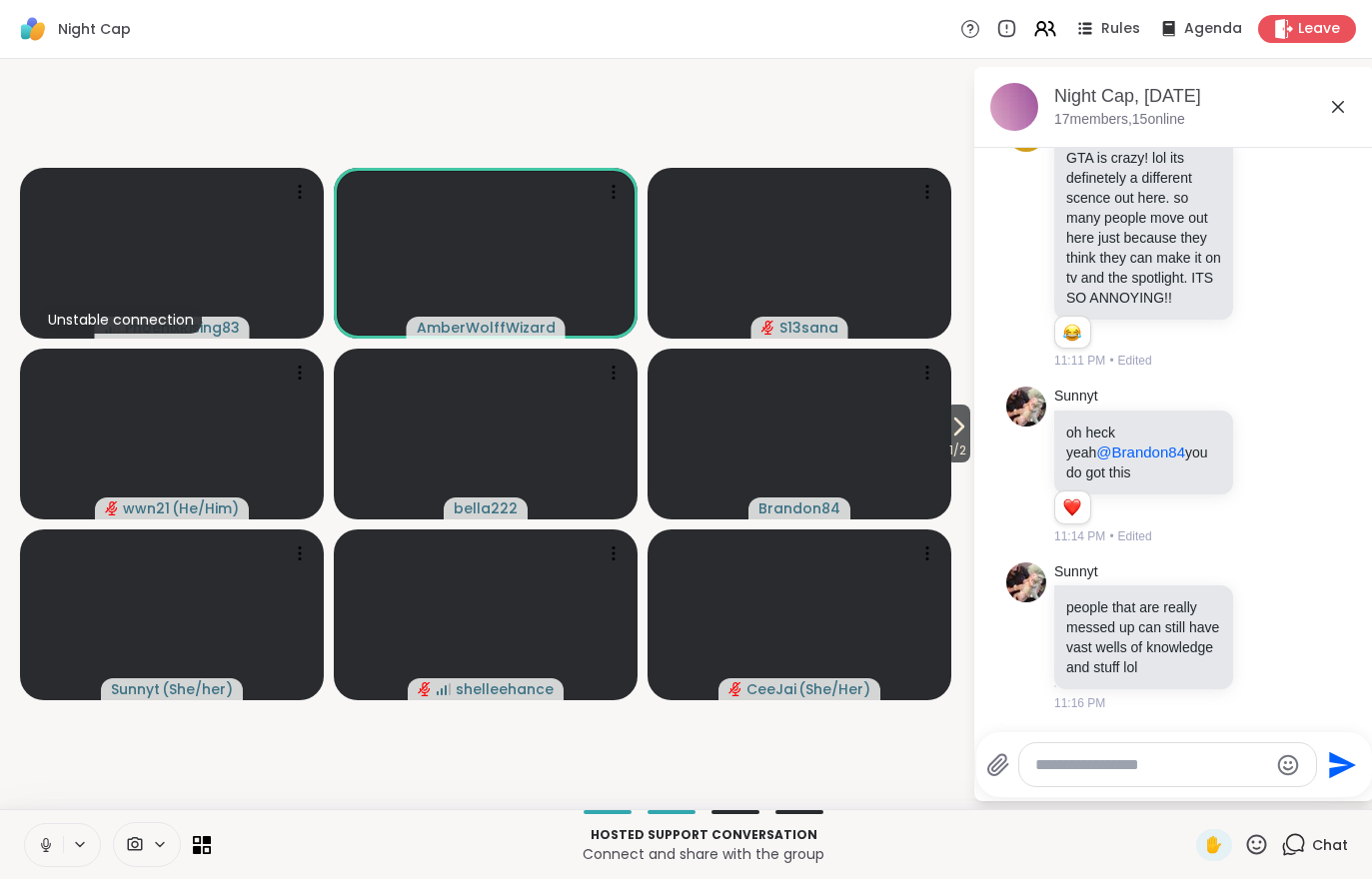 click 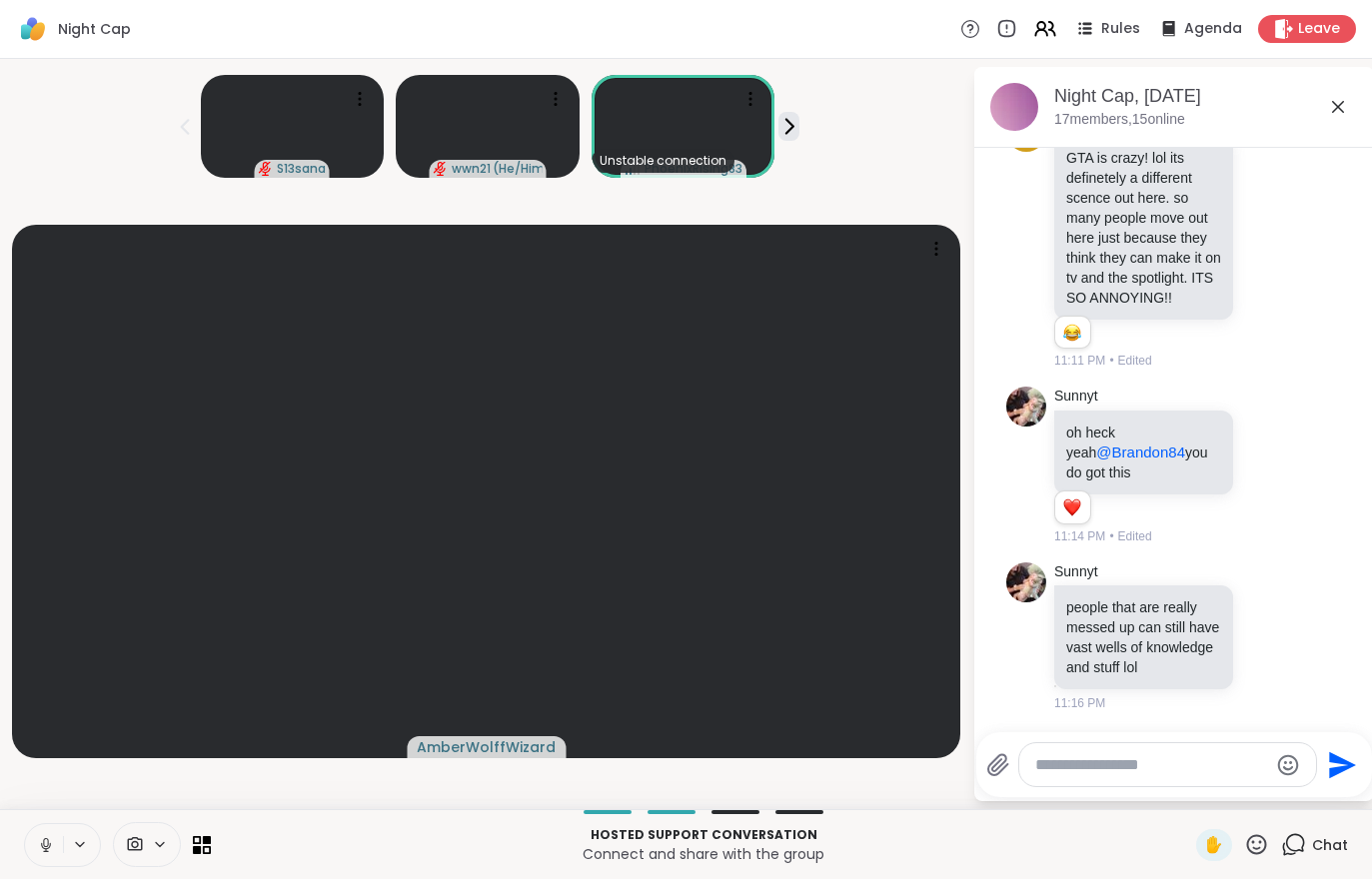 click 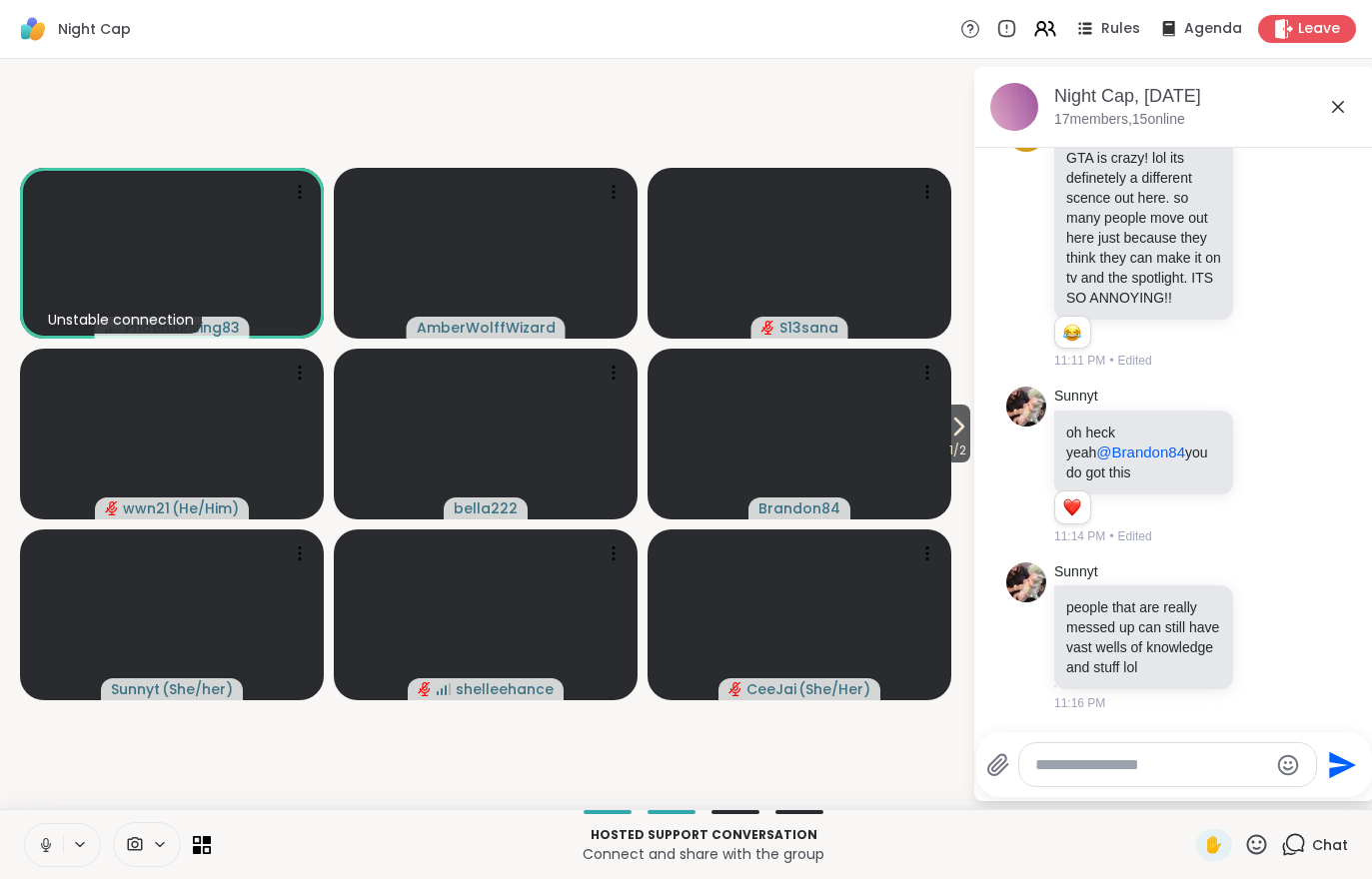 click 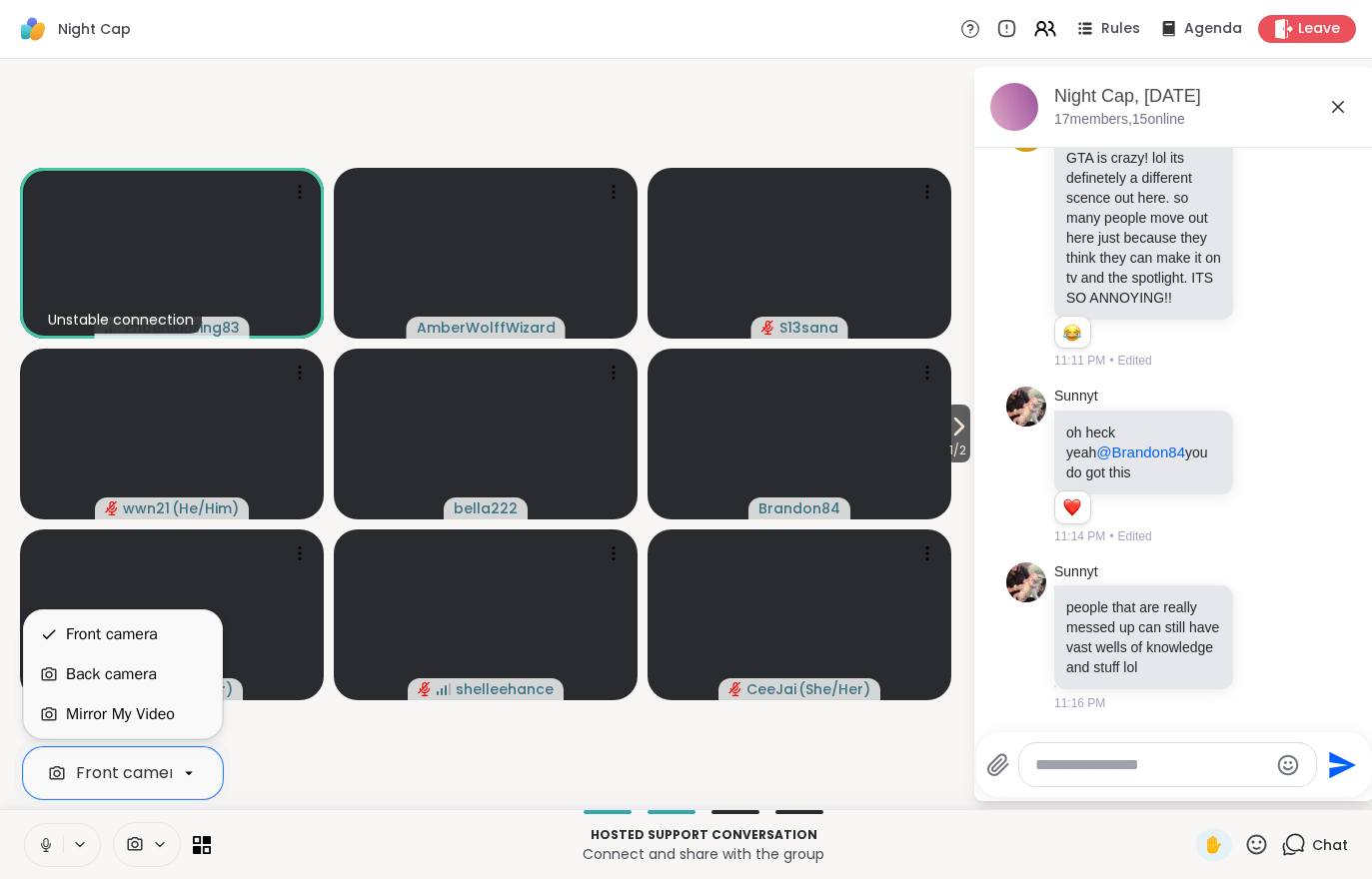 click on "Mirror My Video" at bounding box center [120, 714] 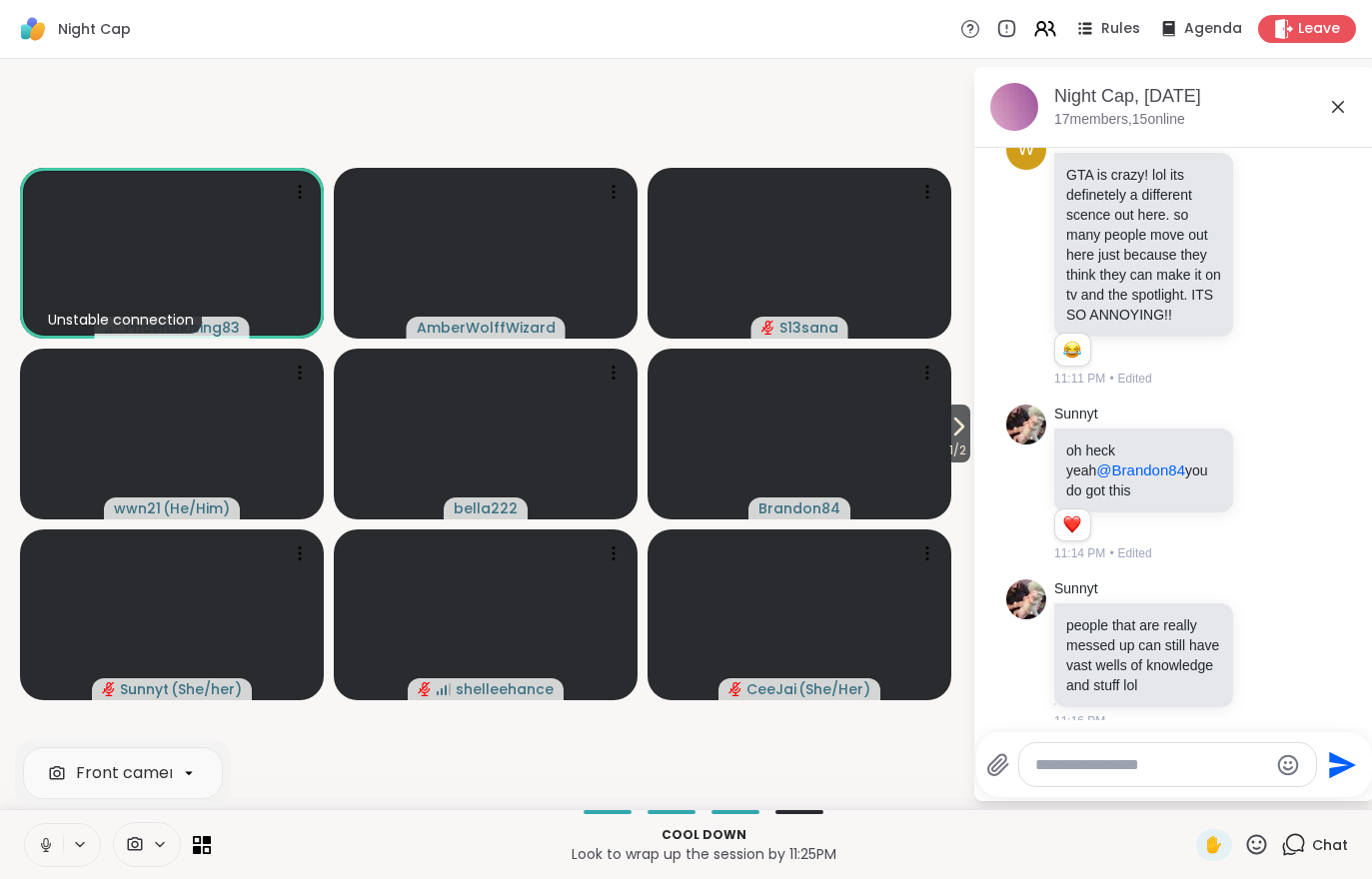 click at bounding box center (44, 845) 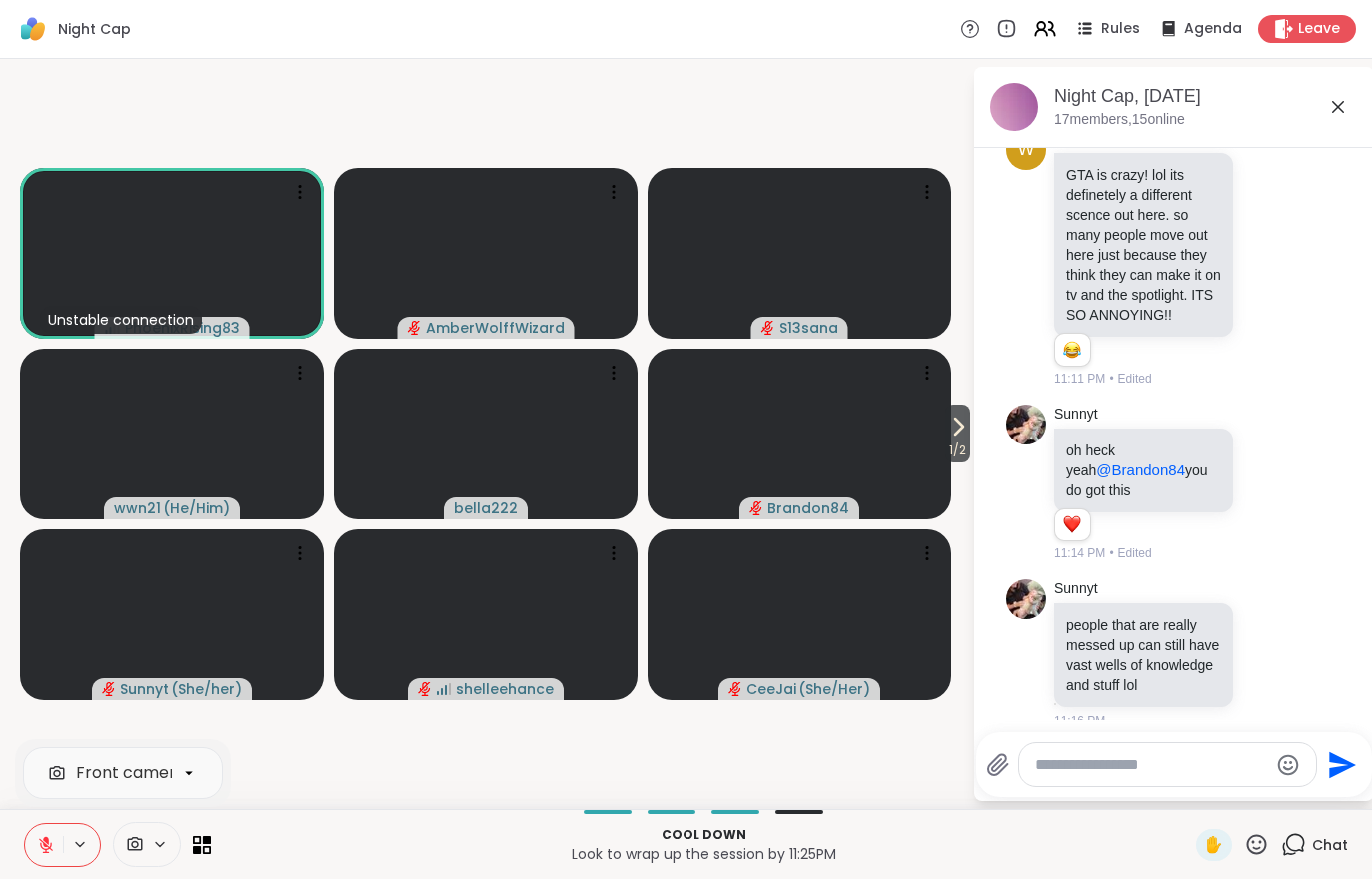 click at bounding box center (44, 845) 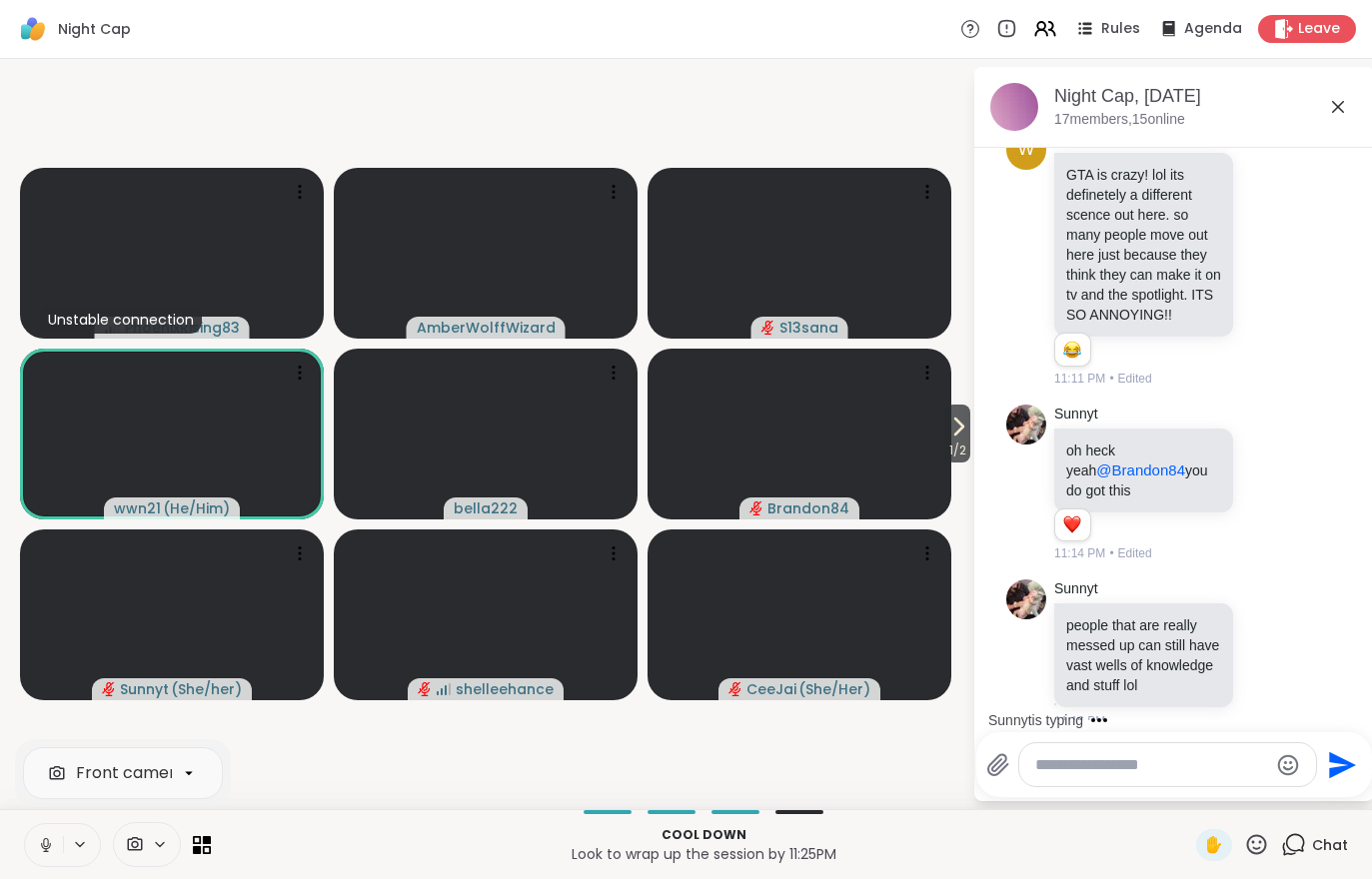 scroll, scrollTop: 10751, scrollLeft: 0, axis: vertical 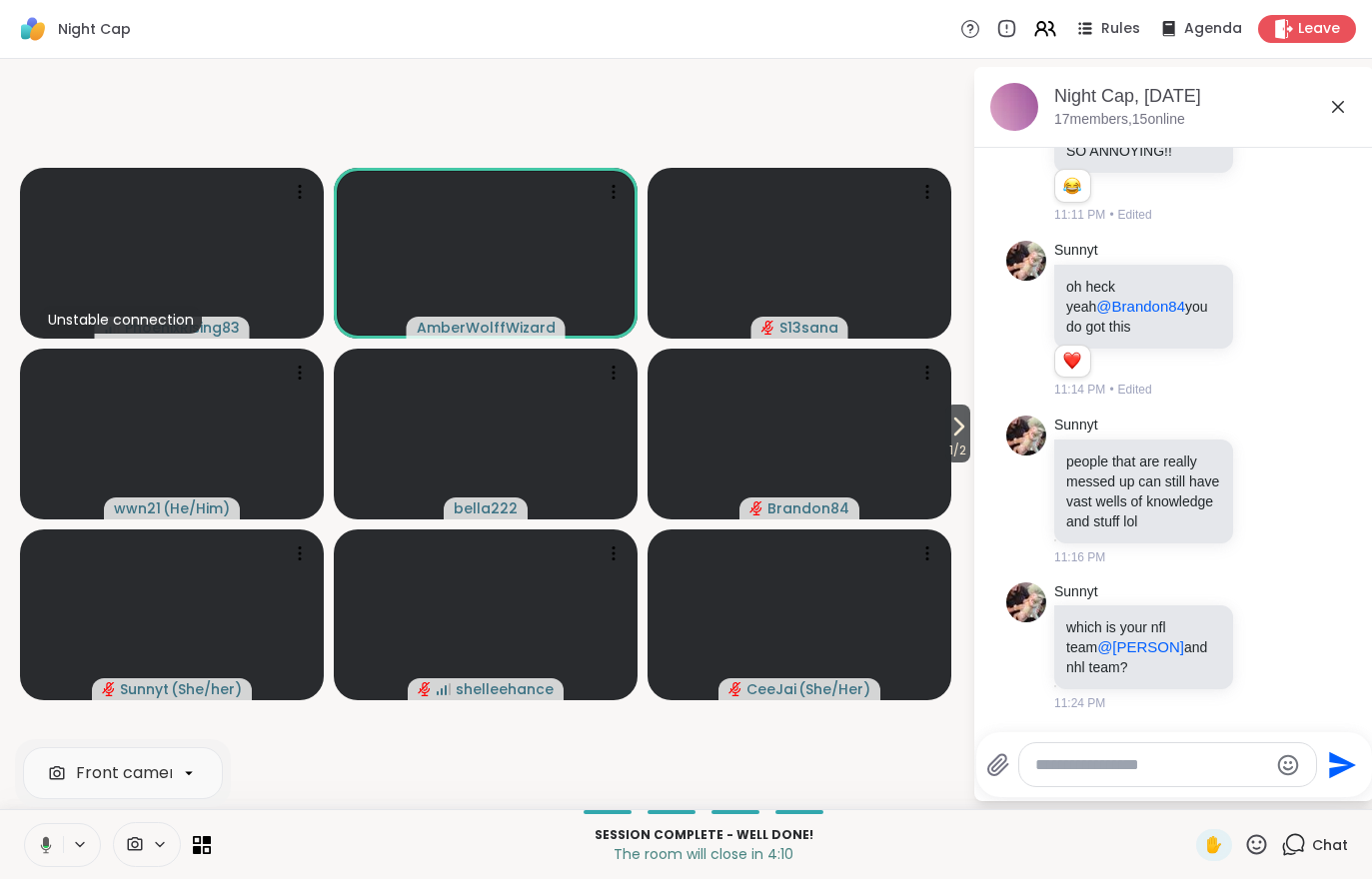 click at bounding box center (42, 845) 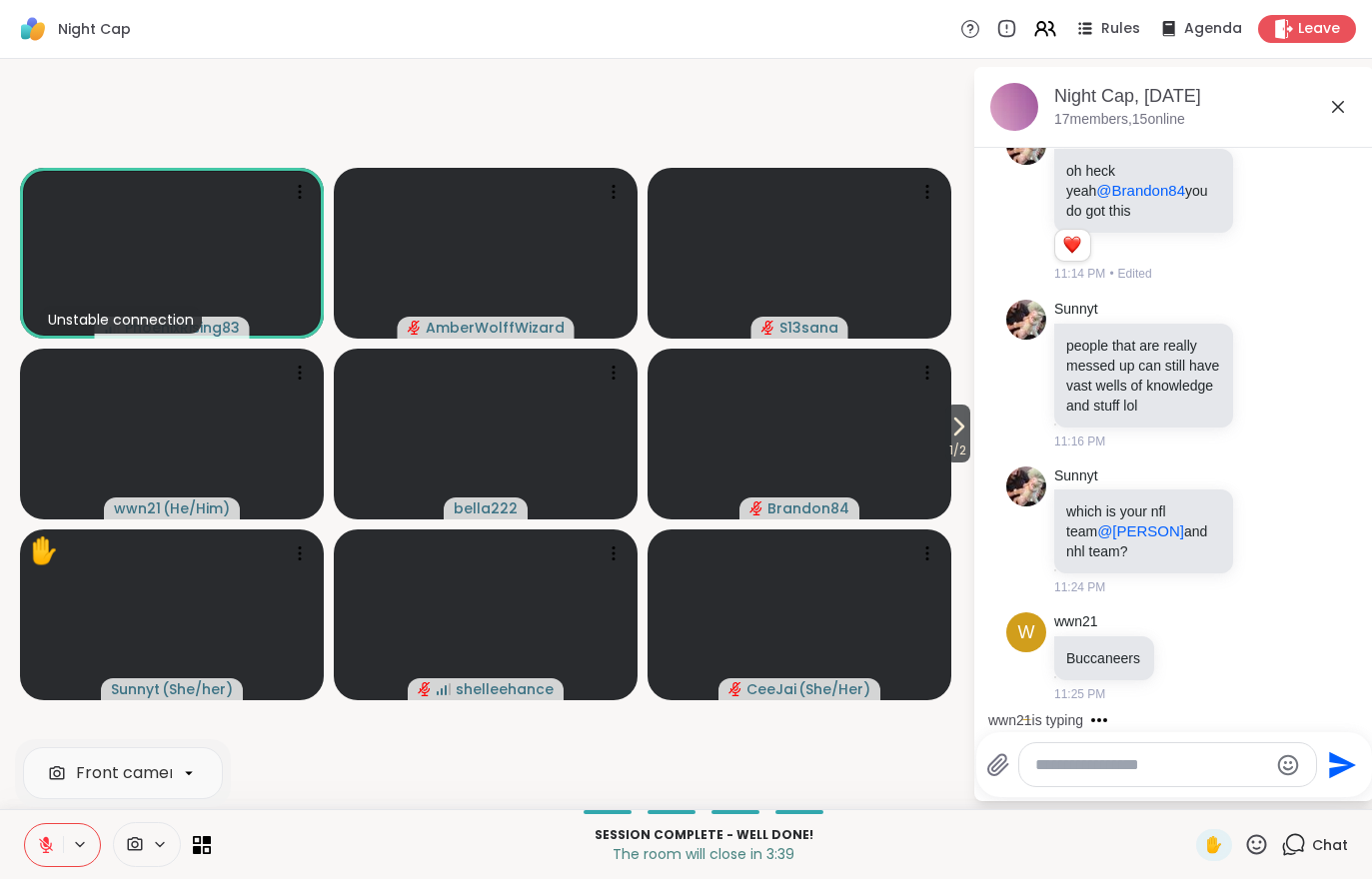 scroll, scrollTop: 10963, scrollLeft: 0, axis: vertical 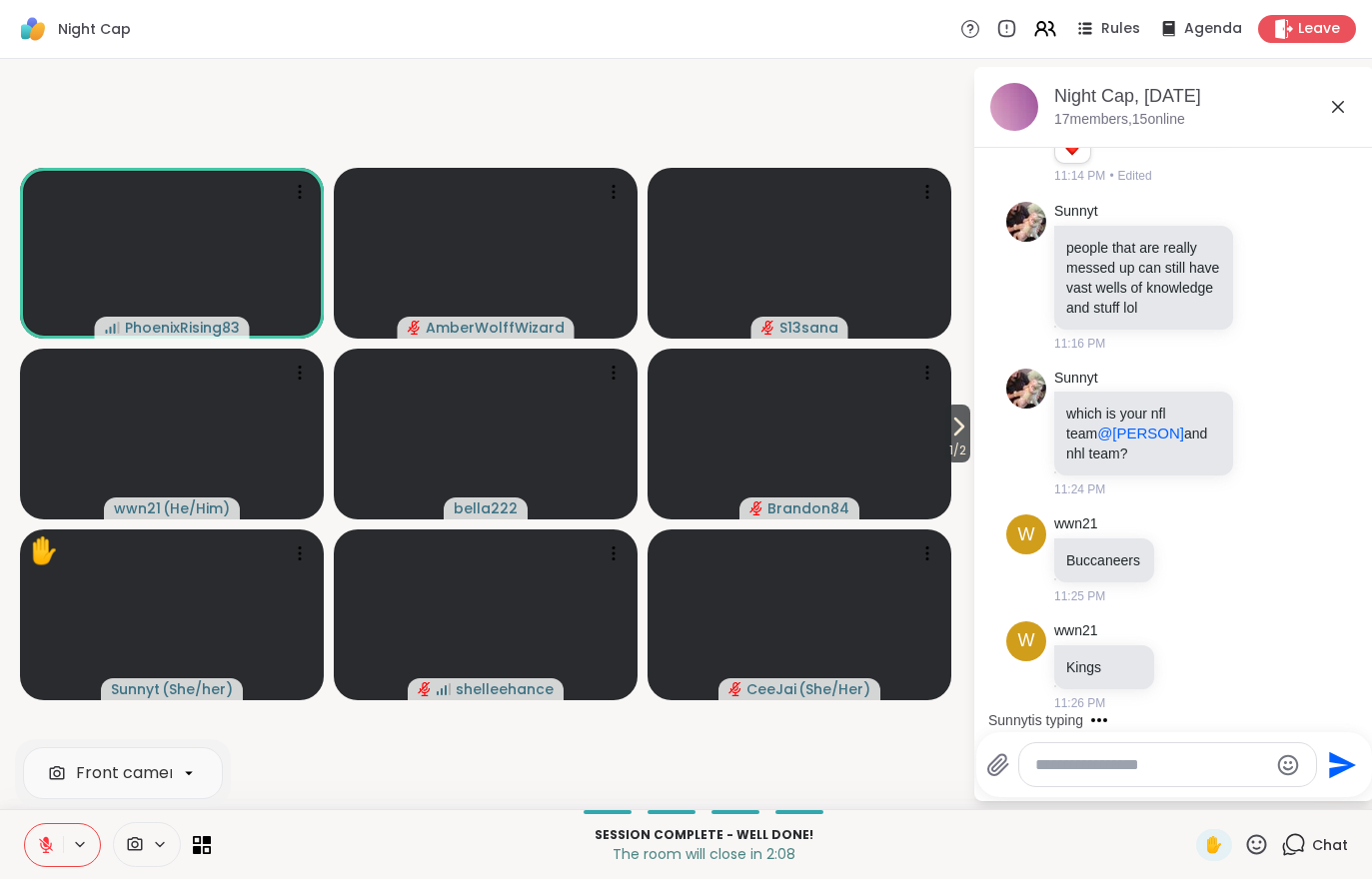 click at bounding box center [44, 845] 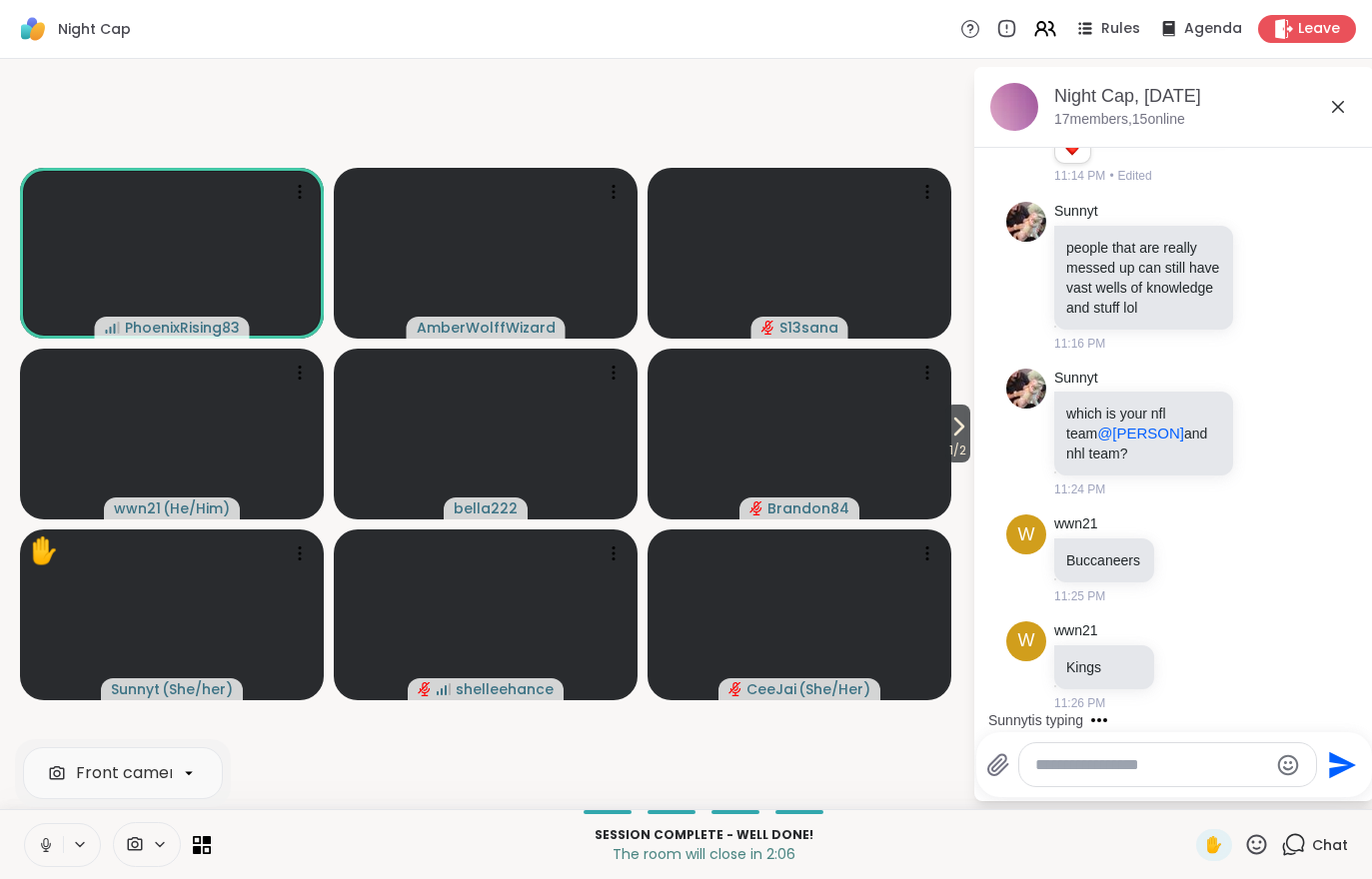 scroll, scrollTop: 11088, scrollLeft: 0, axis: vertical 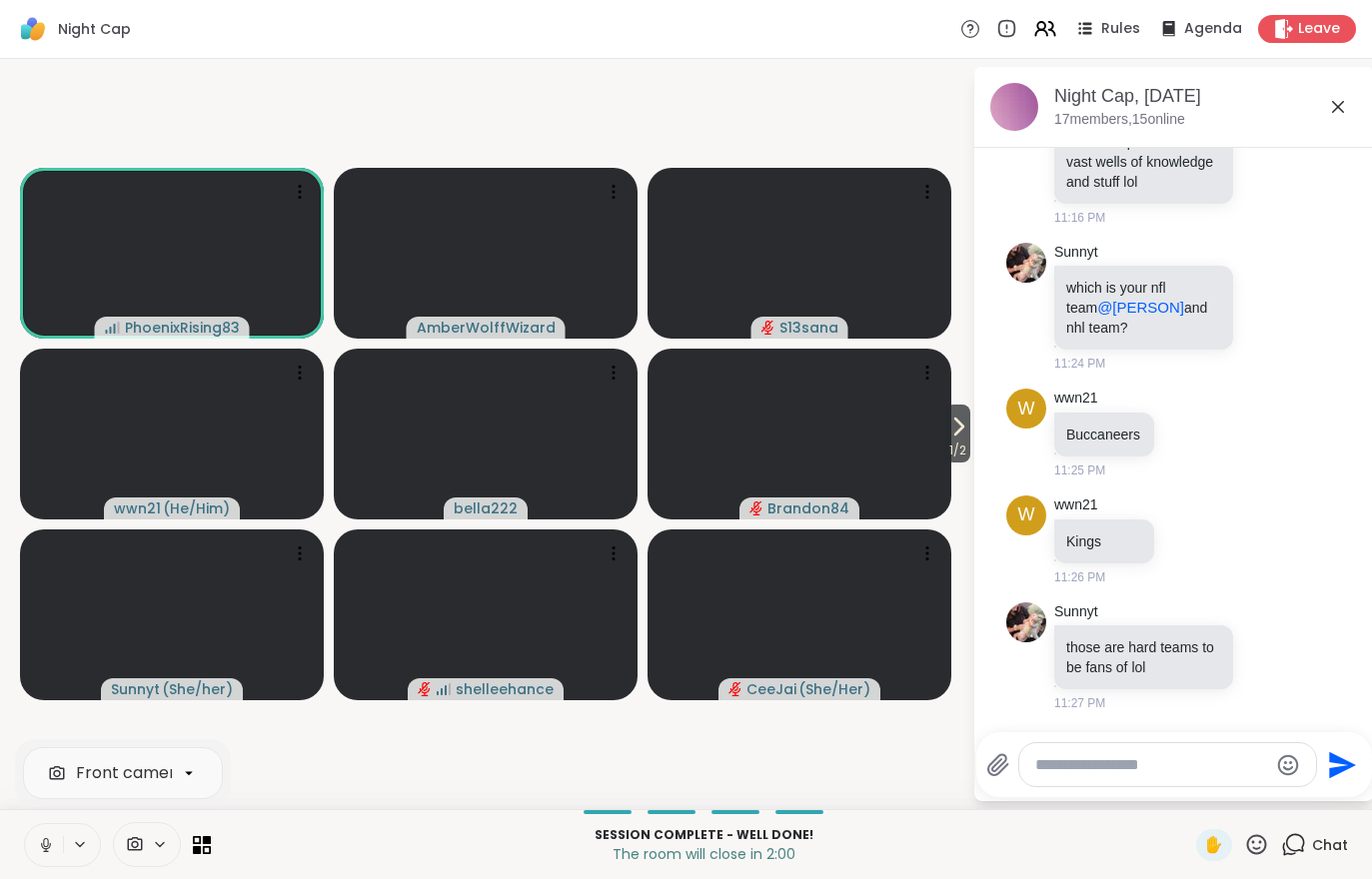 click at bounding box center (44, 845) 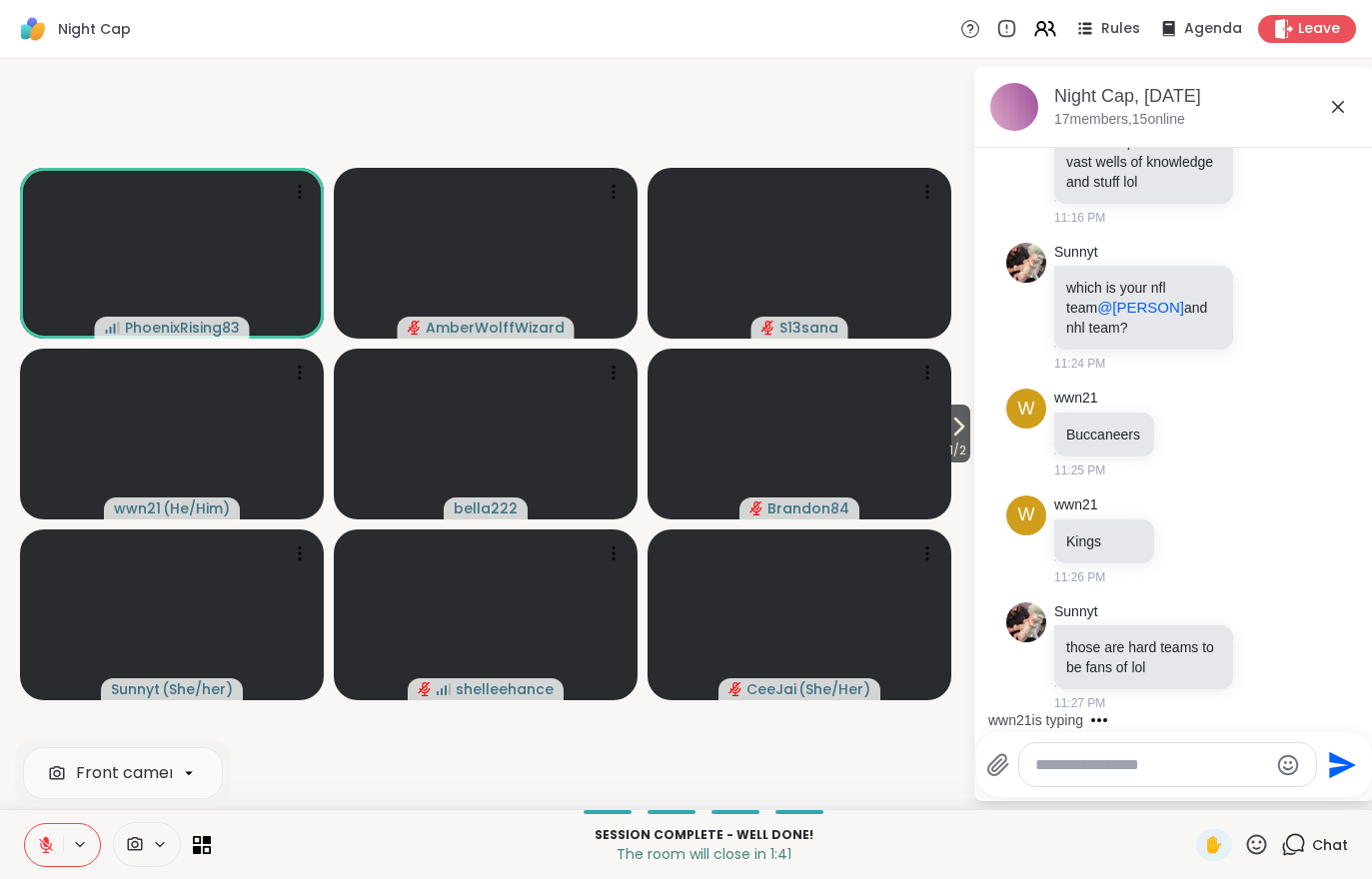 click at bounding box center (44, 845) 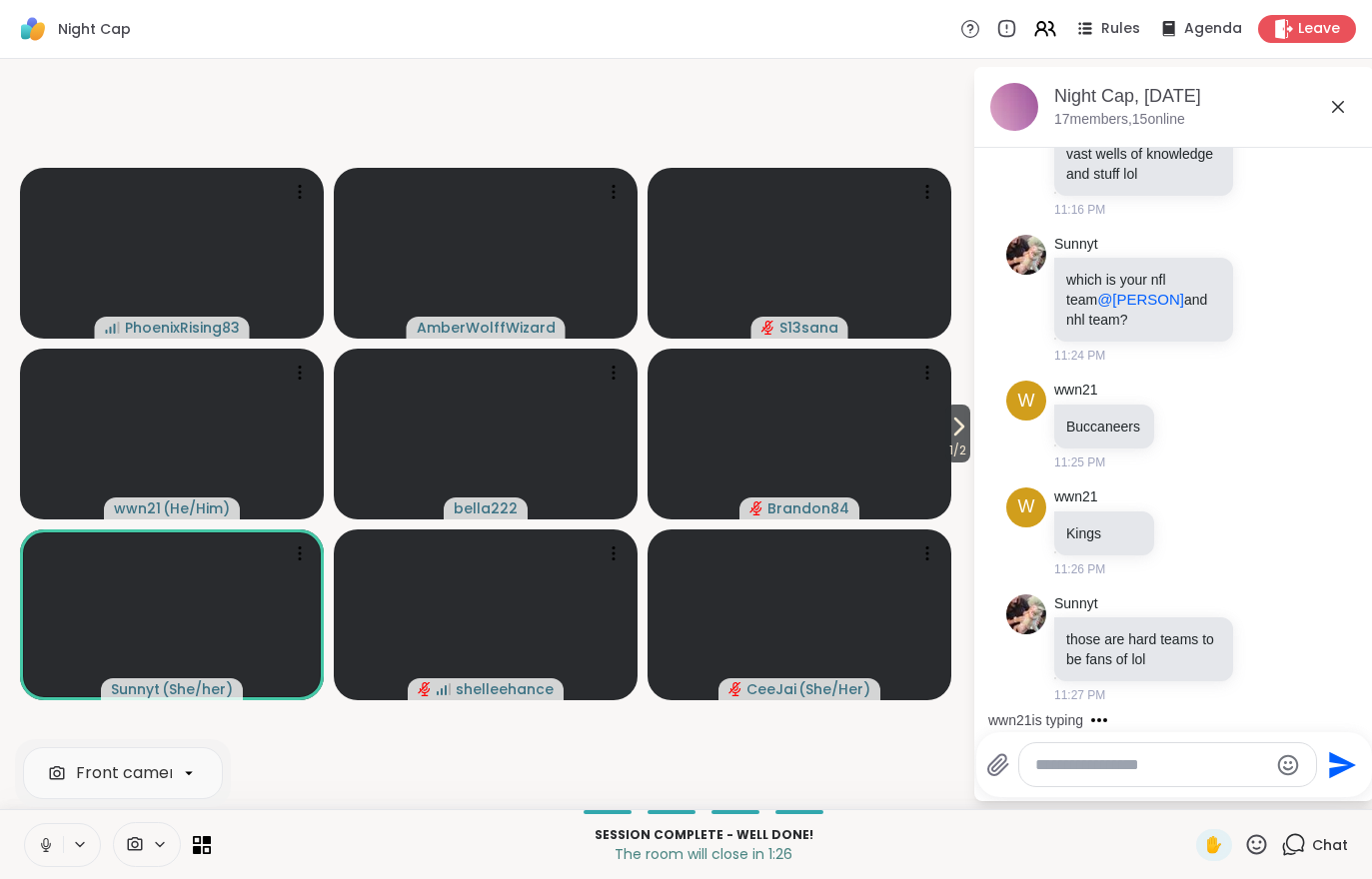scroll, scrollTop: 11254, scrollLeft: 0, axis: vertical 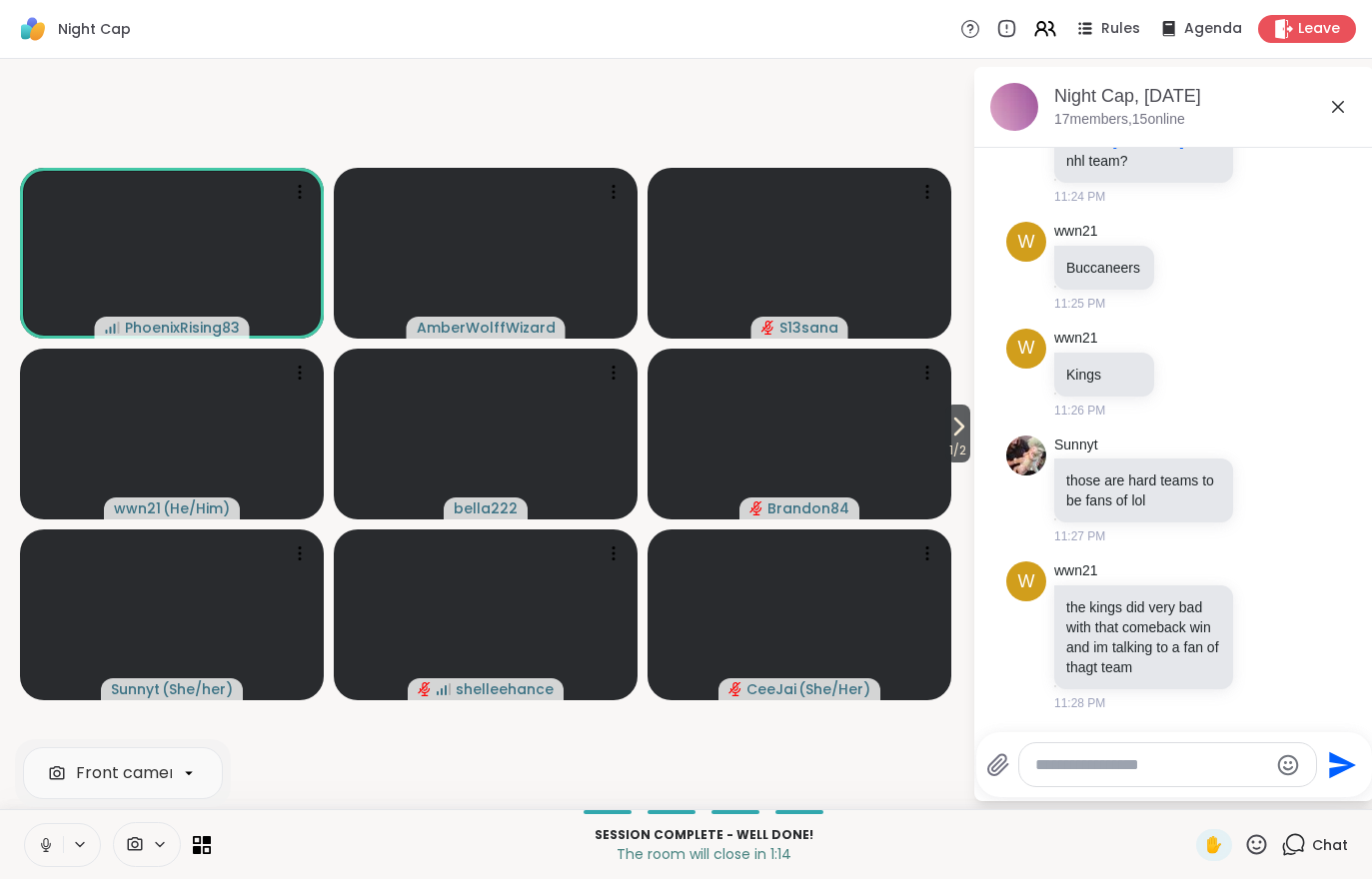 click at bounding box center (44, 845) 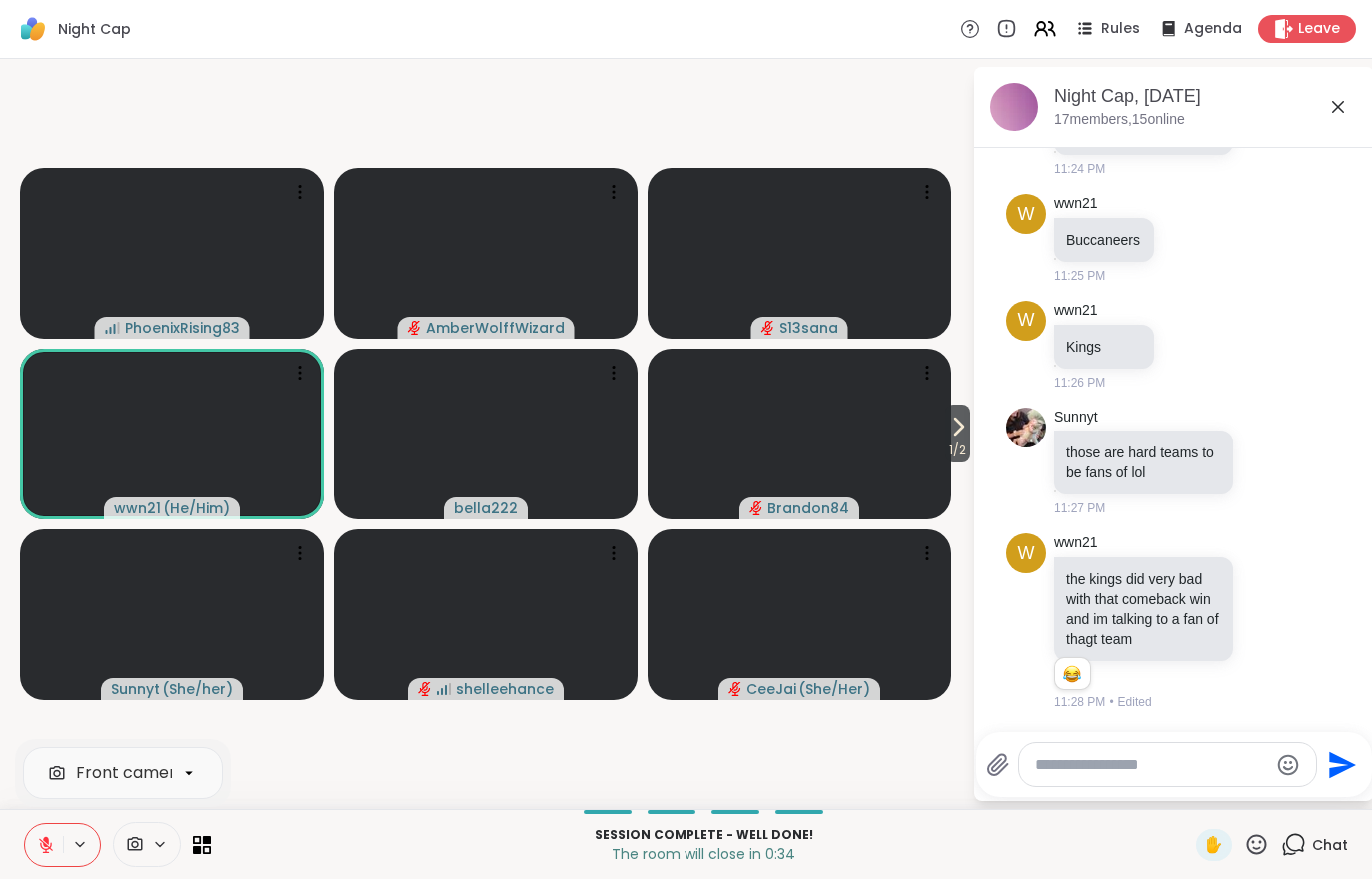 scroll, scrollTop: 11408, scrollLeft: 0, axis: vertical 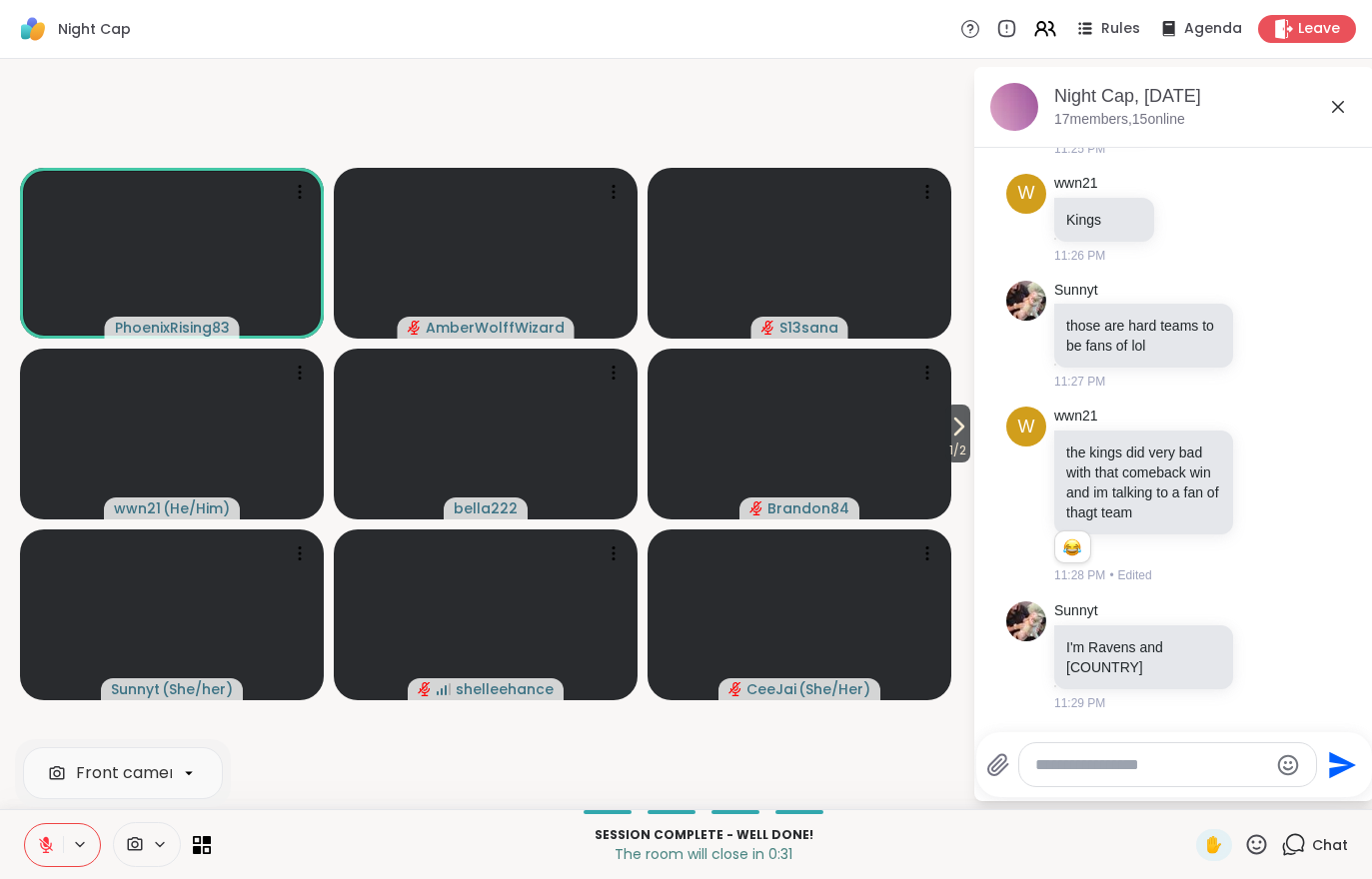 click 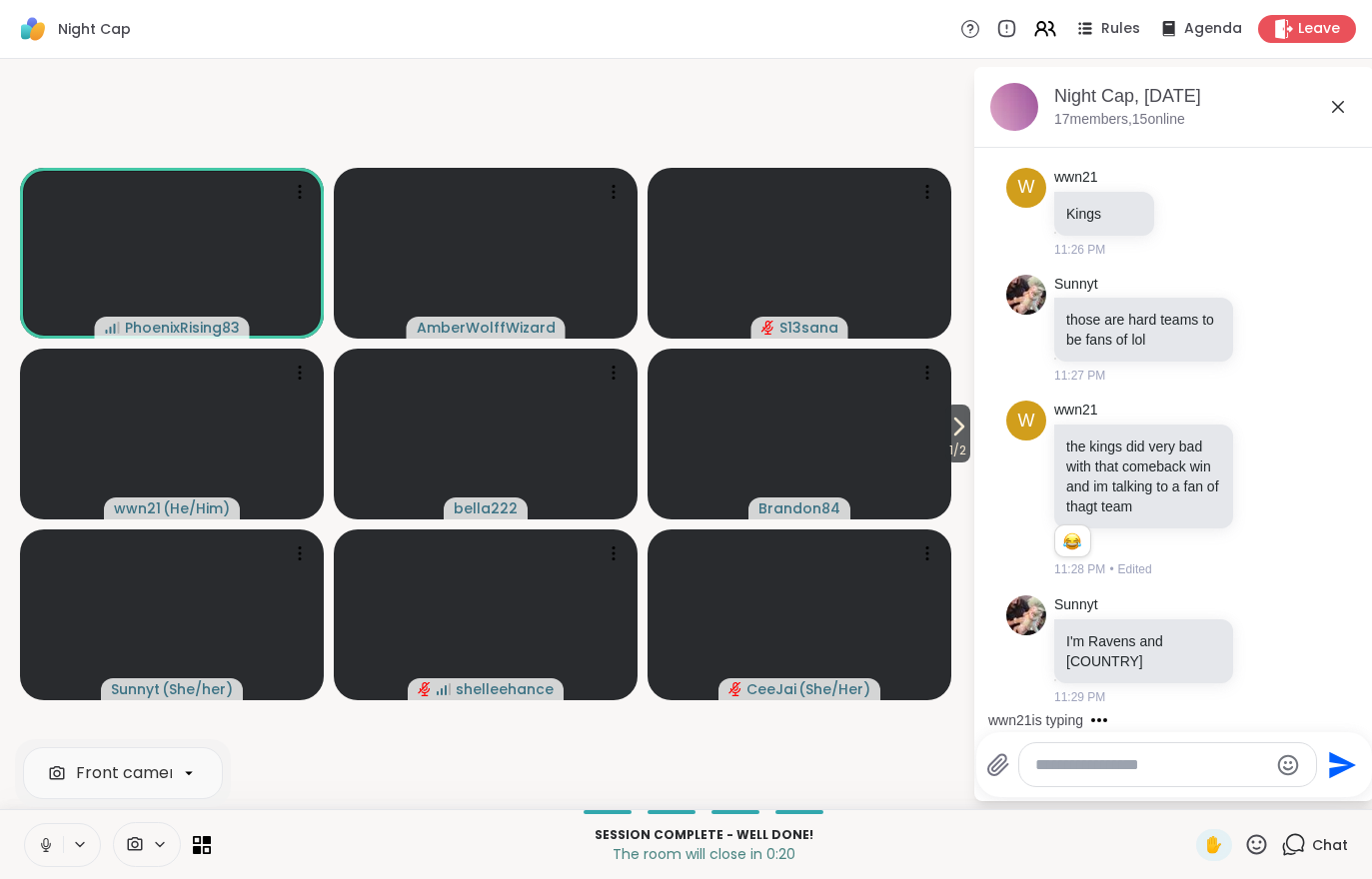 scroll, scrollTop: 11514, scrollLeft: 0, axis: vertical 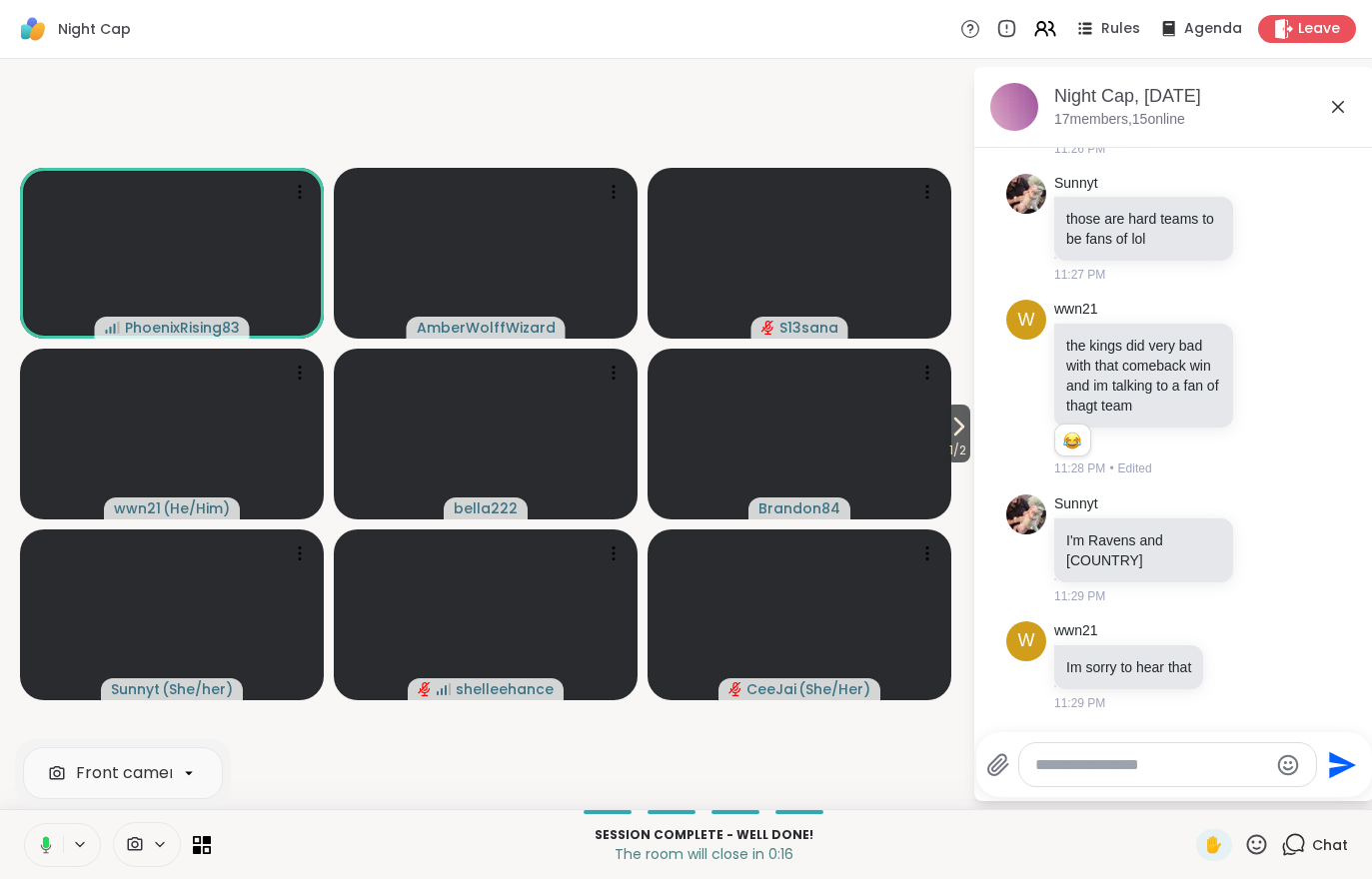 click on "Leave" at bounding box center [1319, 29] 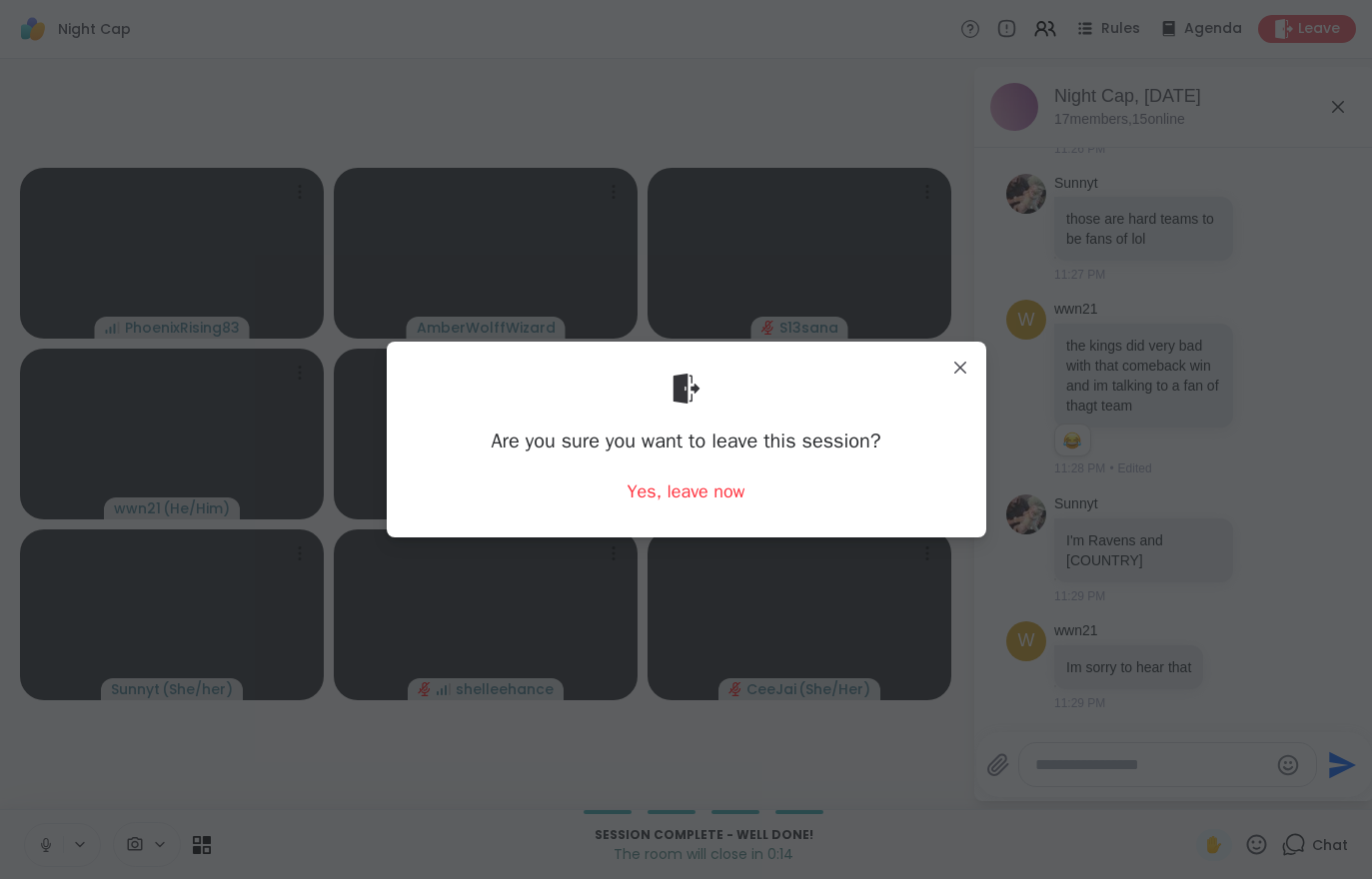 click on "Yes, leave now" at bounding box center [686, 491] 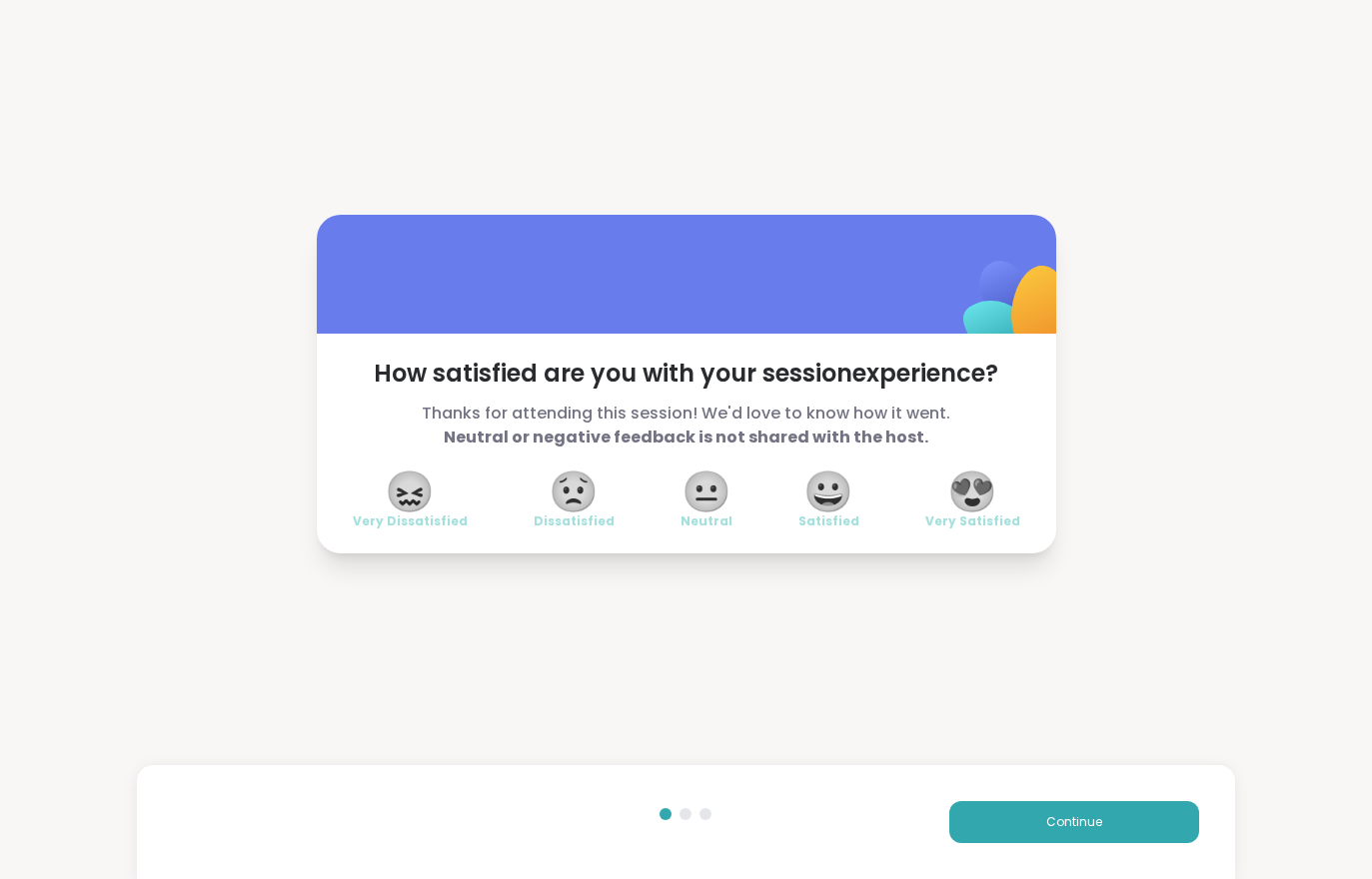 click on "Continue" at bounding box center [686, 822] 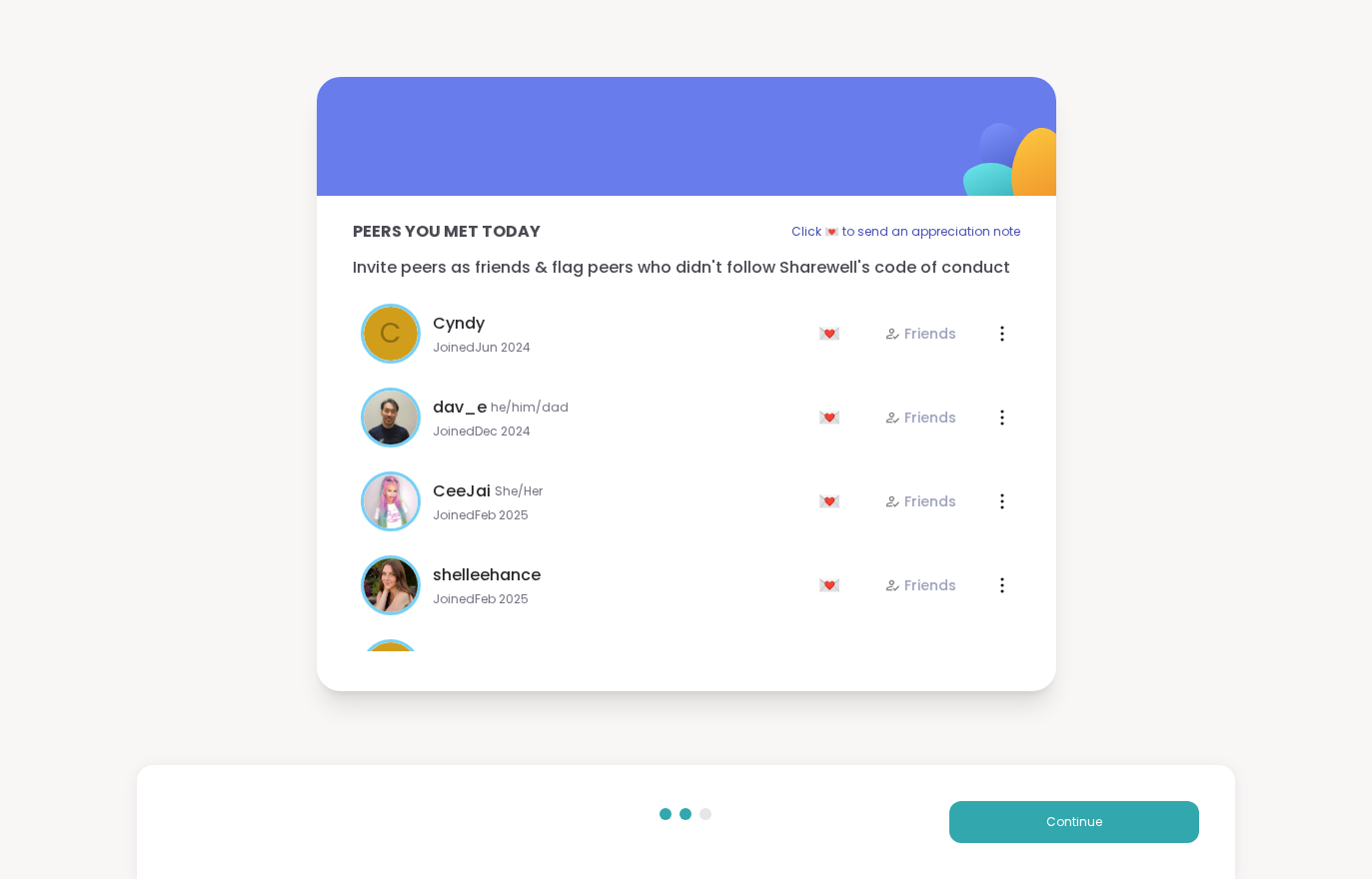 click on "Continue" at bounding box center [1074, 822] 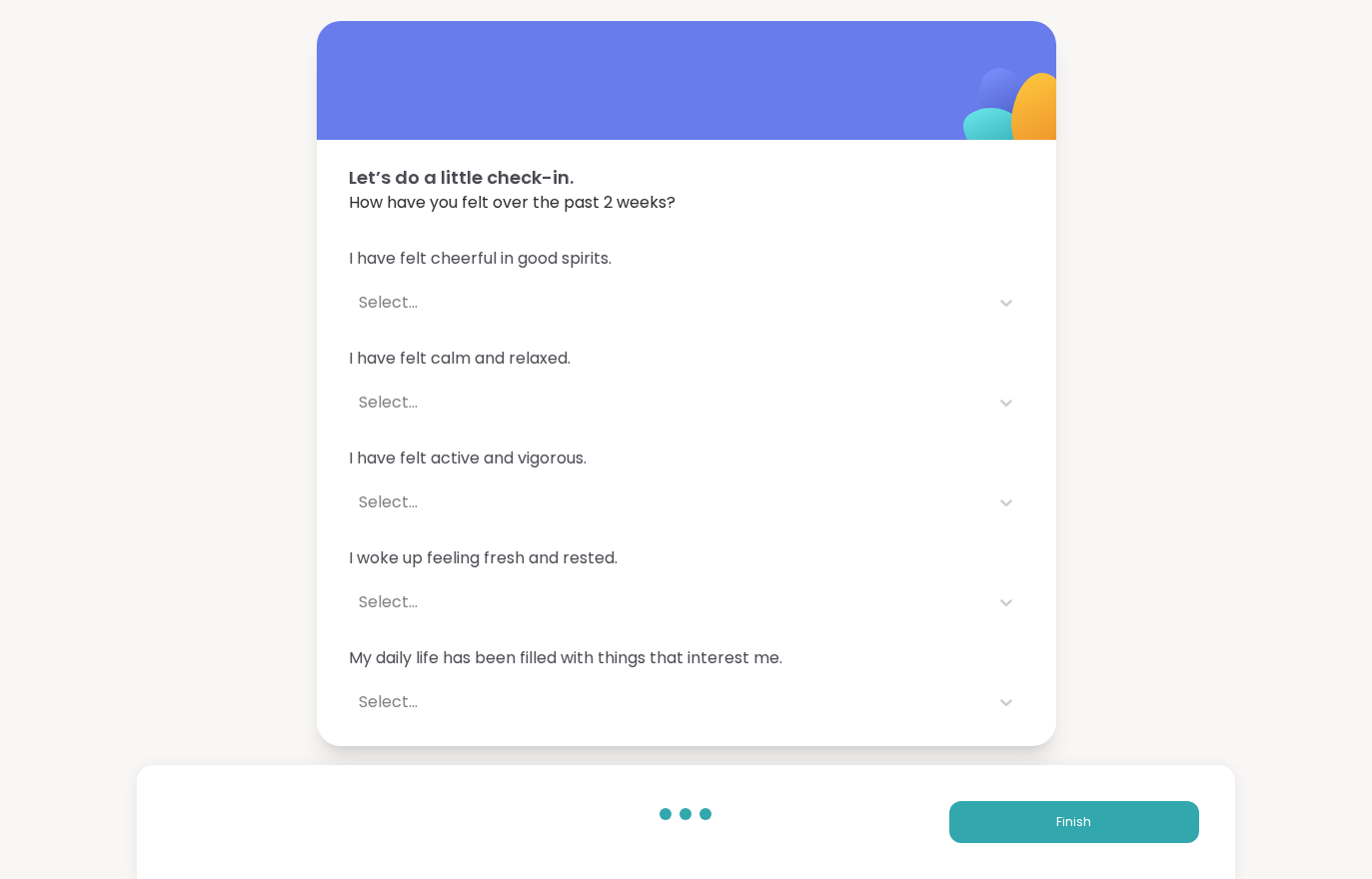 click on "Finish" at bounding box center (1074, 822) 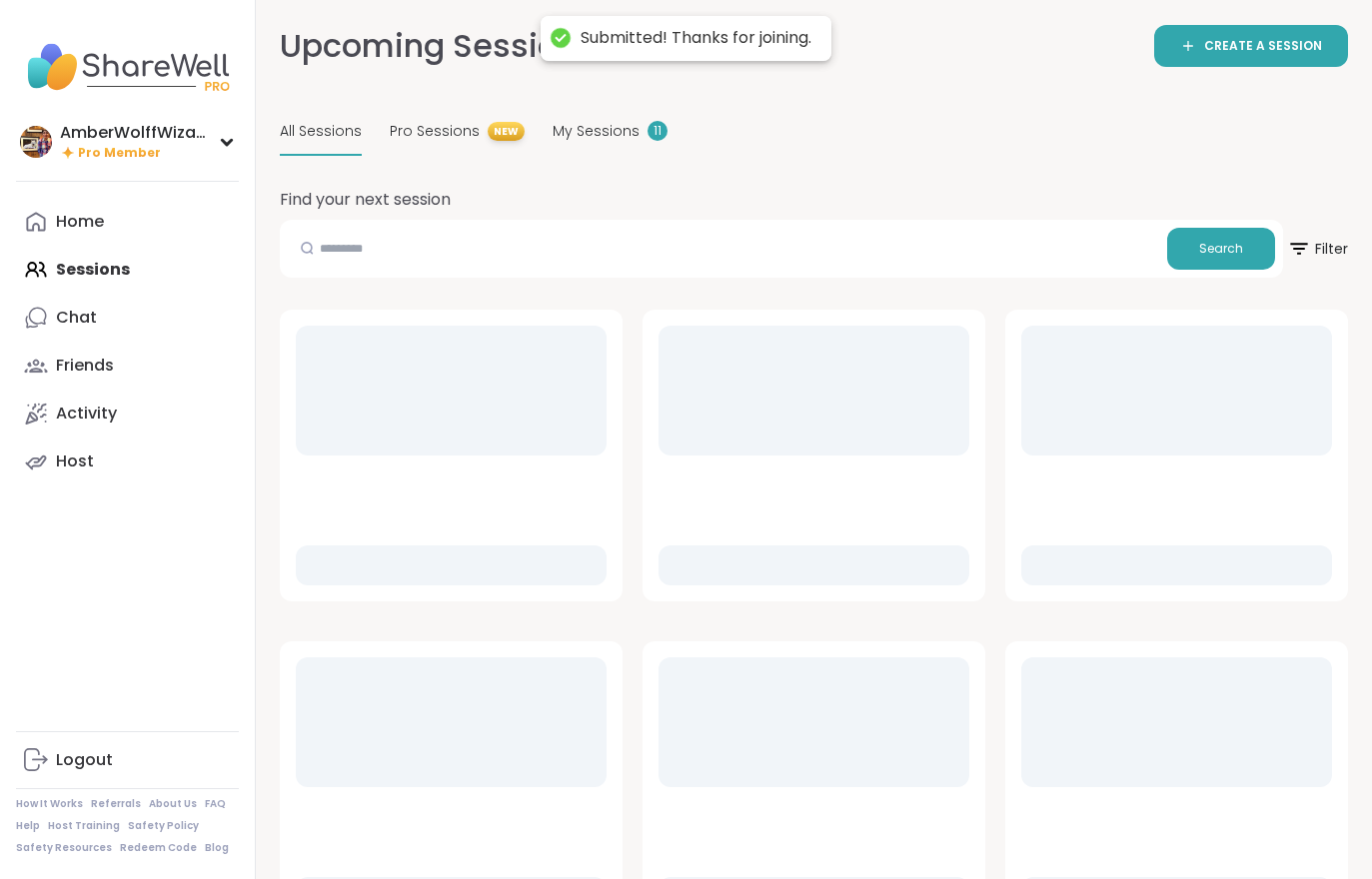 click at bounding box center (1176, 852) 